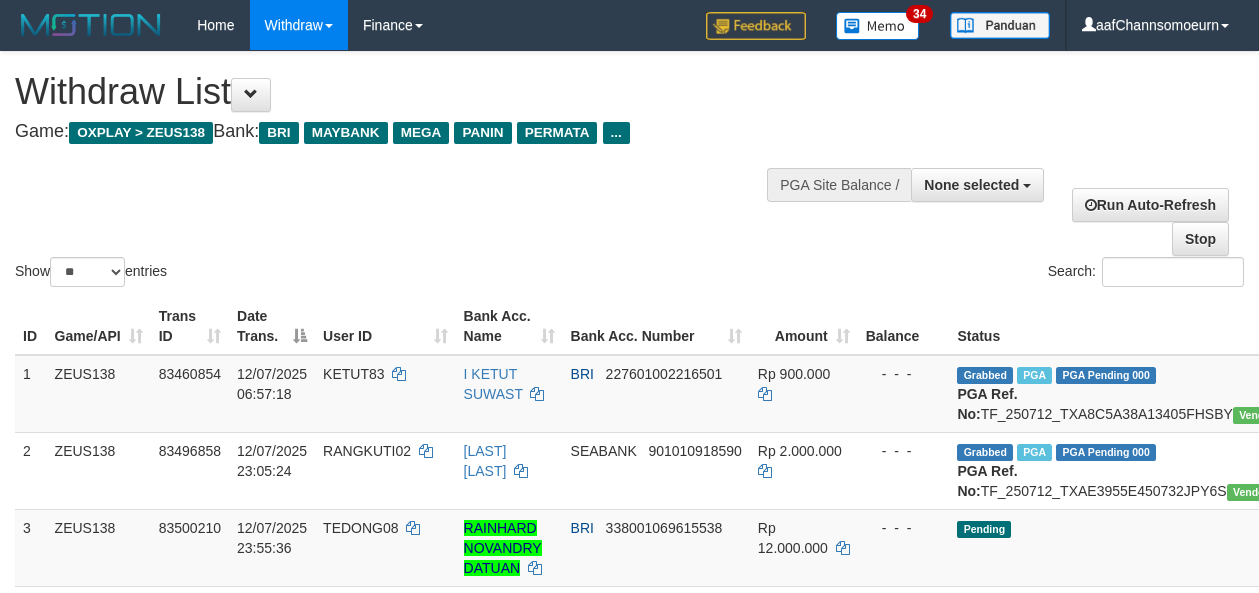 select 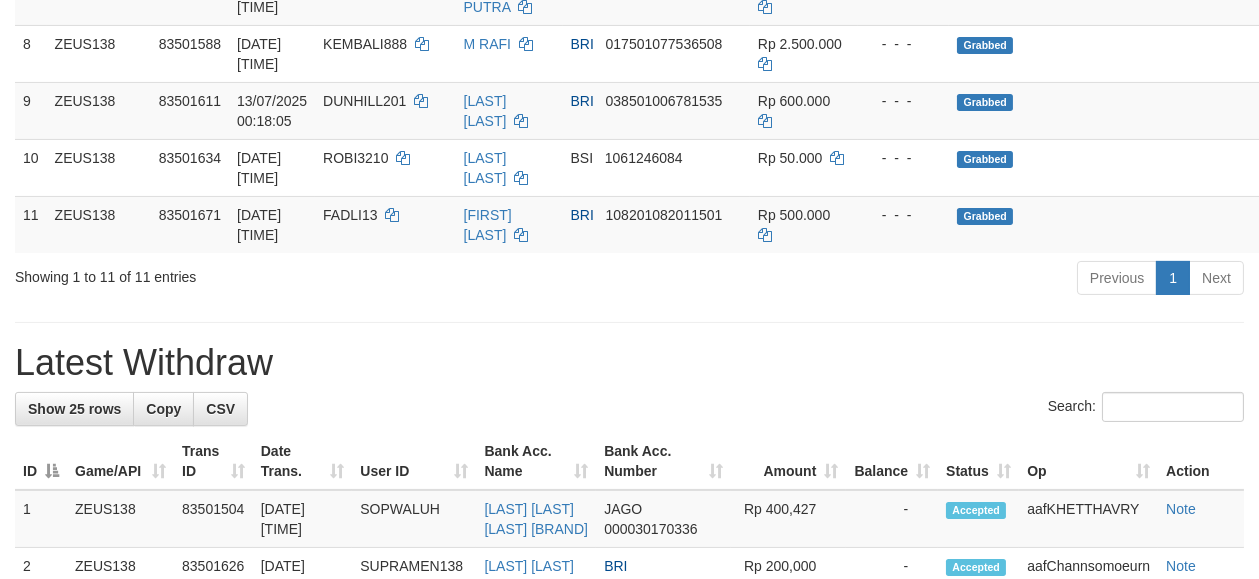 scroll, scrollTop: 733, scrollLeft: 0, axis: vertical 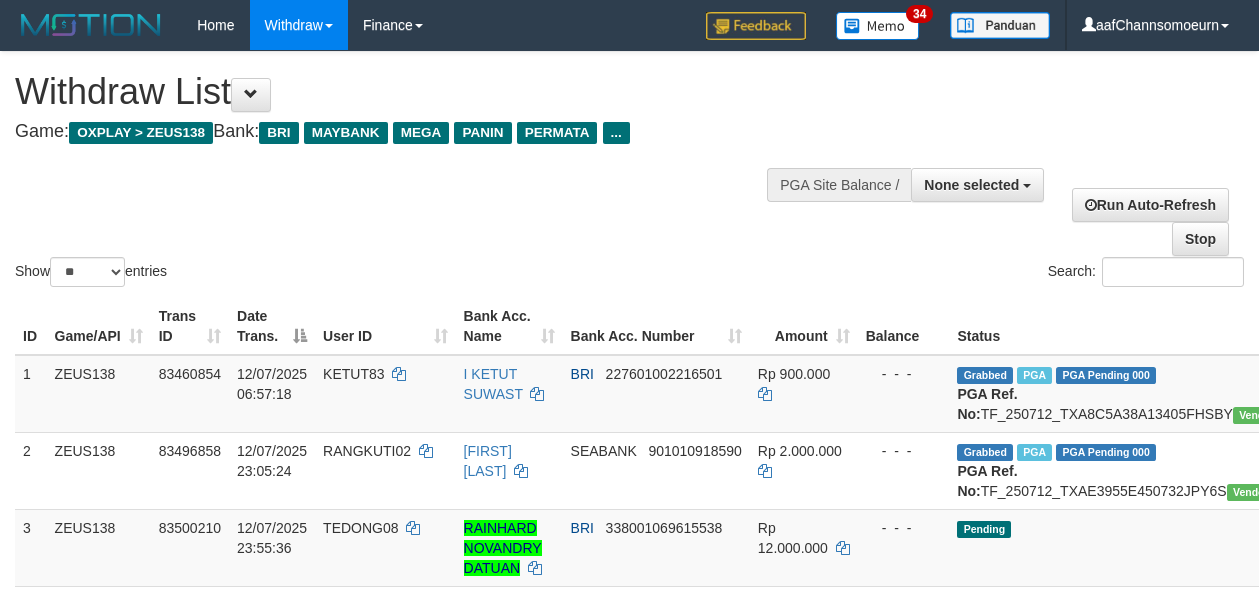 select 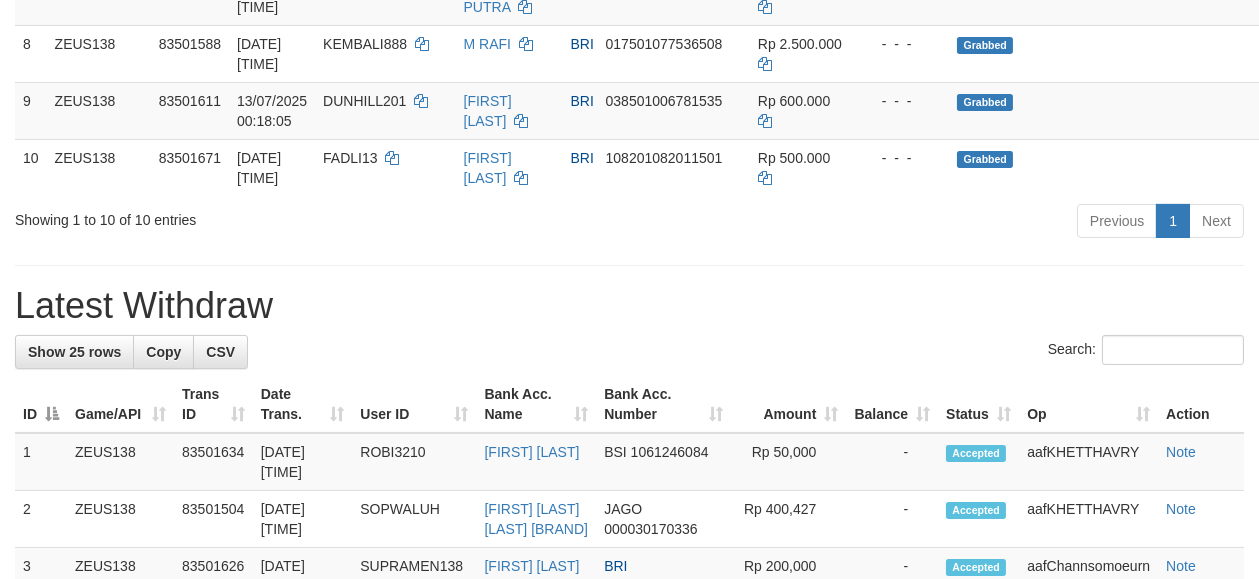 scroll, scrollTop: 733, scrollLeft: 0, axis: vertical 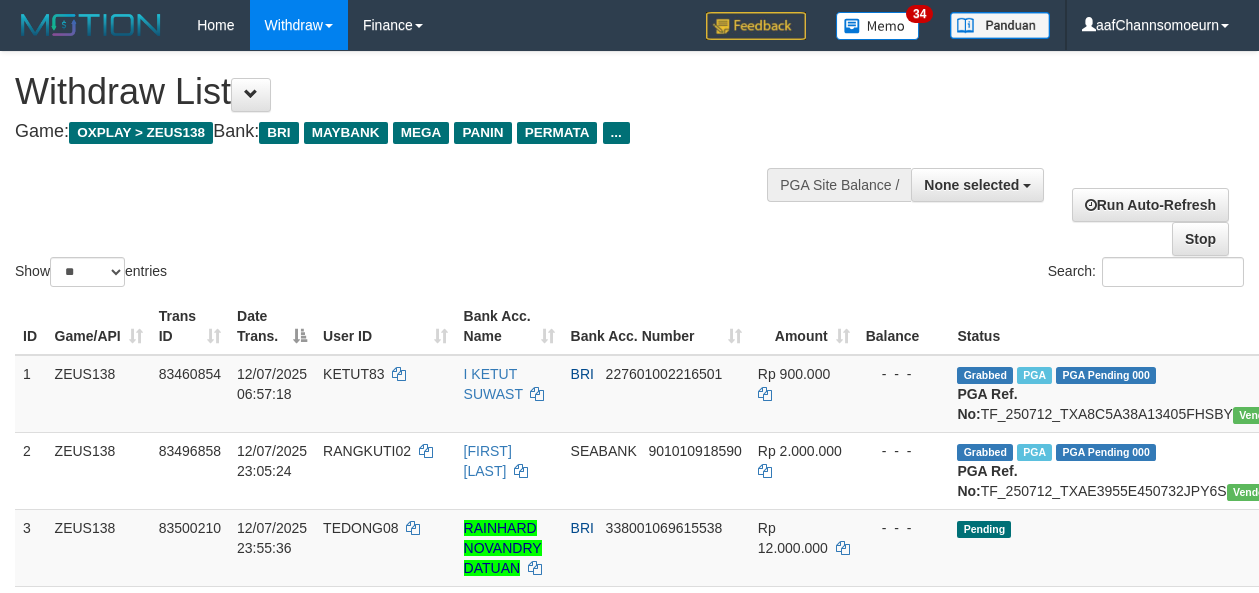 select 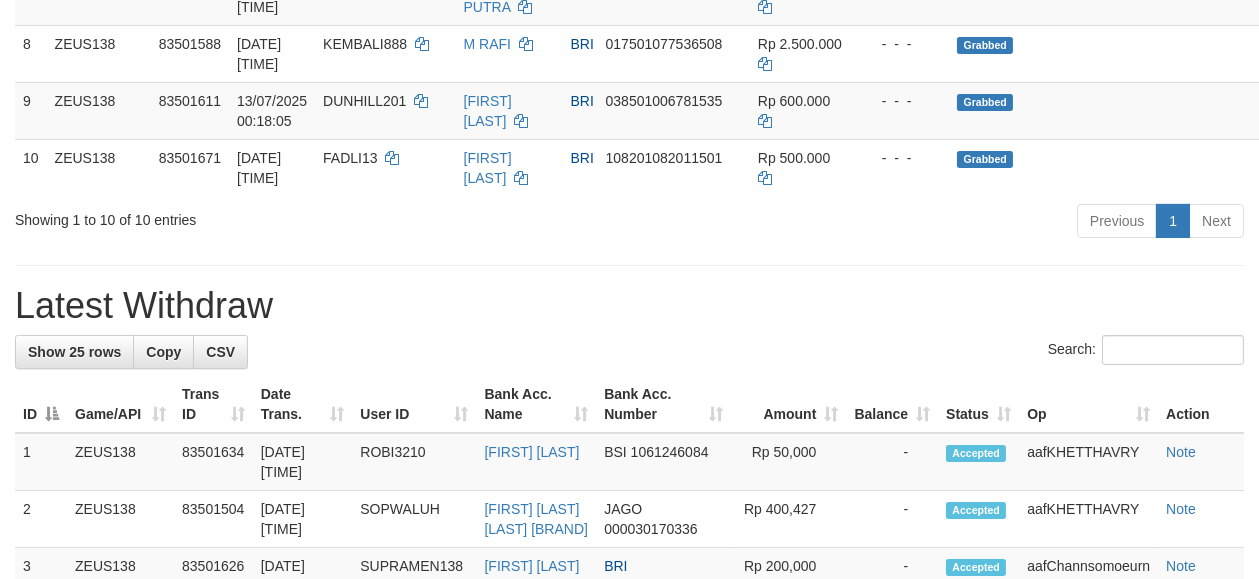 scroll, scrollTop: 733, scrollLeft: 0, axis: vertical 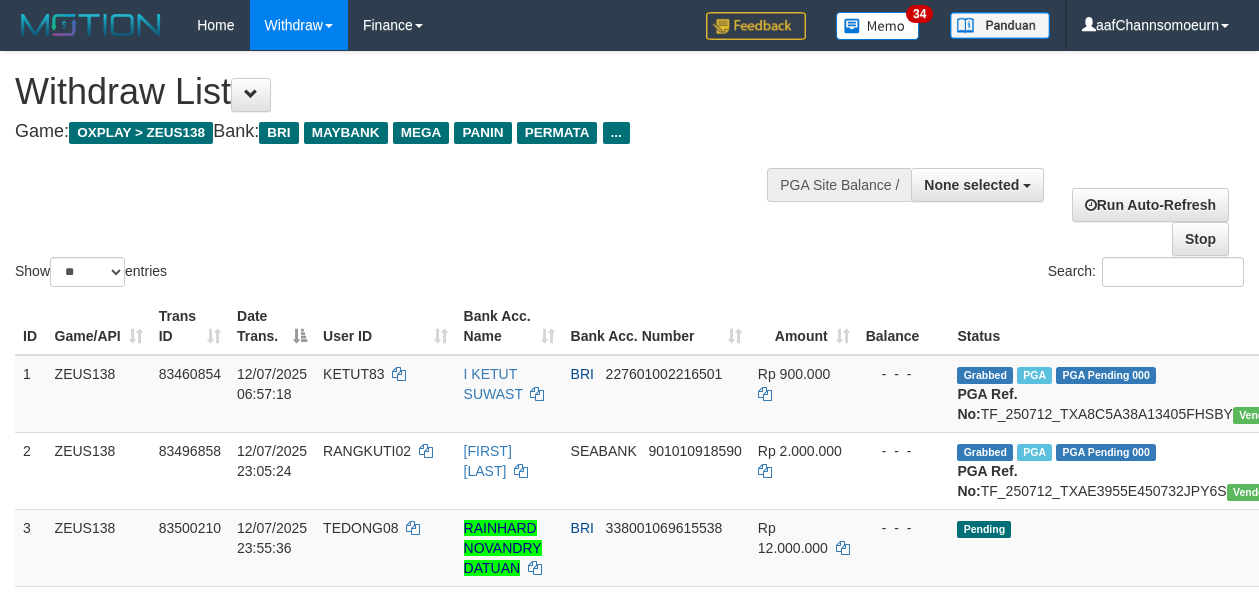 select 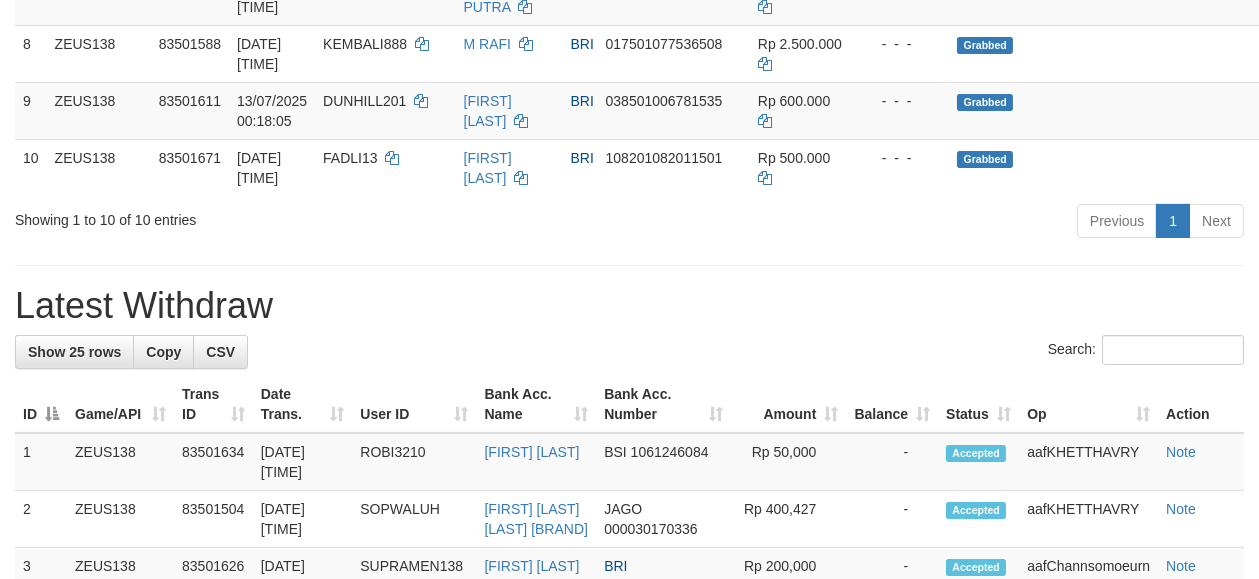 scroll, scrollTop: 733, scrollLeft: 0, axis: vertical 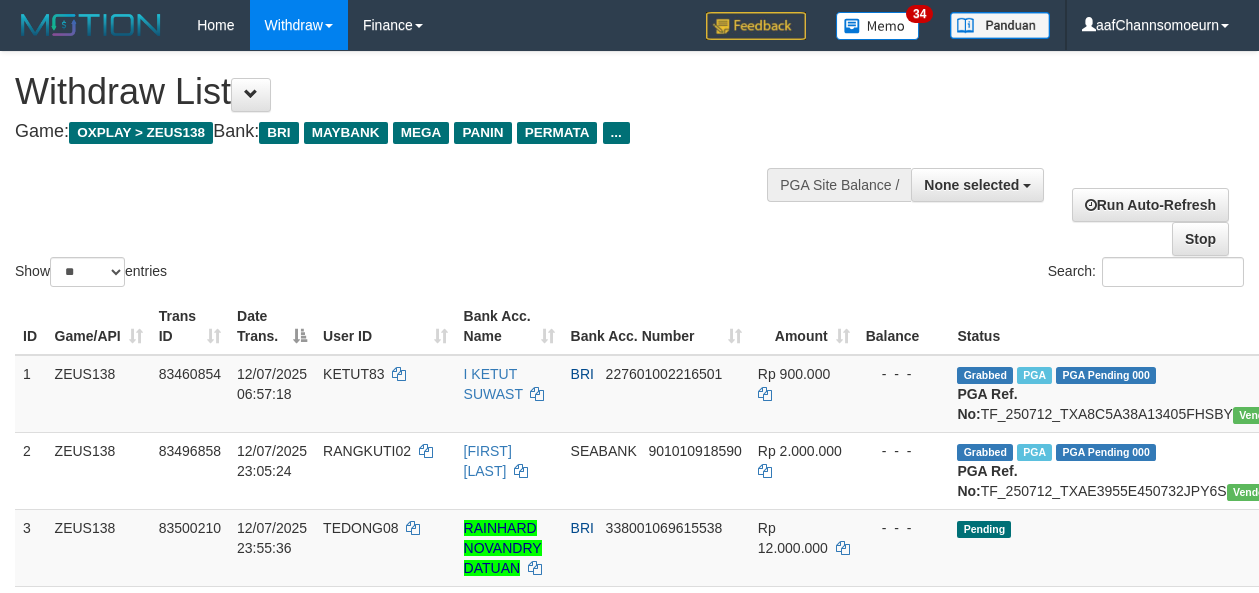 select 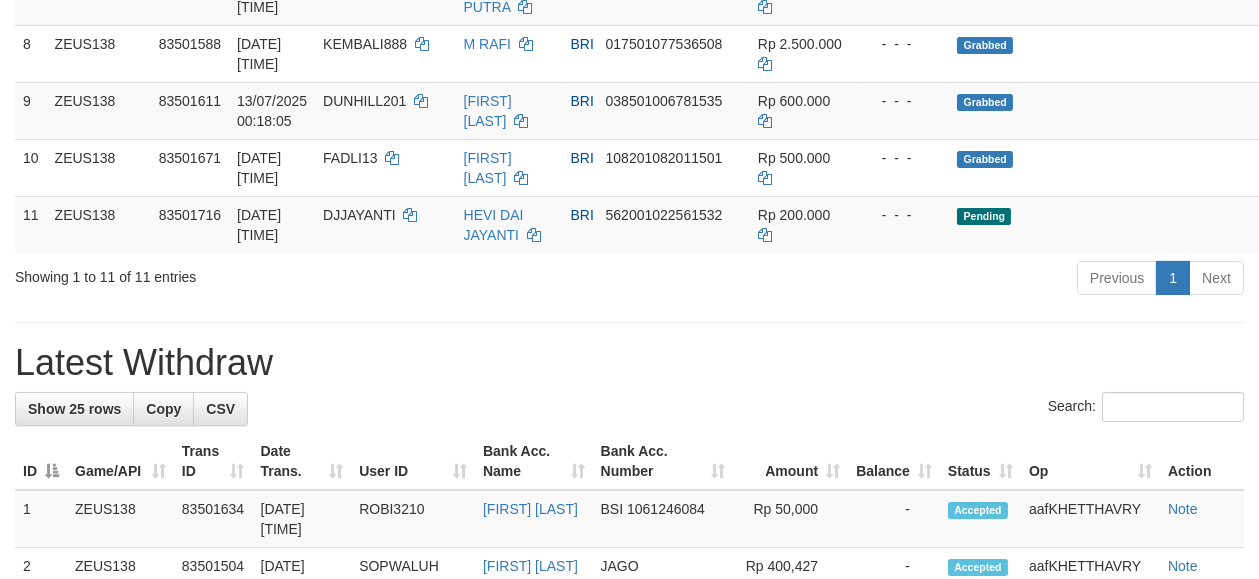 scroll, scrollTop: 733, scrollLeft: 0, axis: vertical 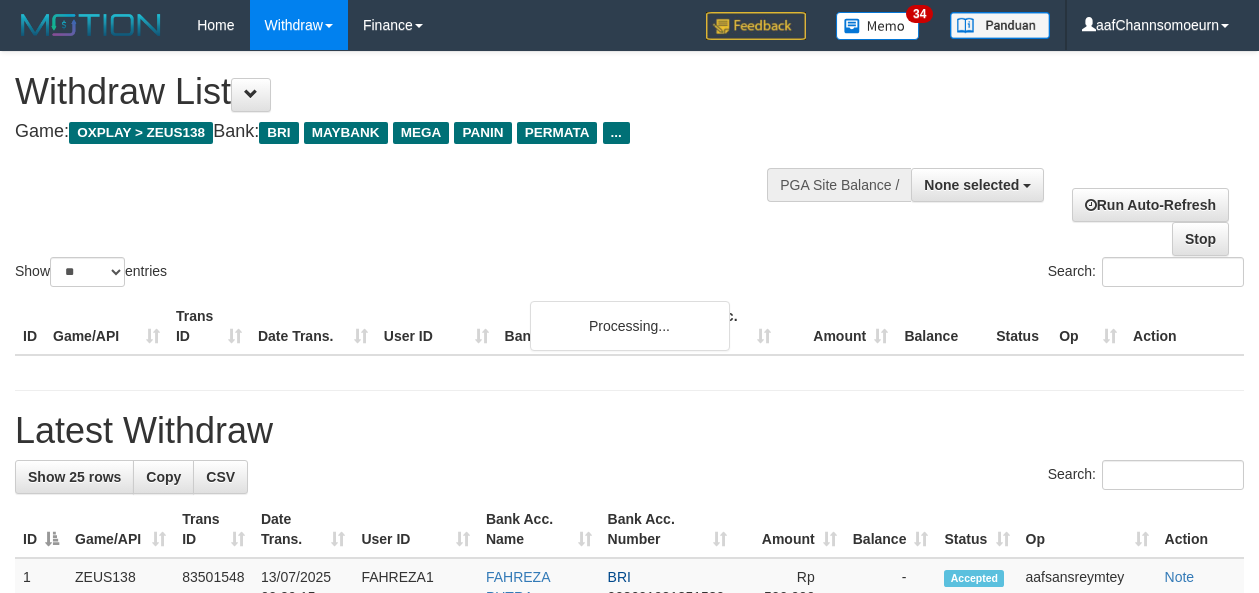 select 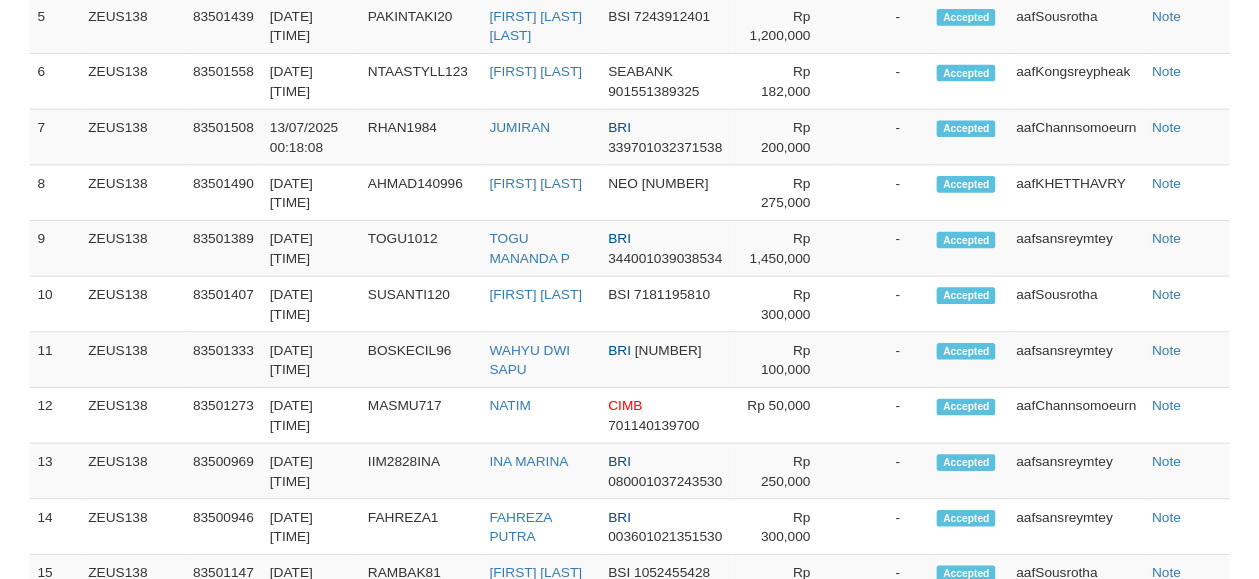 scroll, scrollTop: 733, scrollLeft: 0, axis: vertical 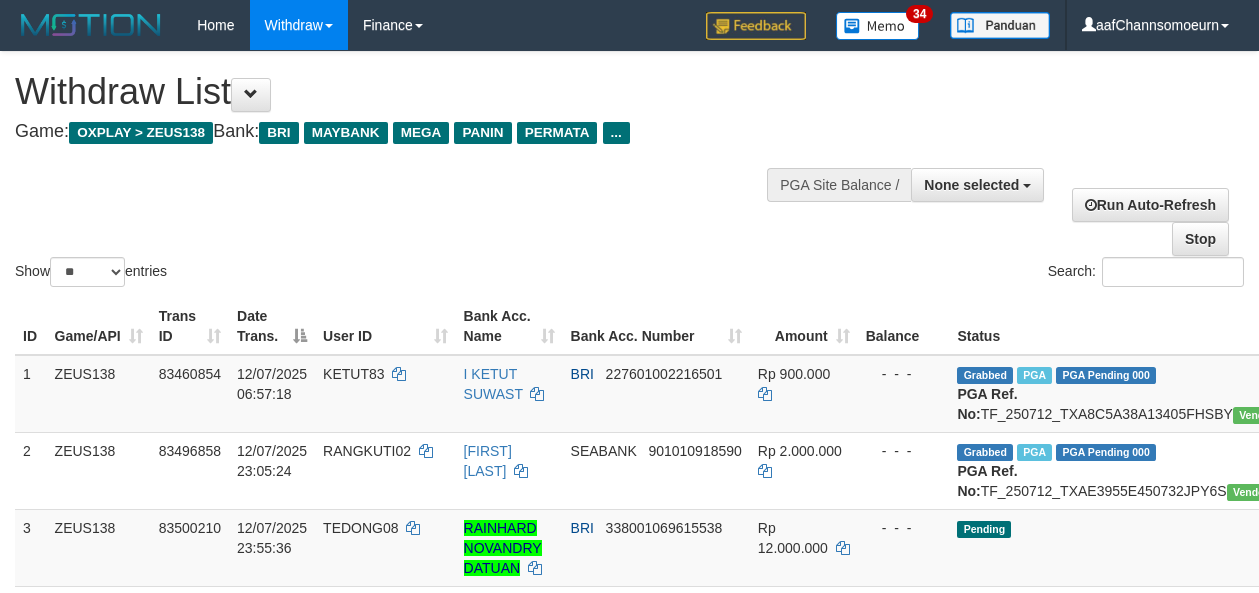 select 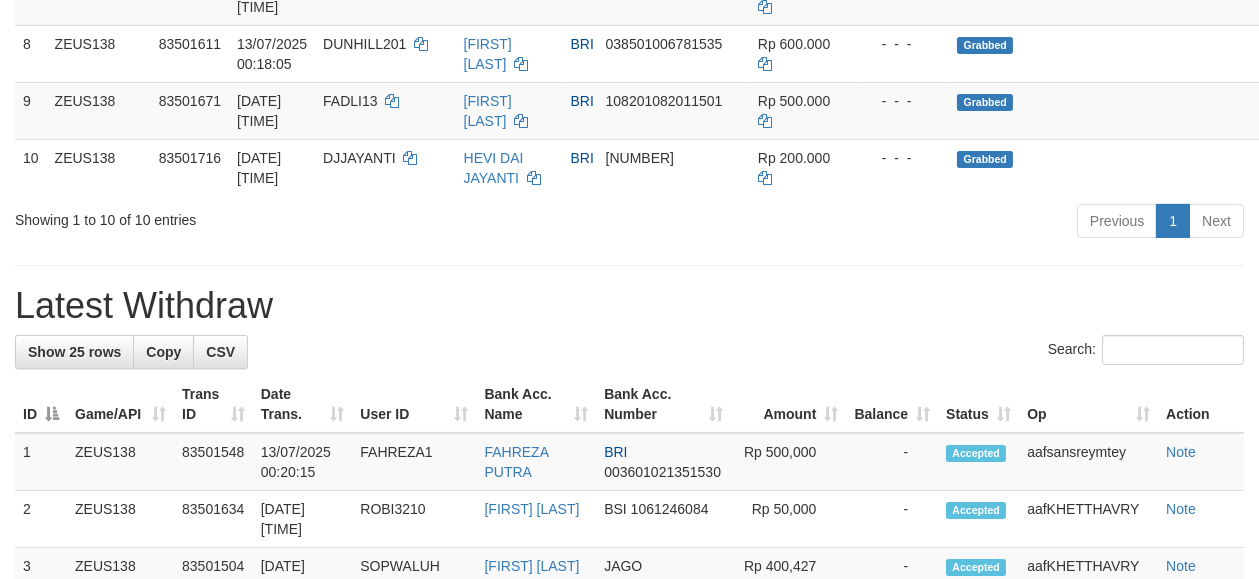 scroll, scrollTop: 733, scrollLeft: 0, axis: vertical 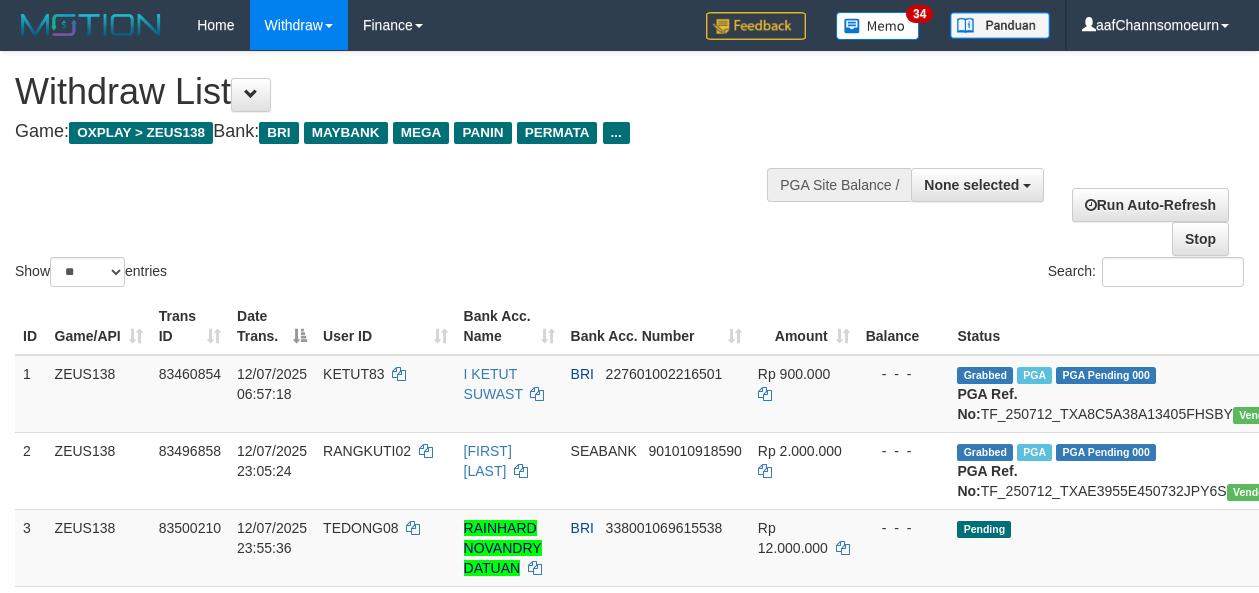 select 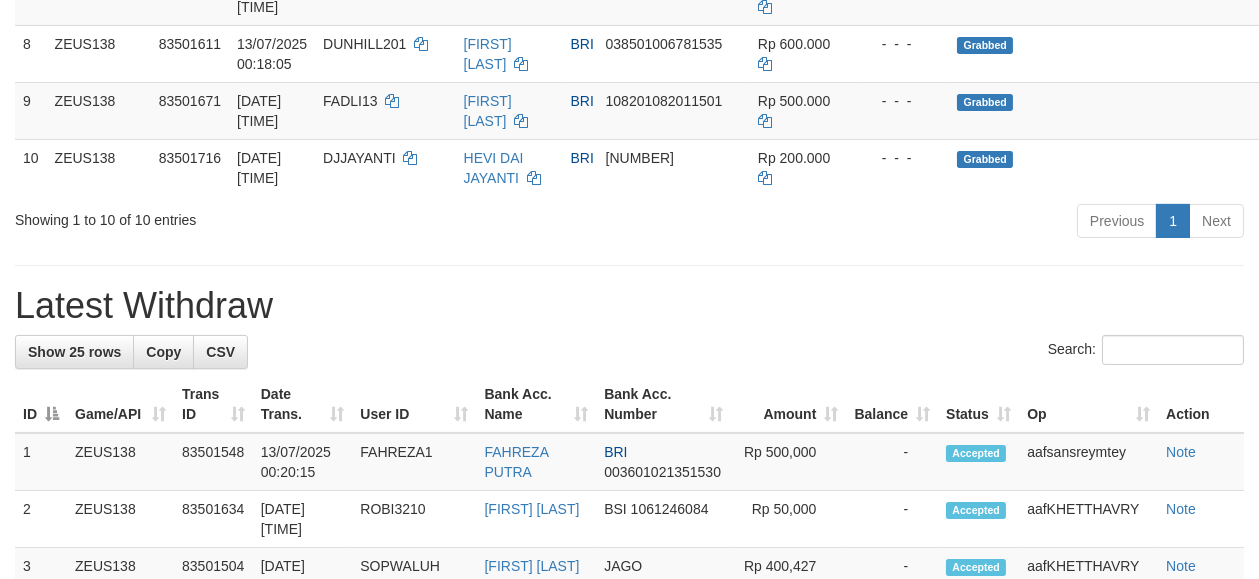 scroll, scrollTop: 733, scrollLeft: 0, axis: vertical 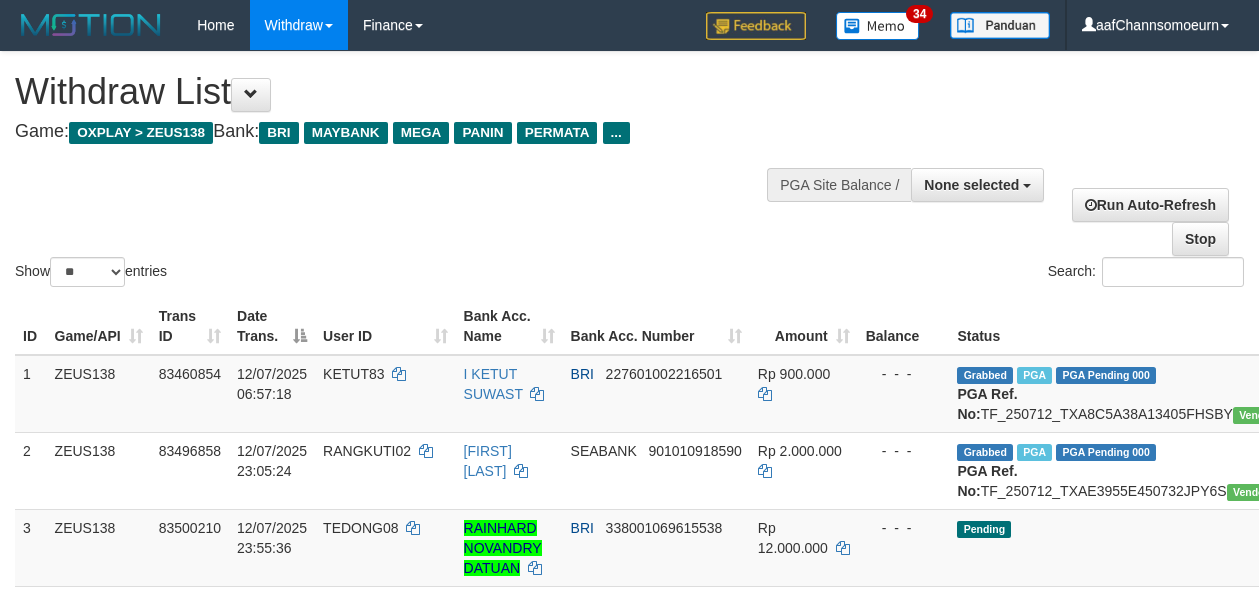 select 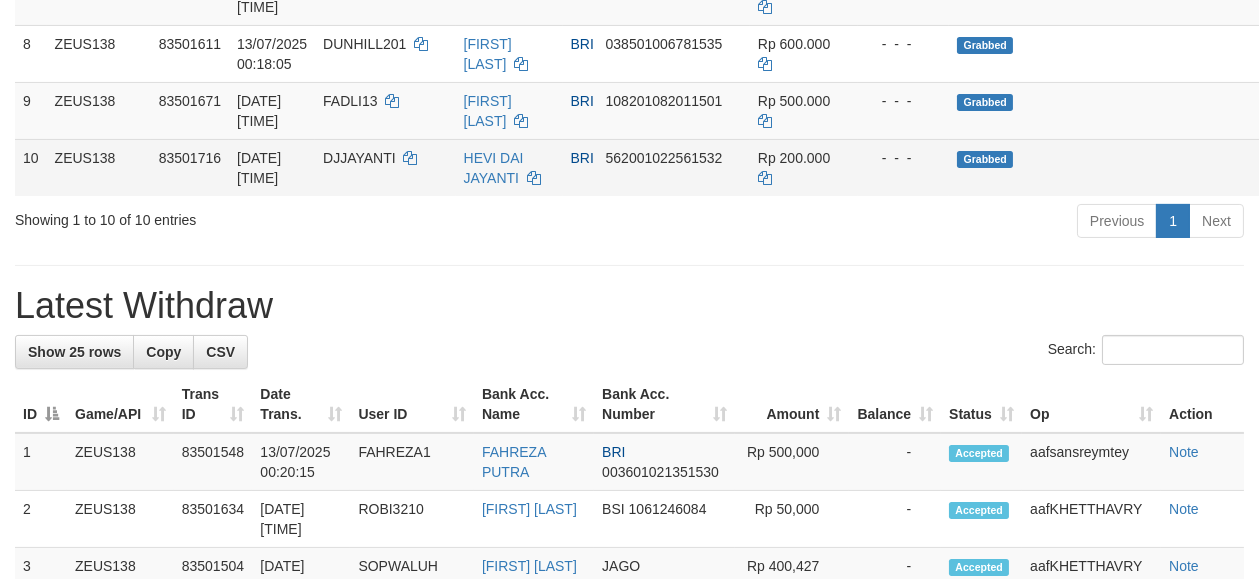 scroll, scrollTop: 733, scrollLeft: 0, axis: vertical 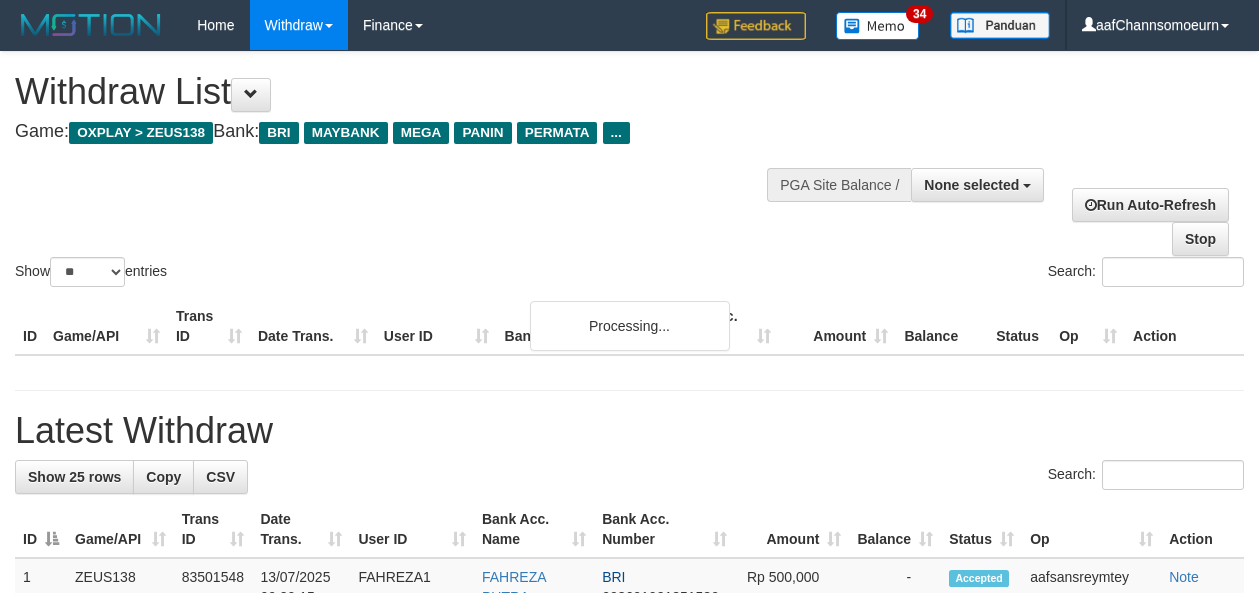 select 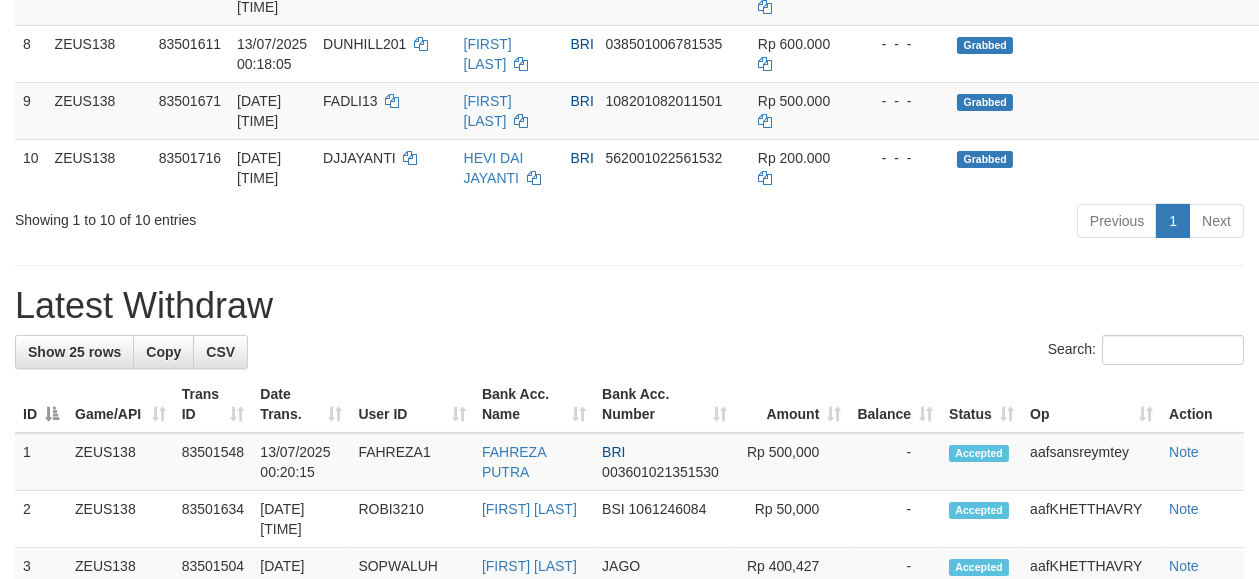 scroll, scrollTop: 733, scrollLeft: 0, axis: vertical 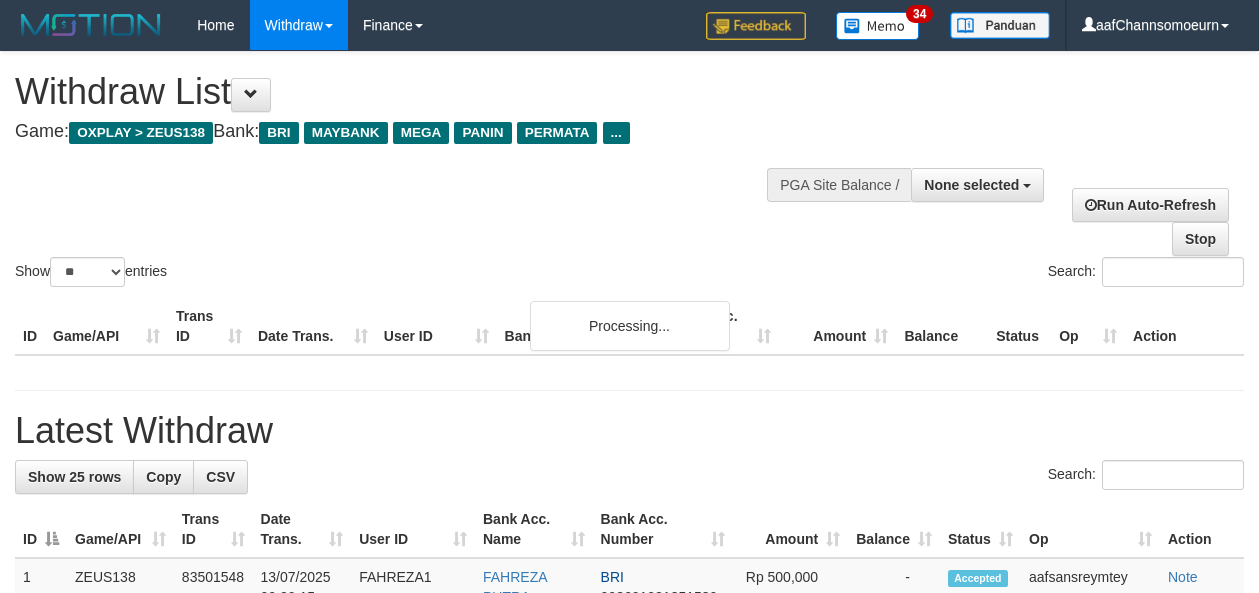 select 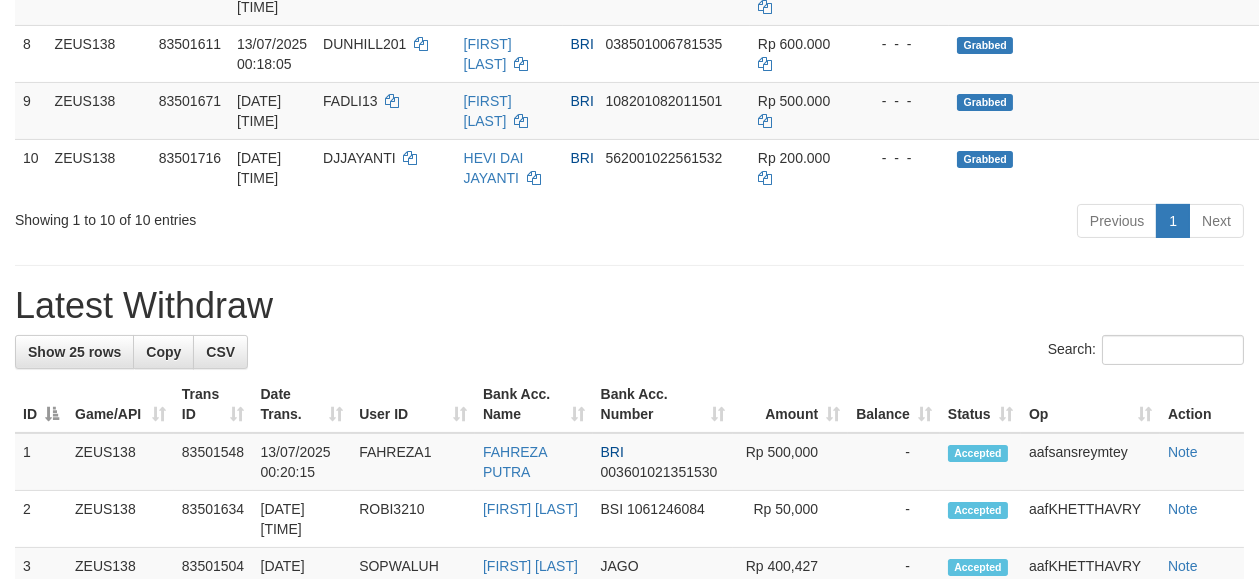 scroll, scrollTop: 733, scrollLeft: 0, axis: vertical 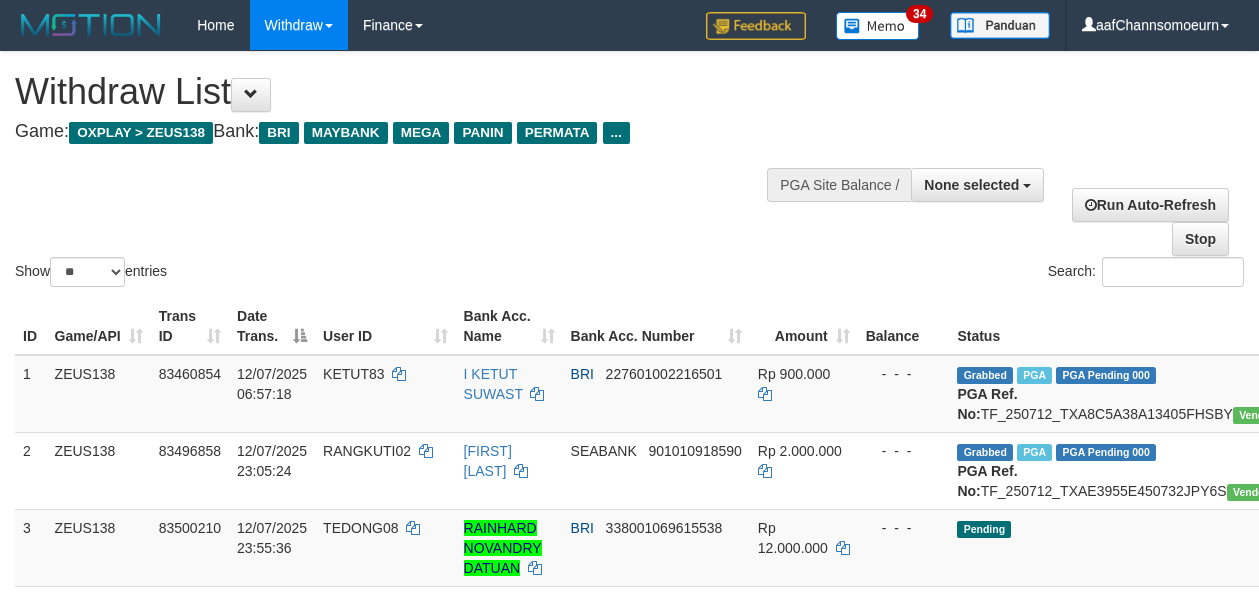 select 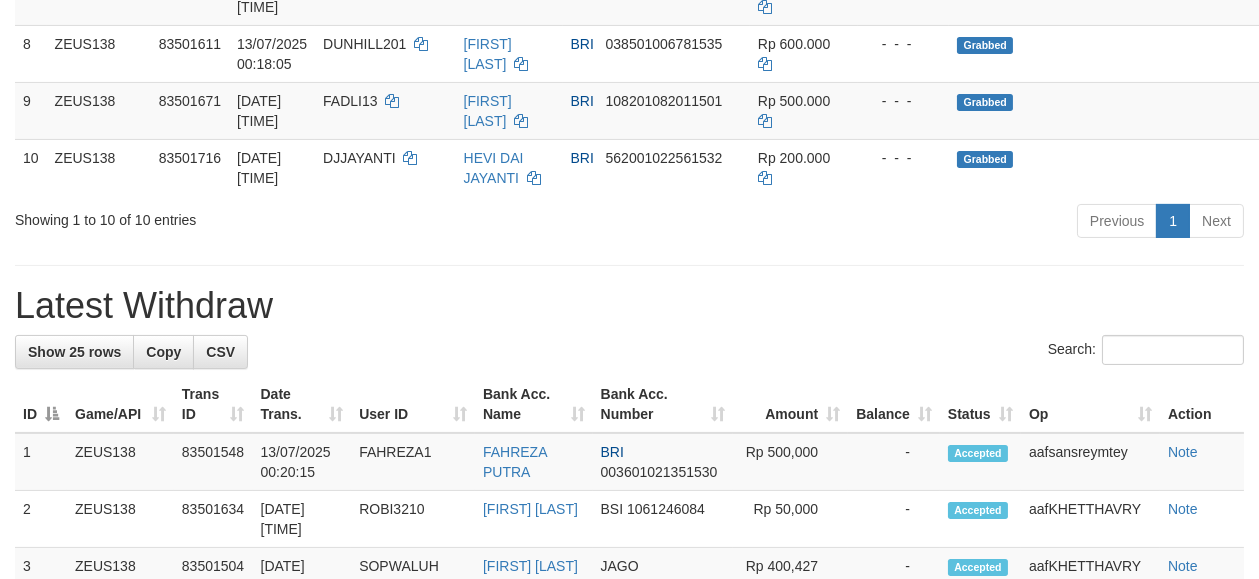 scroll, scrollTop: 733, scrollLeft: 0, axis: vertical 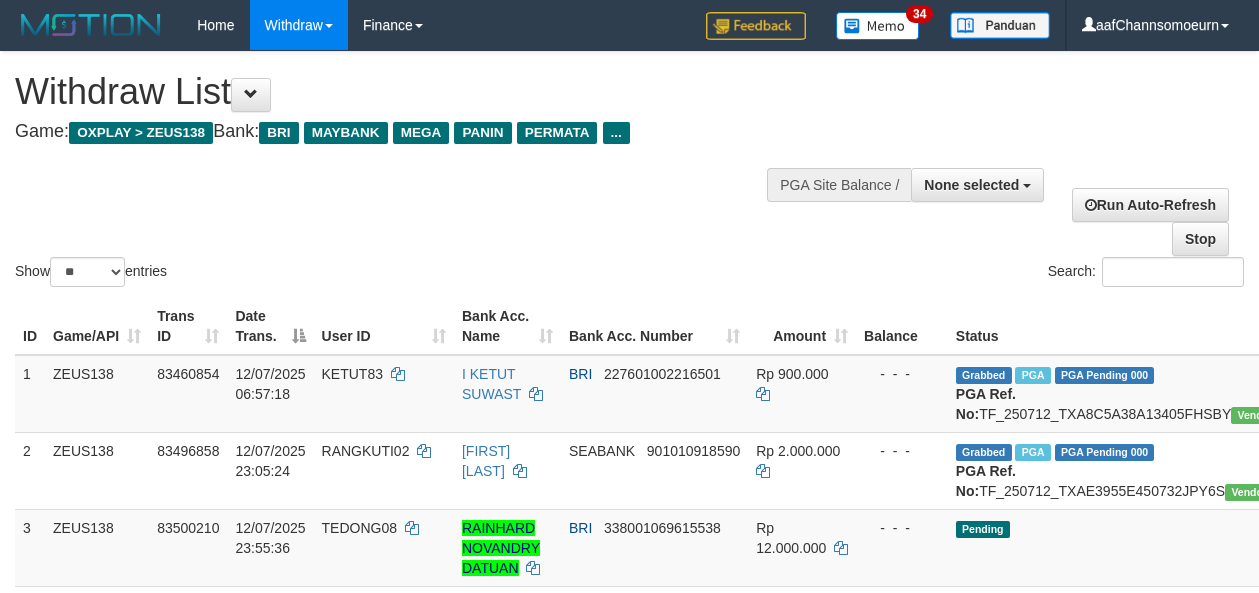 select 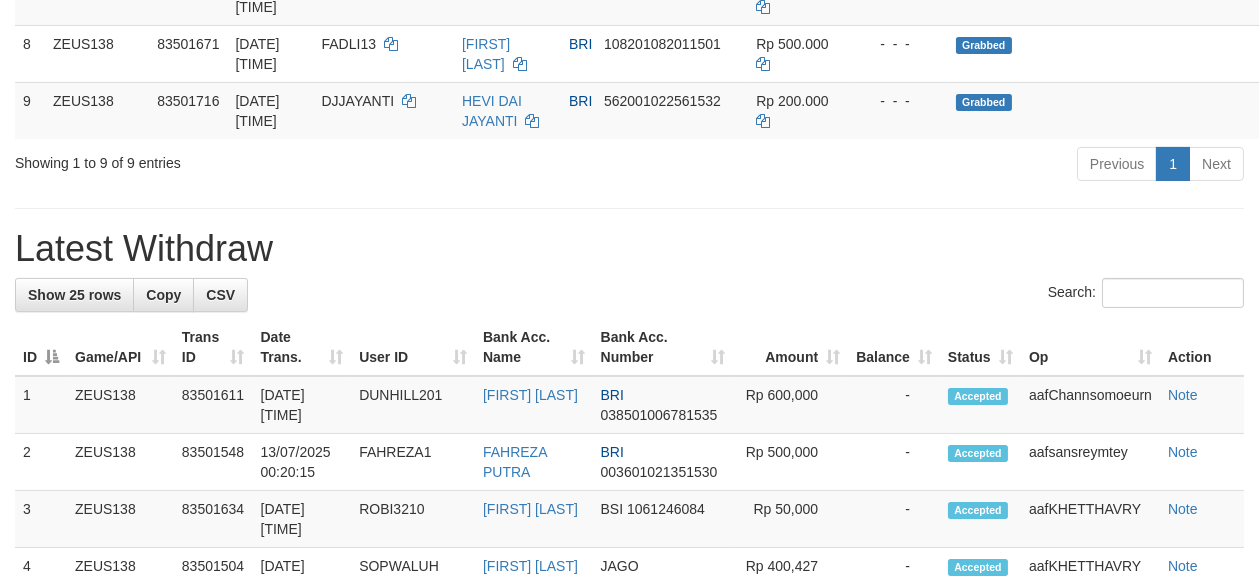 scroll, scrollTop: 733, scrollLeft: 0, axis: vertical 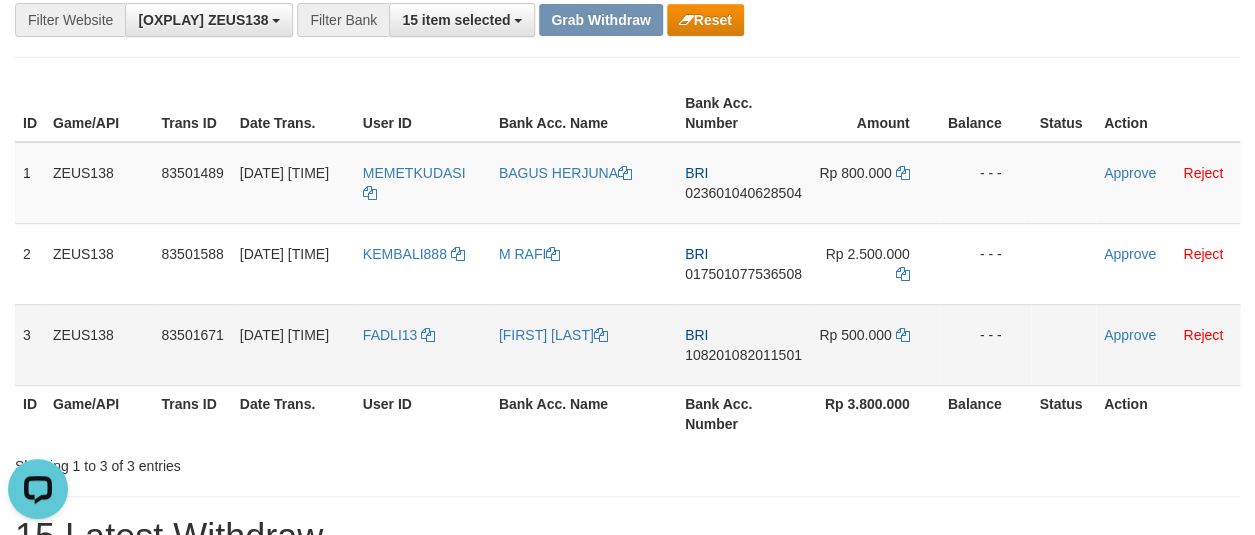 click on "108201082011501" at bounding box center [743, 355] 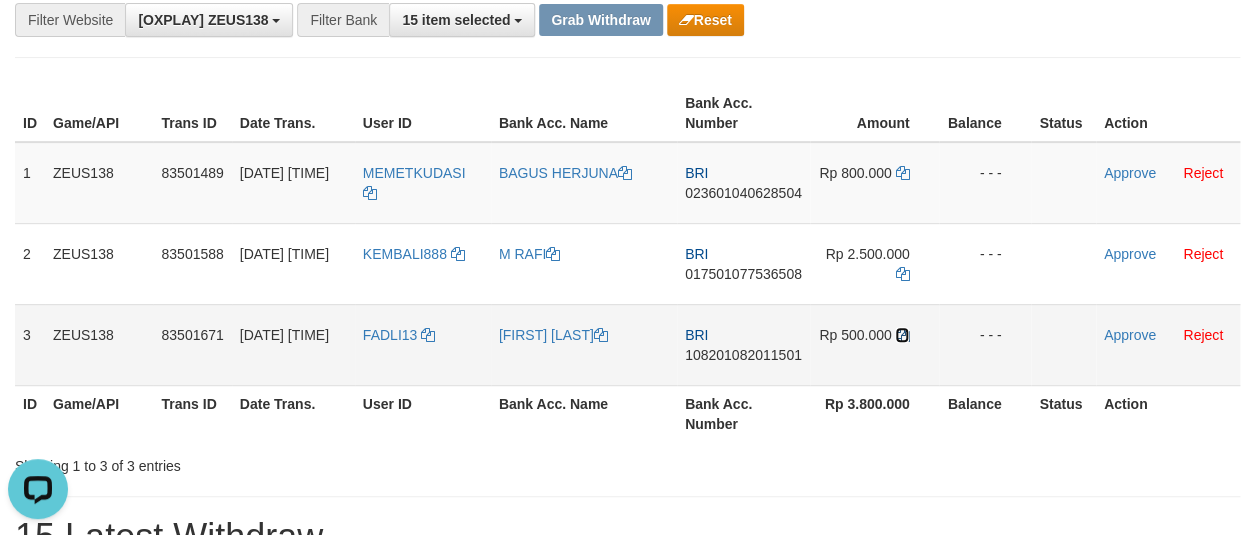 click at bounding box center (902, 335) 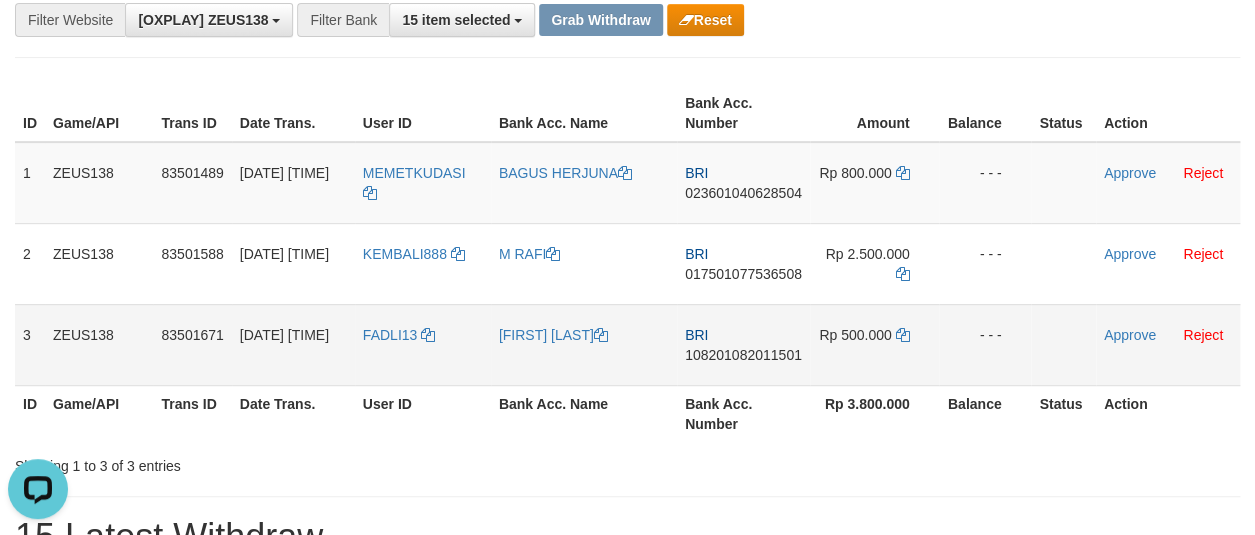 click on "FADLI13" at bounding box center (423, 344) 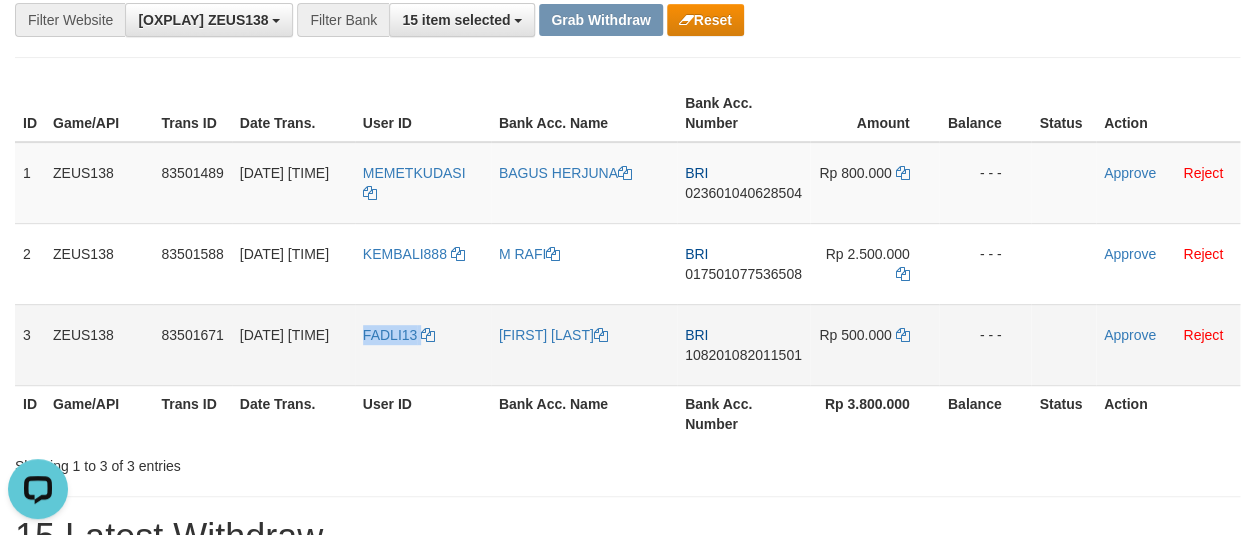 click on "FADLI13" at bounding box center (423, 344) 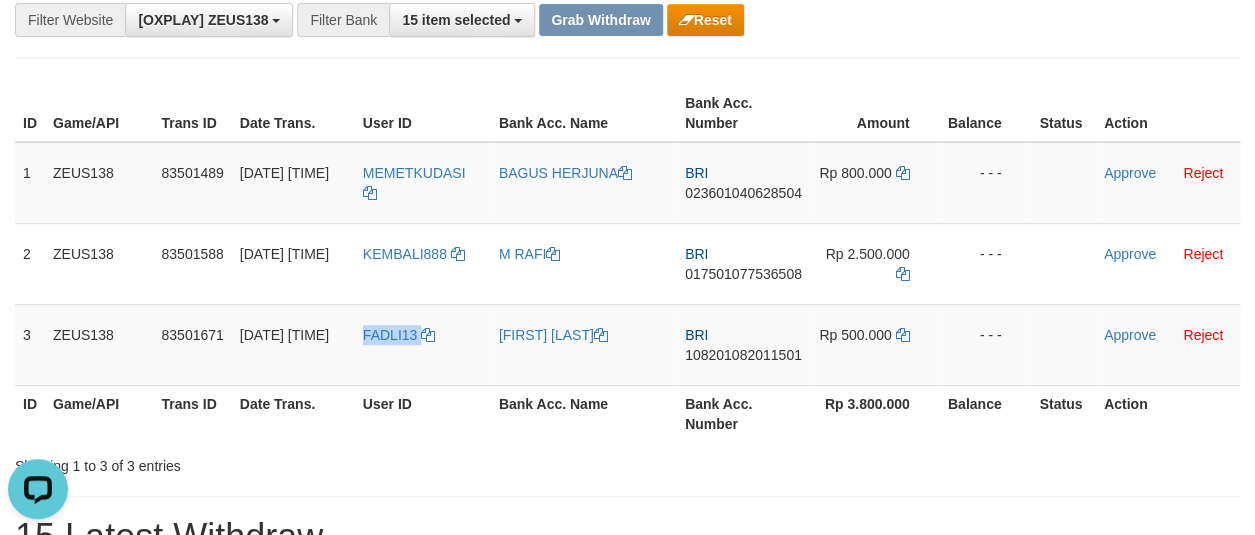 copy on "FADLI13" 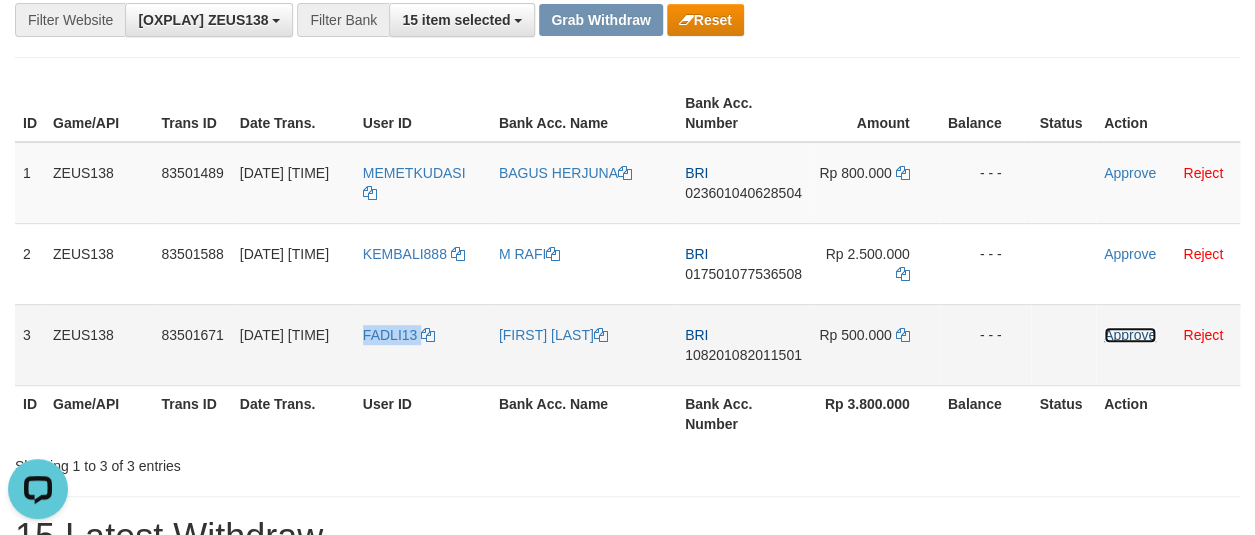 click on "Approve" at bounding box center [1130, 335] 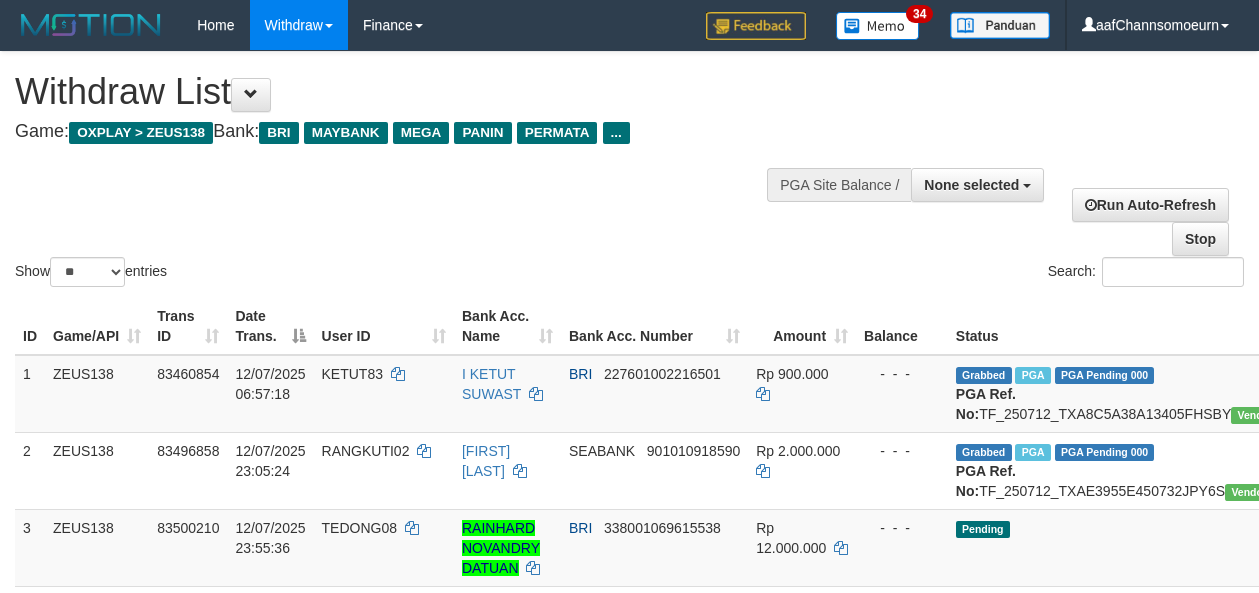 select 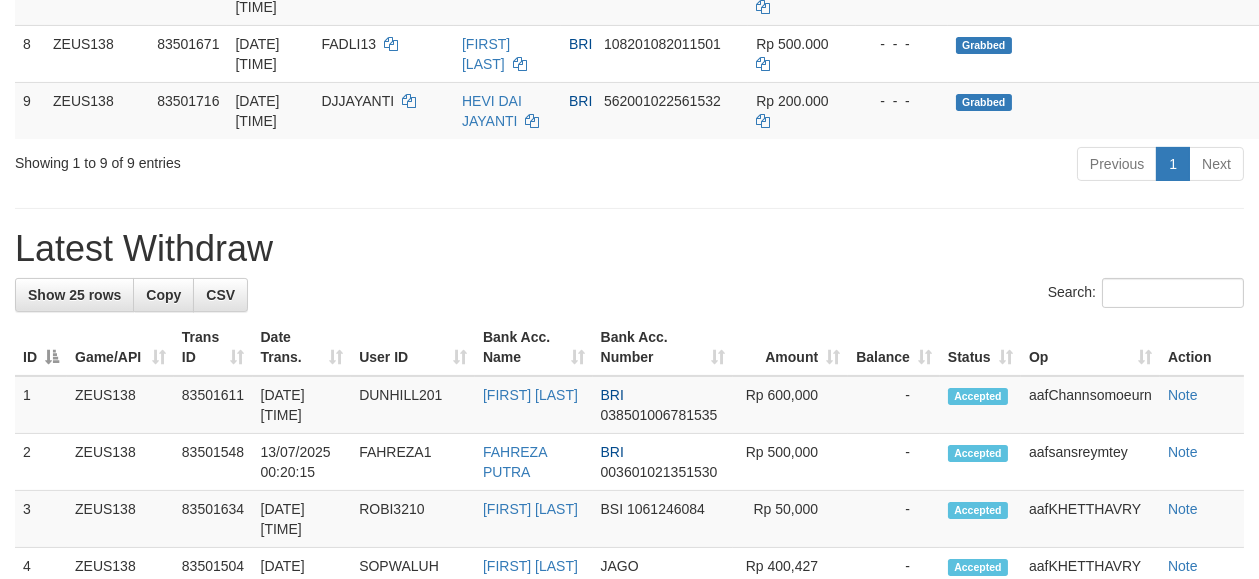 scroll, scrollTop: 733, scrollLeft: 0, axis: vertical 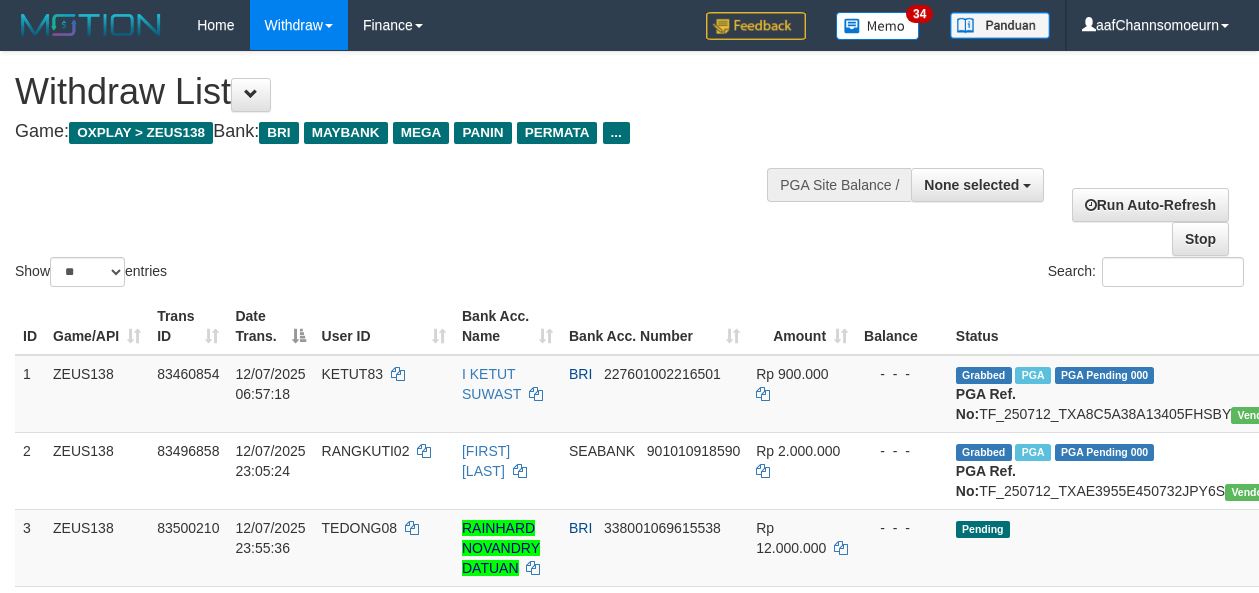 select 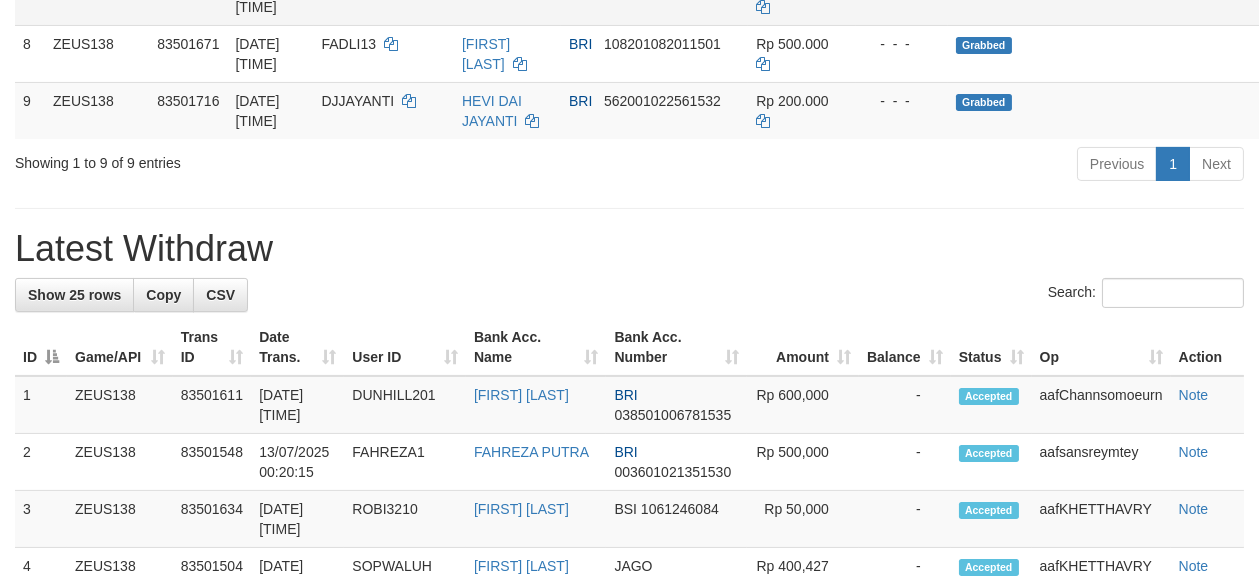 scroll, scrollTop: 733, scrollLeft: 0, axis: vertical 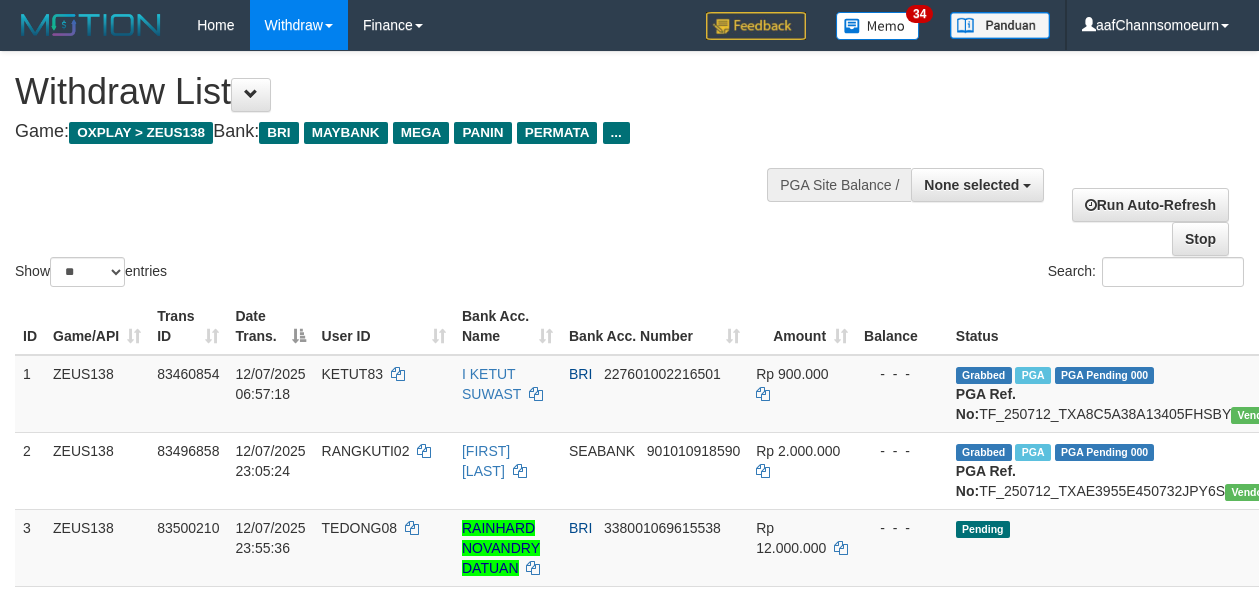 select 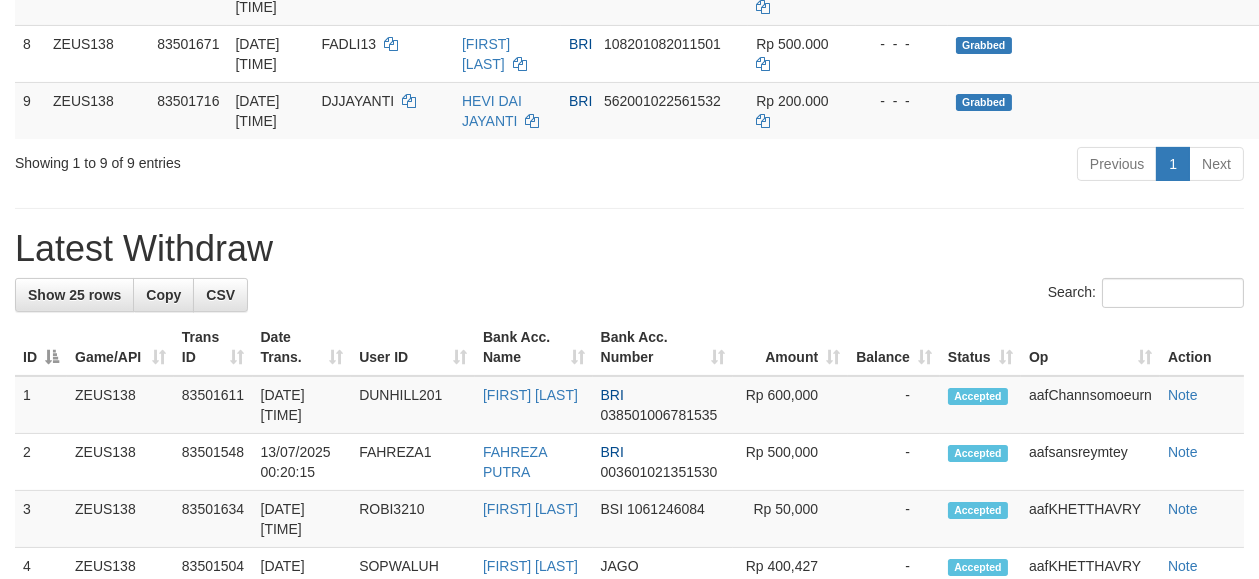 scroll, scrollTop: 733, scrollLeft: 0, axis: vertical 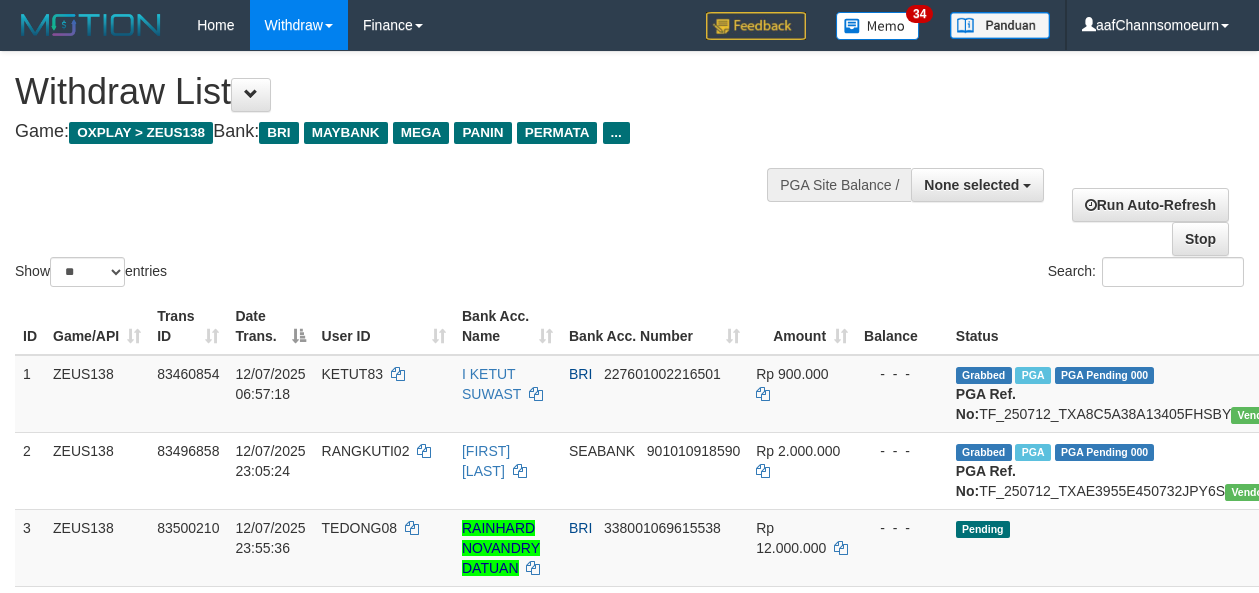 select 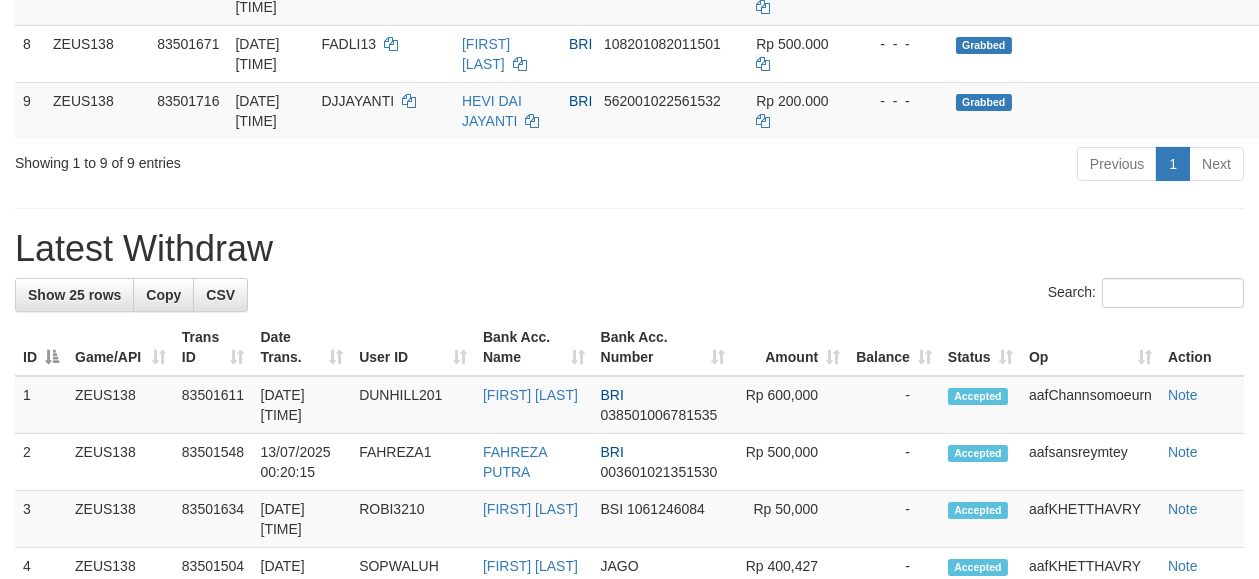 scroll, scrollTop: 733, scrollLeft: 0, axis: vertical 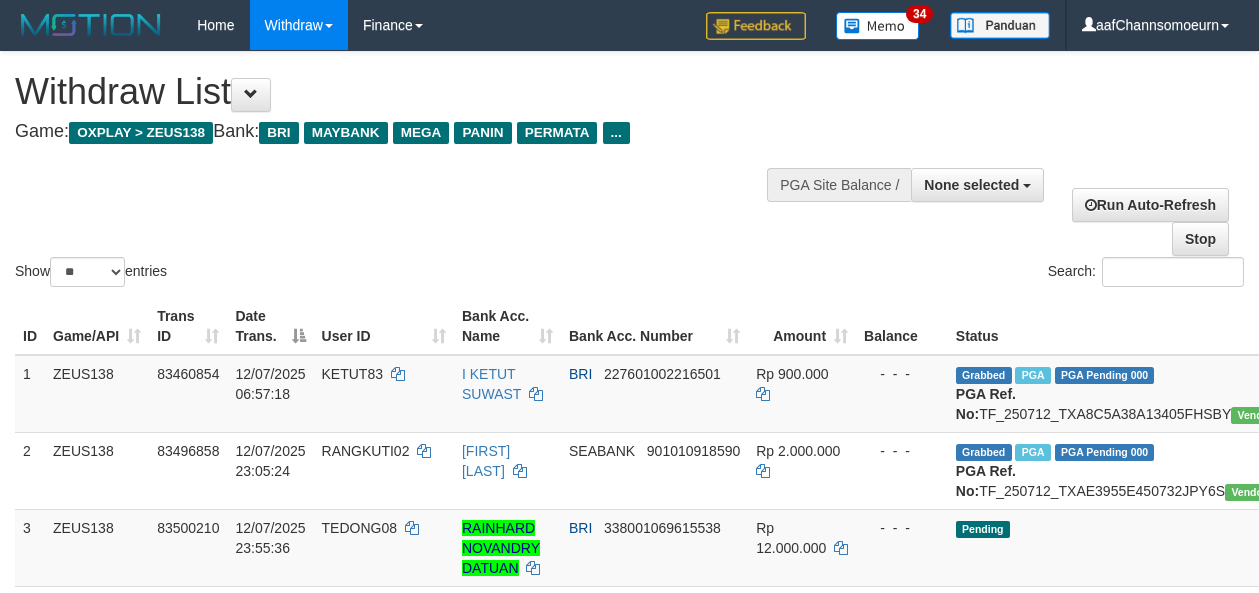 select 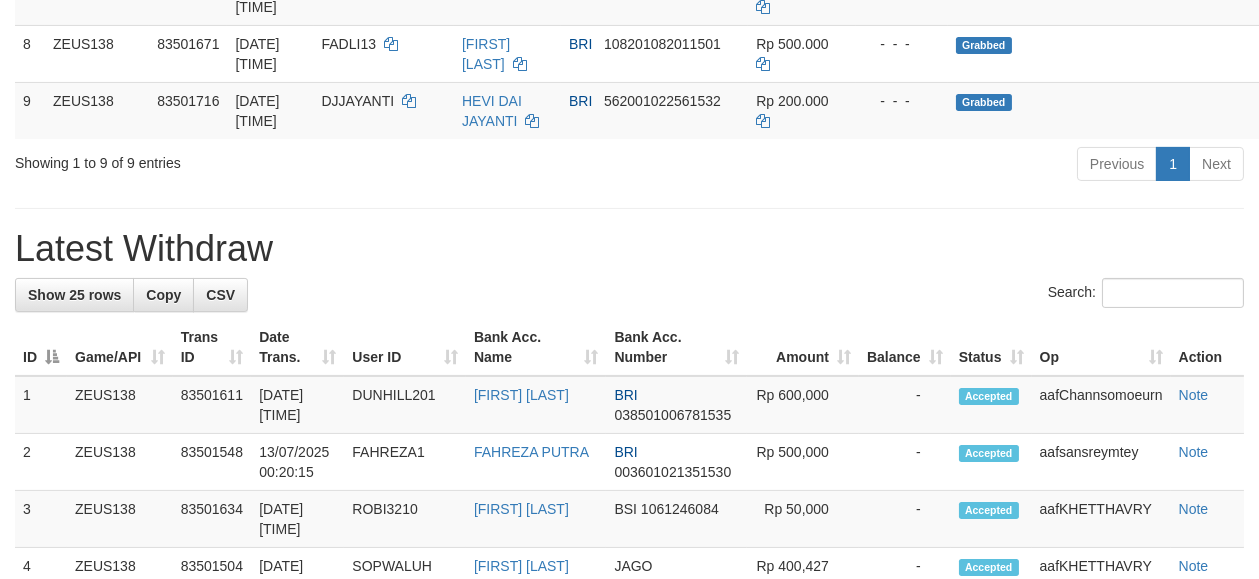 scroll, scrollTop: 733, scrollLeft: 0, axis: vertical 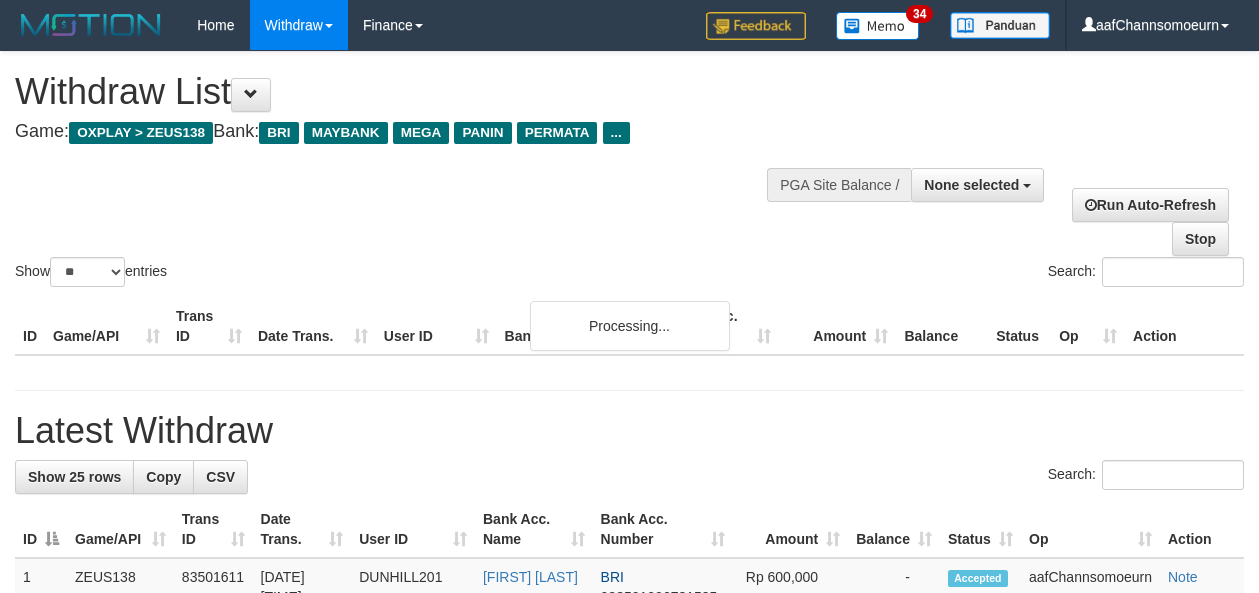 select 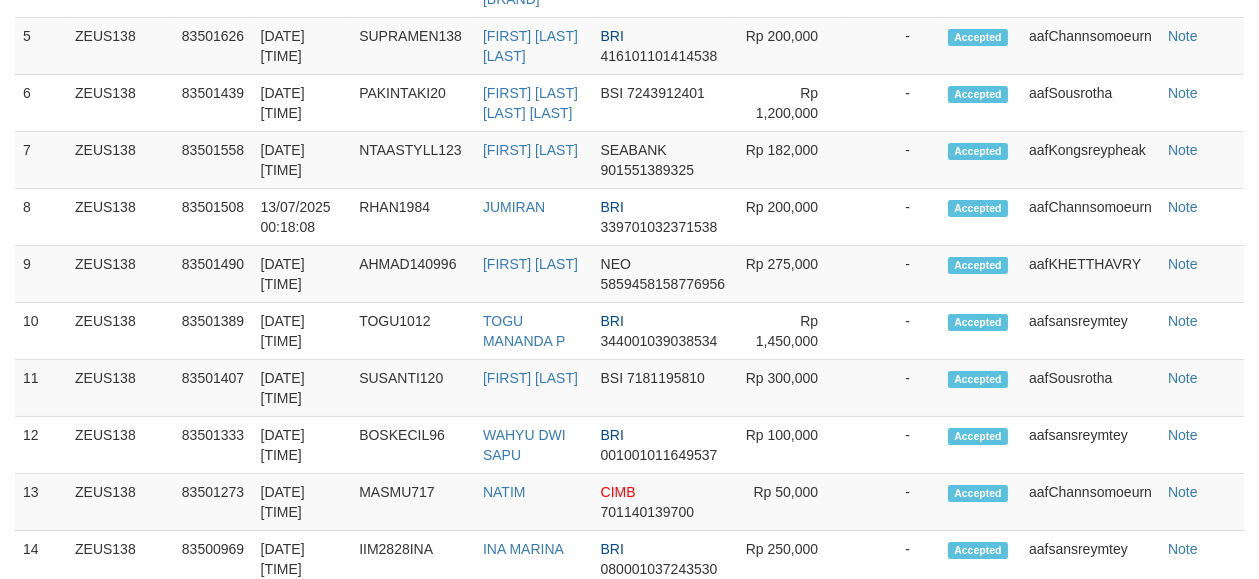 scroll, scrollTop: 733, scrollLeft: 0, axis: vertical 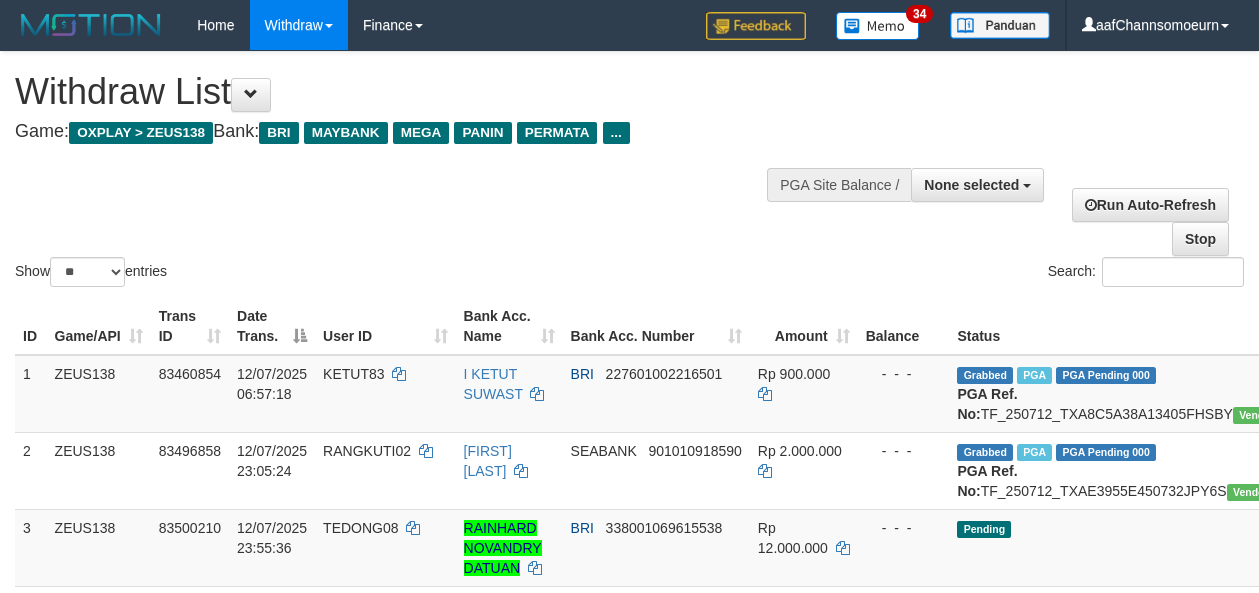 select 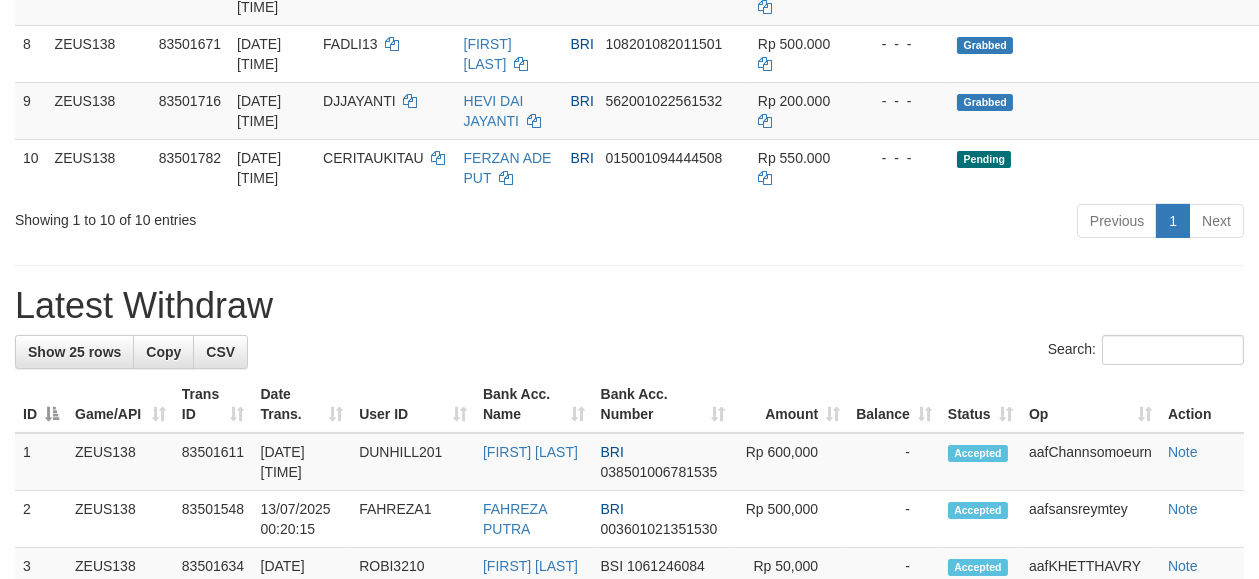 scroll, scrollTop: 733, scrollLeft: 0, axis: vertical 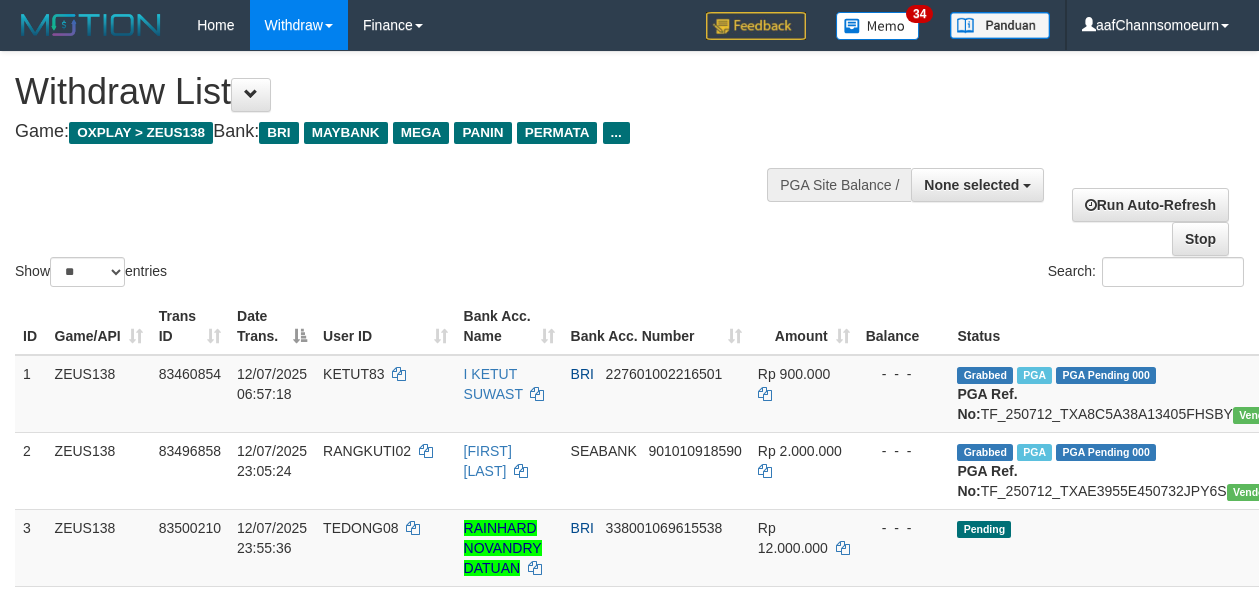select 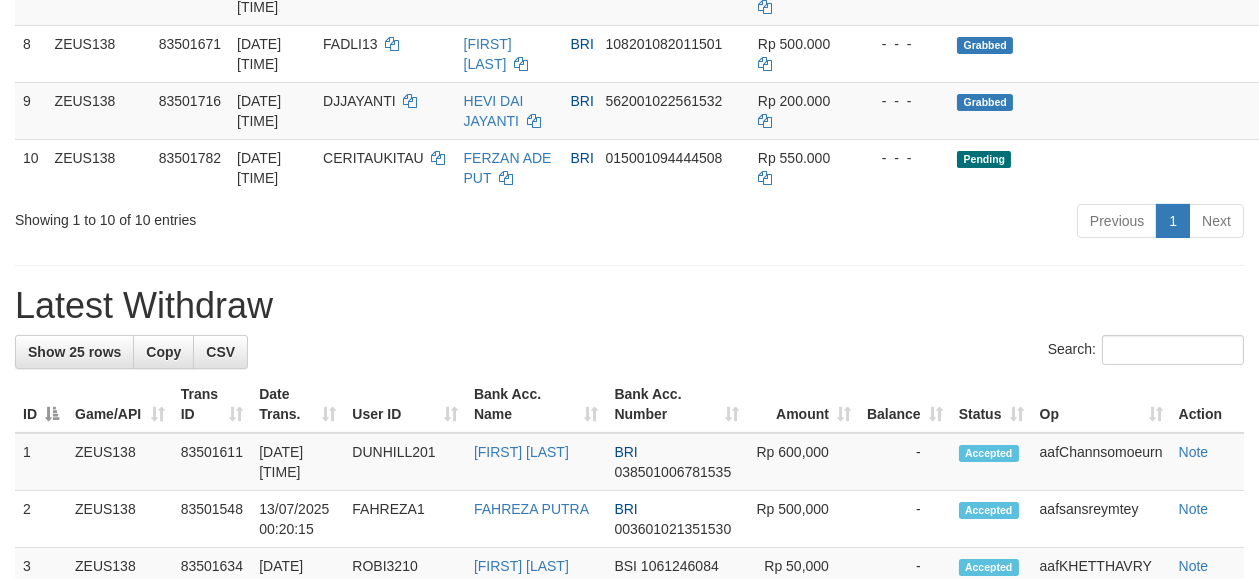 scroll, scrollTop: 733, scrollLeft: 0, axis: vertical 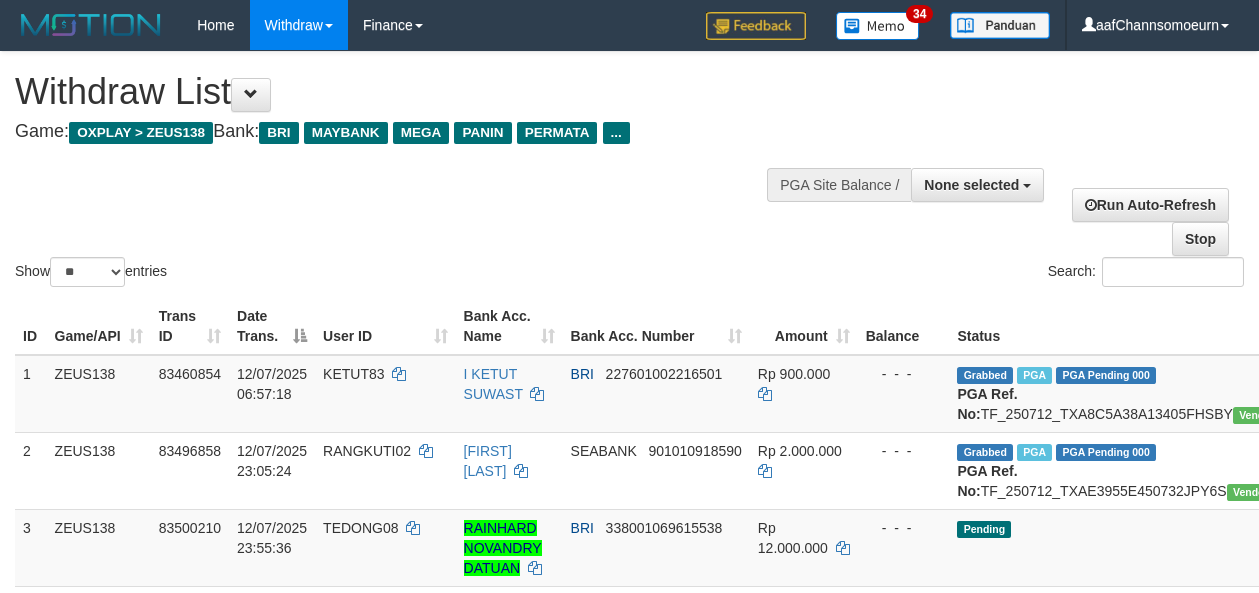 select 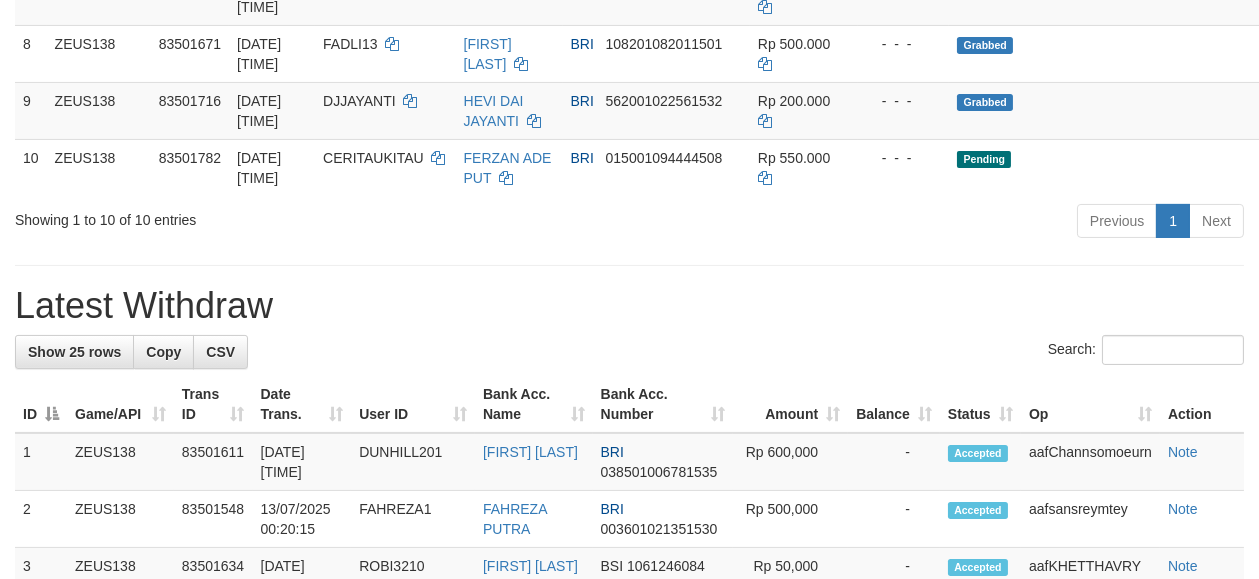 scroll, scrollTop: 733, scrollLeft: 0, axis: vertical 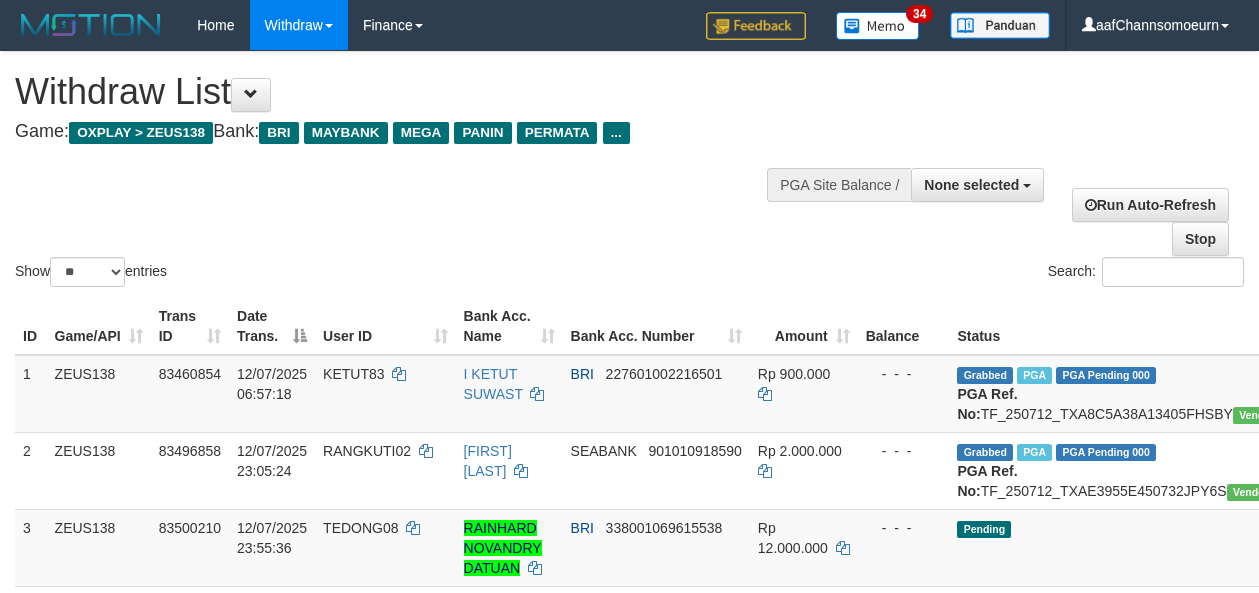 select 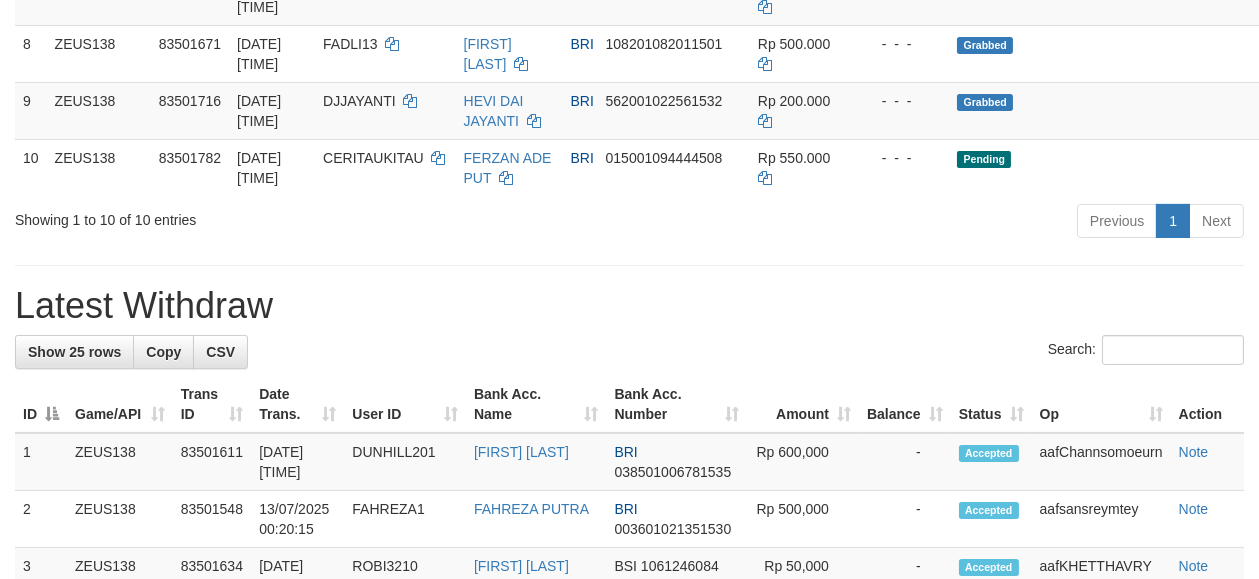 scroll, scrollTop: 733, scrollLeft: 0, axis: vertical 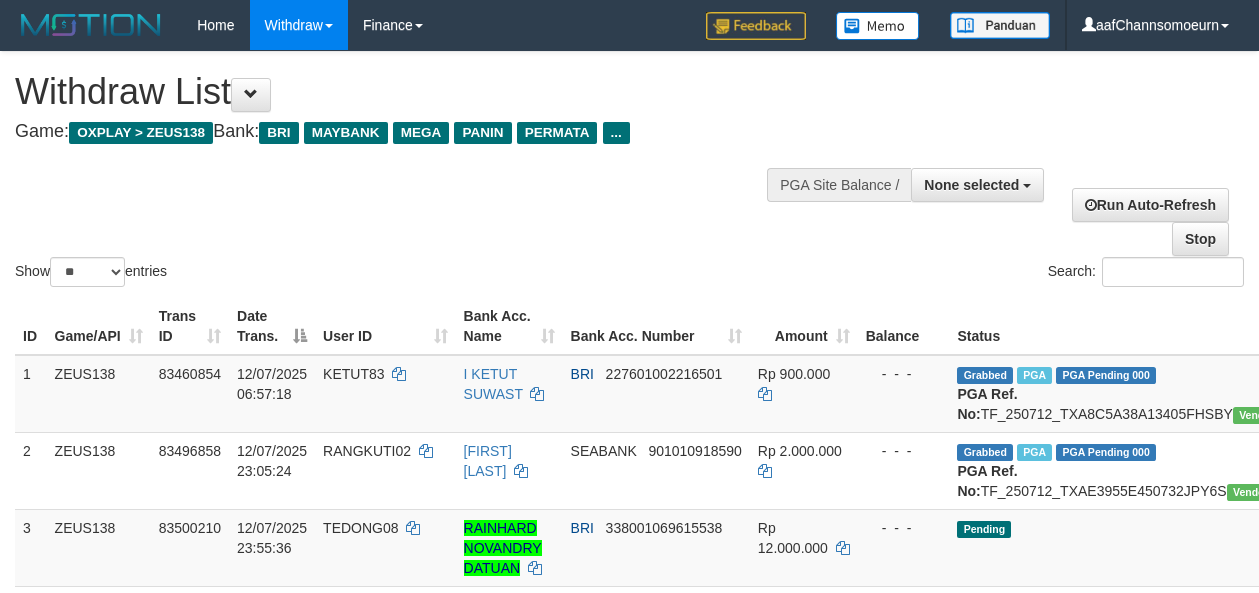 select 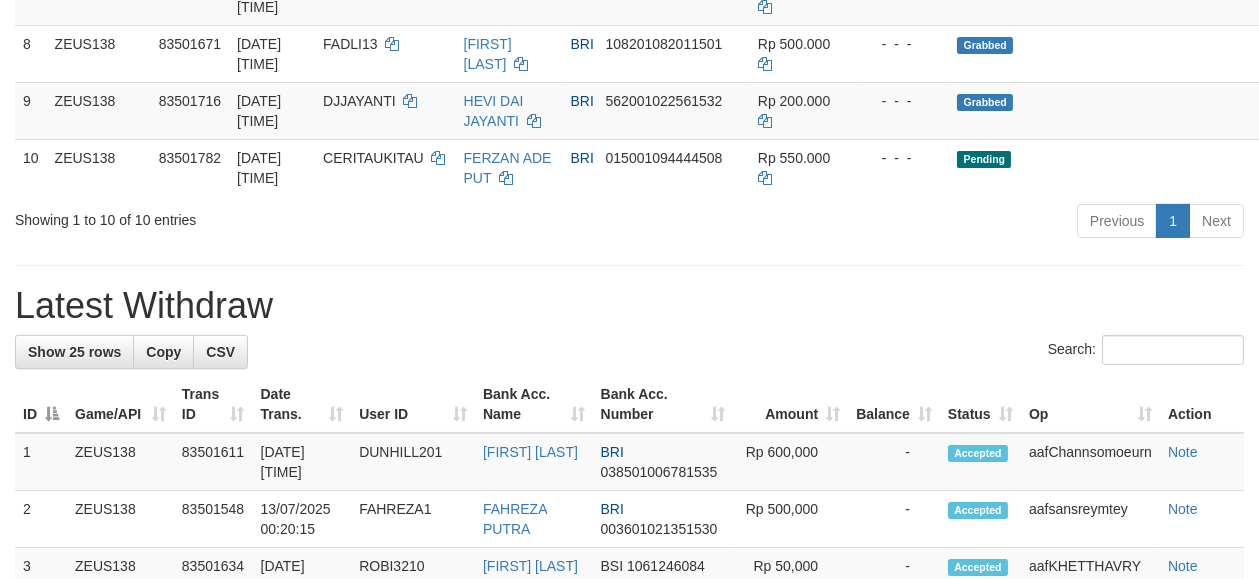 scroll, scrollTop: 733, scrollLeft: 0, axis: vertical 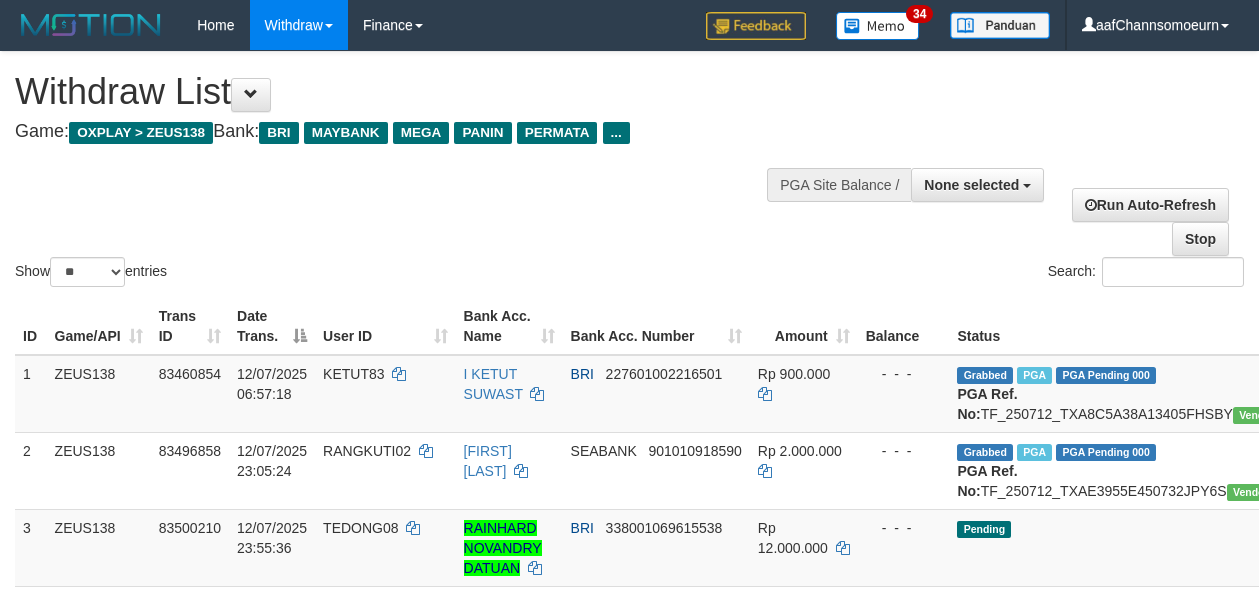 select 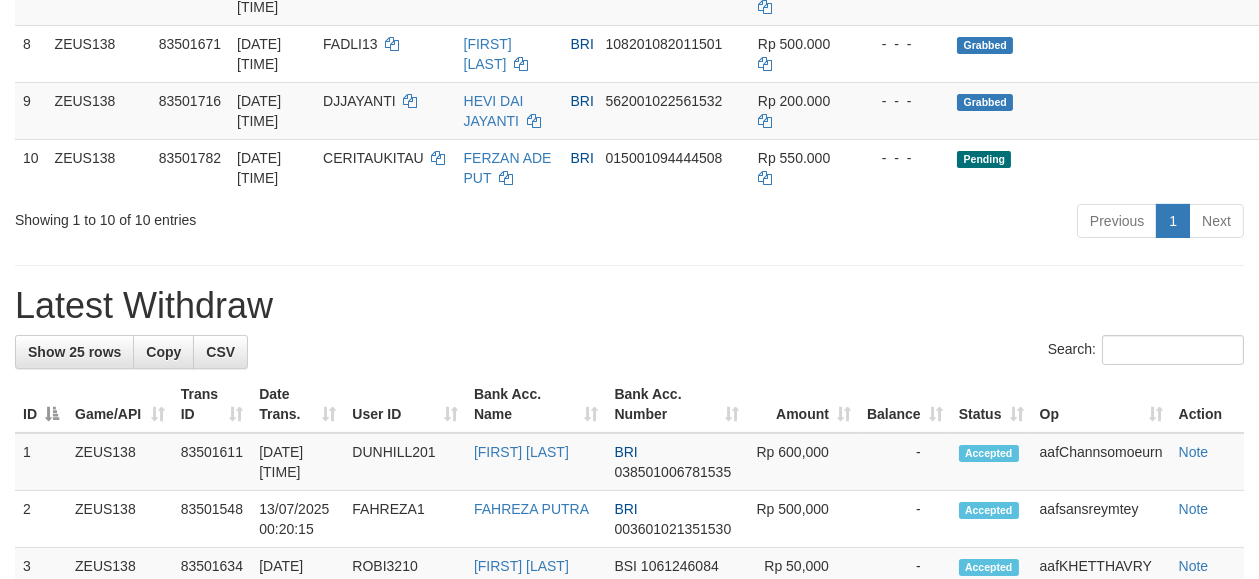 scroll, scrollTop: 733, scrollLeft: 0, axis: vertical 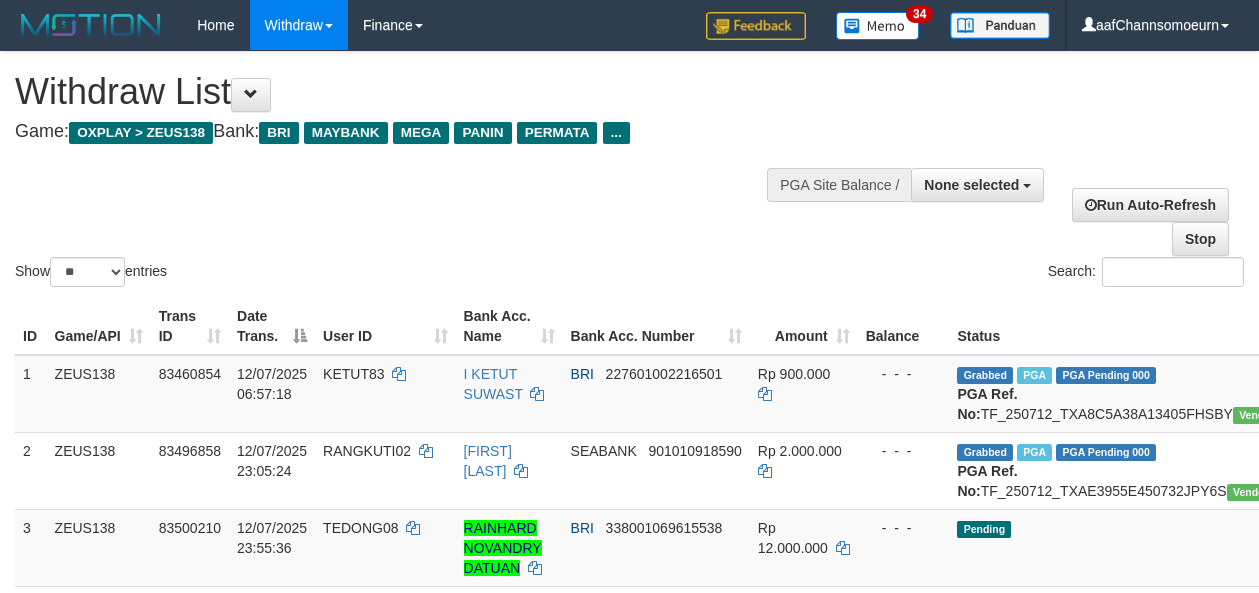 select 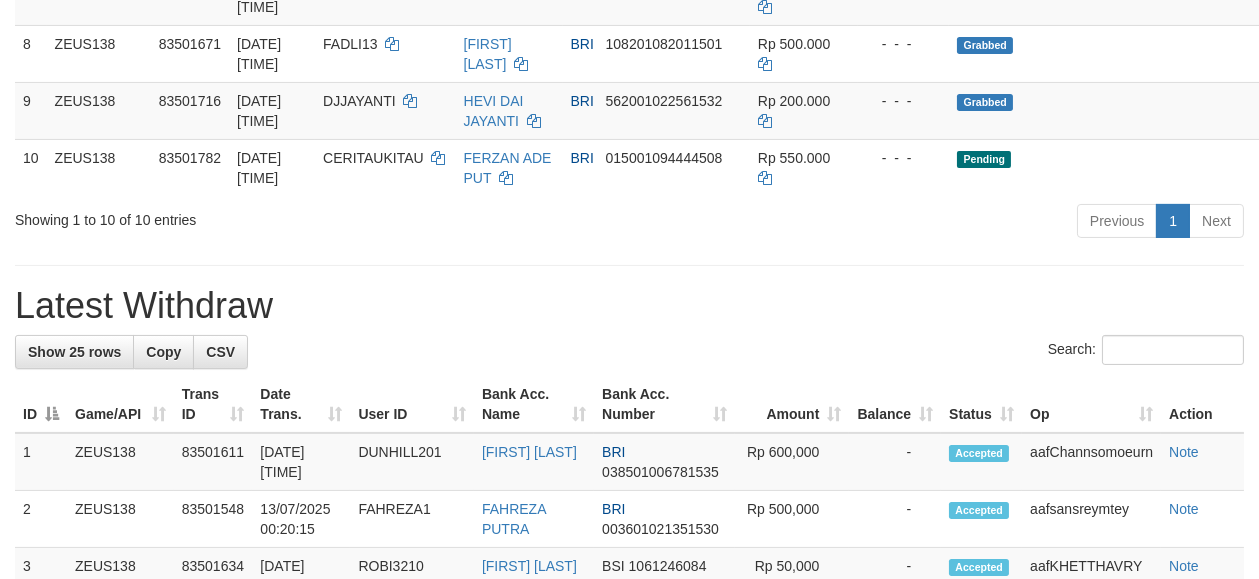 scroll, scrollTop: 733, scrollLeft: 0, axis: vertical 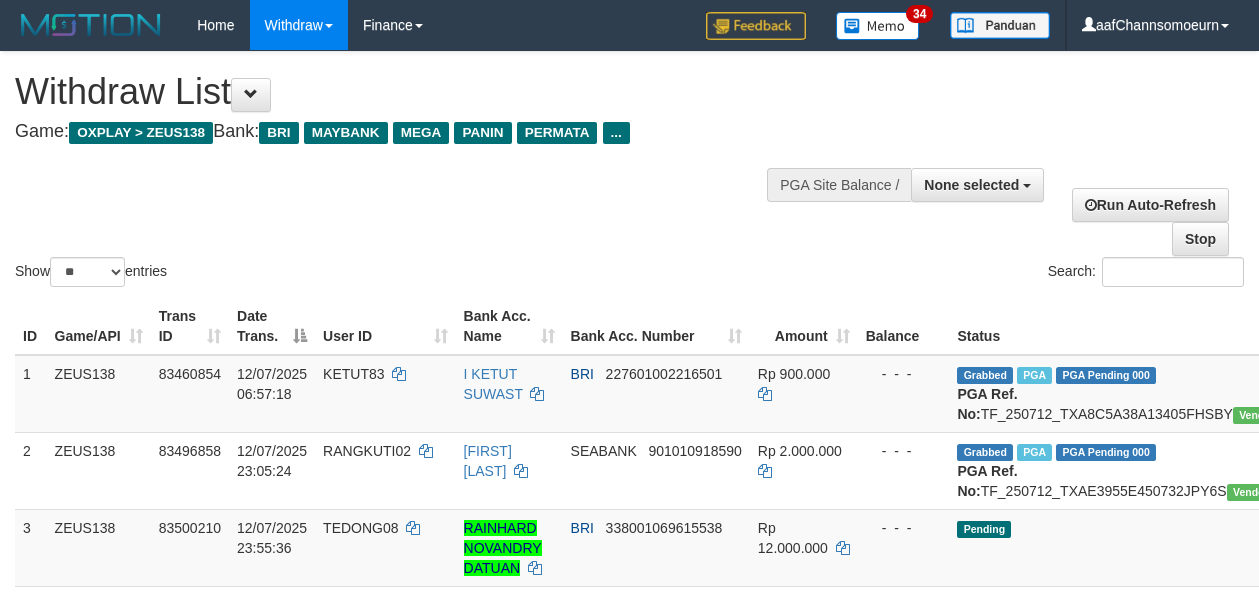 select 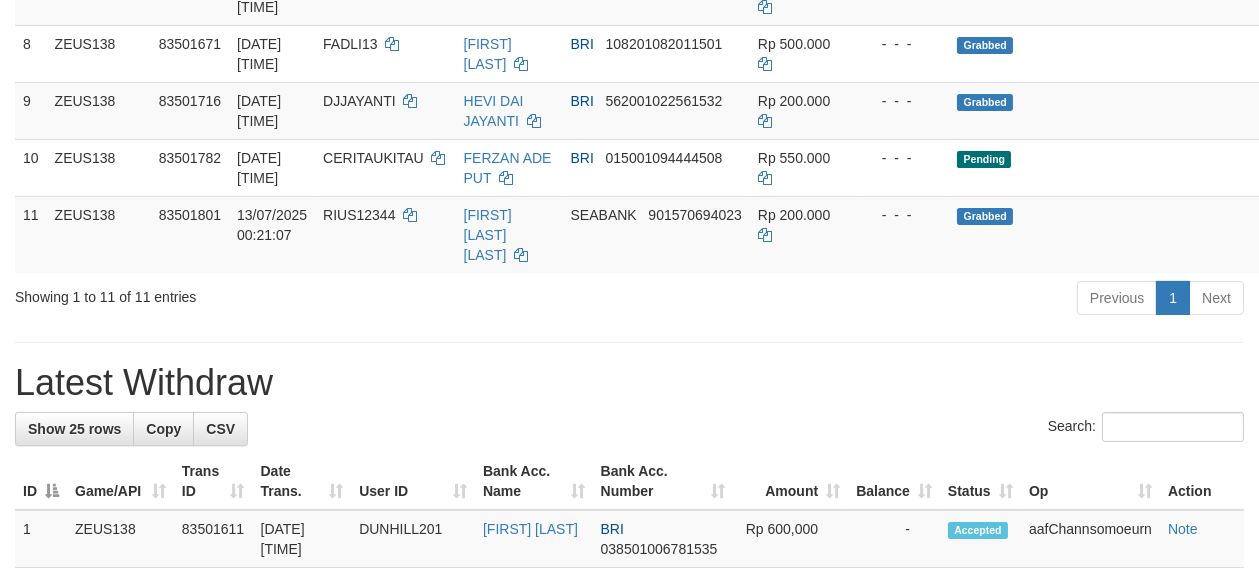scroll, scrollTop: 733, scrollLeft: 0, axis: vertical 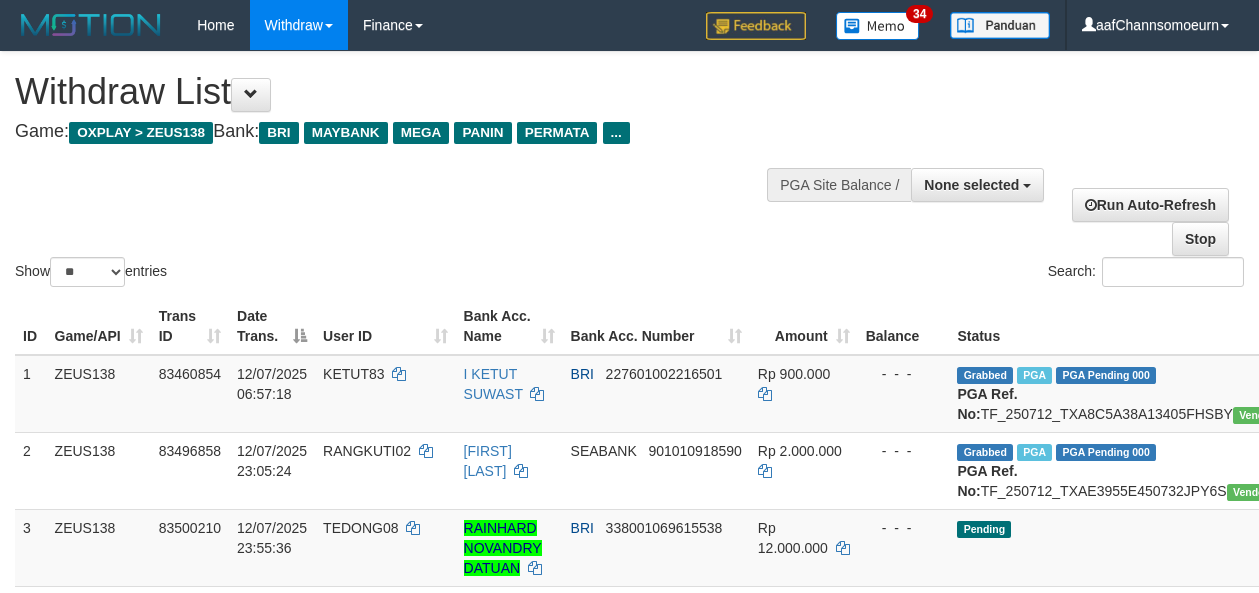 select 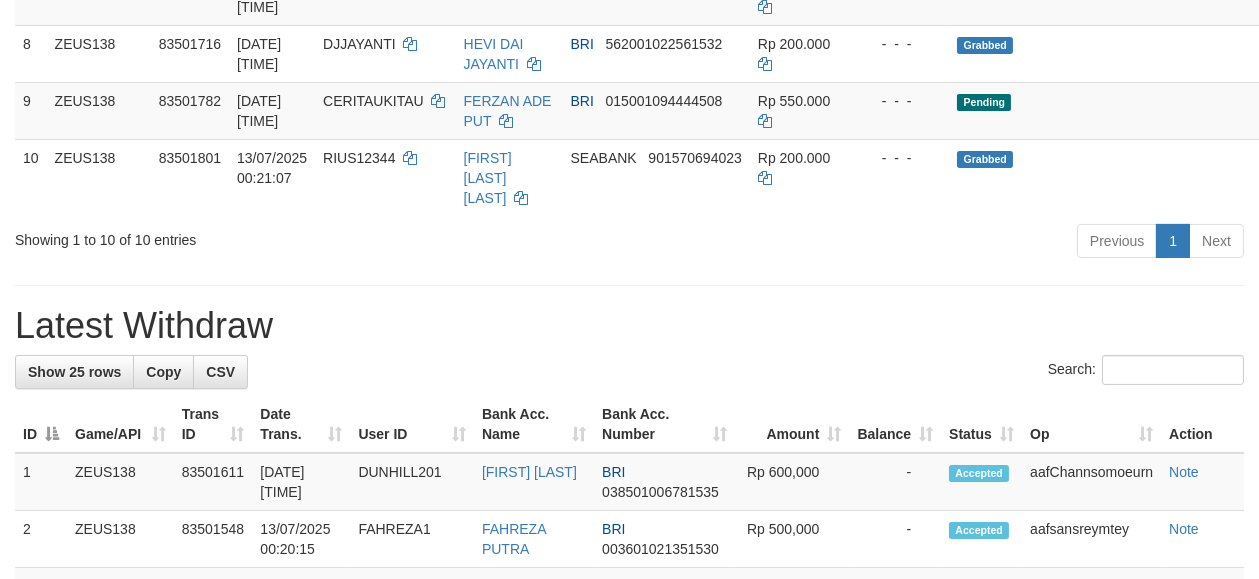 scroll, scrollTop: 733, scrollLeft: 0, axis: vertical 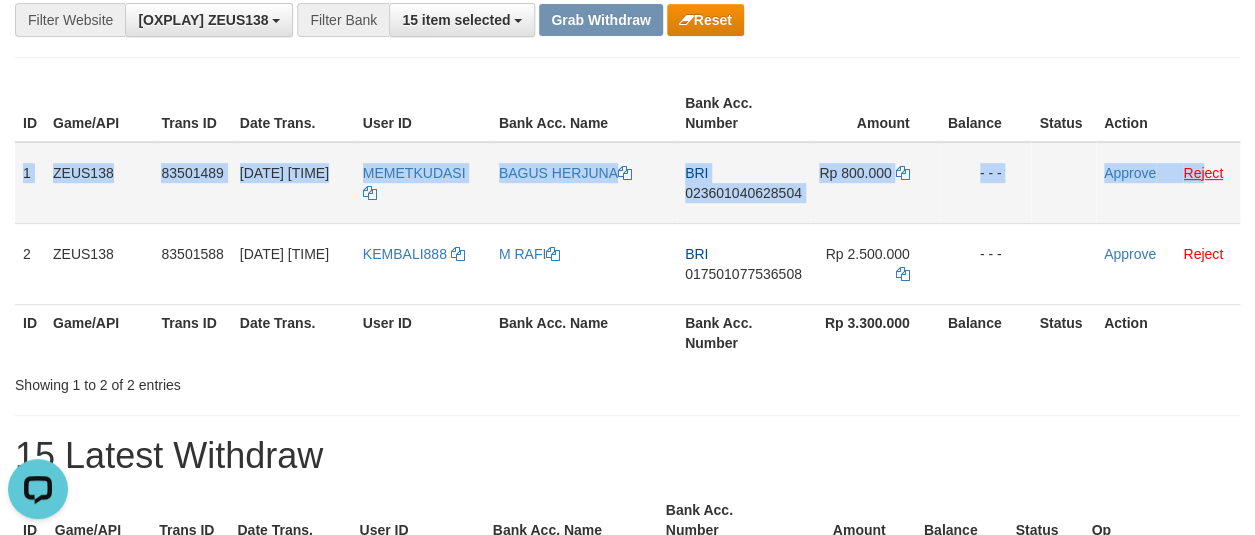 drag, startPoint x: 18, startPoint y: 152, endPoint x: 1206, endPoint y: 170, distance: 1188.1364 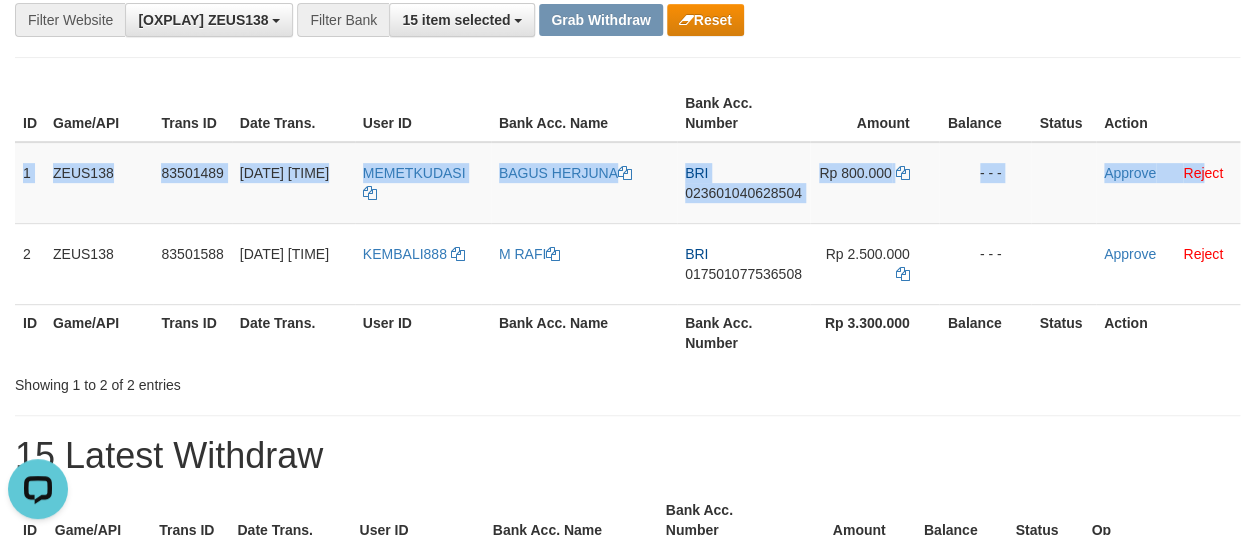copy on "1
ZEUS138
83501489
13/07/2025 00:16:07
MEMETKUDASI
BAGUS HERJUNA
BRI
023601040628504
Rp 800.000
- - -
Approve
Rej" 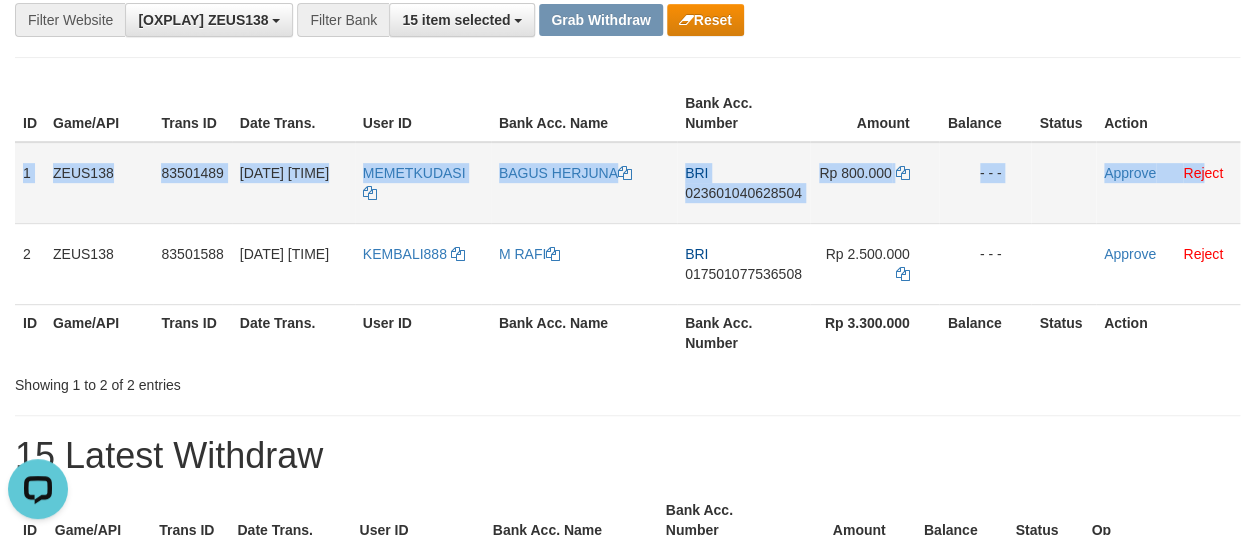 click on "023601040628504" at bounding box center (743, 193) 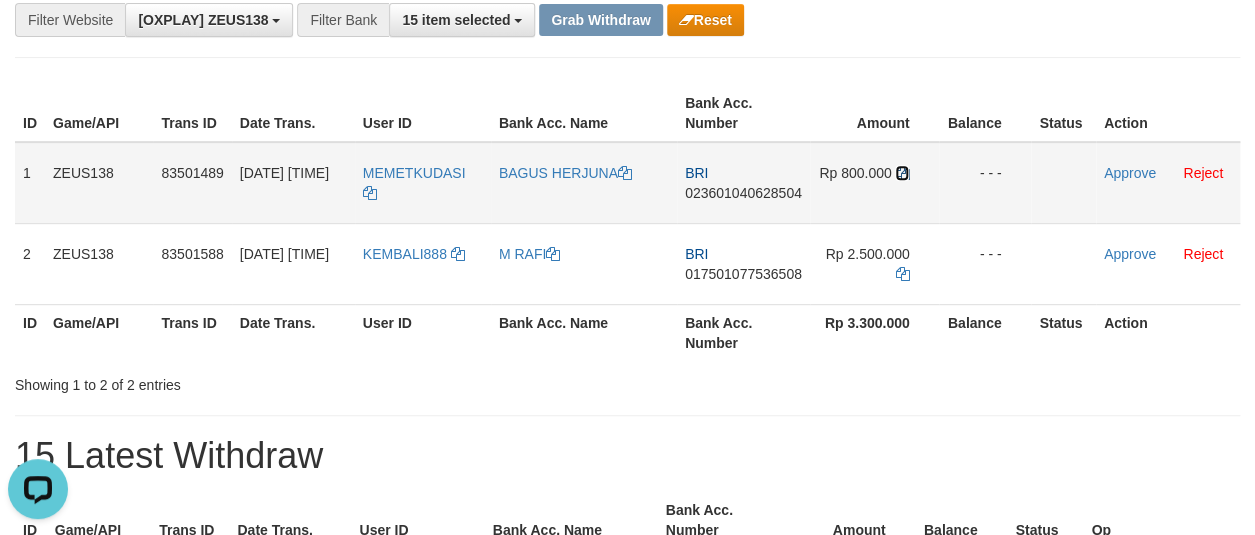 click at bounding box center [902, 173] 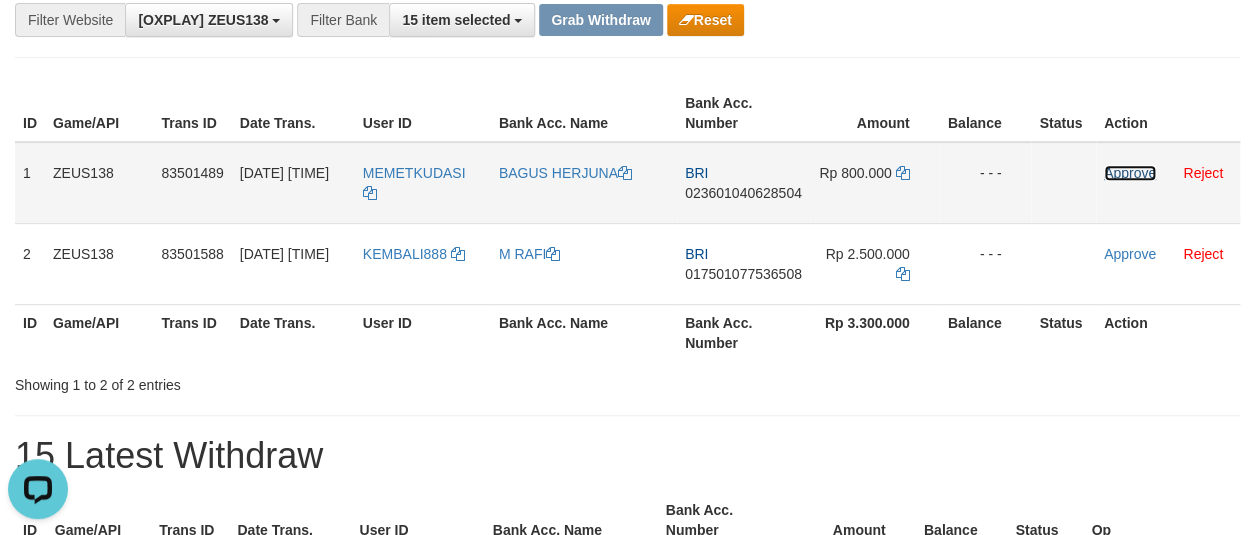 click on "Approve" at bounding box center [1130, 173] 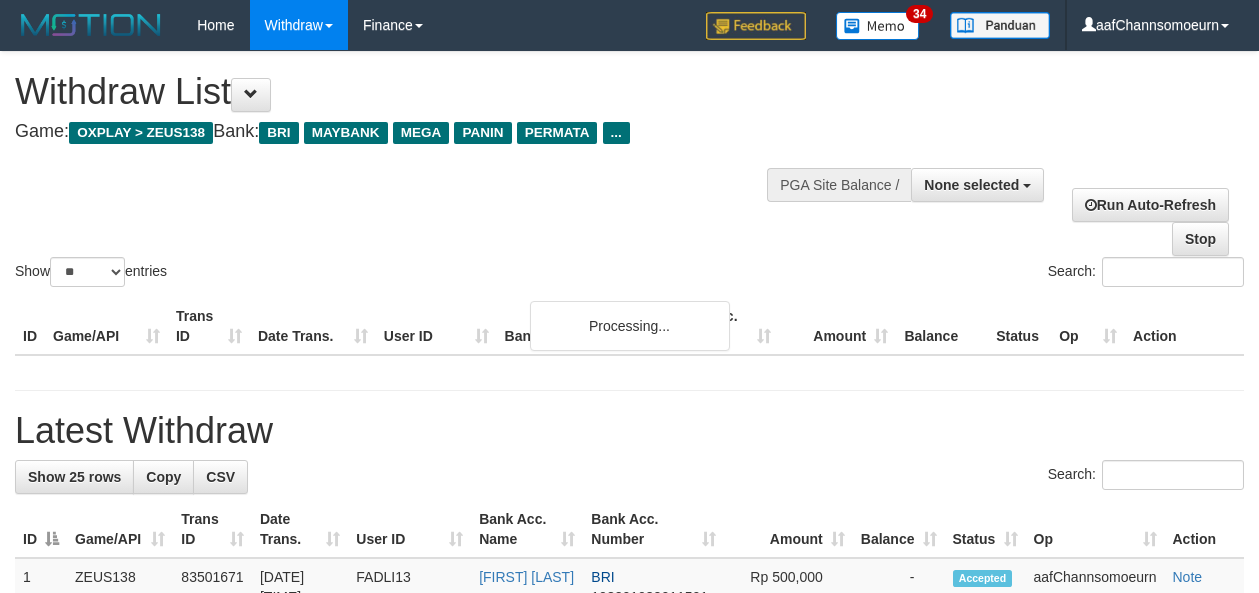 select 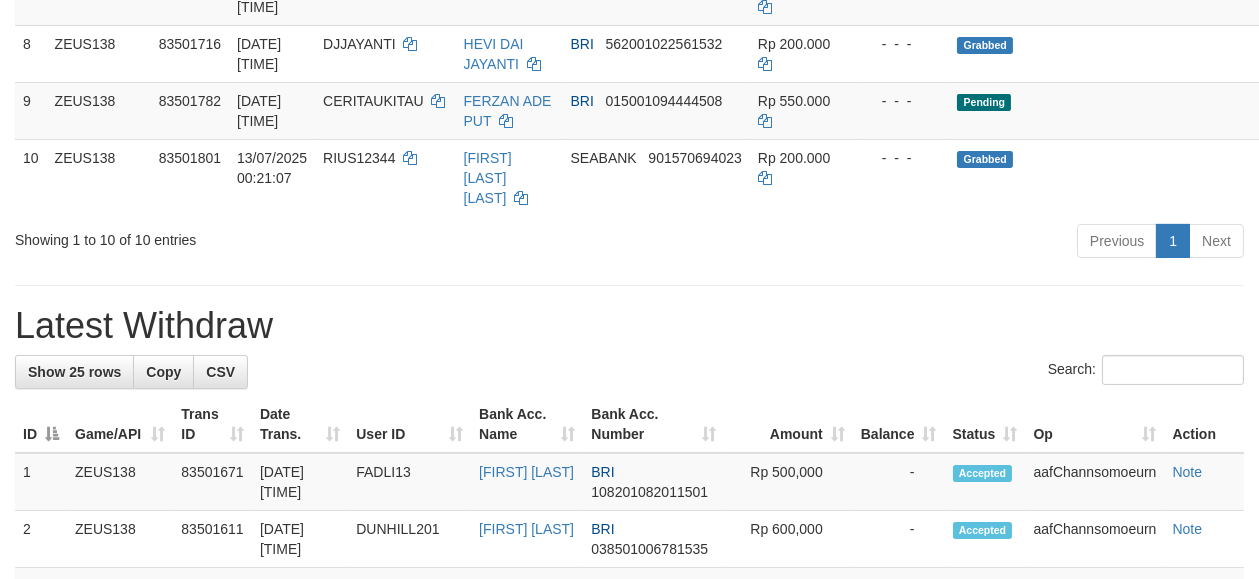scroll, scrollTop: 733, scrollLeft: 0, axis: vertical 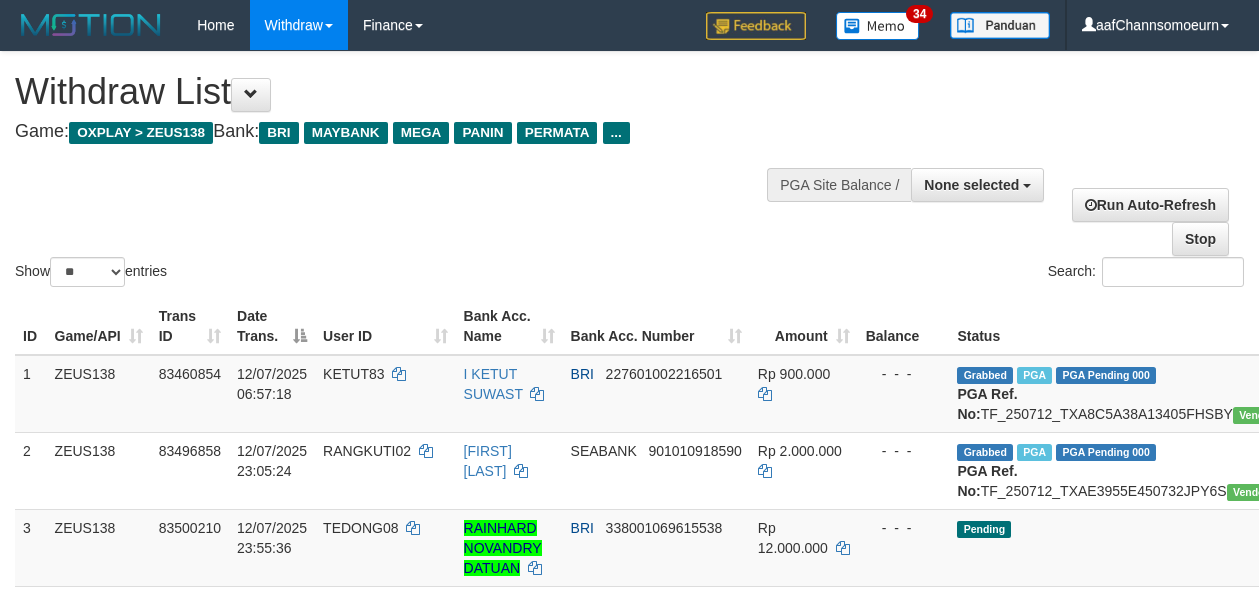 select 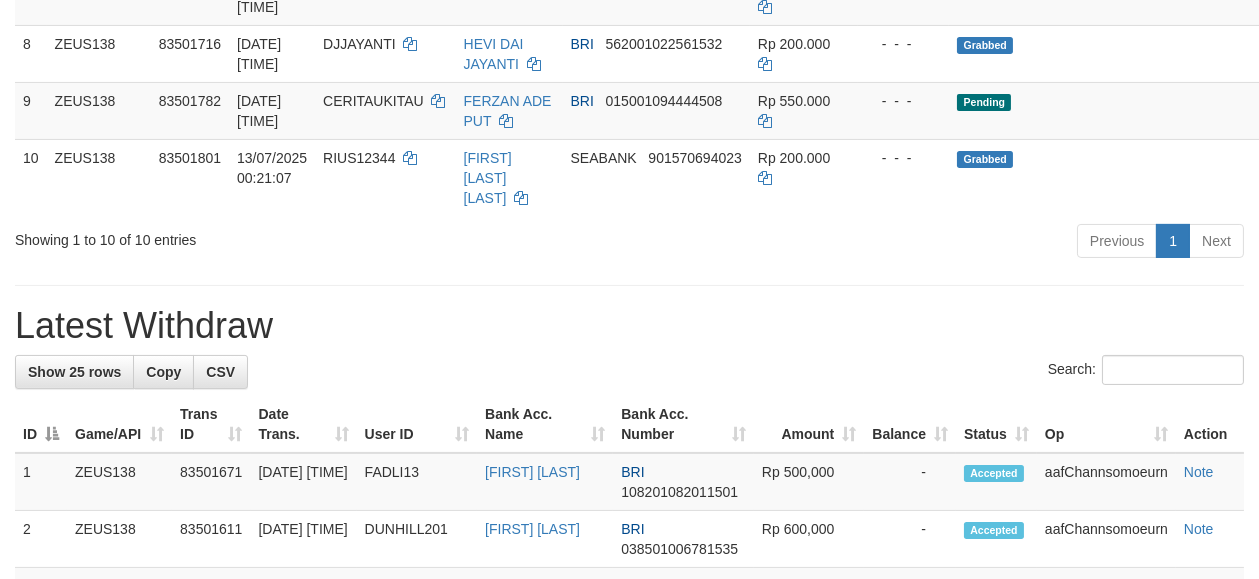 scroll, scrollTop: 733, scrollLeft: 0, axis: vertical 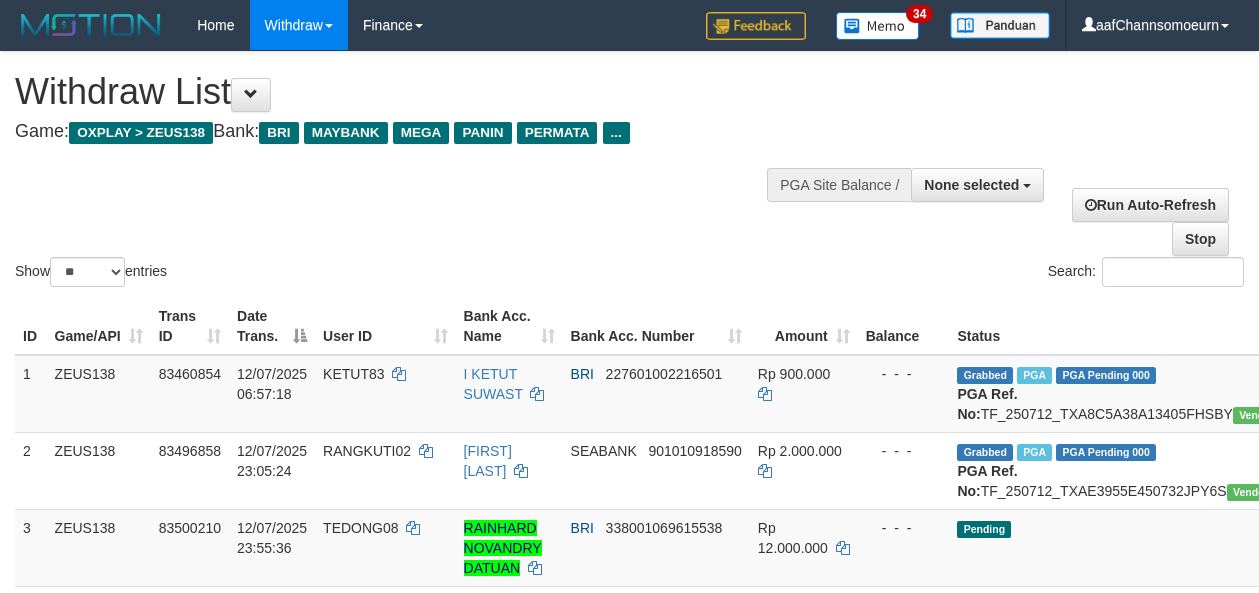 select 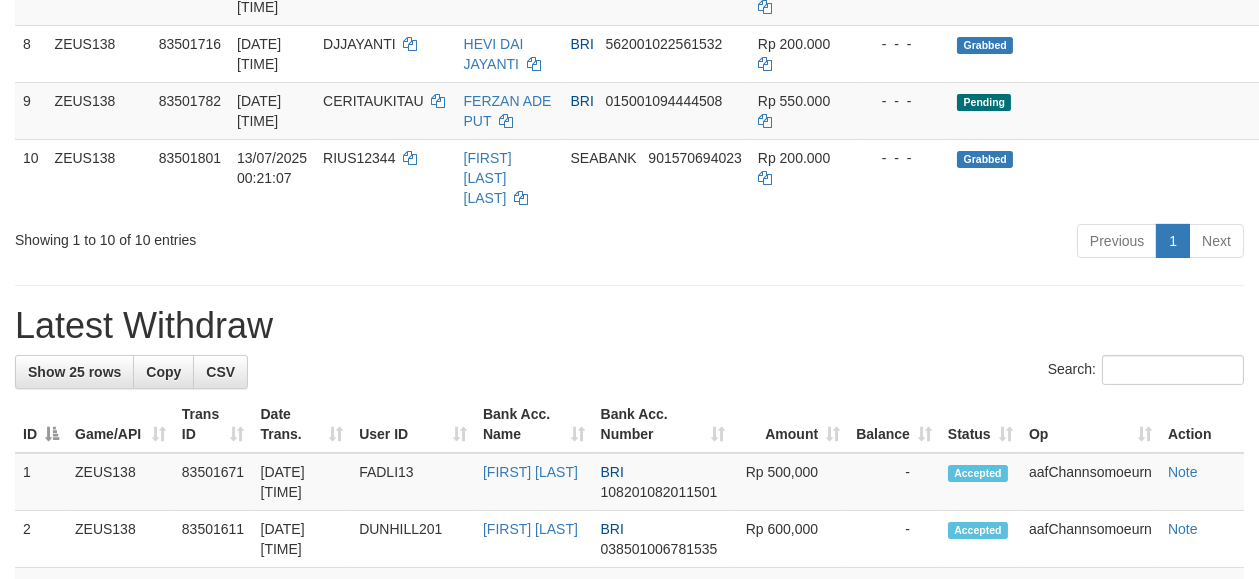 scroll, scrollTop: 733, scrollLeft: 0, axis: vertical 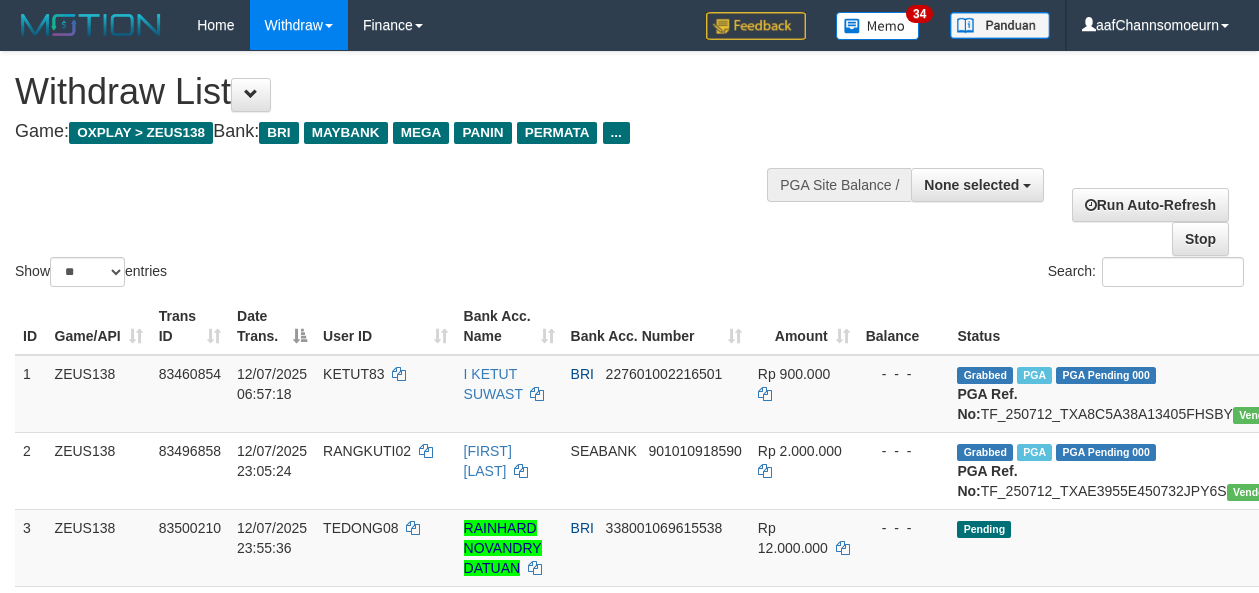 select 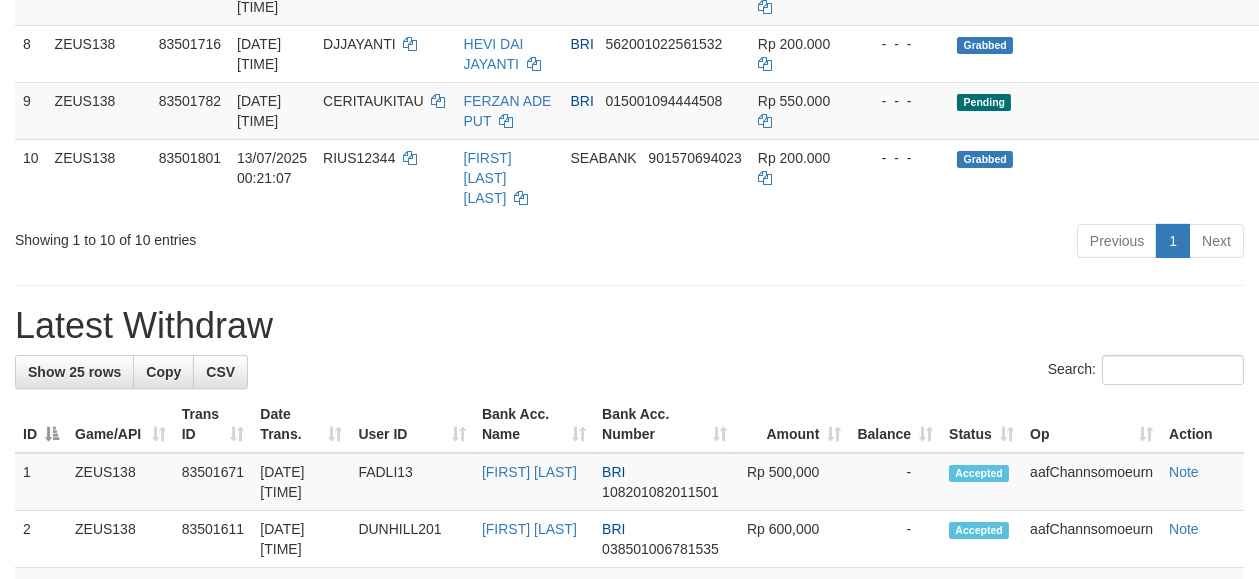 scroll, scrollTop: 733, scrollLeft: 0, axis: vertical 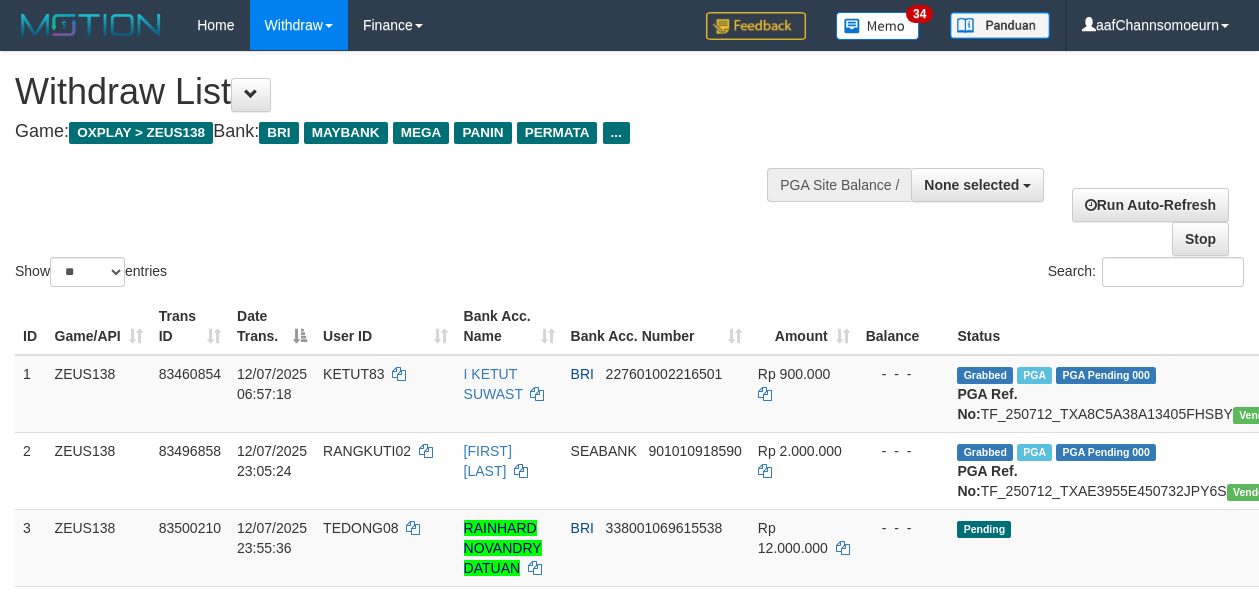 select 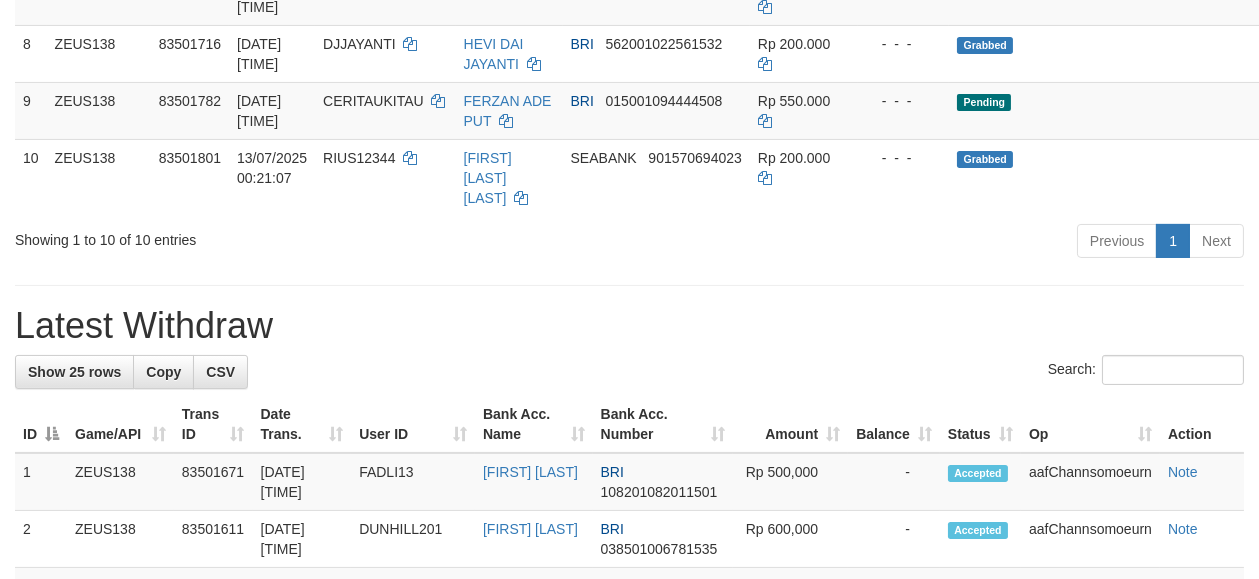 scroll, scrollTop: 733, scrollLeft: 0, axis: vertical 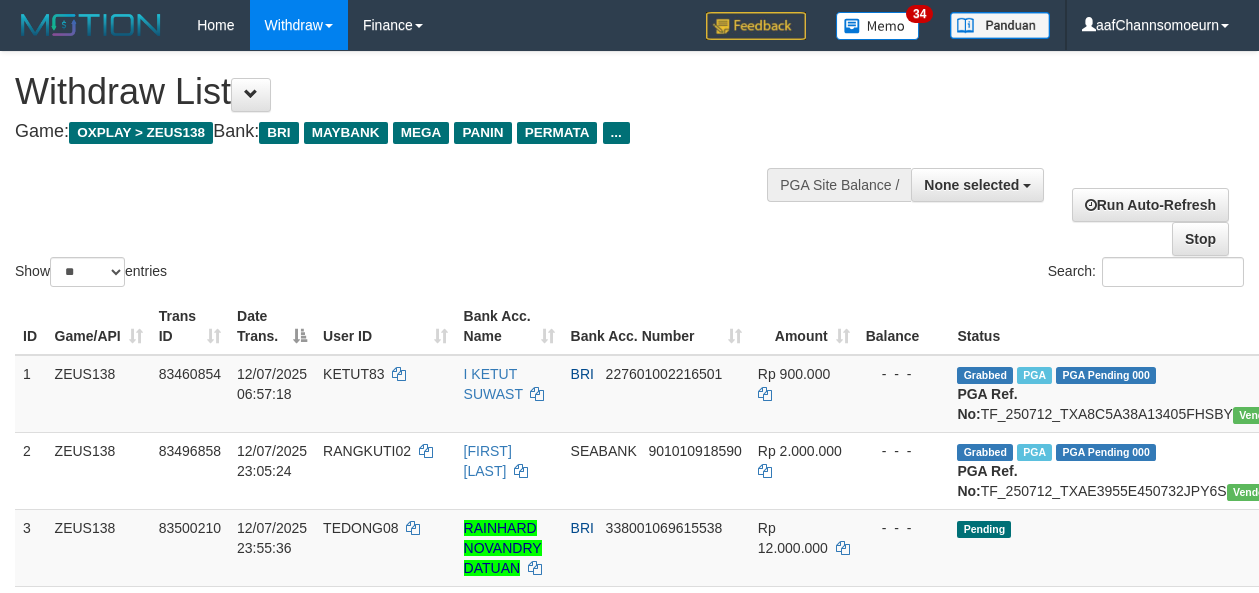 select 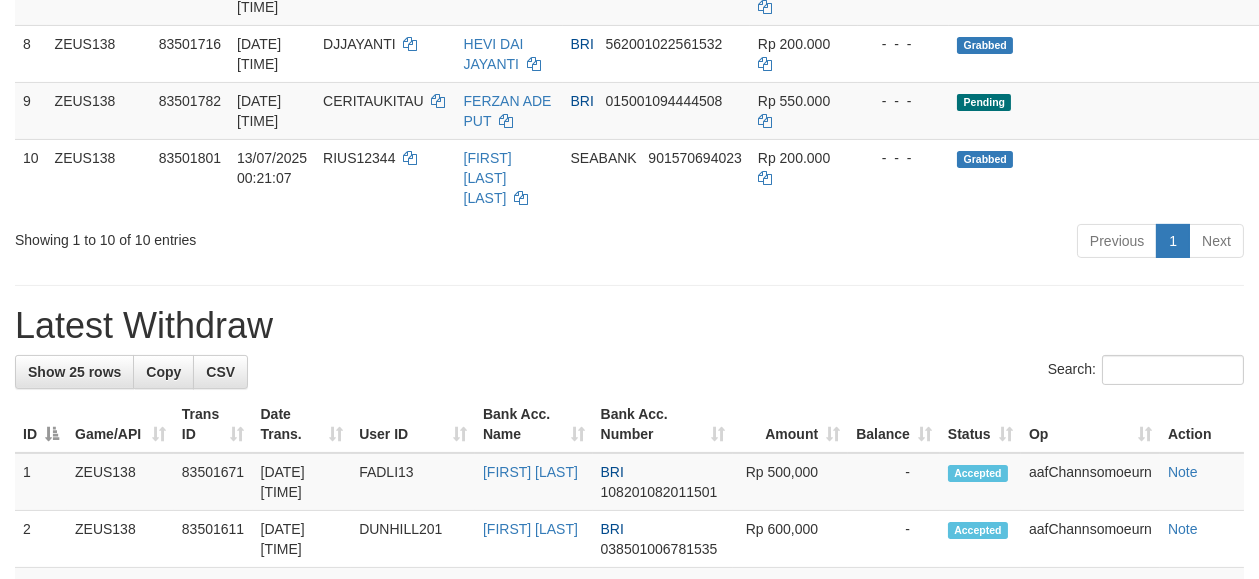 scroll, scrollTop: 733, scrollLeft: 0, axis: vertical 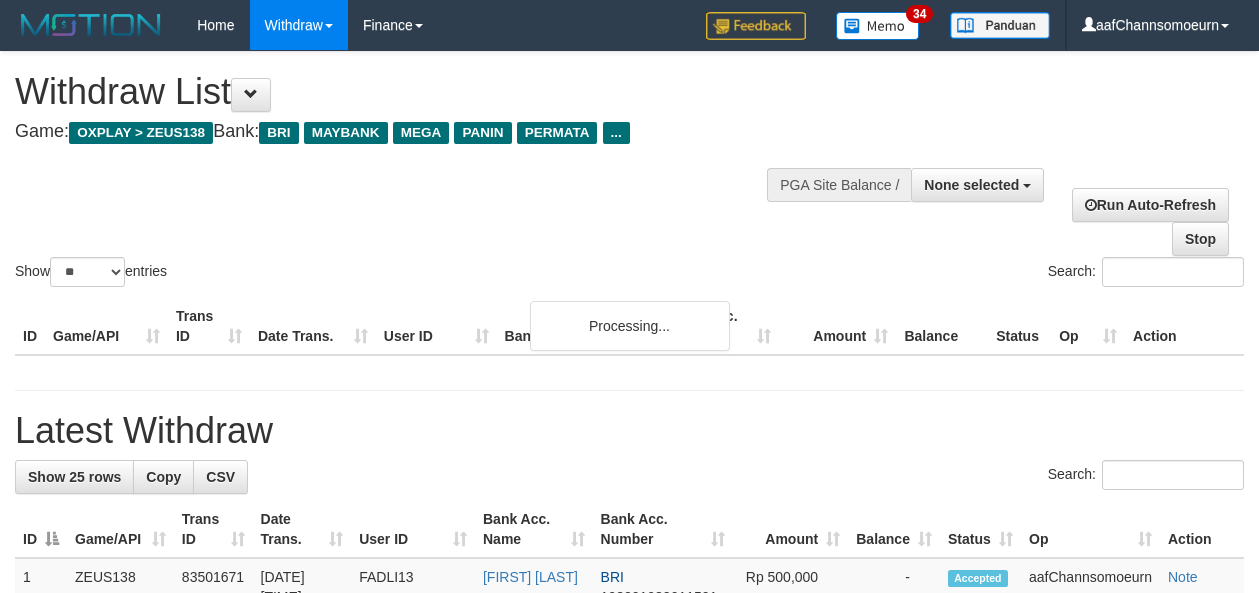 select 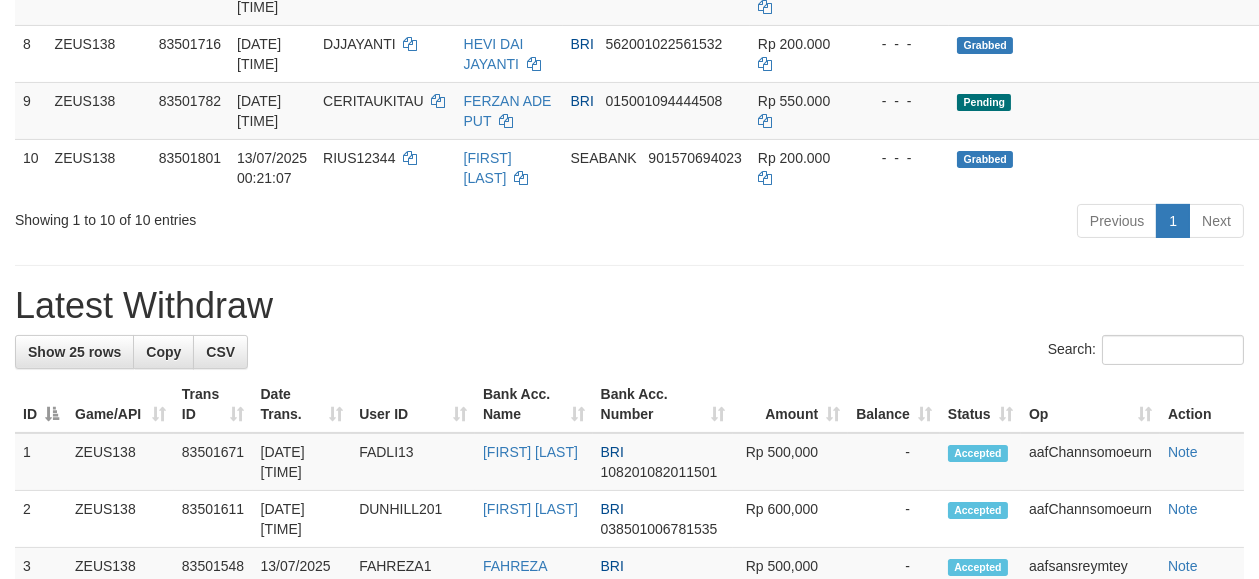 scroll, scrollTop: 733, scrollLeft: 0, axis: vertical 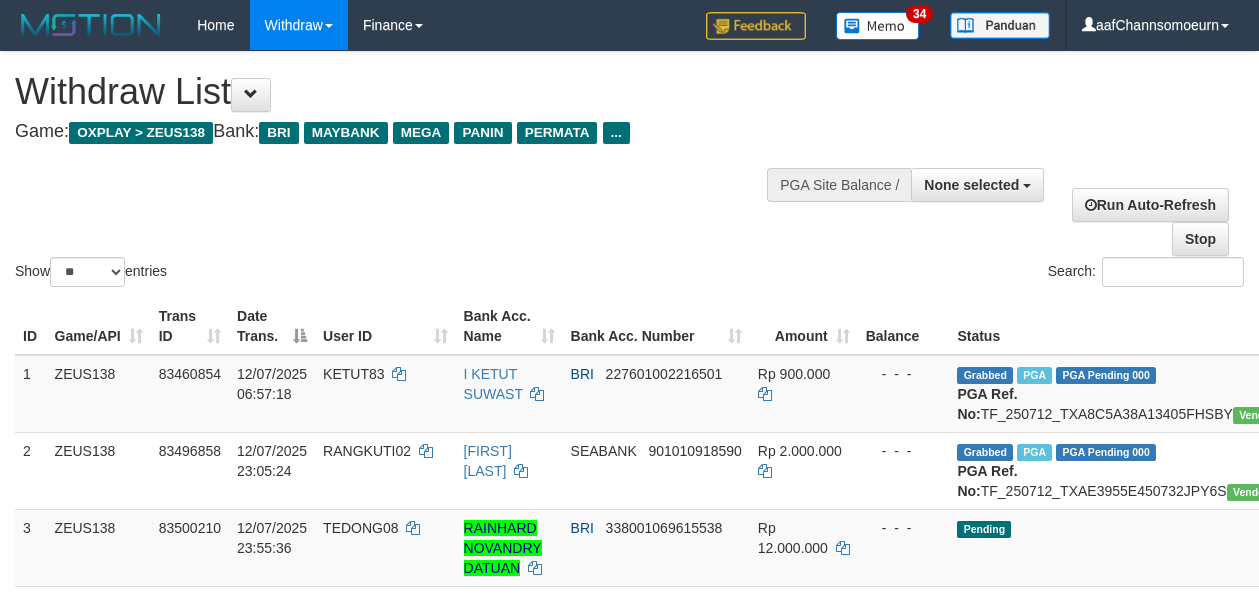select 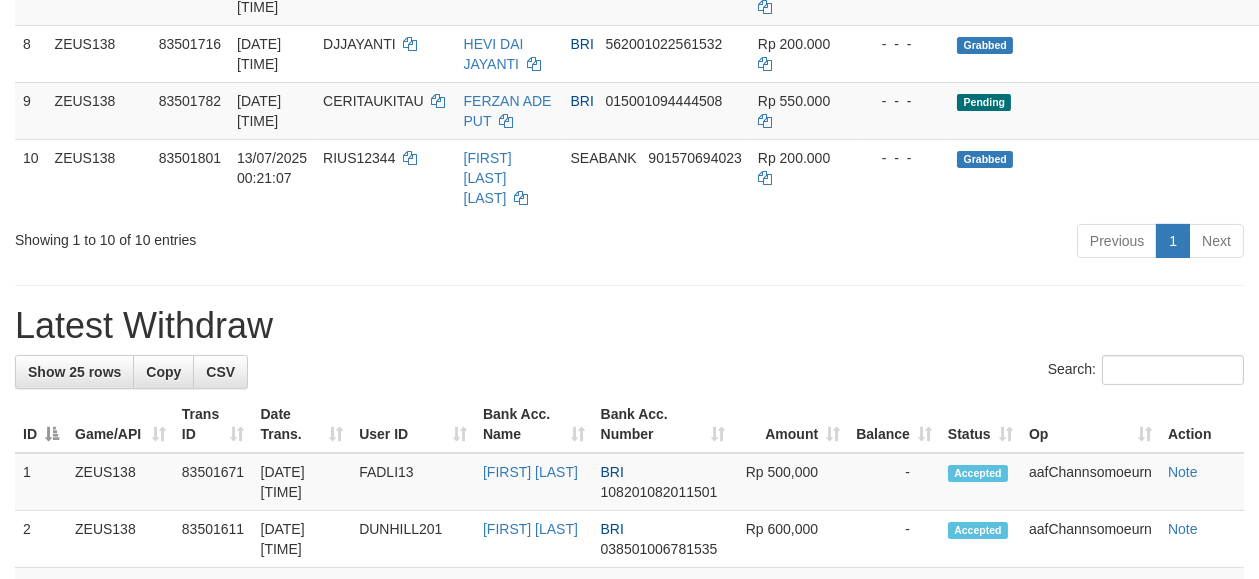 scroll, scrollTop: 733, scrollLeft: 0, axis: vertical 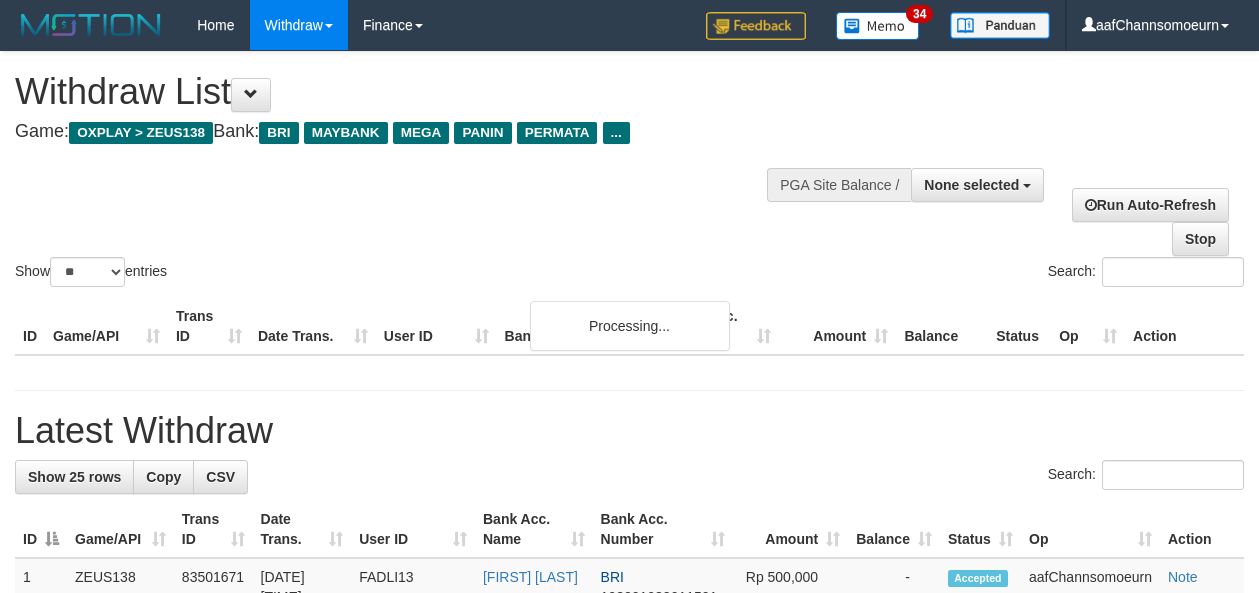 select 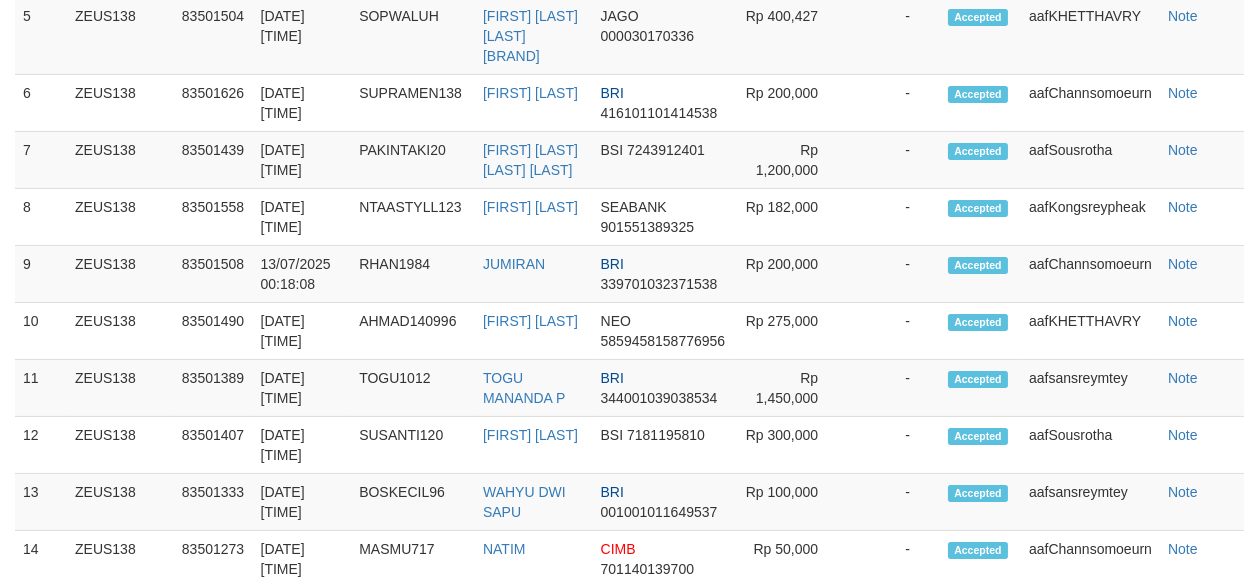 scroll, scrollTop: 733, scrollLeft: 0, axis: vertical 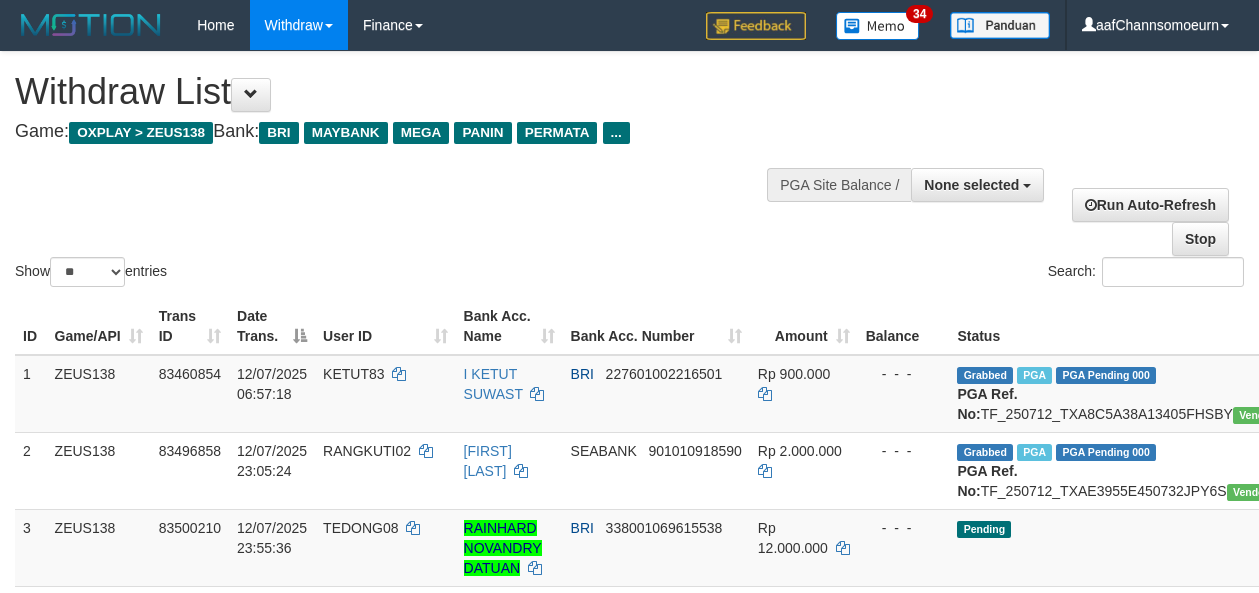 select 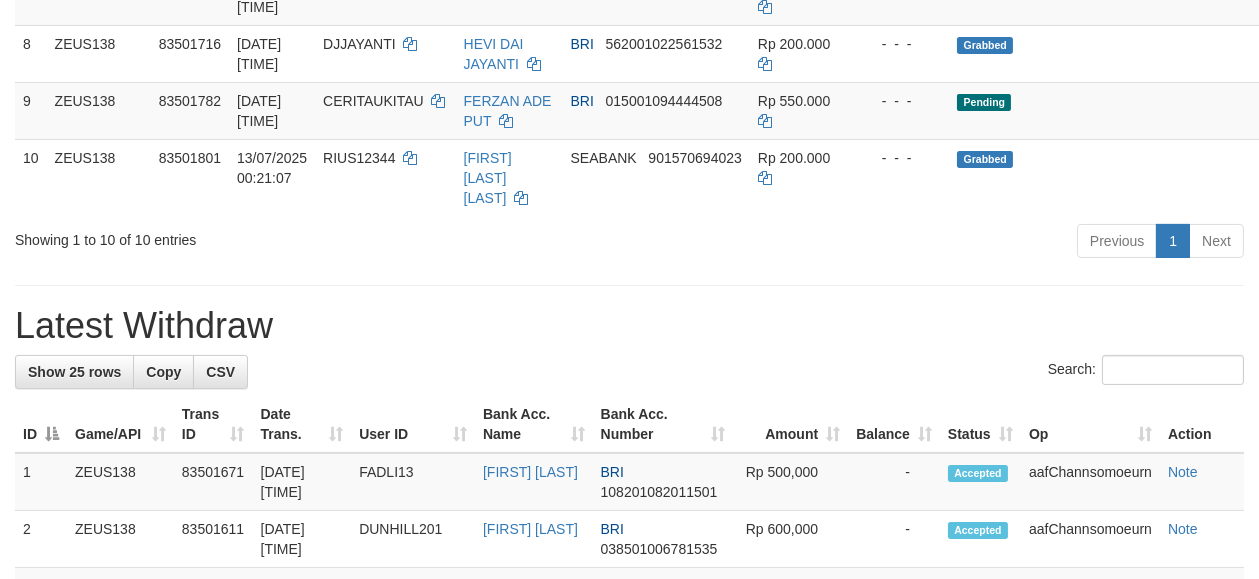 scroll, scrollTop: 733, scrollLeft: 0, axis: vertical 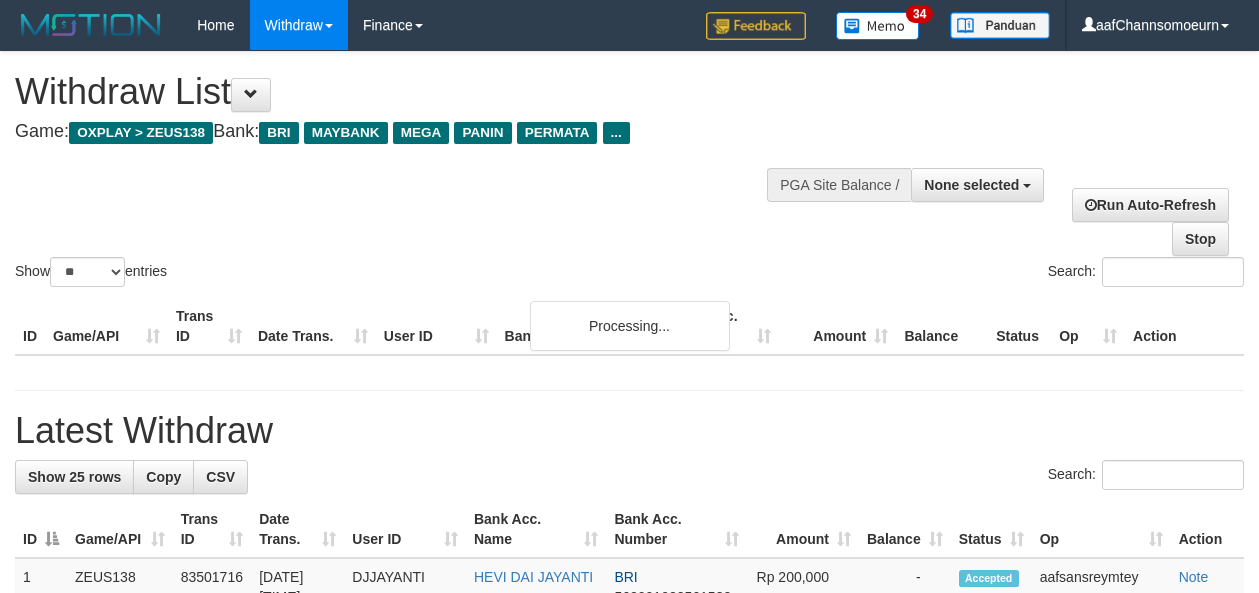 select 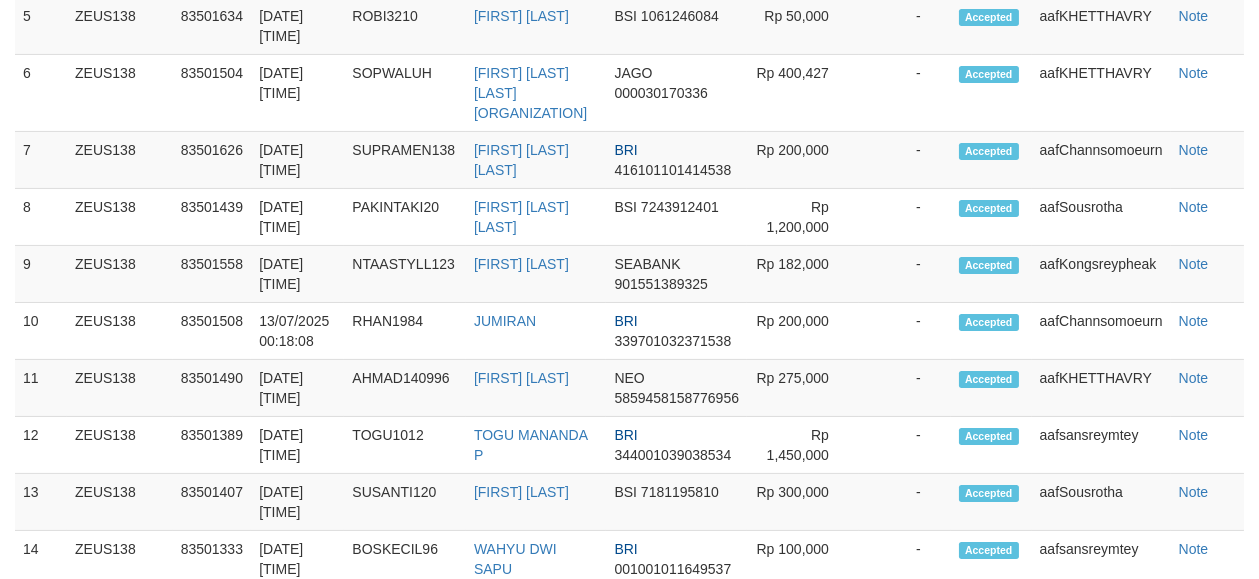 scroll, scrollTop: 733, scrollLeft: 0, axis: vertical 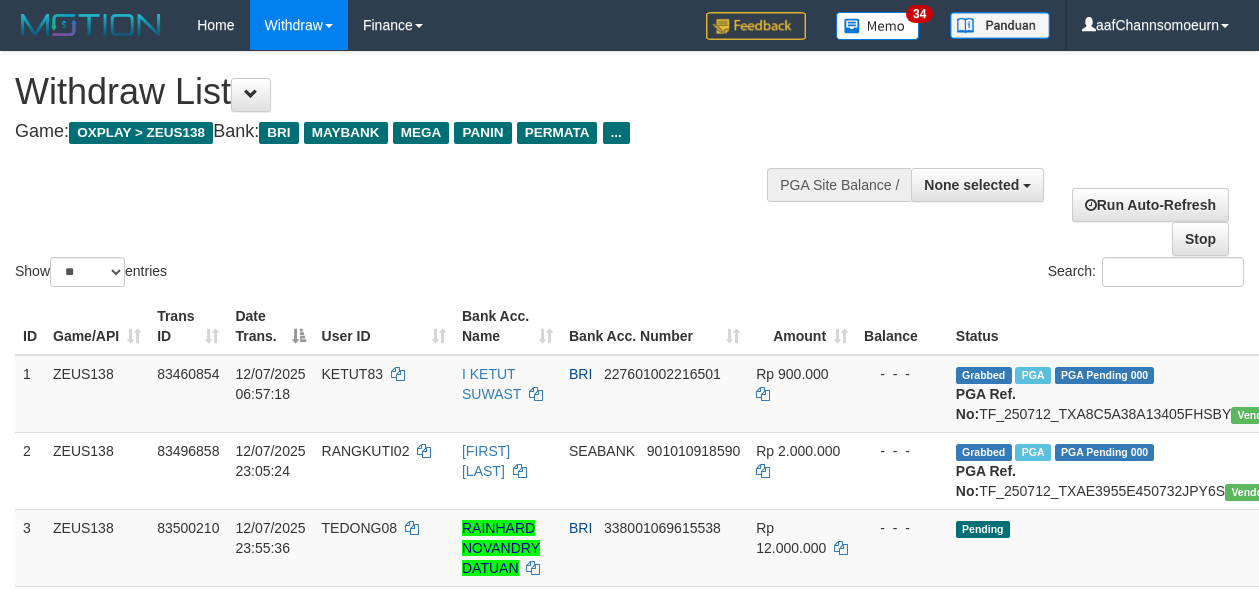 select 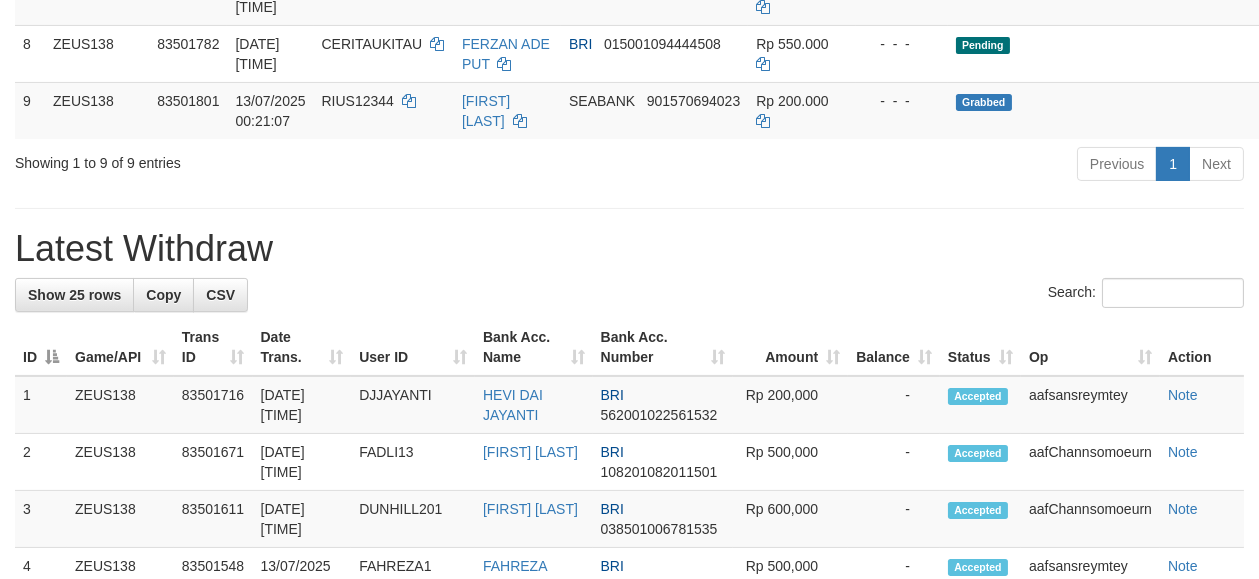 scroll, scrollTop: 733, scrollLeft: 0, axis: vertical 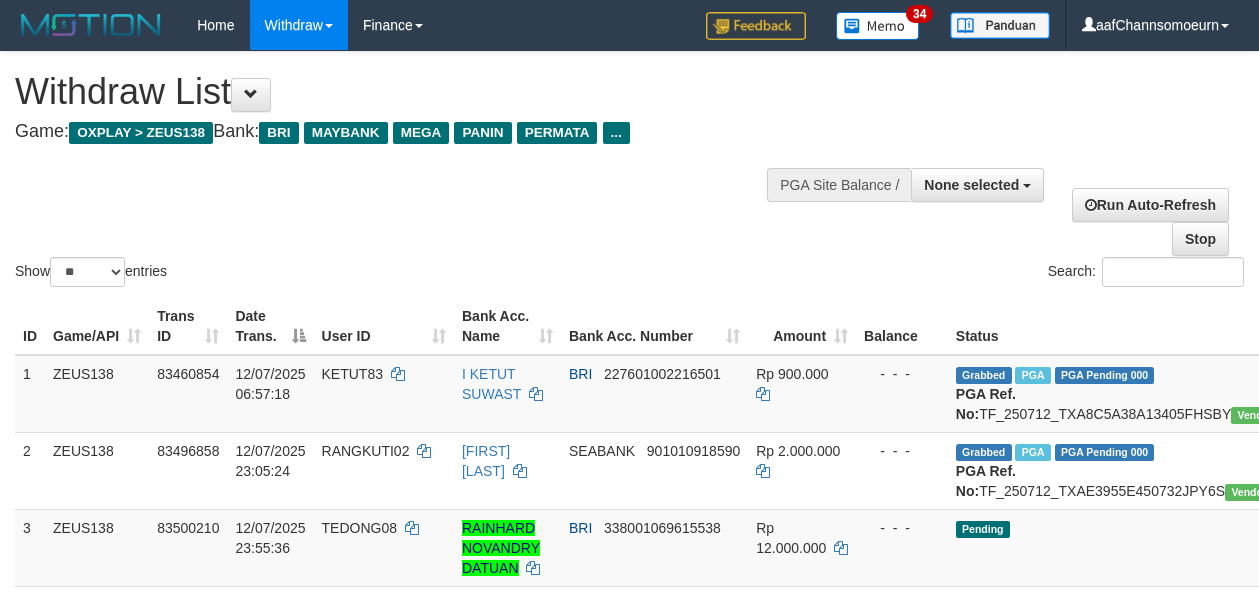 select 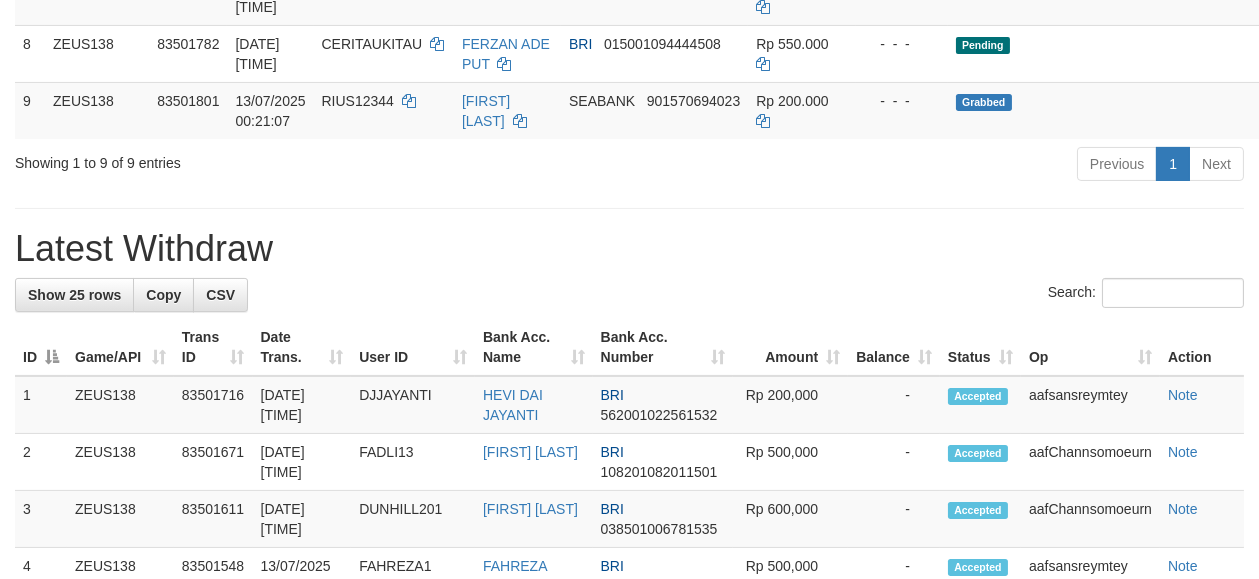 scroll, scrollTop: 733, scrollLeft: 0, axis: vertical 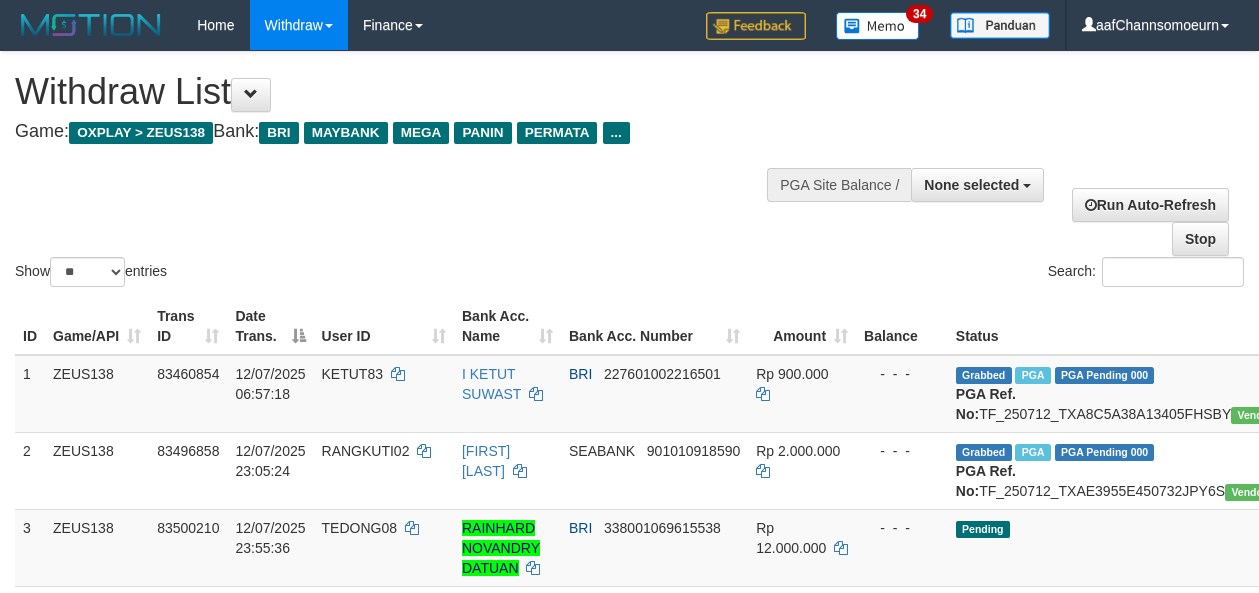 select 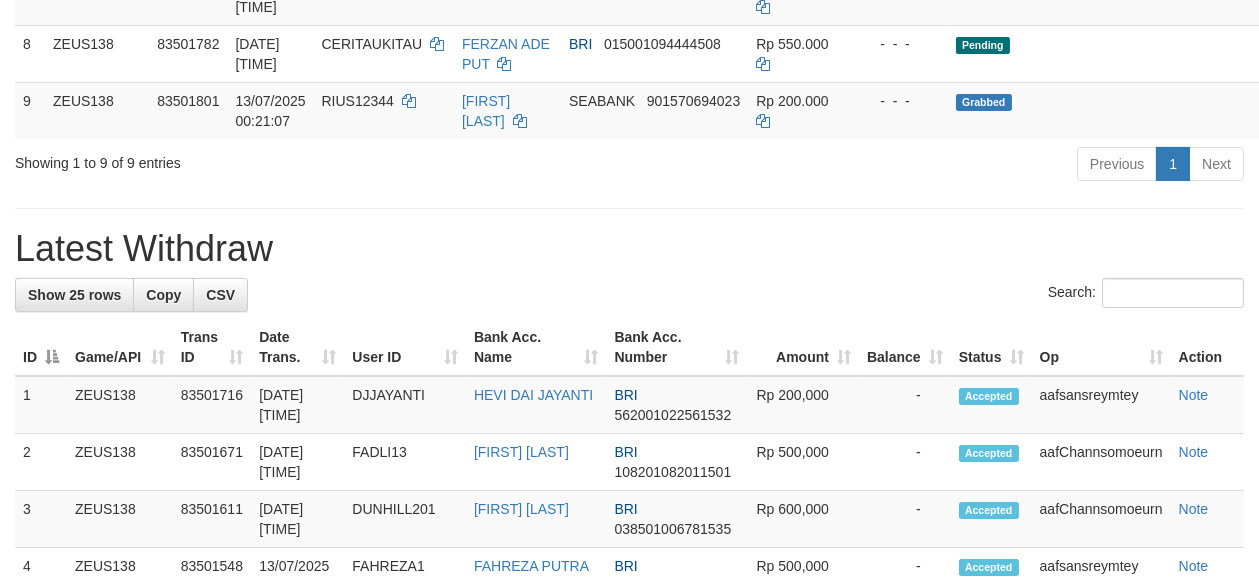 scroll, scrollTop: 733, scrollLeft: 0, axis: vertical 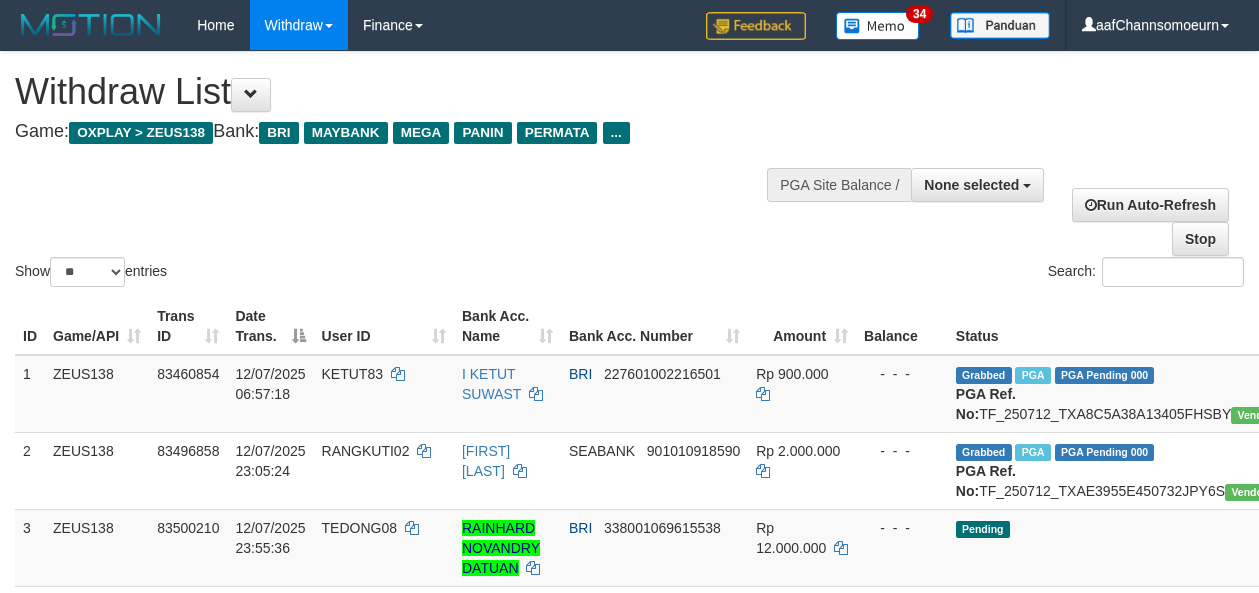 select 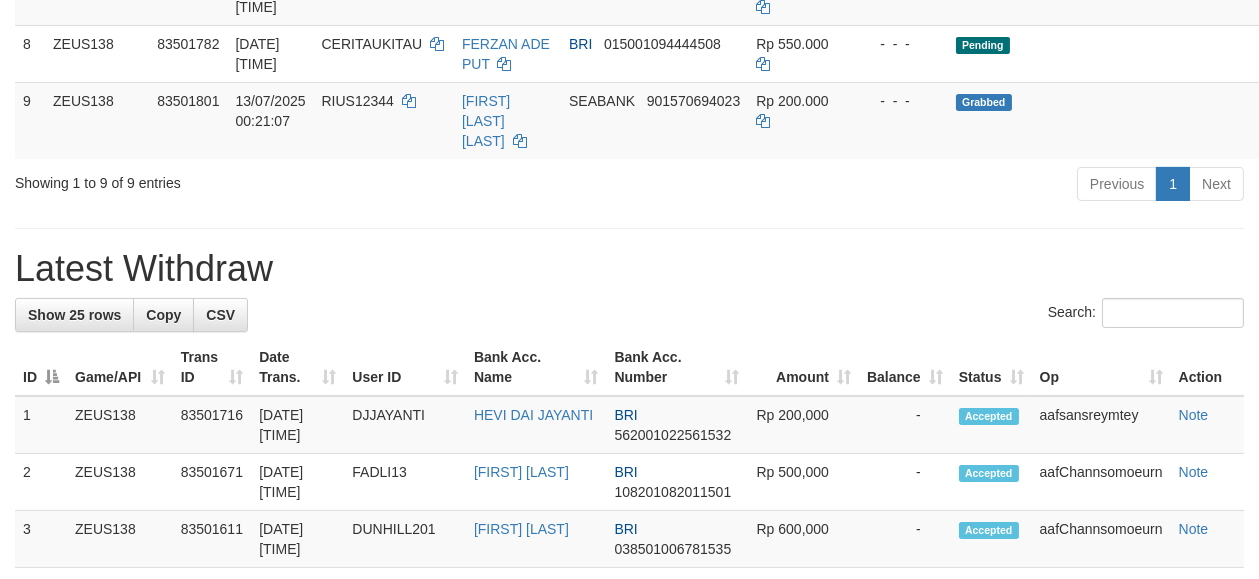 scroll, scrollTop: 733, scrollLeft: 0, axis: vertical 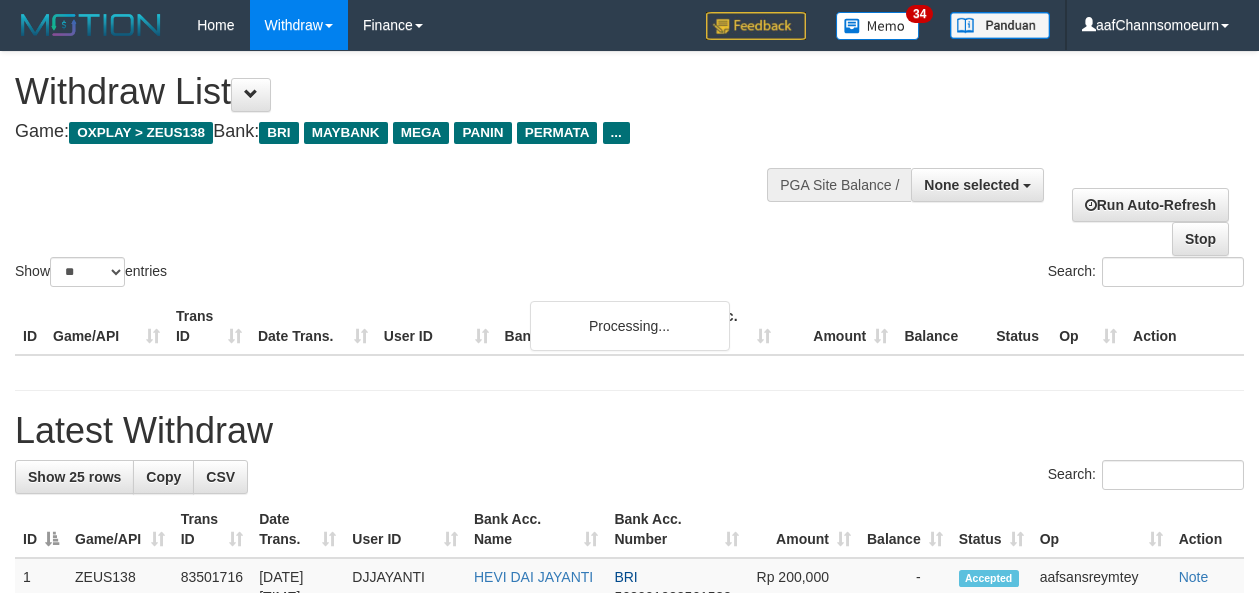 select 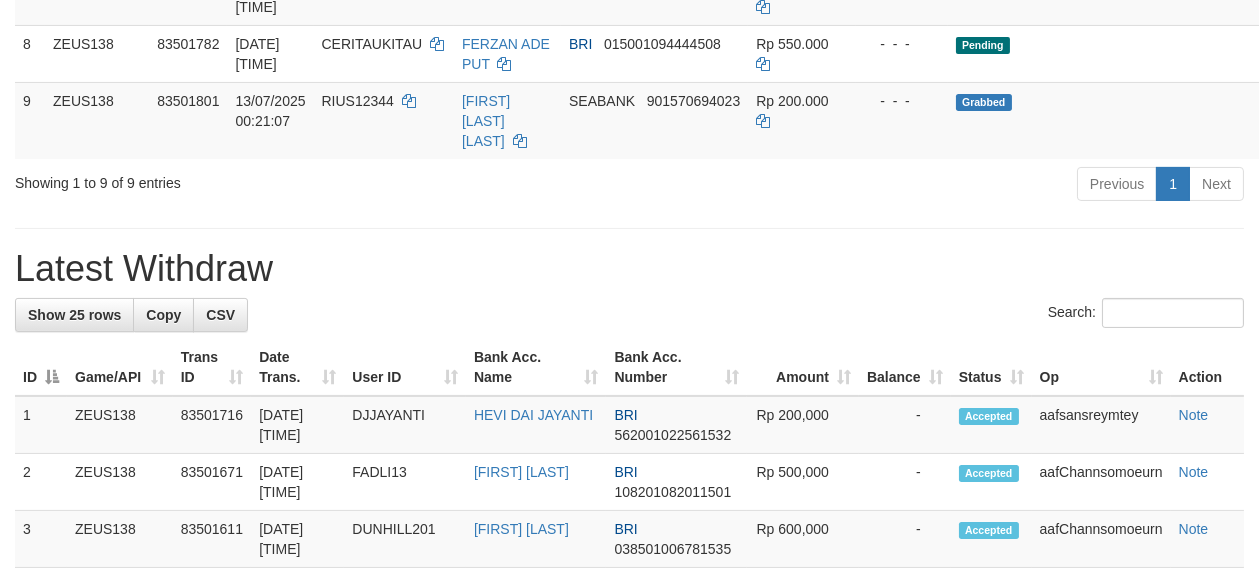 scroll, scrollTop: 733, scrollLeft: 0, axis: vertical 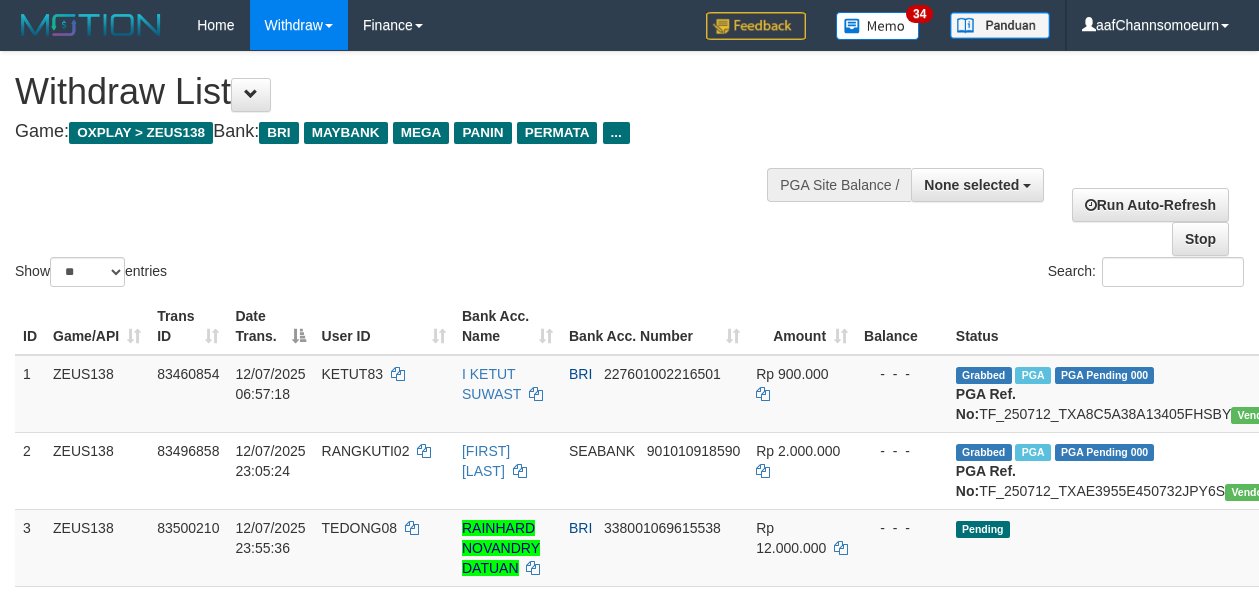 select 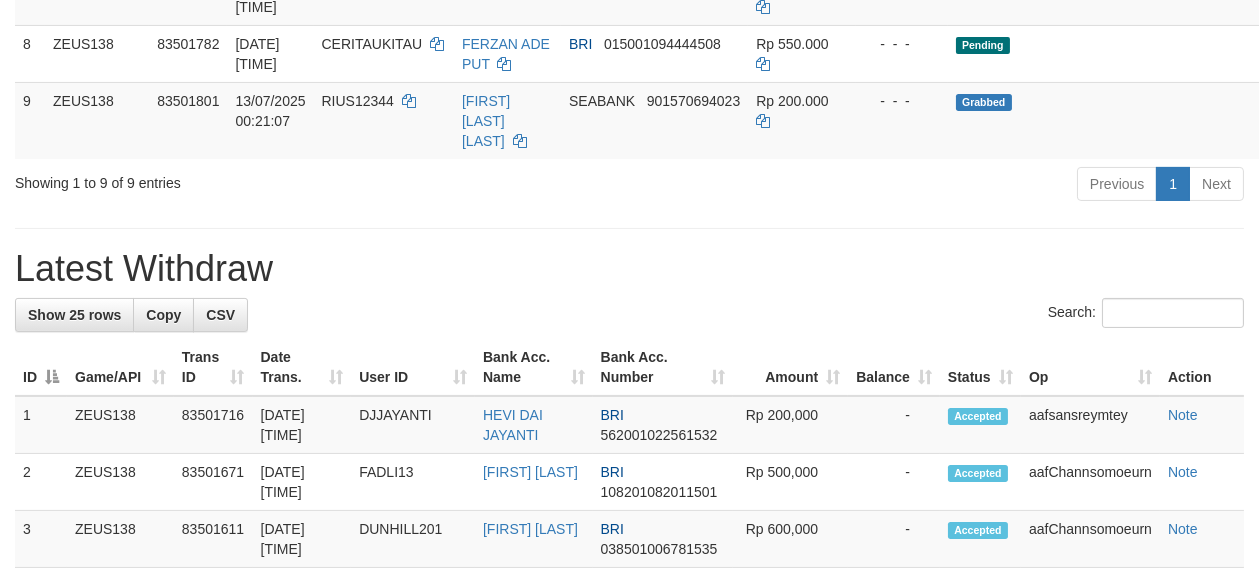 scroll, scrollTop: 733, scrollLeft: 0, axis: vertical 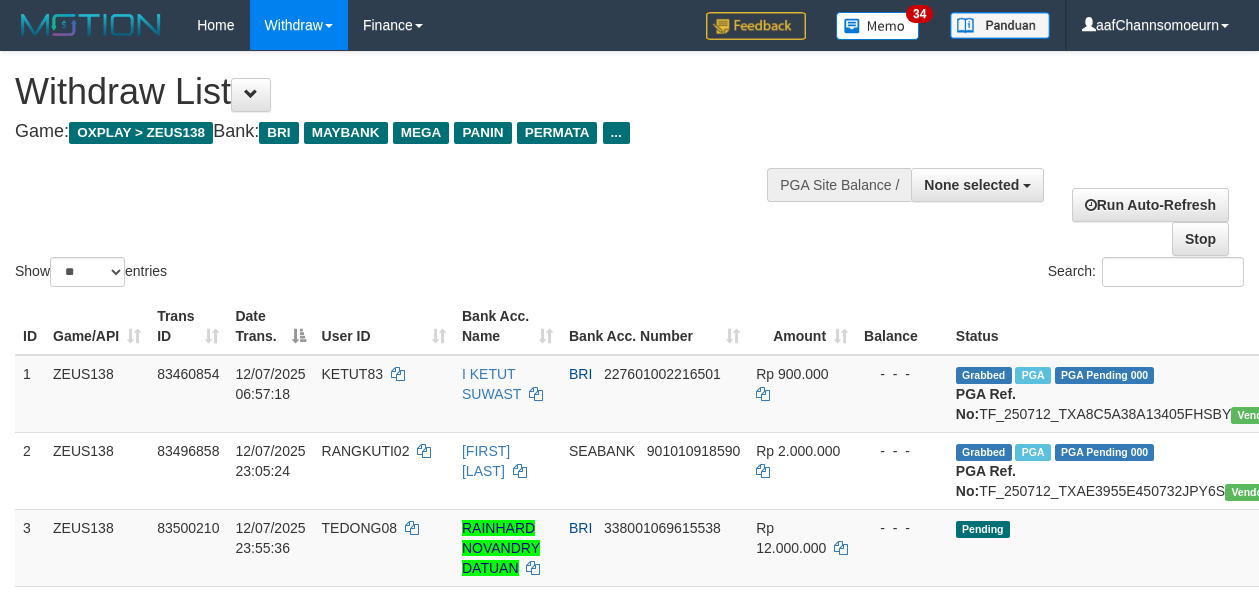 select 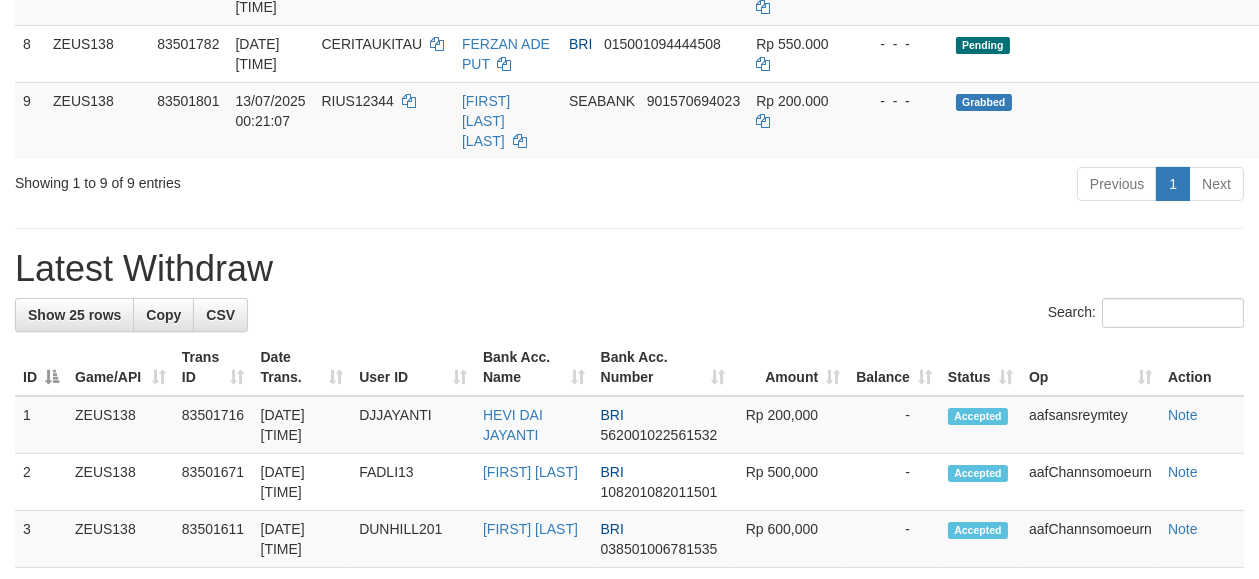 scroll, scrollTop: 733, scrollLeft: 0, axis: vertical 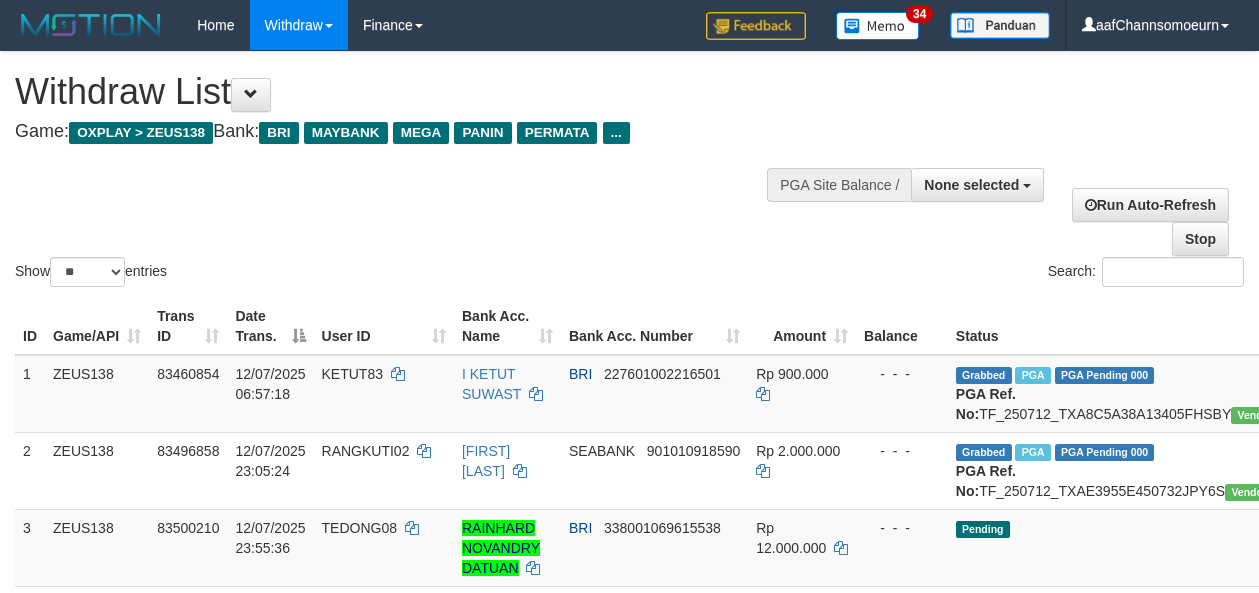 select 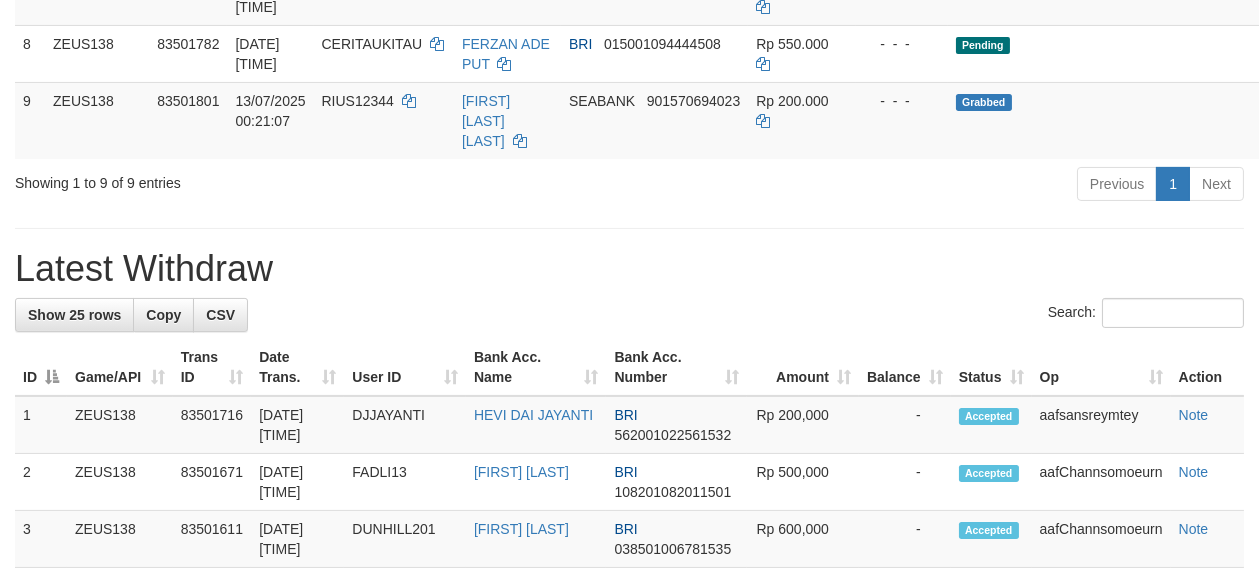 scroll, scrollTop: 733, scrollLeft: 0, axis: vertical 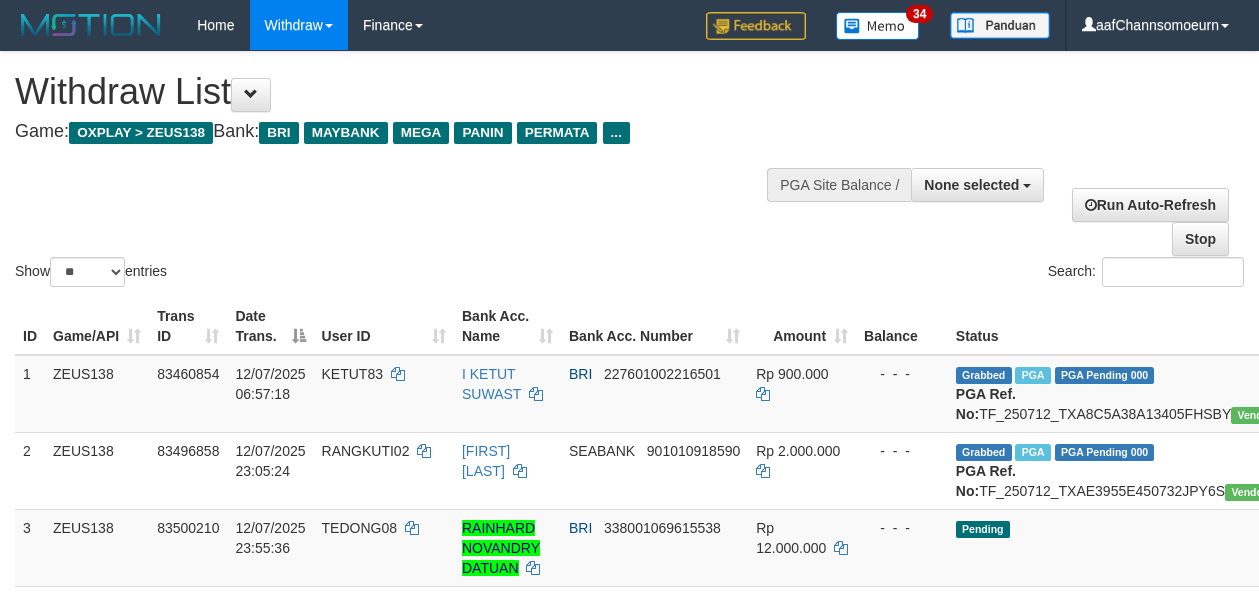 select 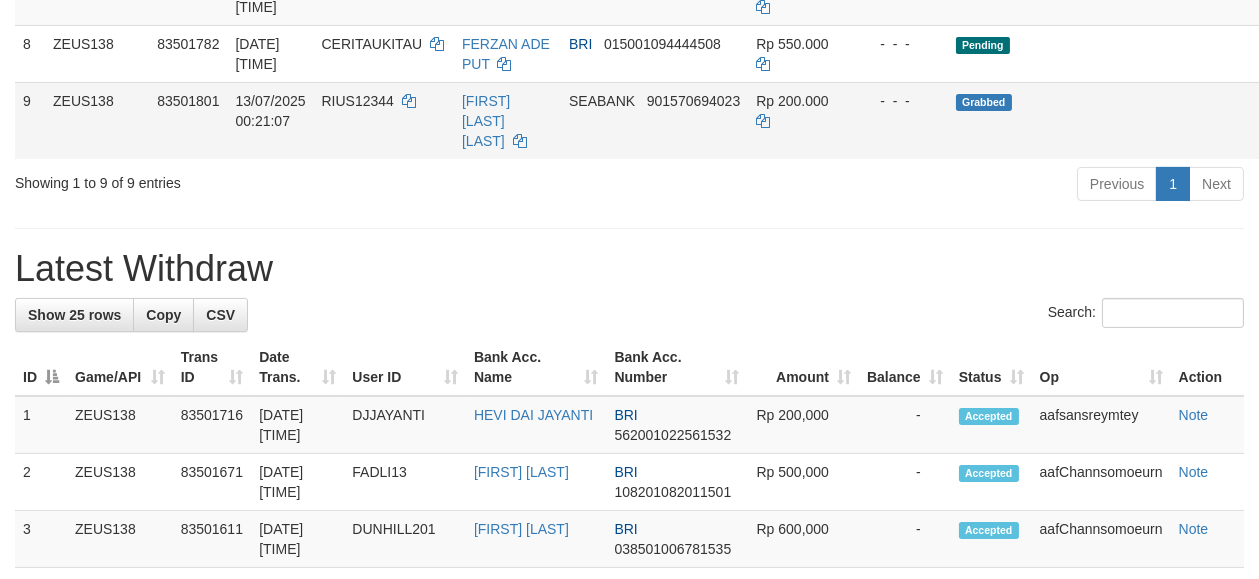 scroll, scrollTop: 733, scrollLeft: 0, axis: vertical 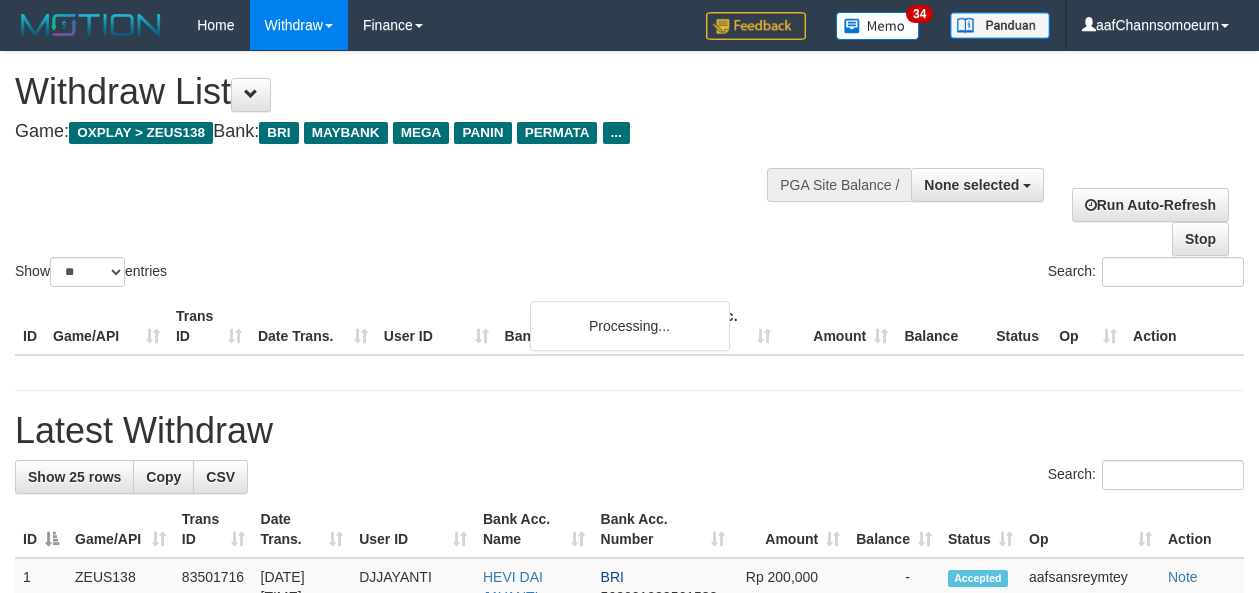 select 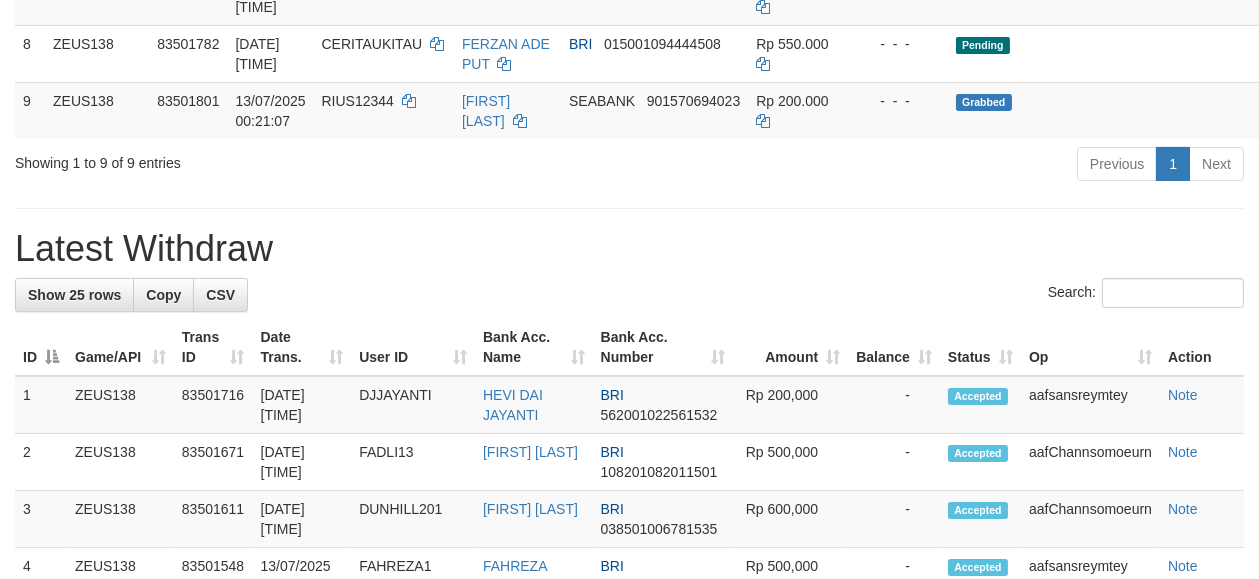 scroll, scrollTop: 733, scrollLeft: 0, axis: vertical 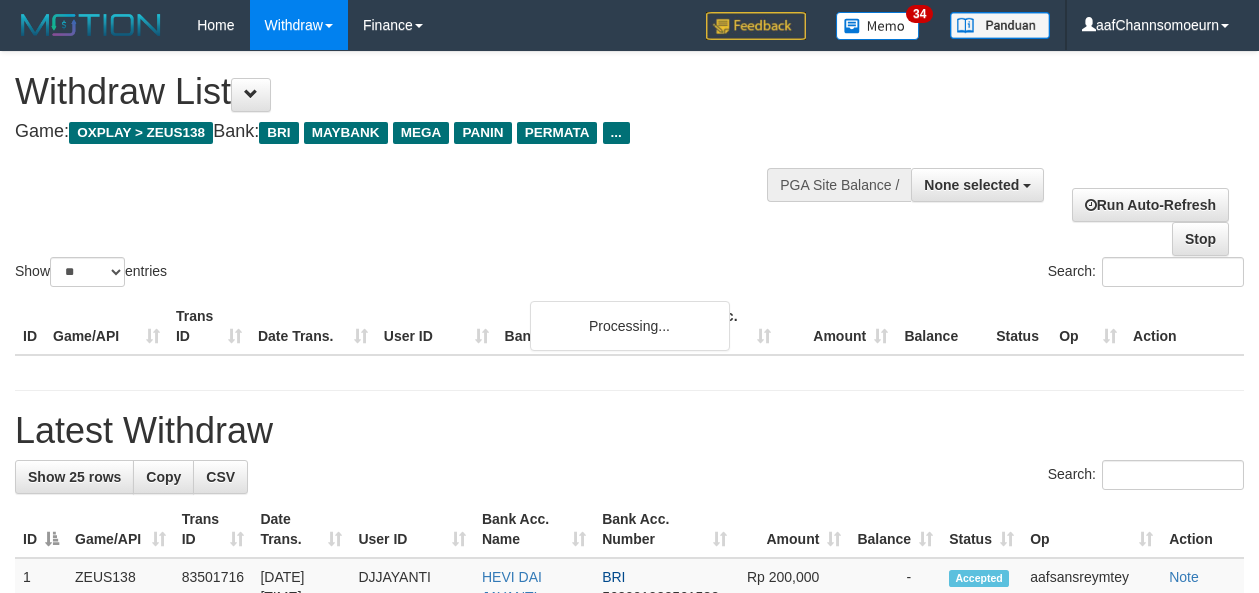 select 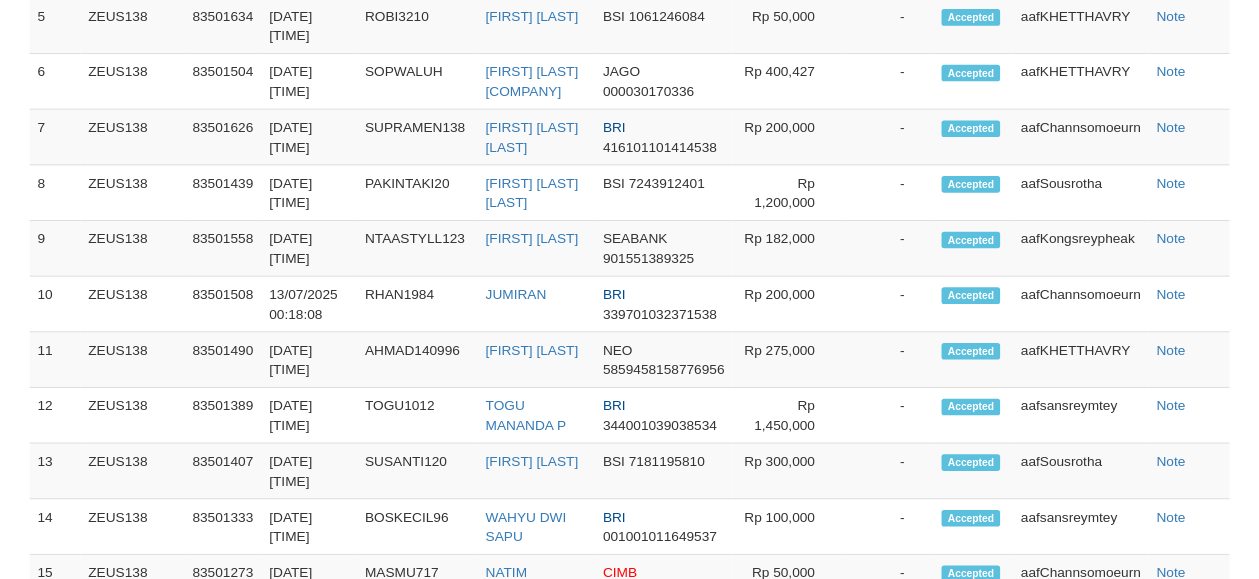 scroll, scrollTop: 1380, scrollLeft: 0, axis: vertical 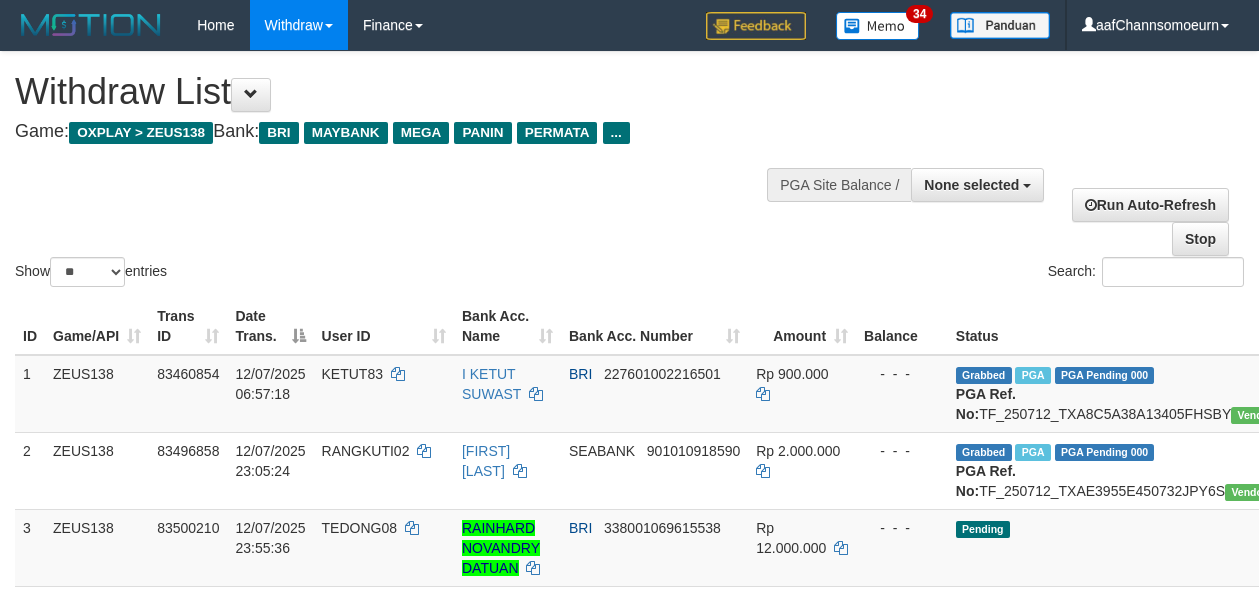 select 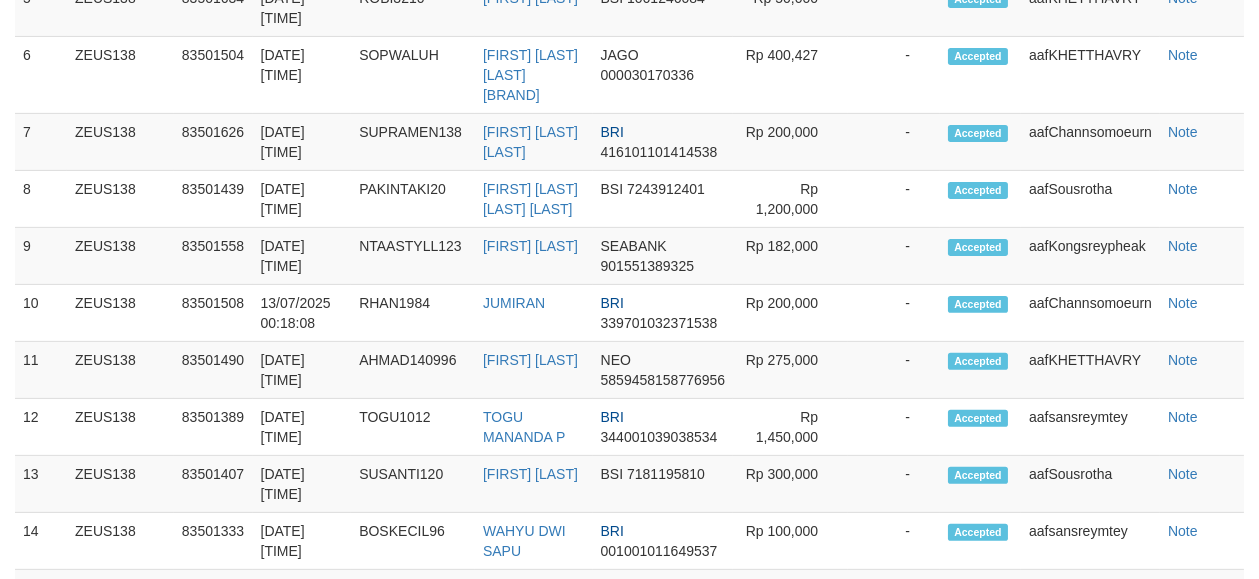 scroll, scrollTop: 1380, scrollLeft: 0, axis: vertical 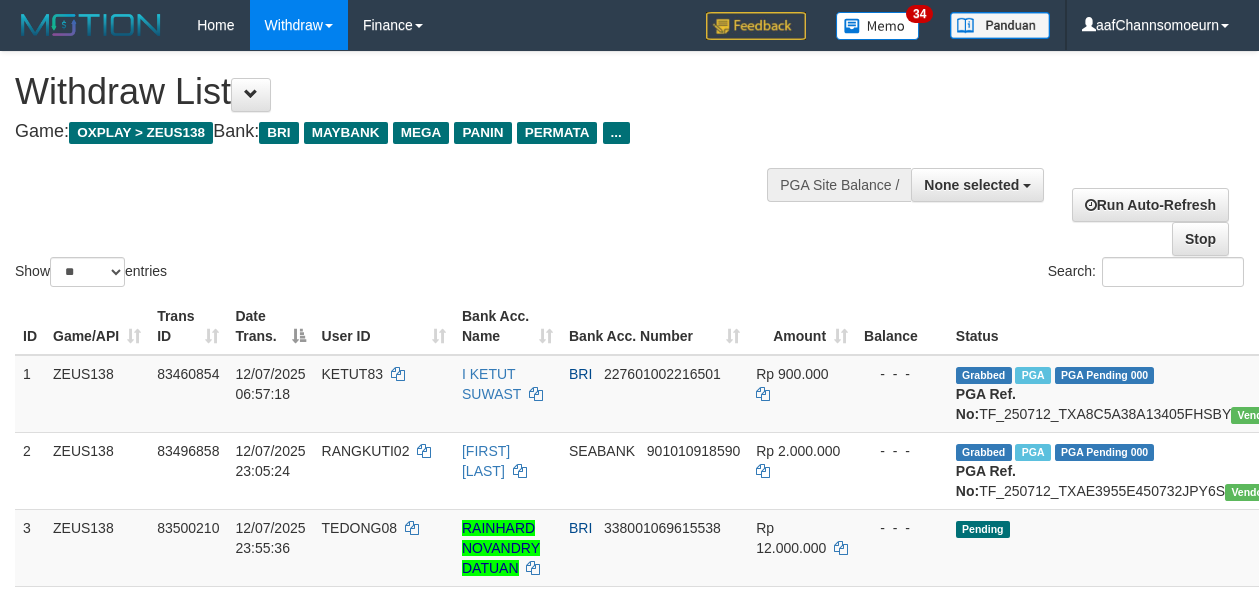select 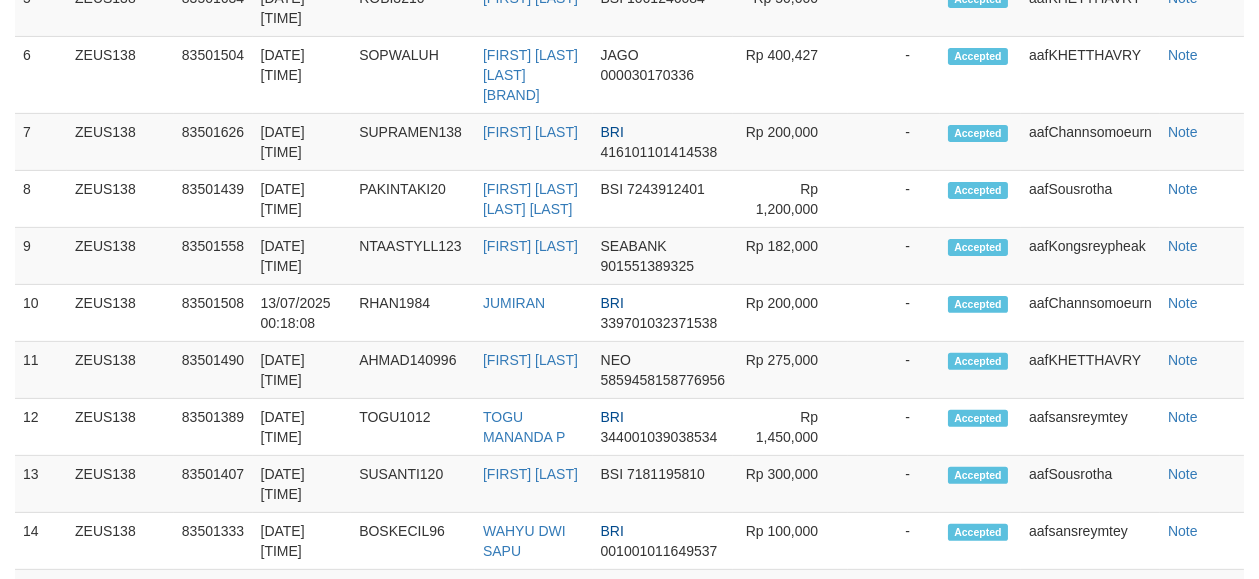 scroll, scrollTop: 1380, scrollLeft: 0, axis: vertical 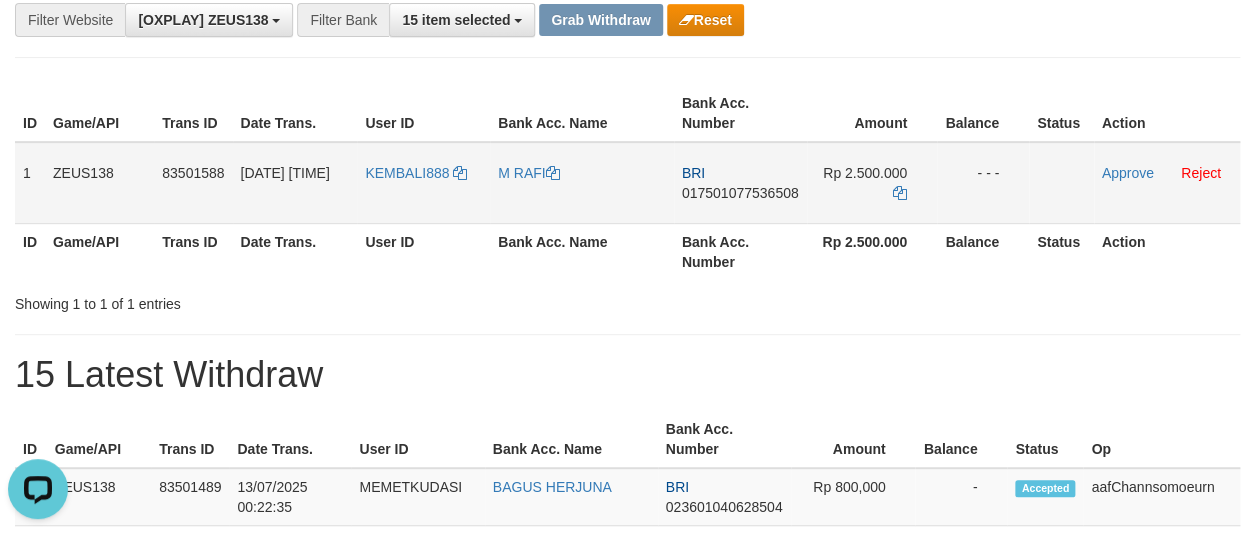 click on "017501077536508" at bounding box center (740, 193) 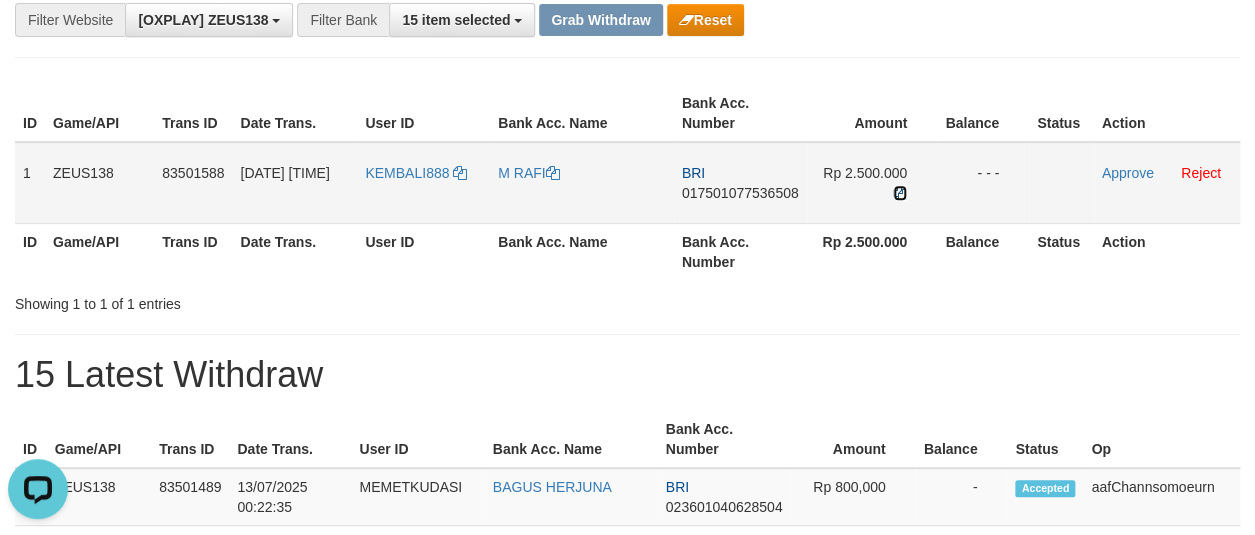 click at bounding box center [900, 193] 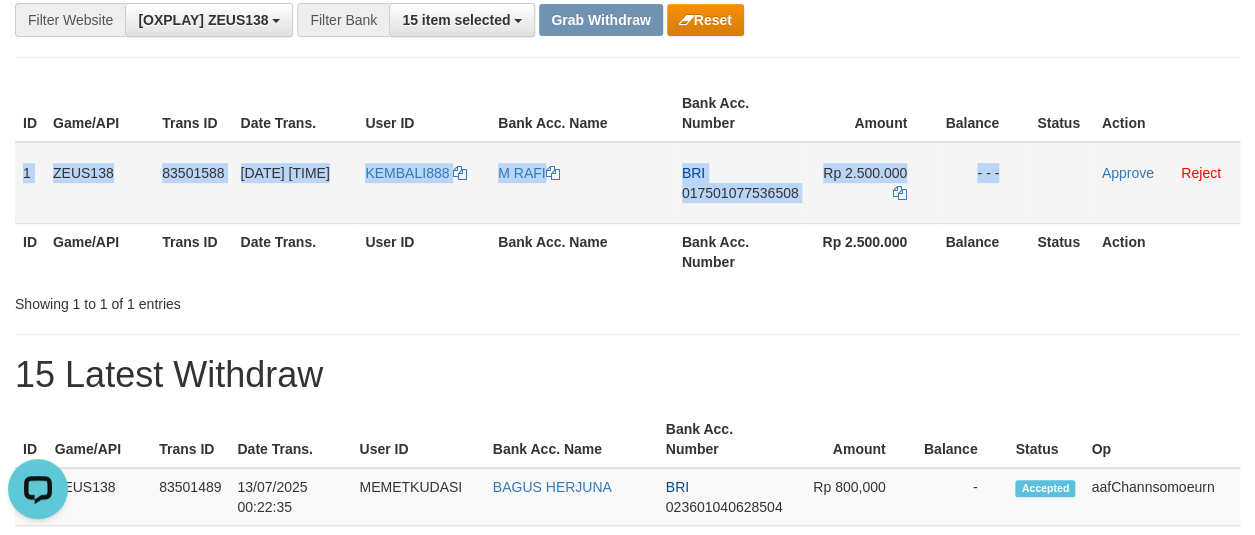 drag, startPoint x: 23, startPoint y: 170, endPoint x: 1081, endPoint y: 188, distance: 1058.1531 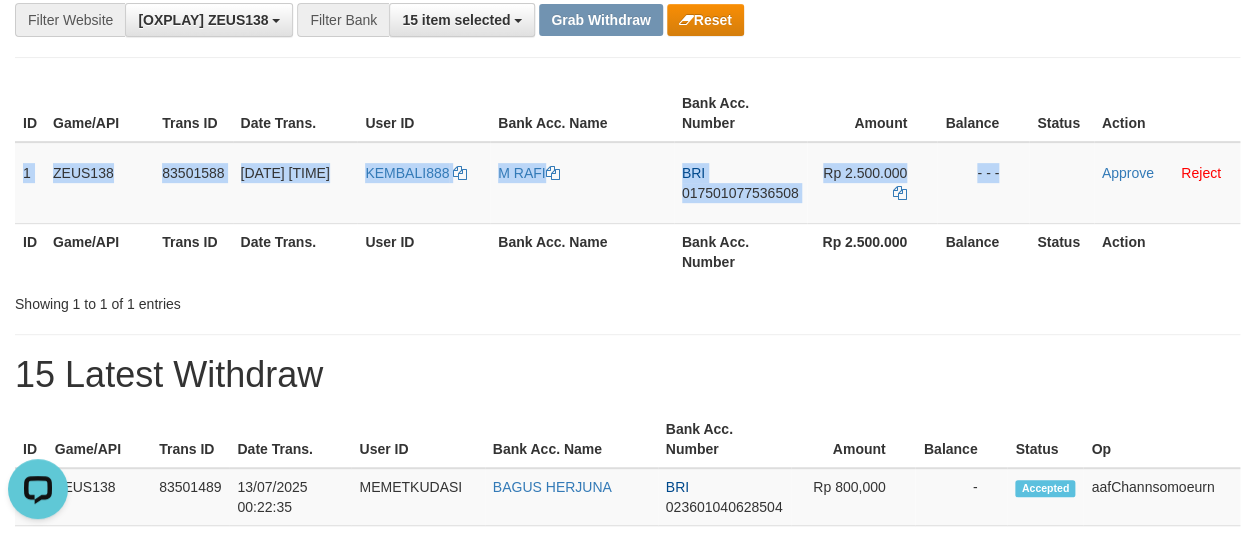 copy on "1
ZEUS138
83501588
13/07/2025 00:17:43
KEMBALI888
M RAFI
BRI
017501077536508
Rp 2.500.000
- - -" 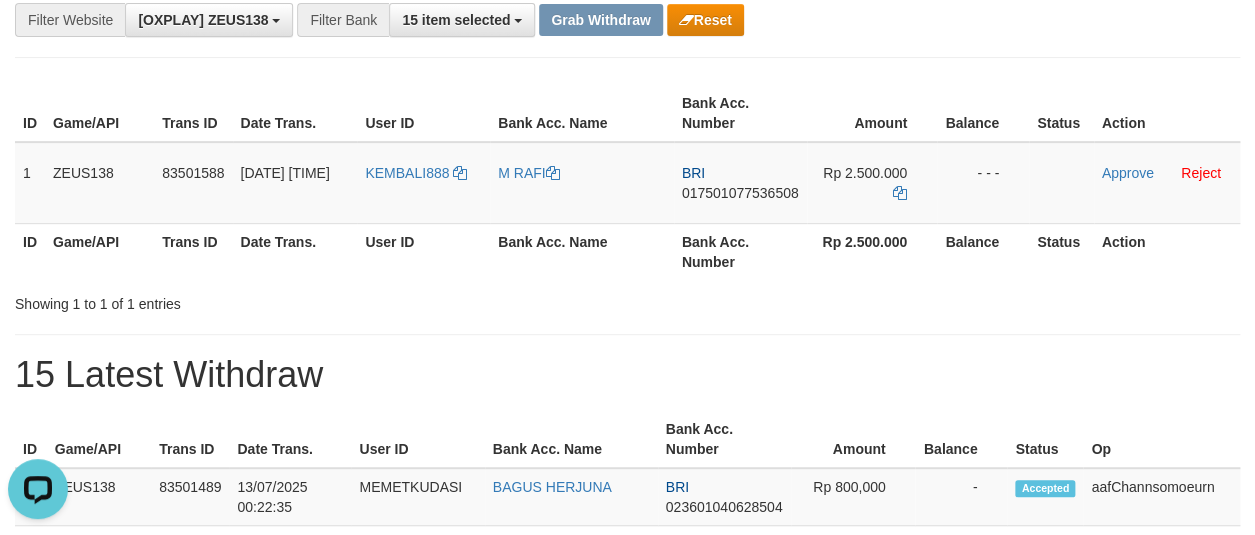 click on "15 Latest Withdraw" at bounding box center [627, 375] 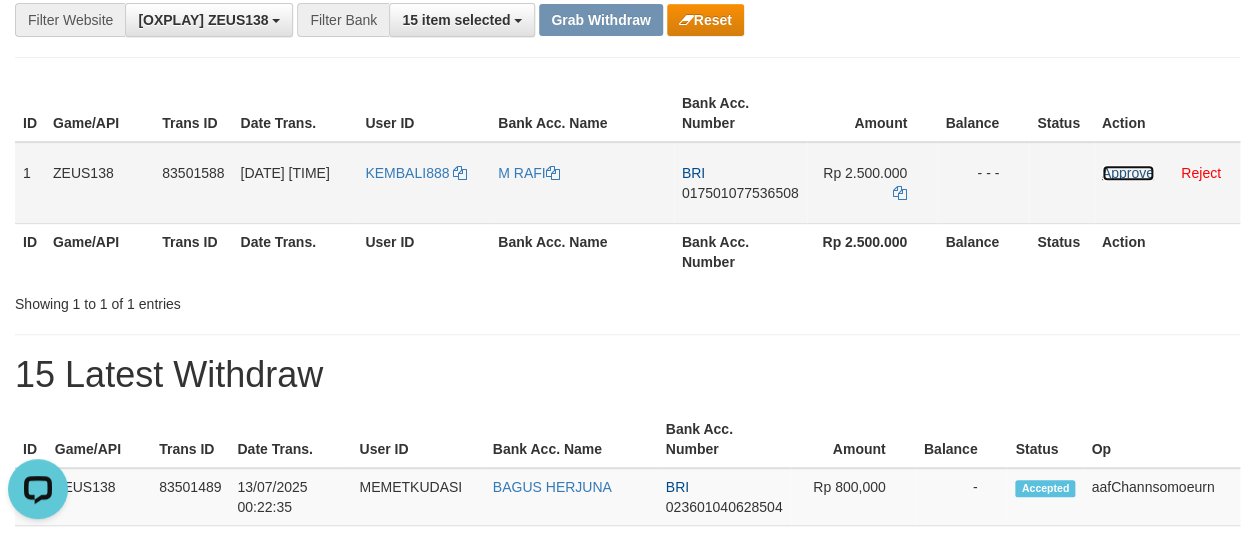 click on "Approve" at bounding box center [1128, 173] 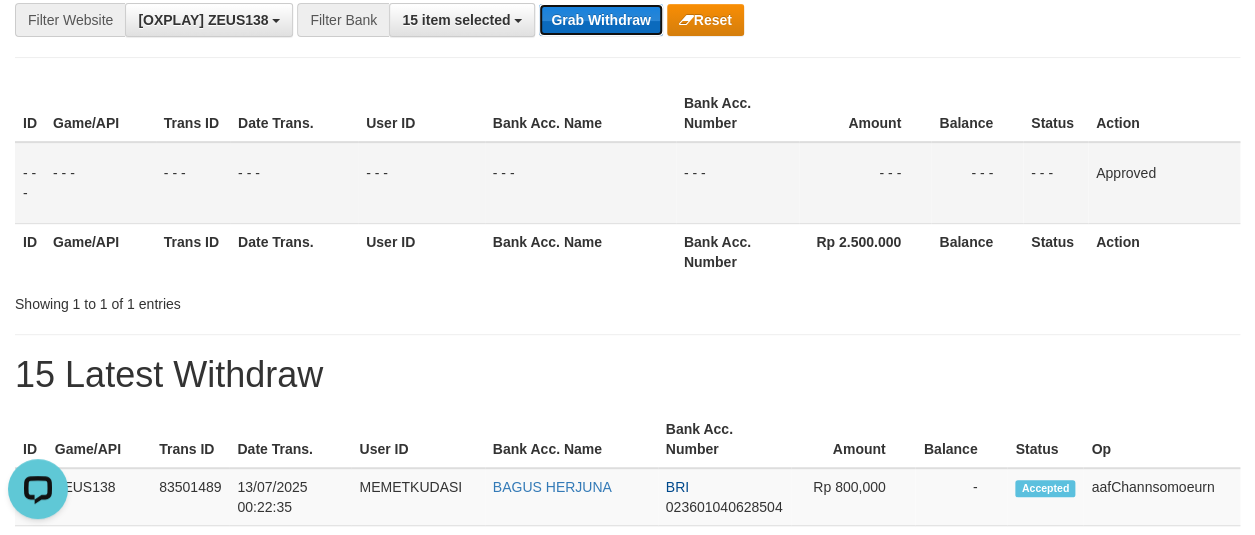 click on "Grab Withdraw" at bounding box center [600, 20] 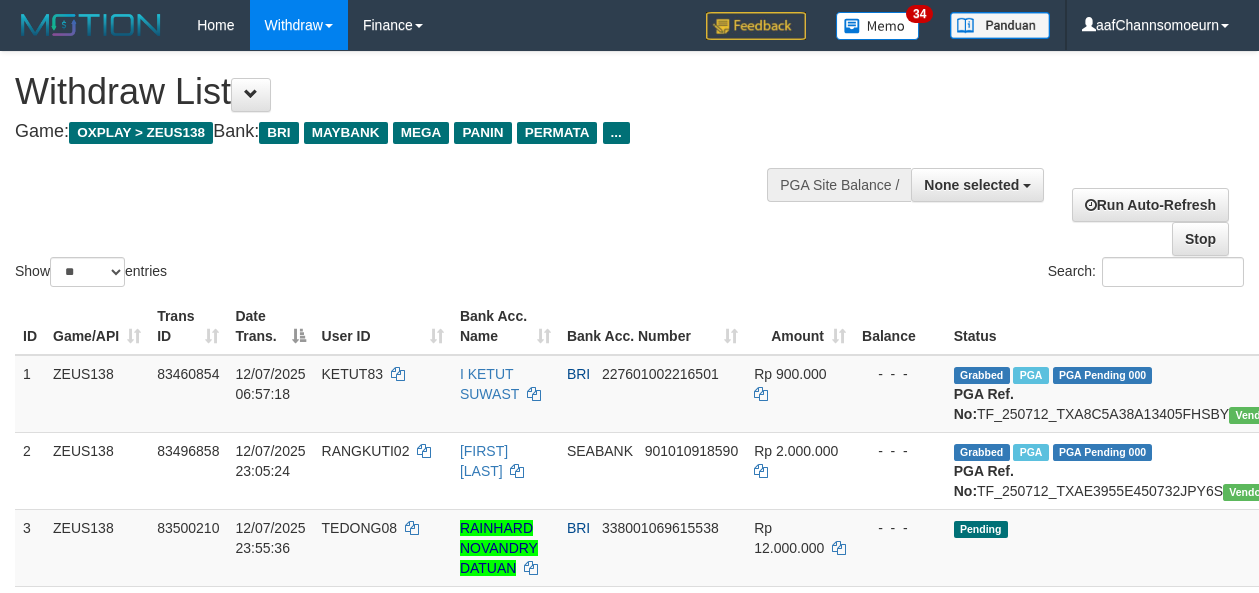 select 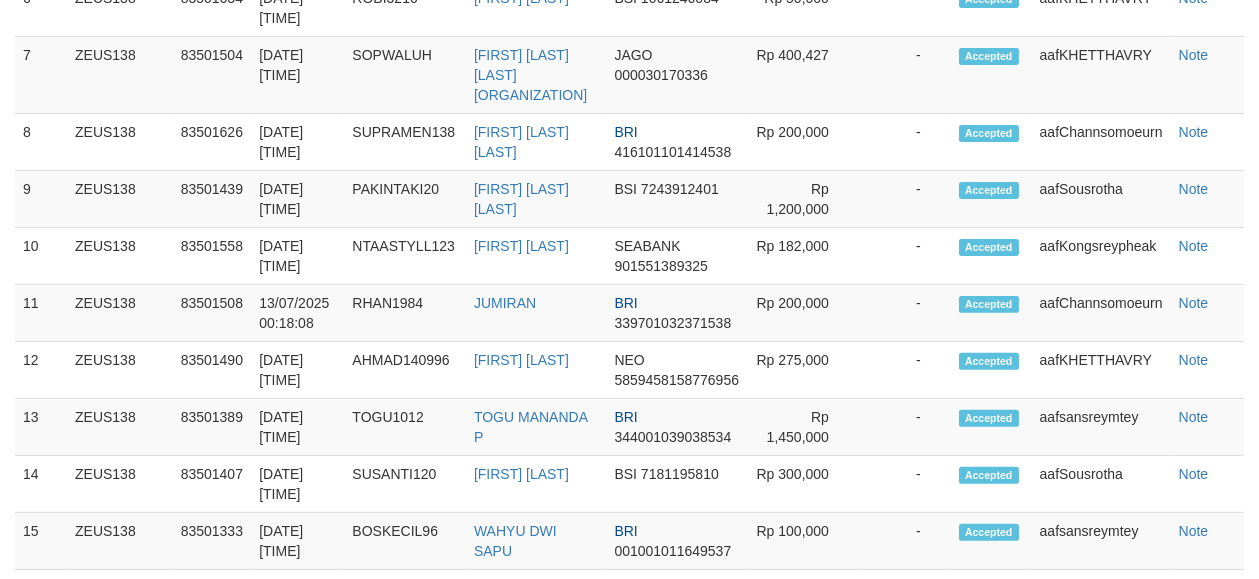 scroll, scrollTop: 1380, scrollLeft: 0, axis: vertical 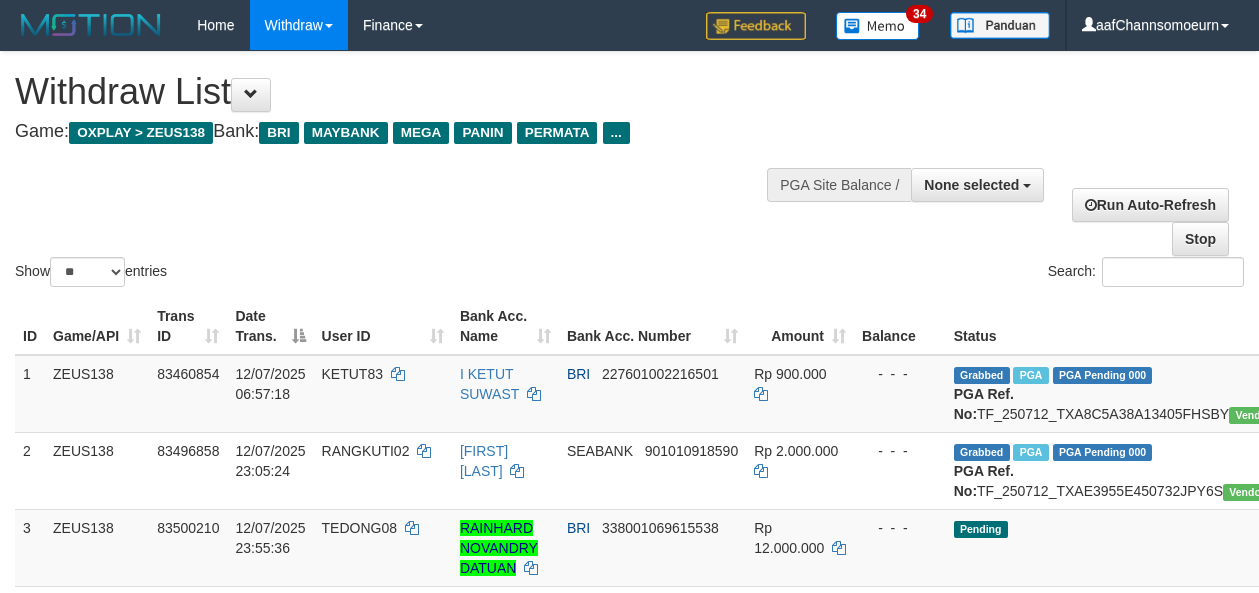 select 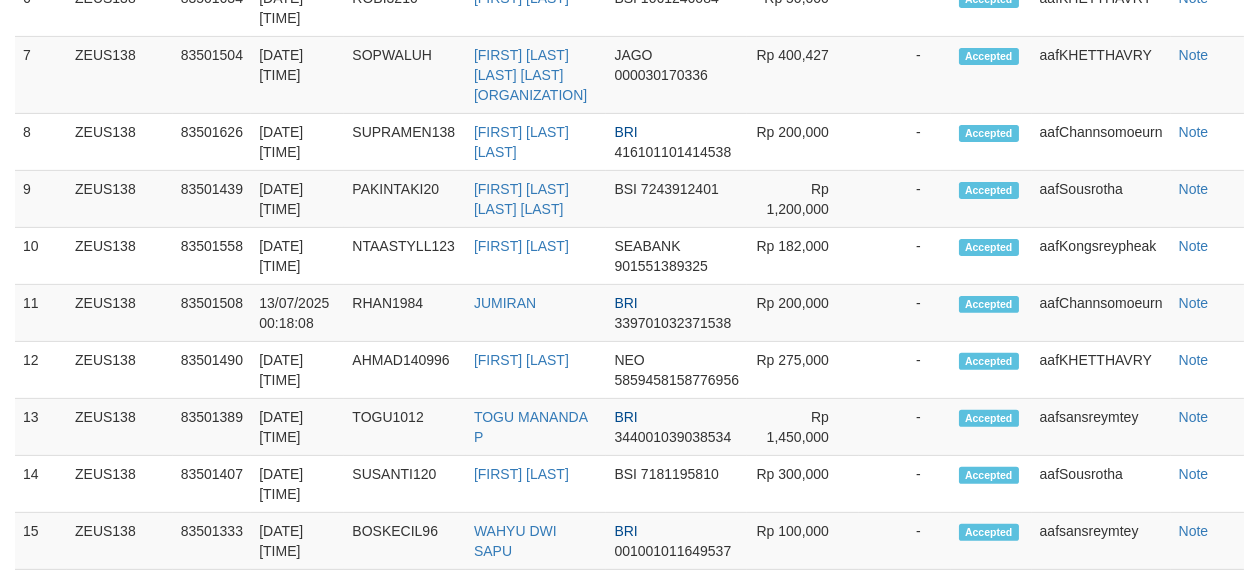 scroll, scrollTop: 1380, scrollLeft: 0, axis: vertical 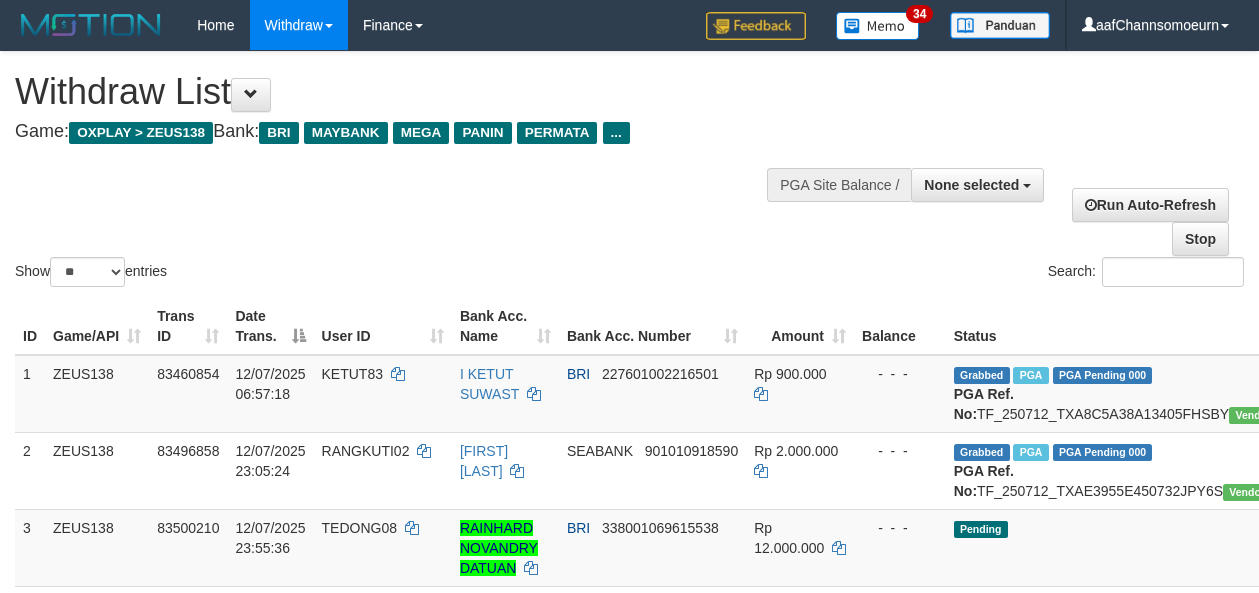 select 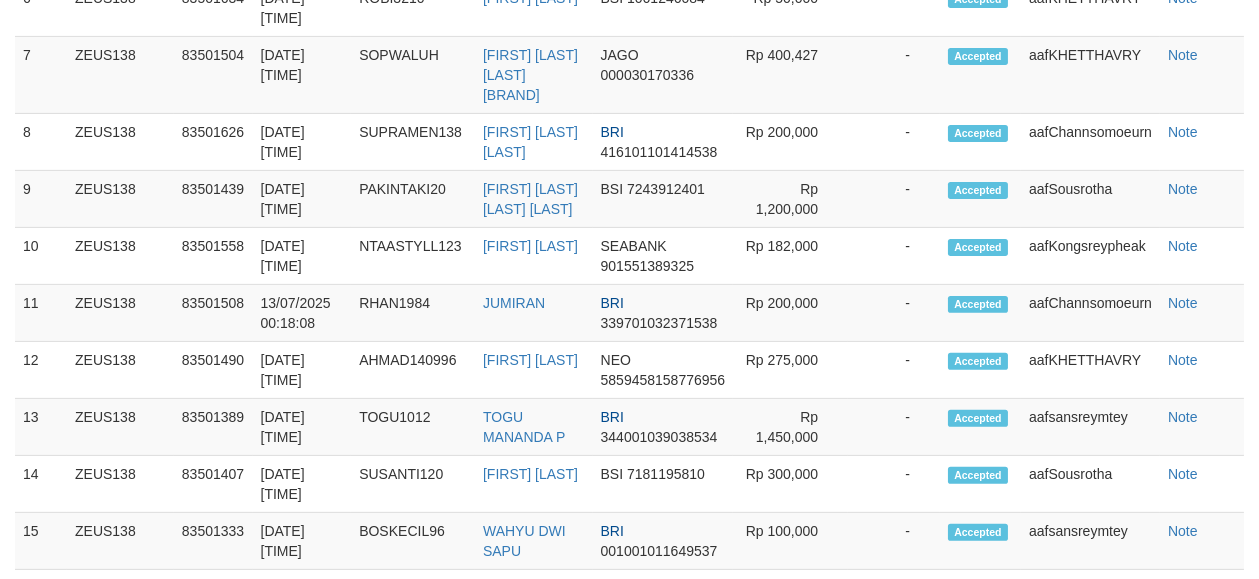 scroll, scrollTop: 1380, scrollLeft: 0, axis: vertical 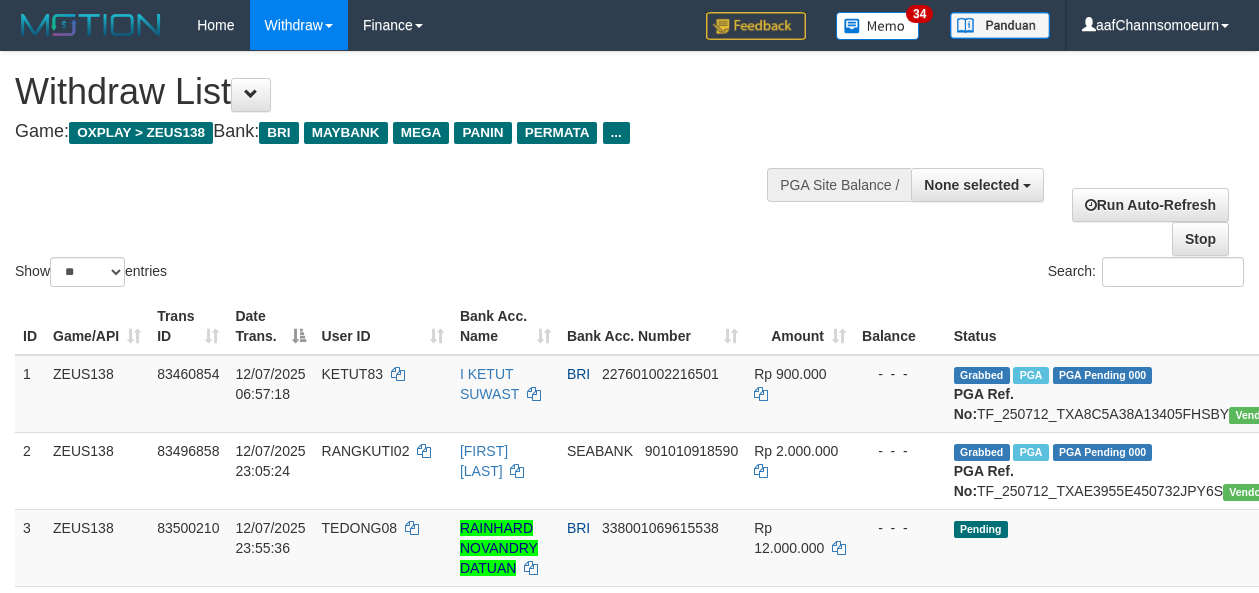 select 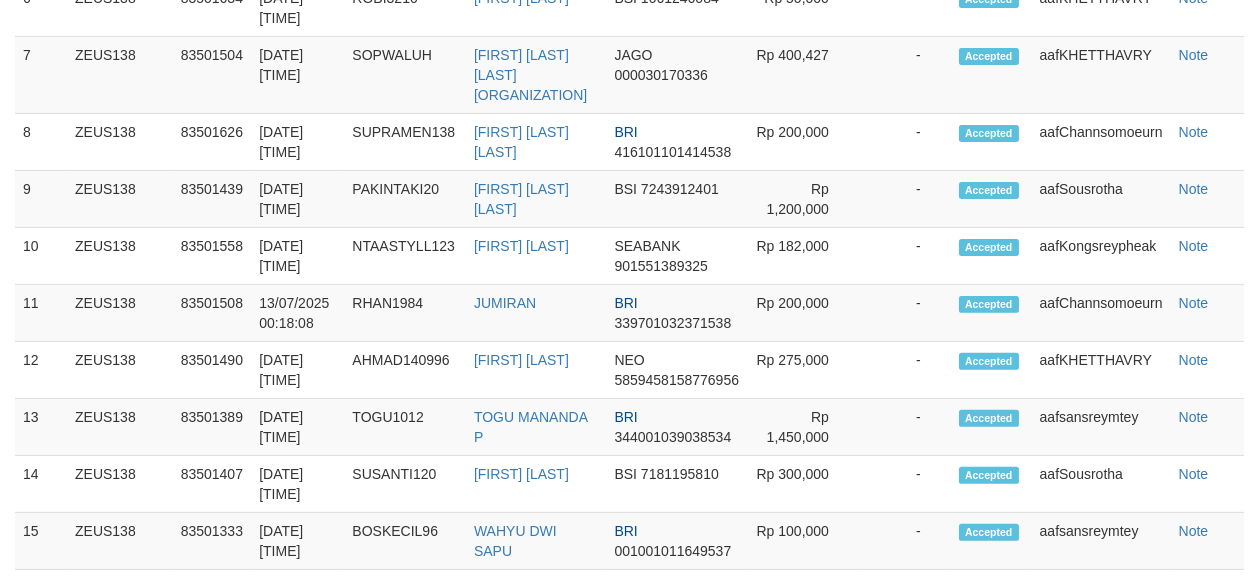 scroll, scrollTop: 1380, scrollLeft: 0, axis: vertical 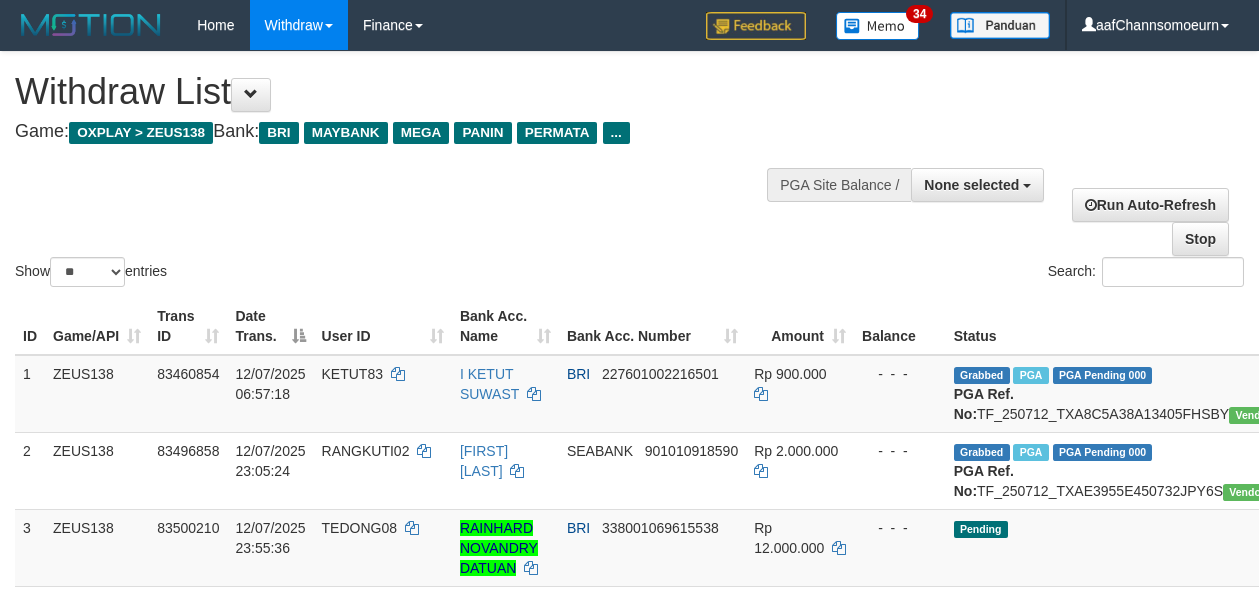 select 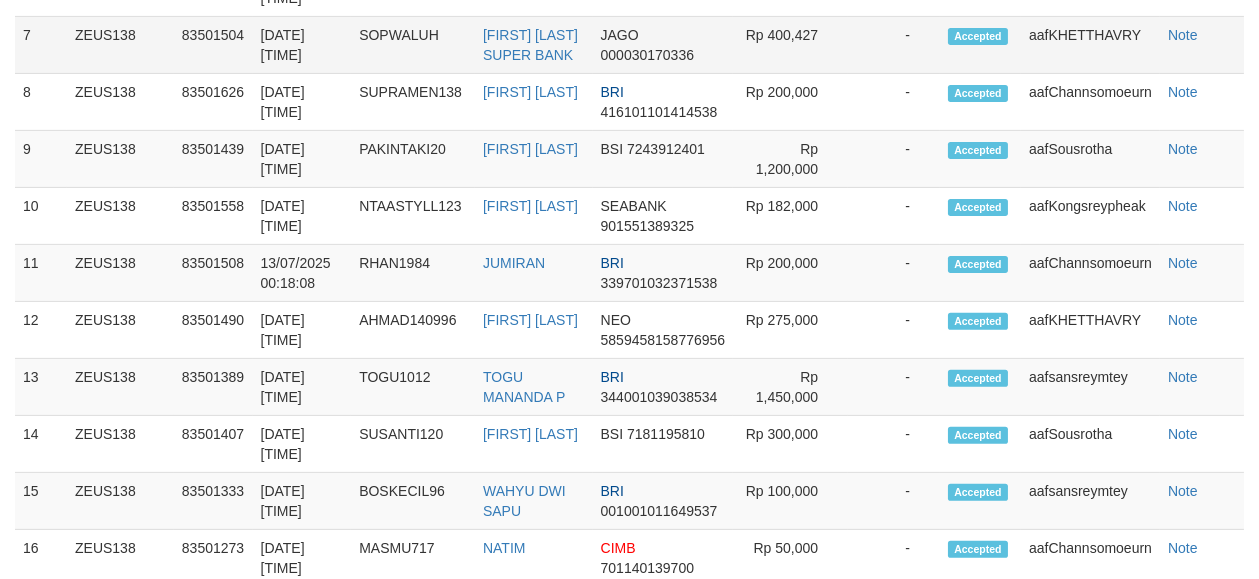 scroll, scrollTop: 1380, scrollLeft: 0, axis: vertical 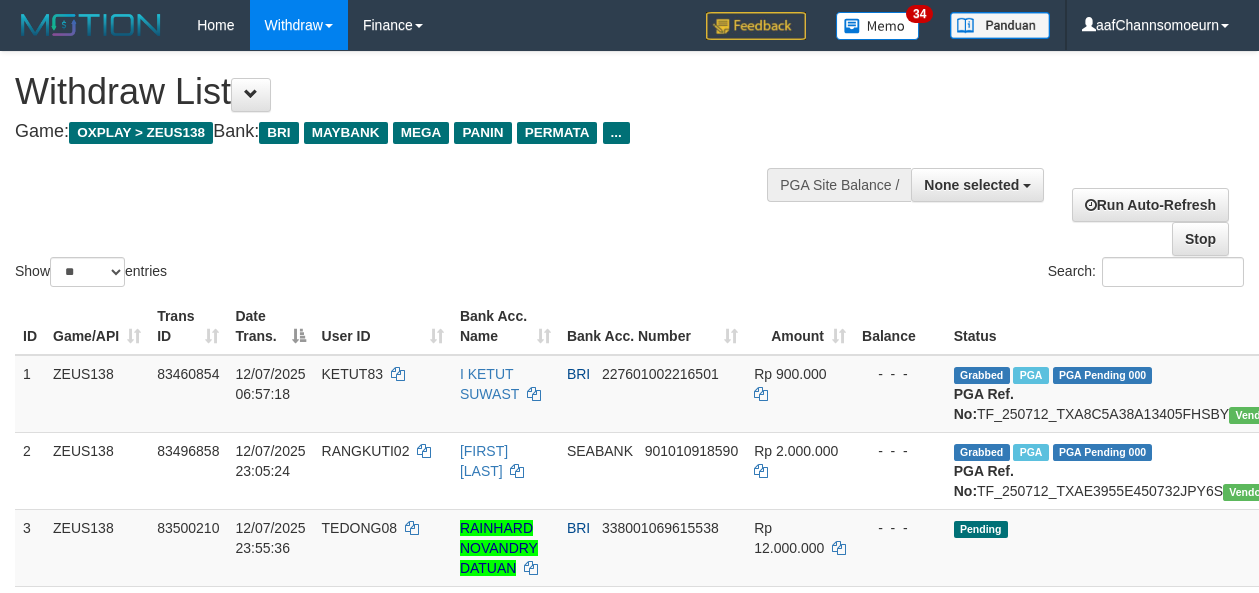 select 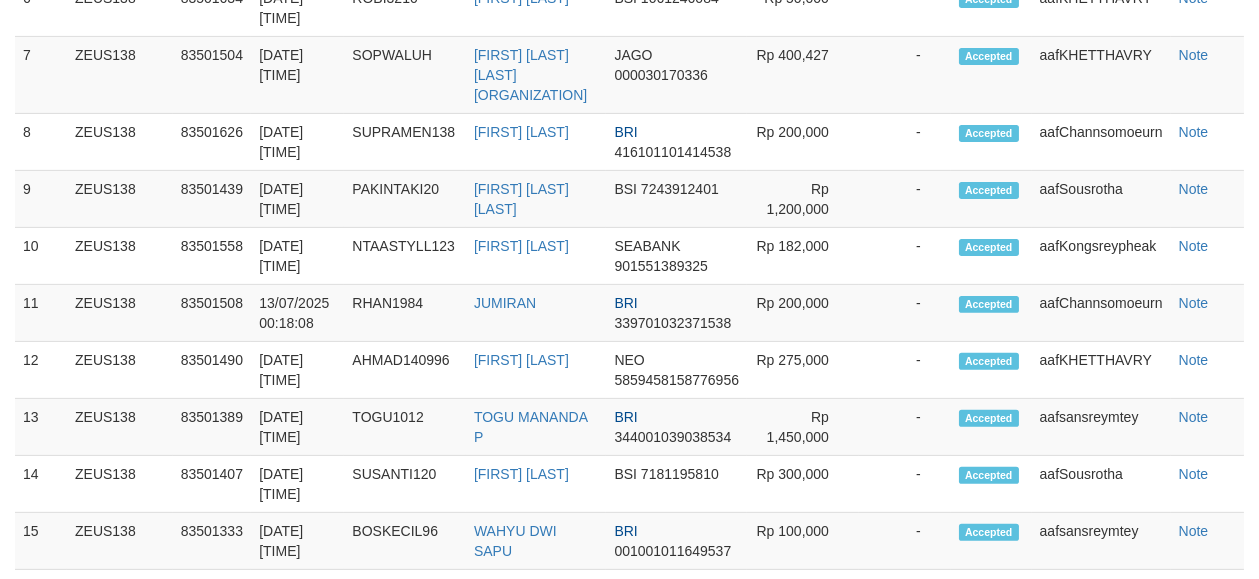 scroll, scrollTop: 1380, scrollLeft: 0, axis: vertical 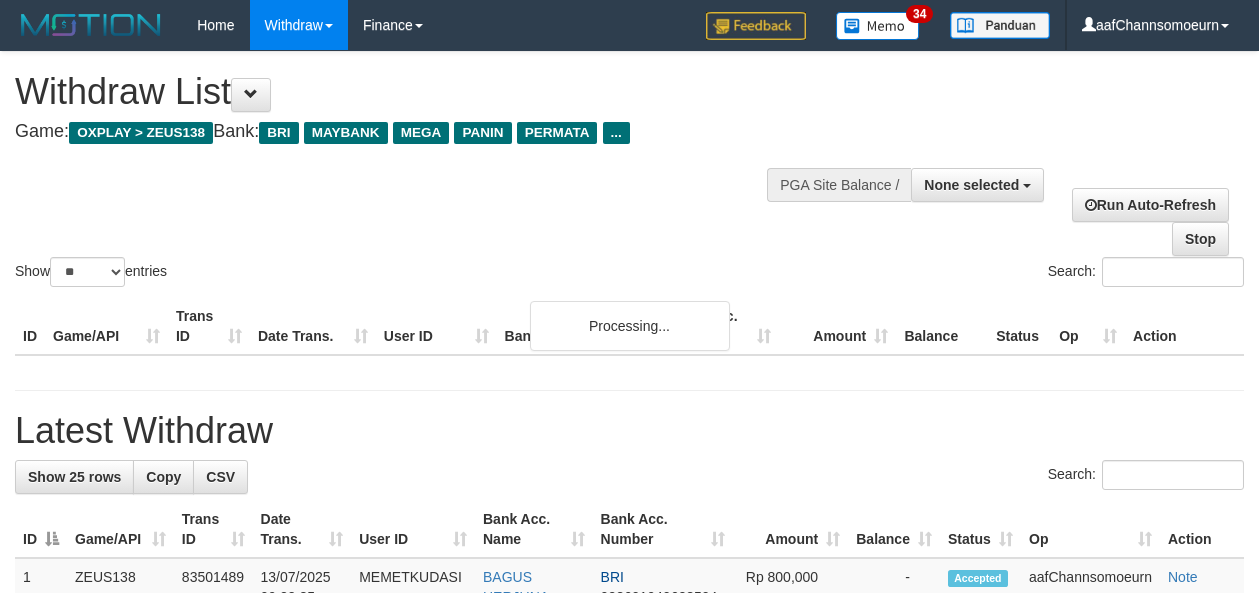 select 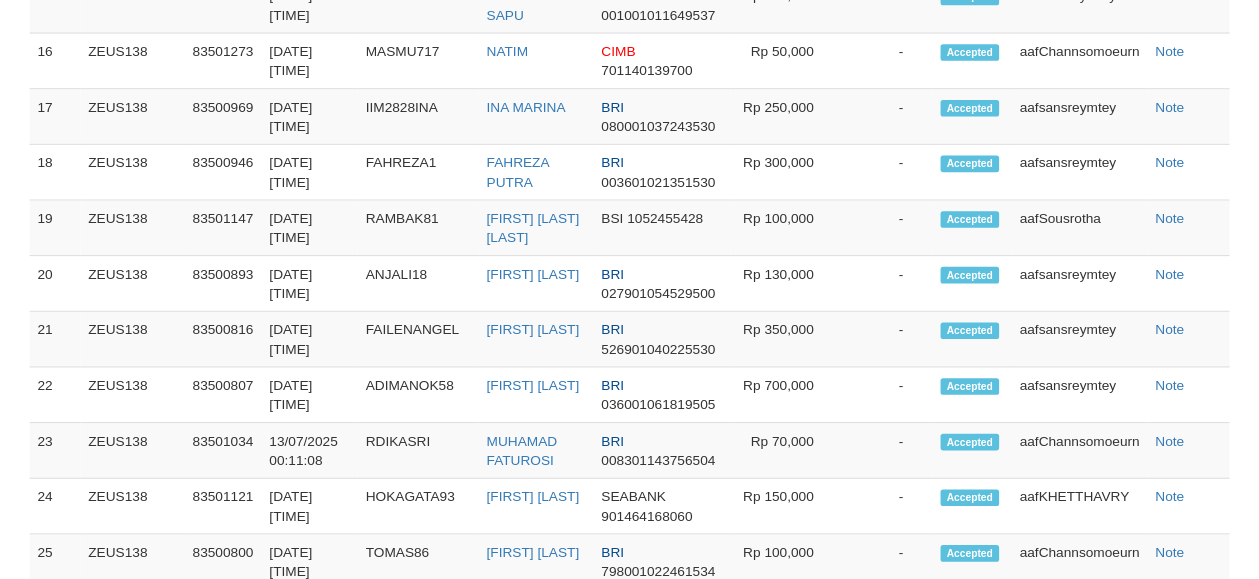 scroll, scrollTop: 1969, scrollLeft: 0, axis: vertical 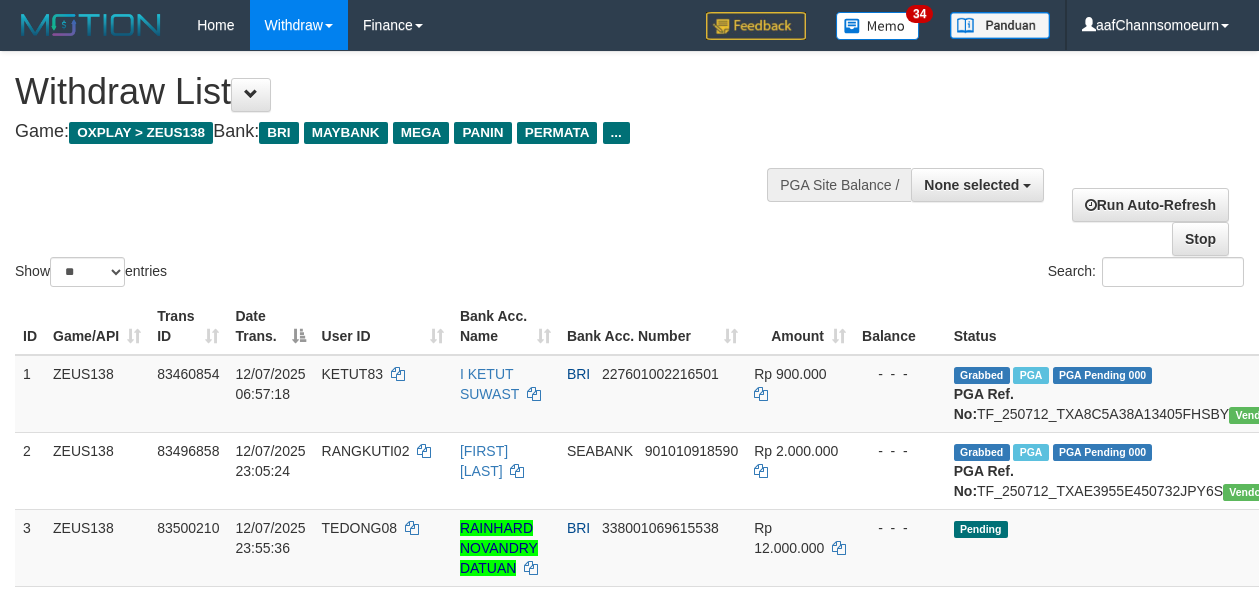 select 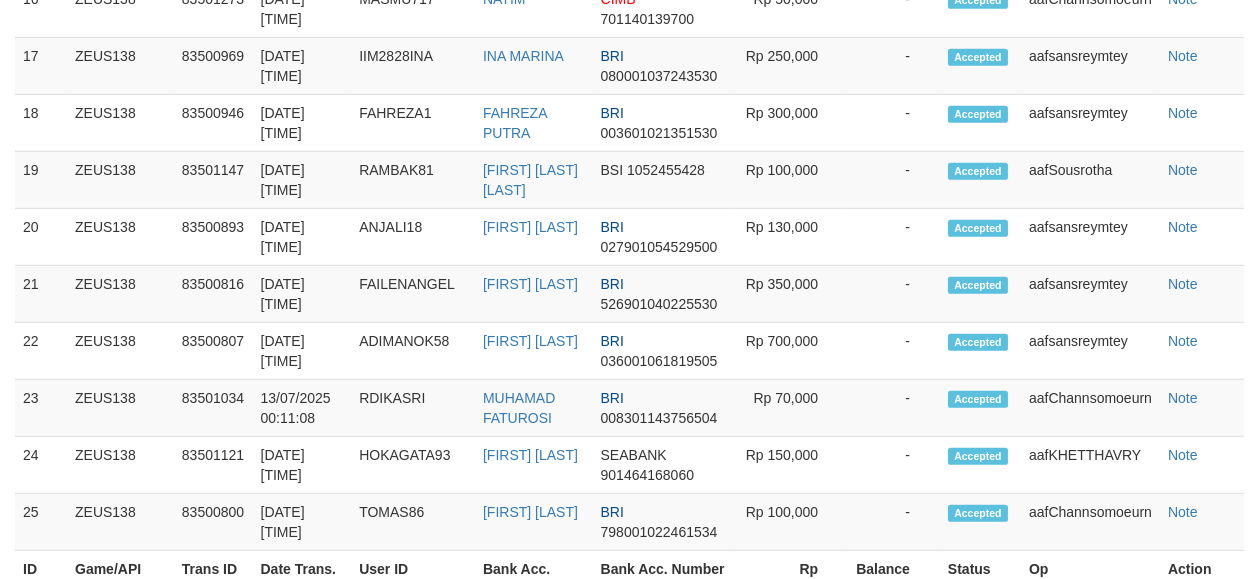 scroll, scrollTop: 1969, scrollLeft: 0, axis: vertical 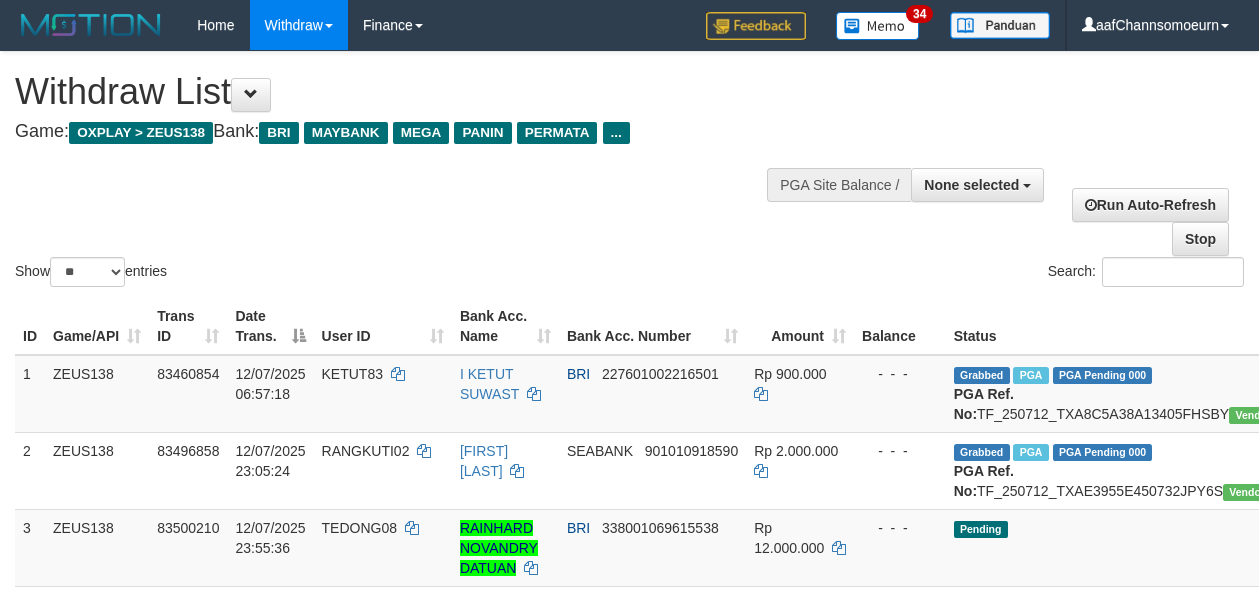 select 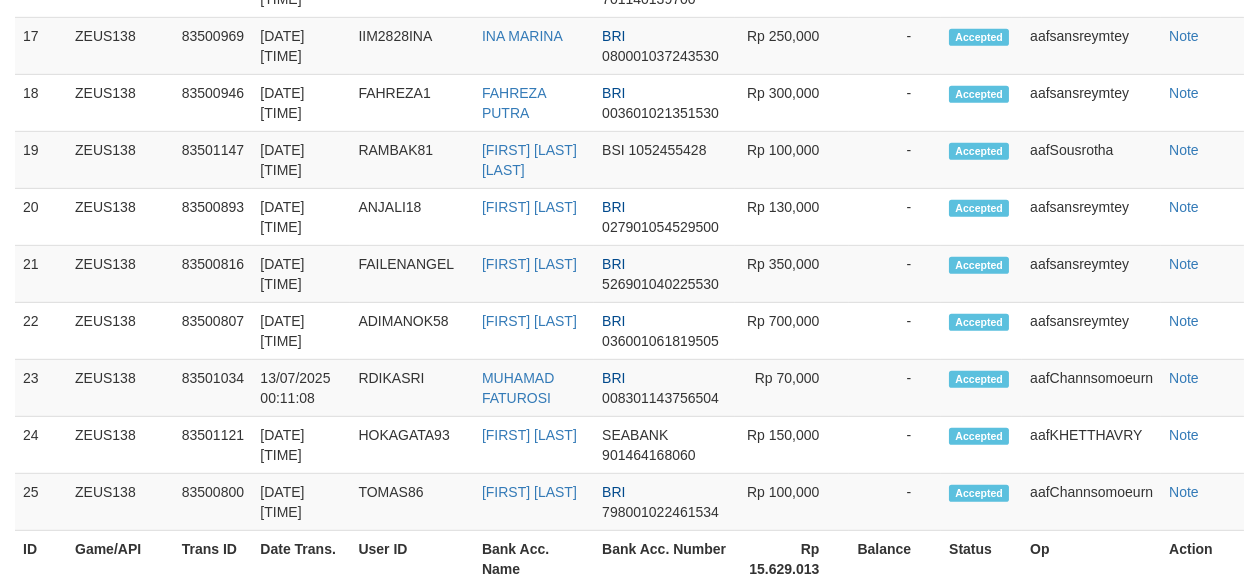 scroll, scrollTop: 1969, scrollLeft: 0, axis: vertical 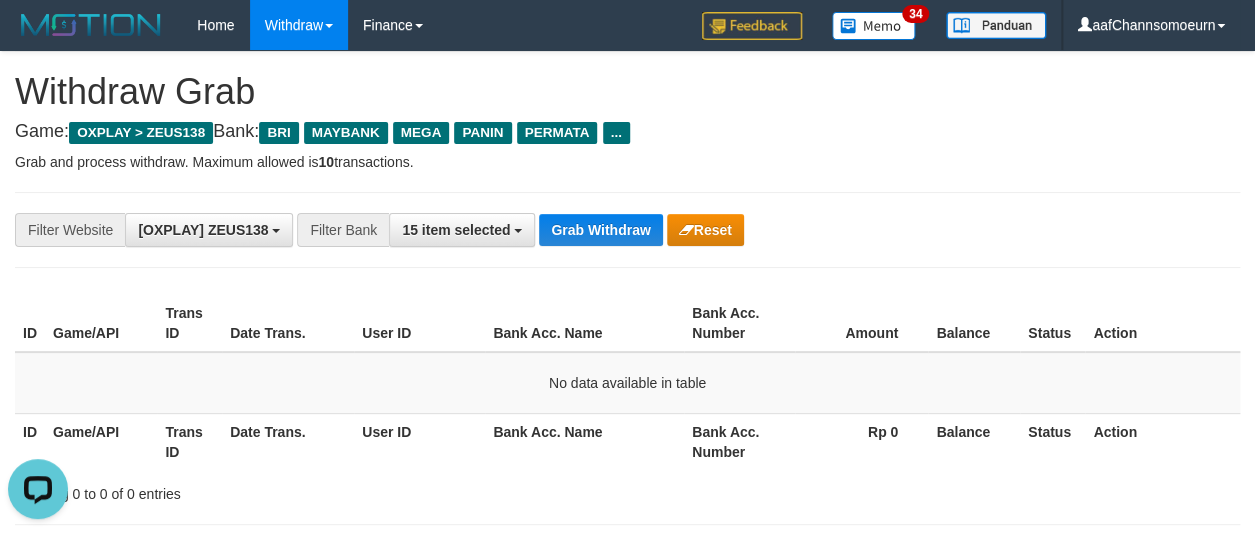 click on "**********" at bounding box center [627, 1027] 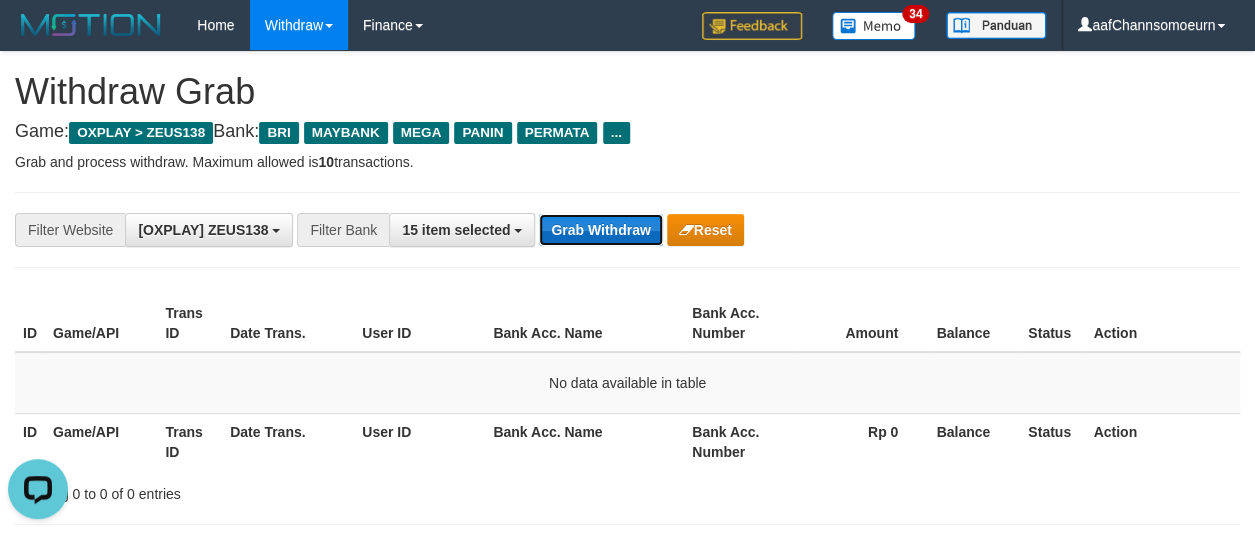 click on "Grab Withdraw" at bounding box center [600, 230] 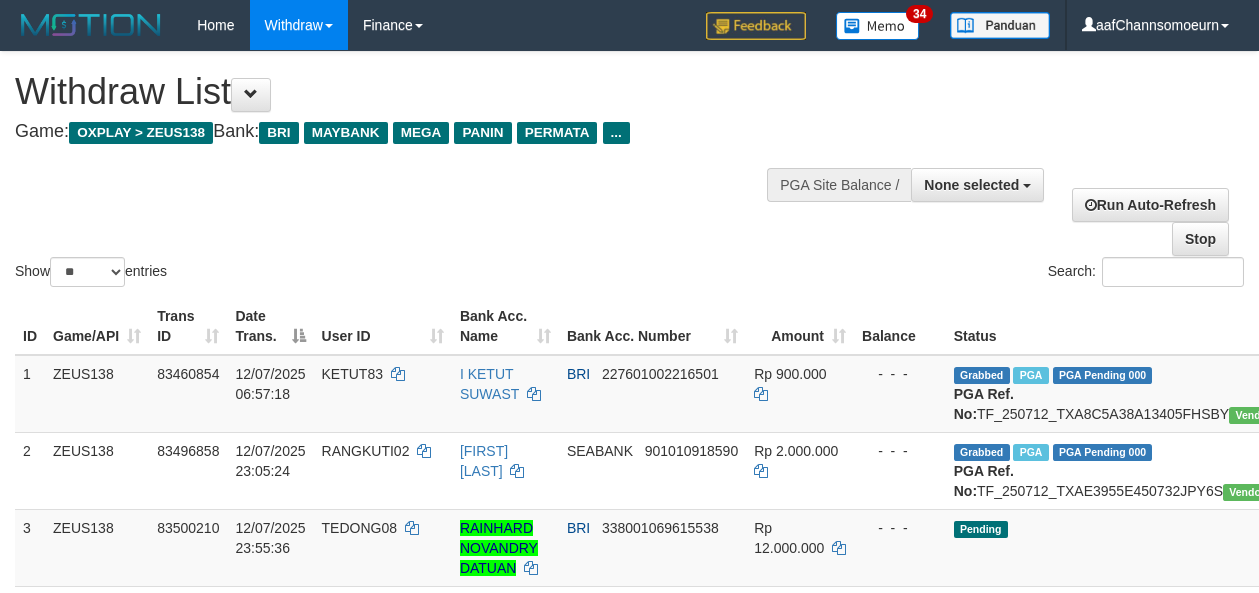 select 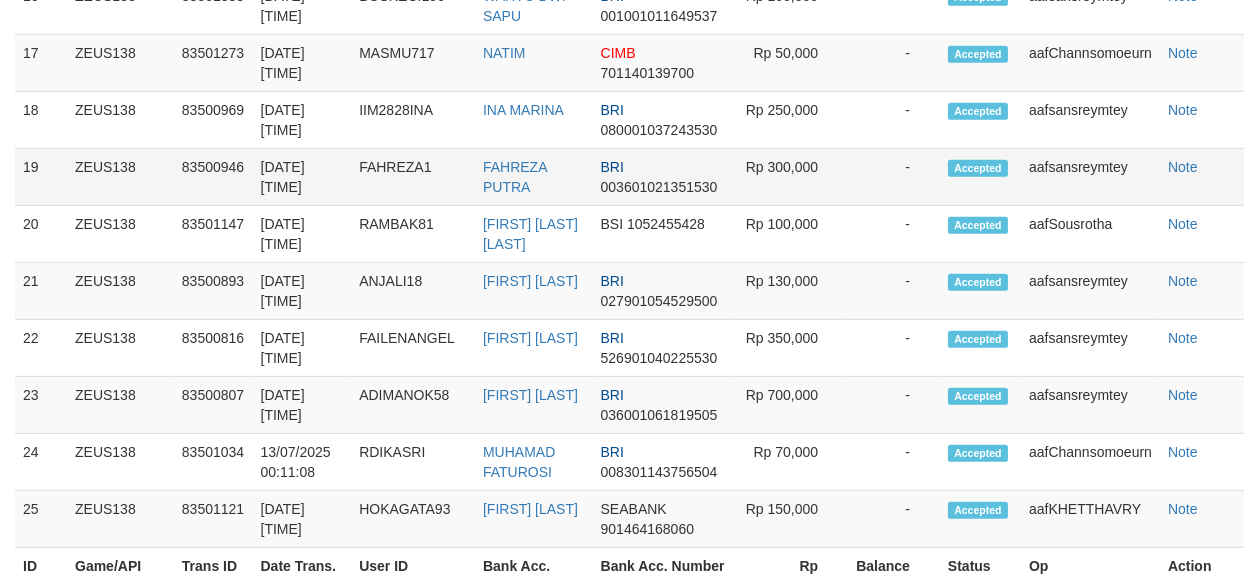 click on "Note" at bounding box center (1202, 177) 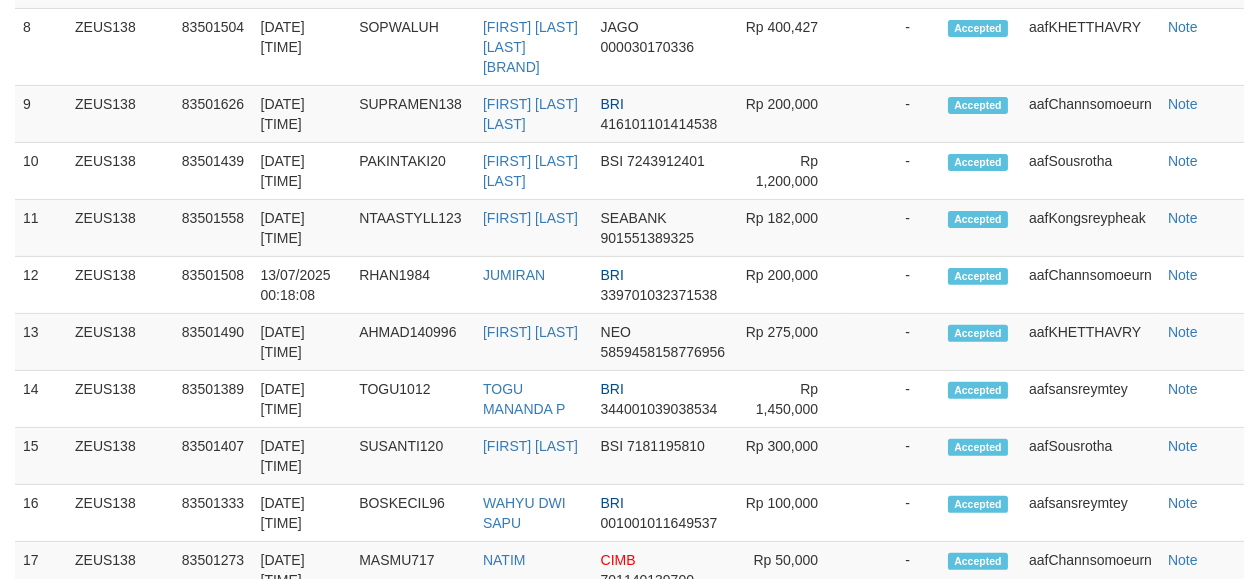 scroll, scrollTop: 1202, scrollLeft: 0, axis: vertical 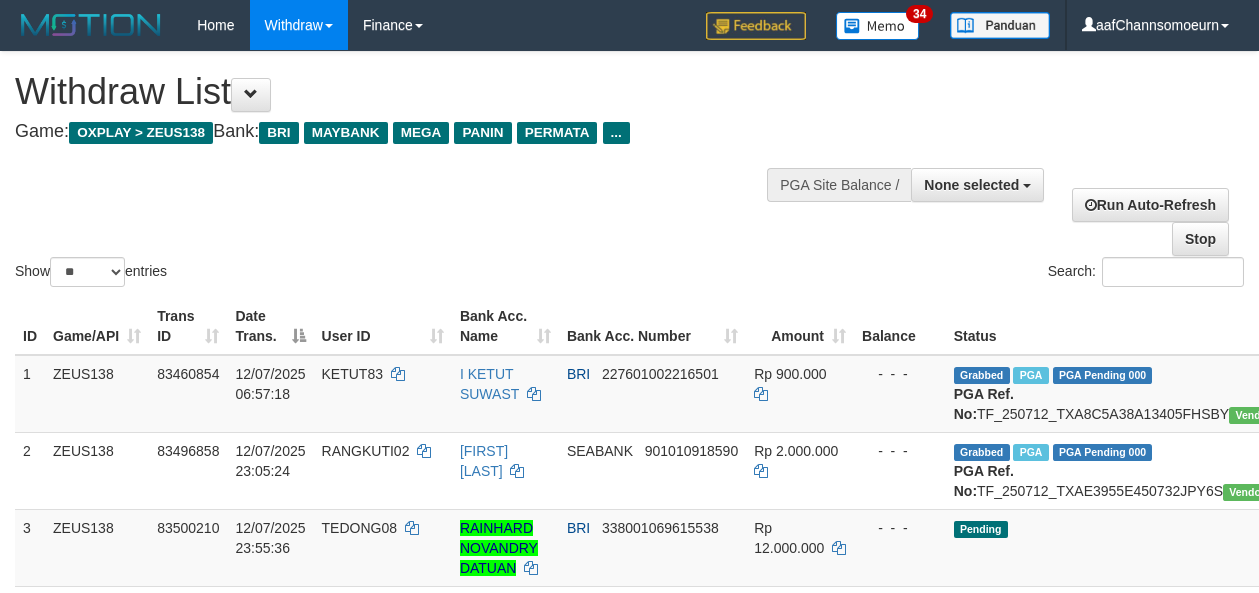 select 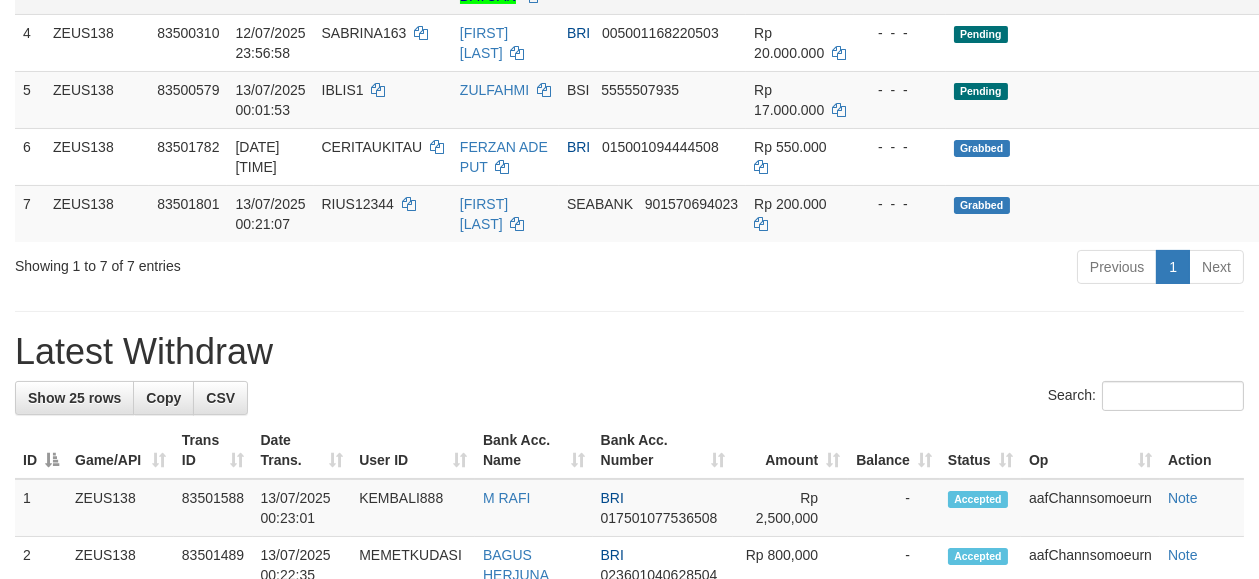 scroll, scrollTop: 518, scrollLeft: 0, axis: vertical 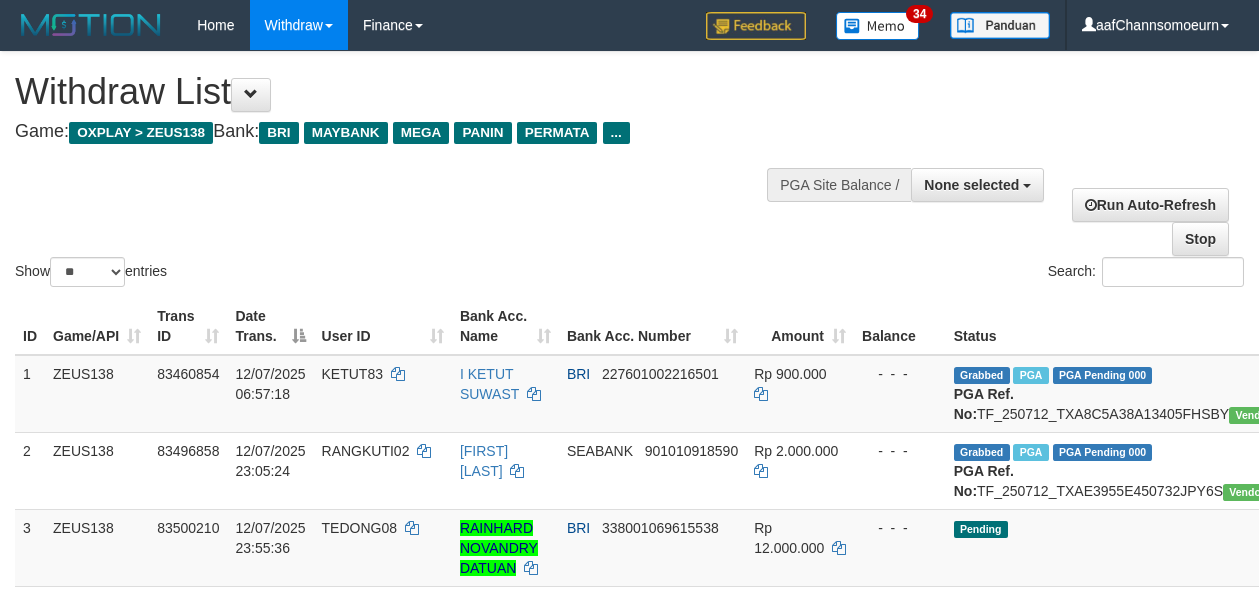 select 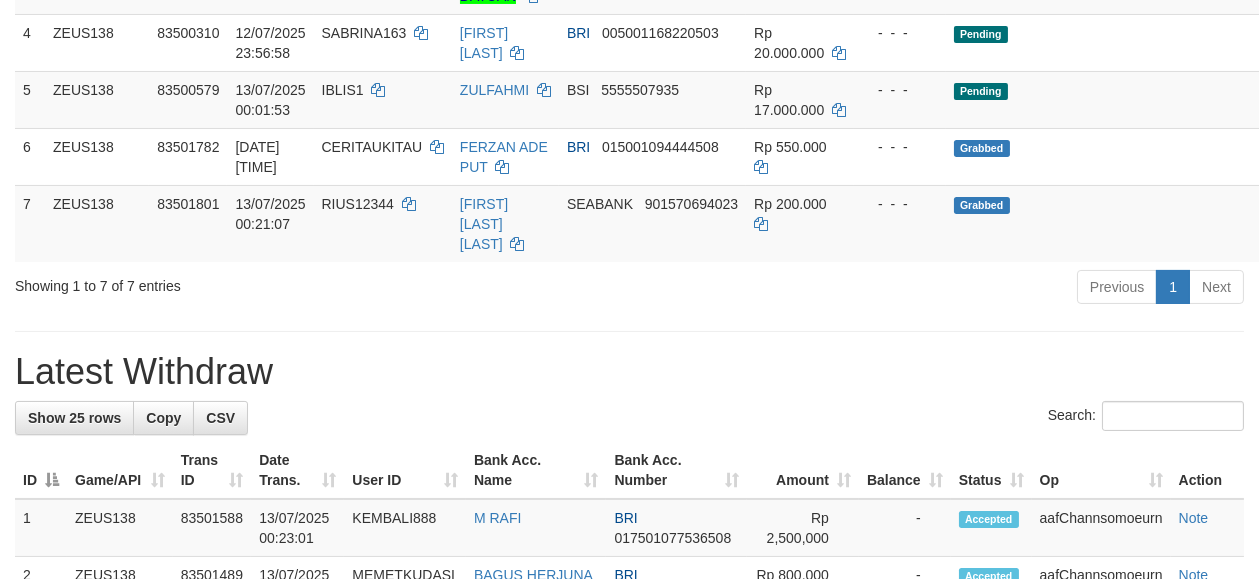 scroll, scrollTop: 518, scrollLeft: 0, axis: vertical 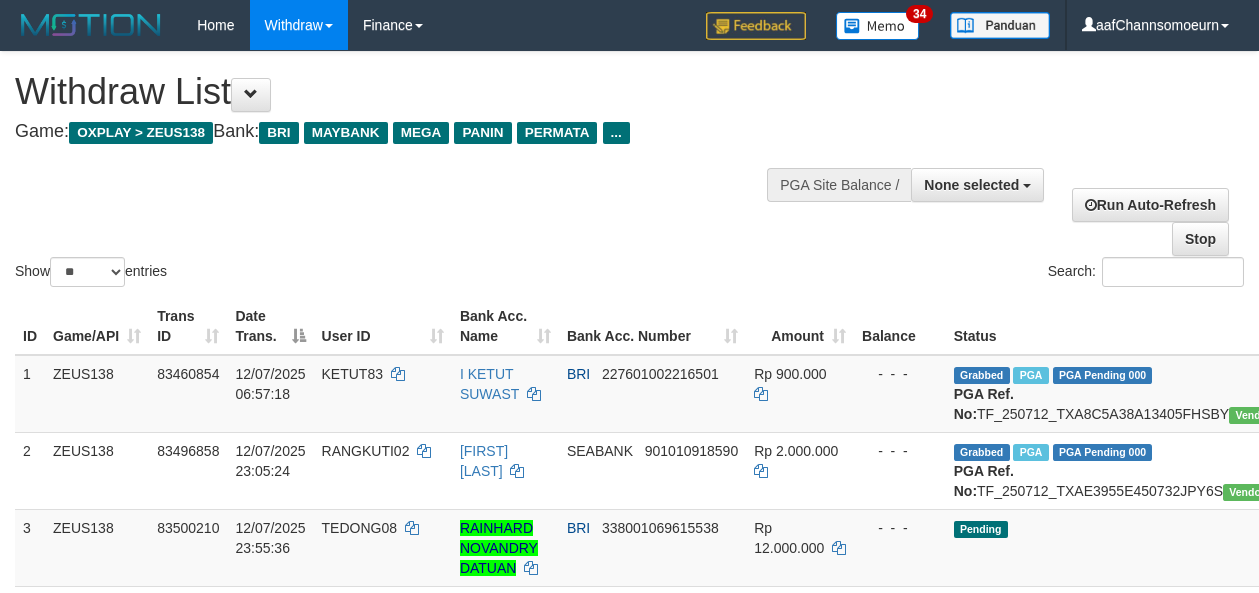 select 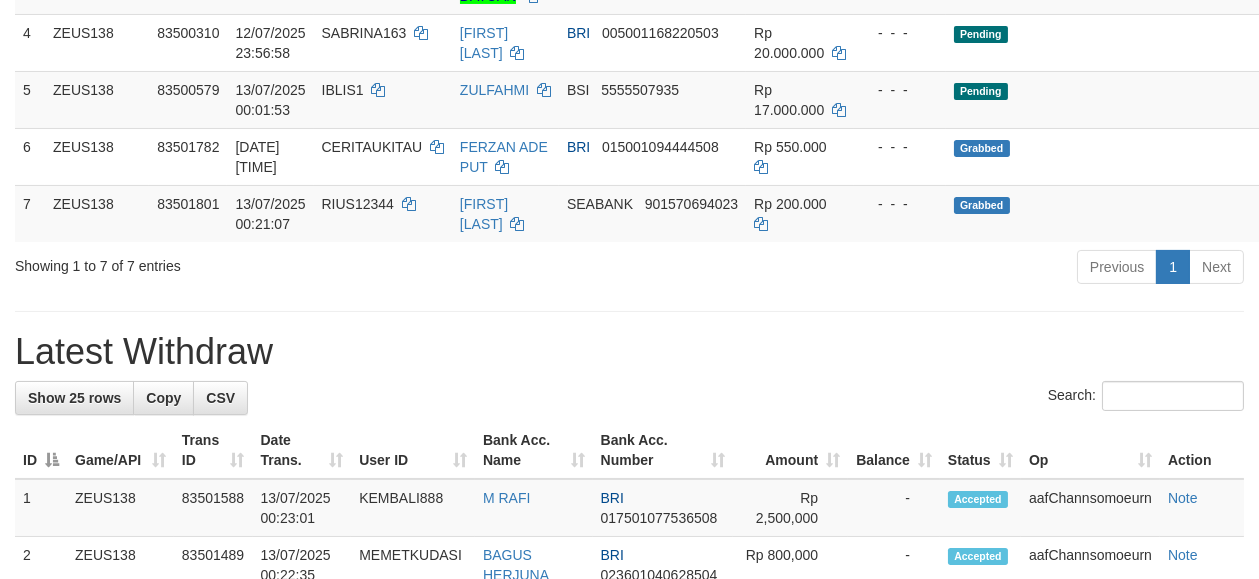 scroll, scrollTop: 518, scrollLeft: 0, axis: vertical 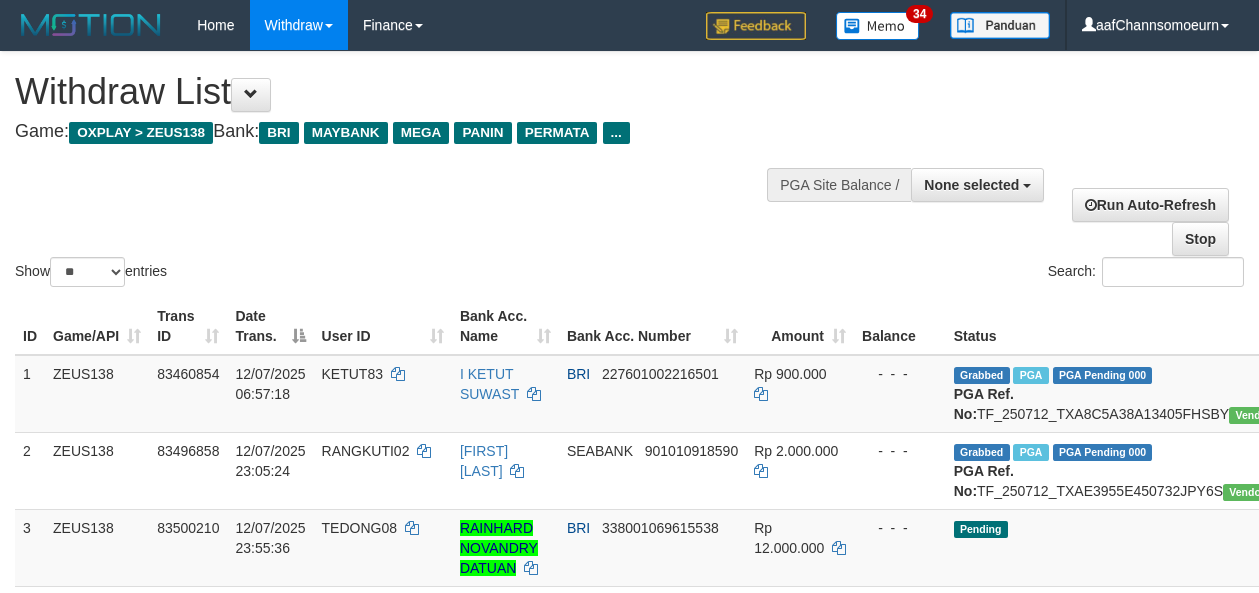 select 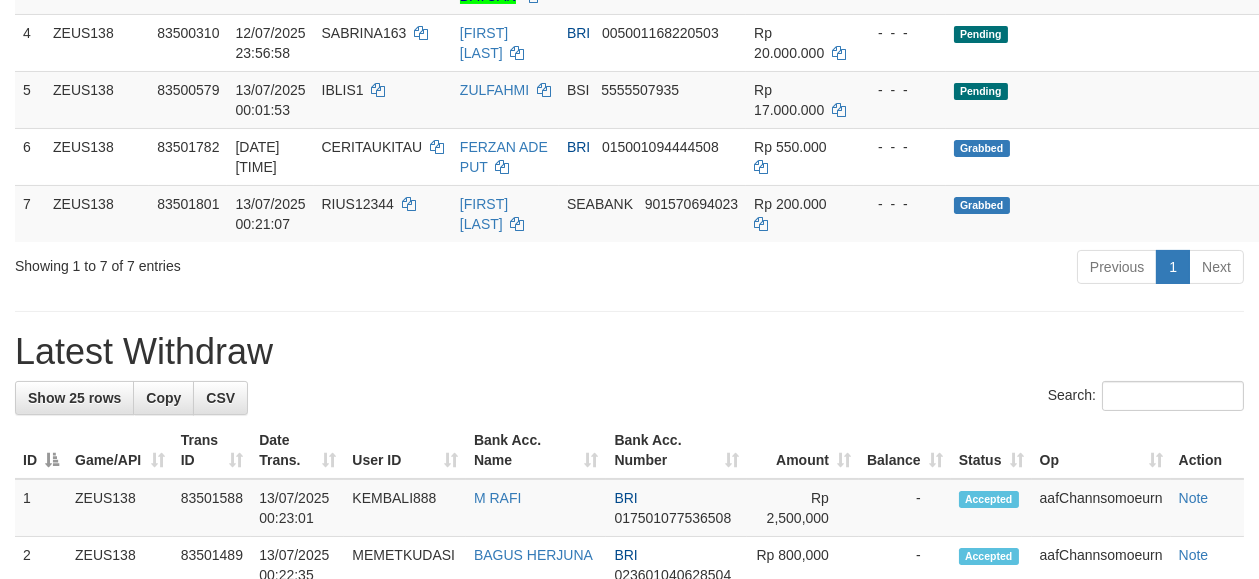 scroll, scrollTop: 518, scrollLeft: 0, axis: vertical 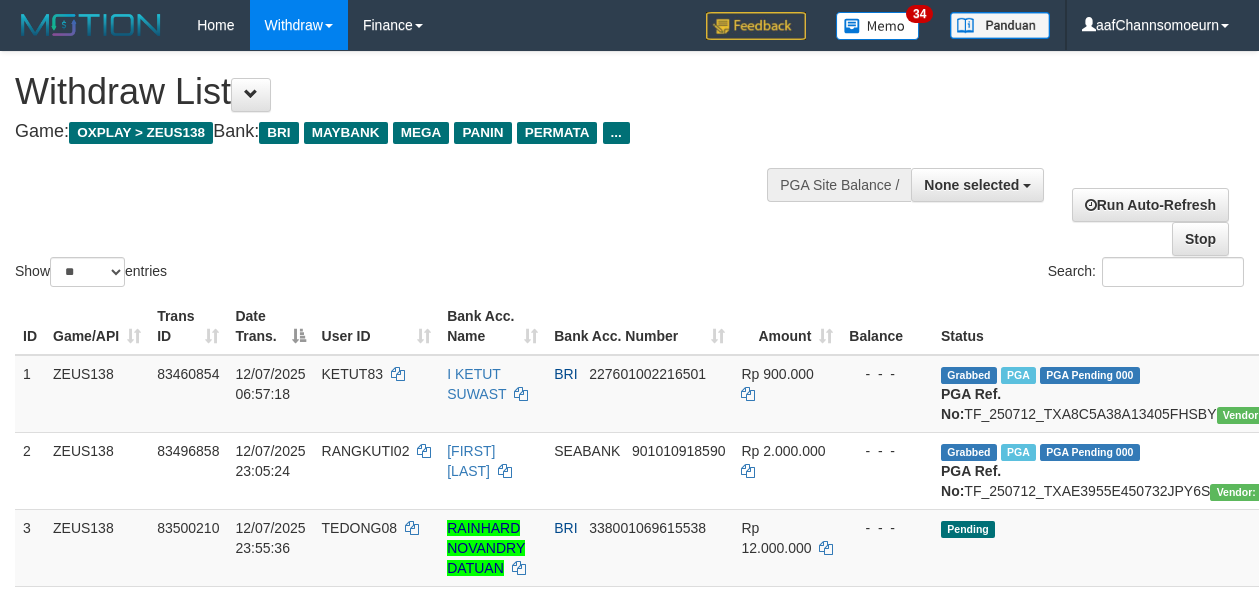 select 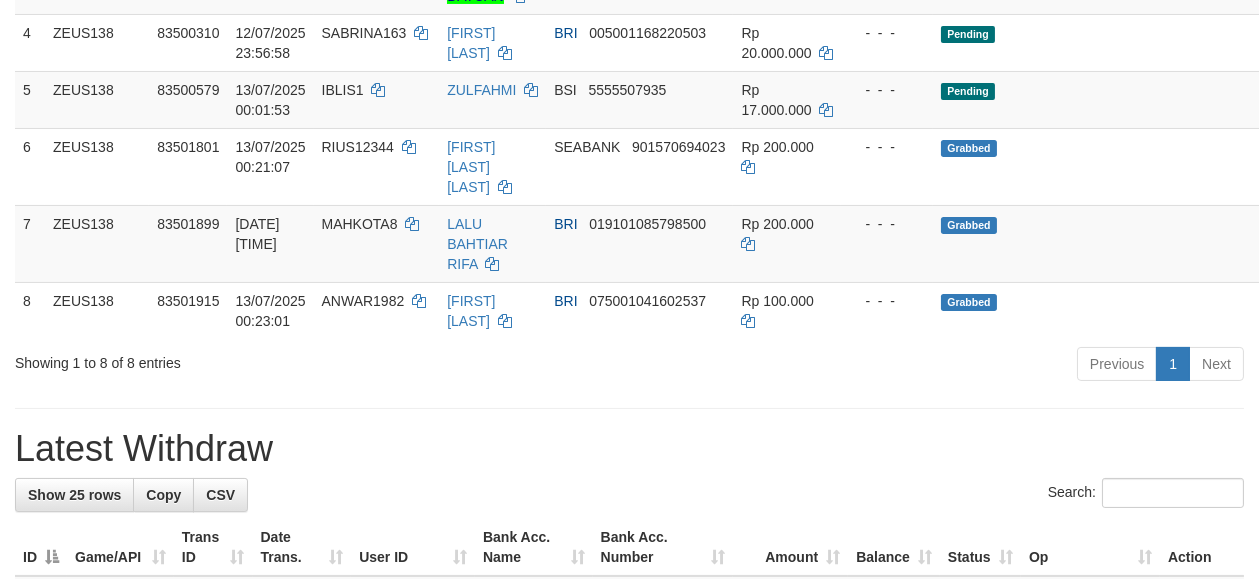 scroll, scrollTop: 518, scrollLeft: 0, axis: vertical 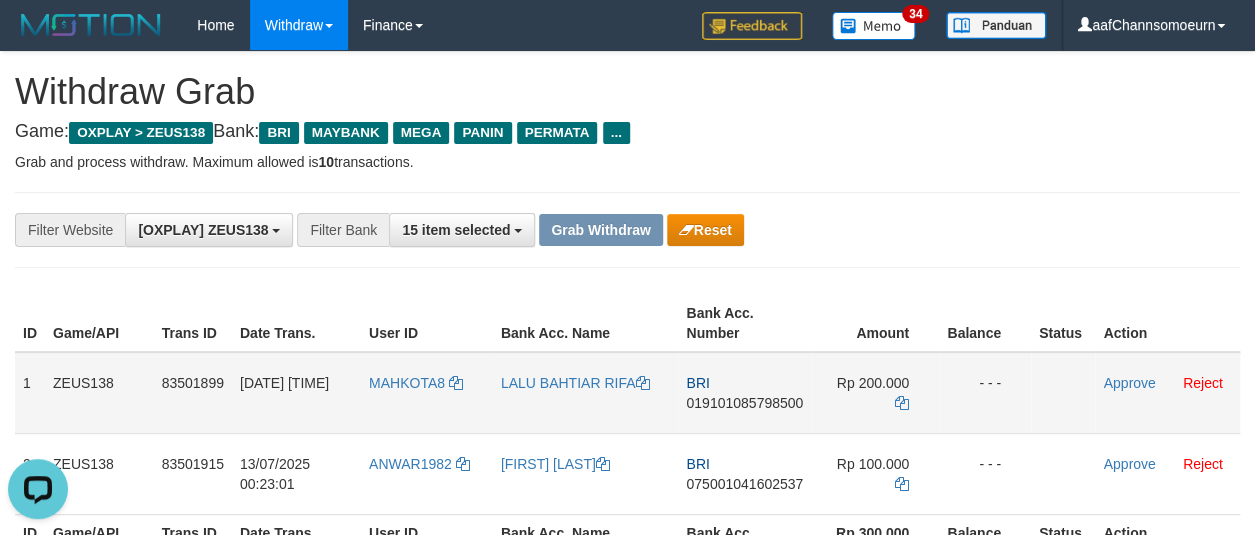 click on "MAHKOTA8" at bounding box center [427, 393] 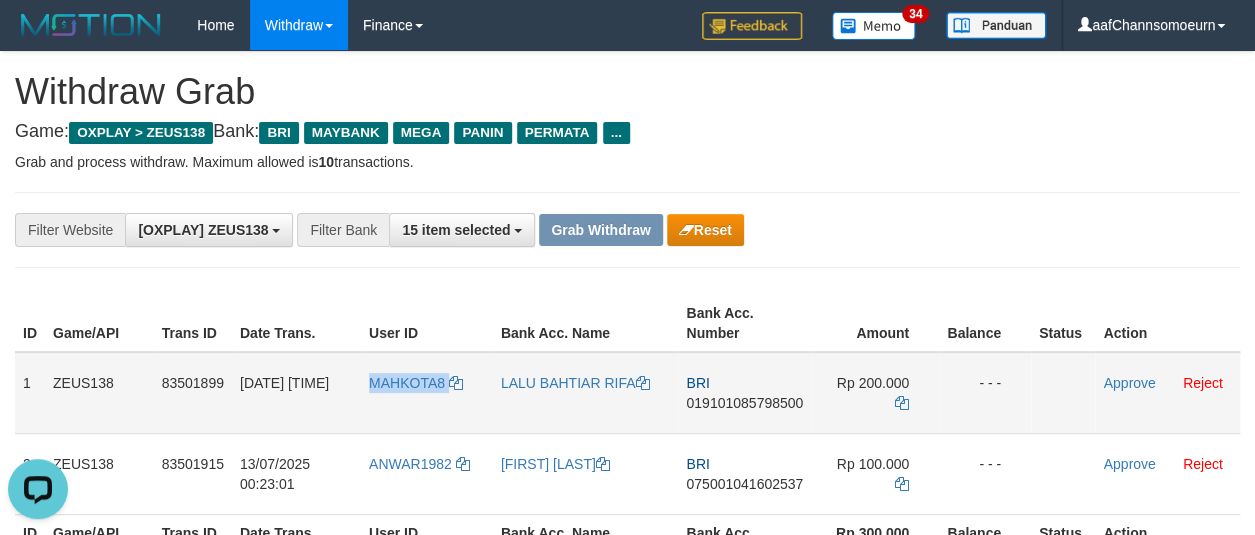 click on "MAHKOTA8" at bounding box center (427, 393) 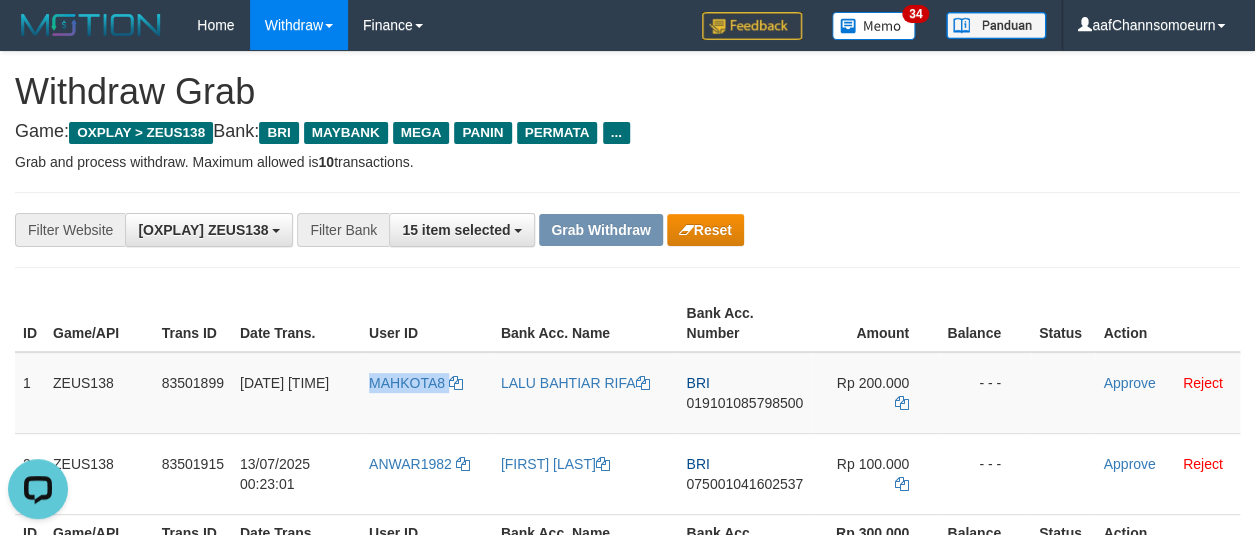 copy on "MAHKOTA8" 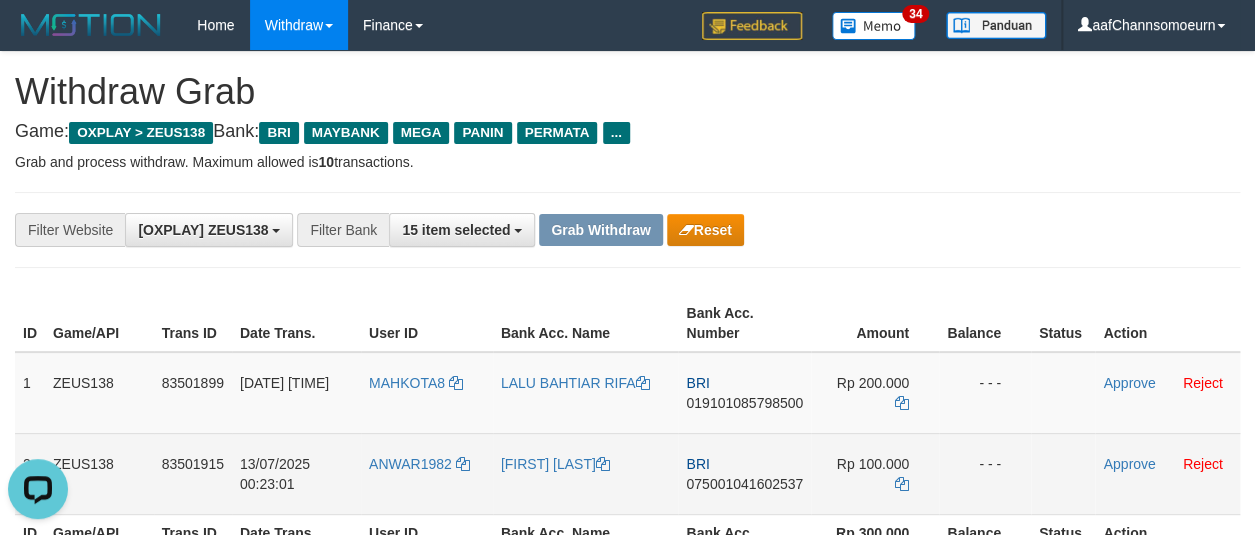 click on "ANWAR1982" at bounding box center [427, 473] 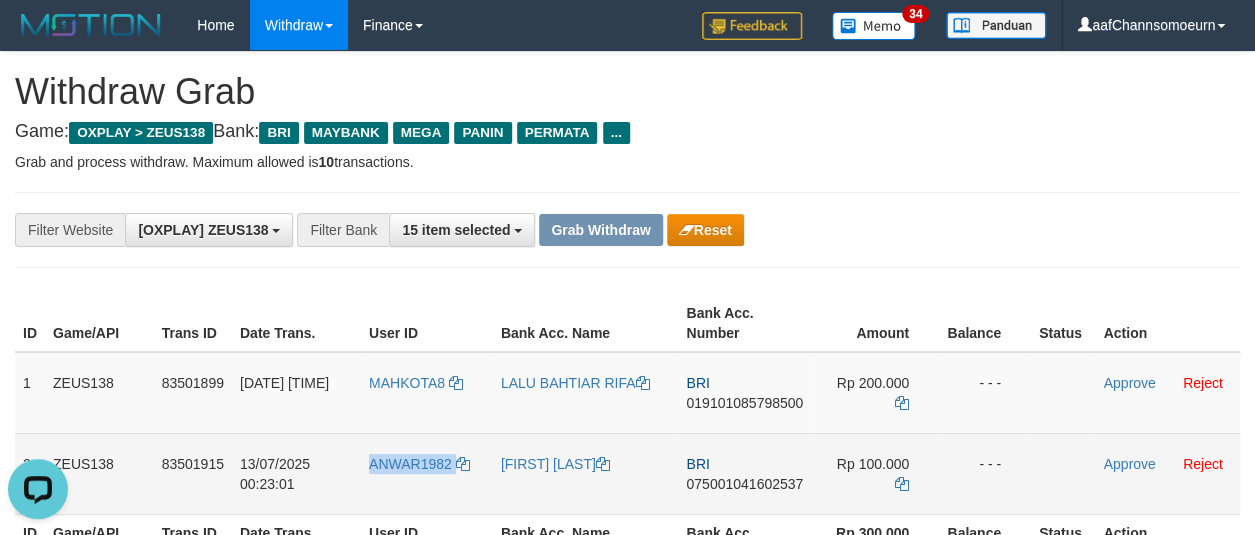 click on "ANWAR1982" at bounding box center (427, 473) 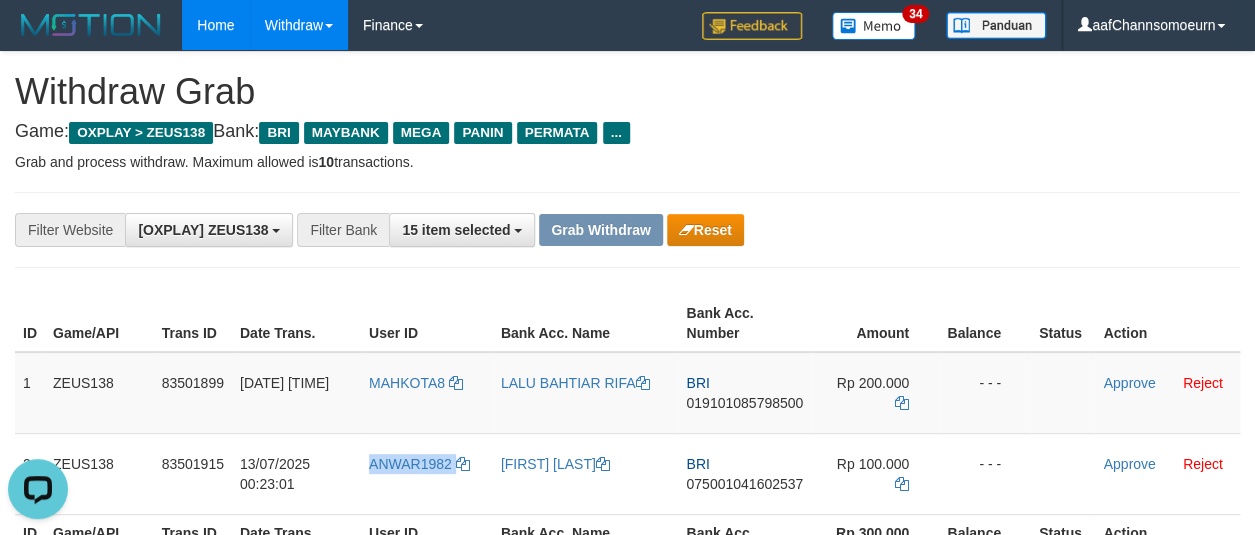 copy on "ANWAR1982" 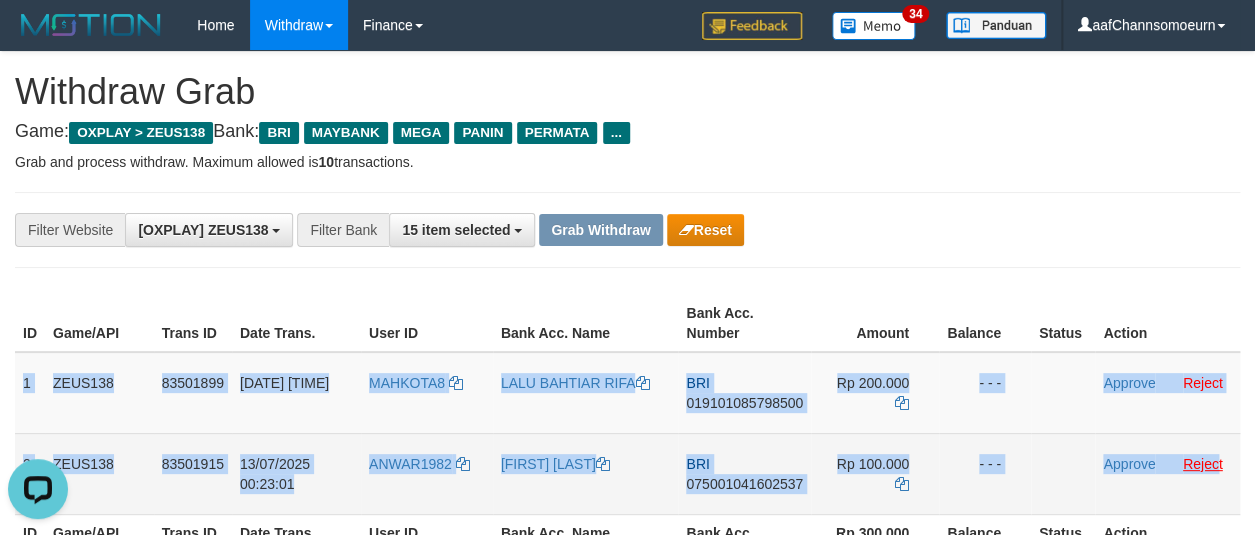 drag, startPoint x: 36, startPoint y: 369, endPoint x: 1215, endPoint y: 469, distance: 1183.2333 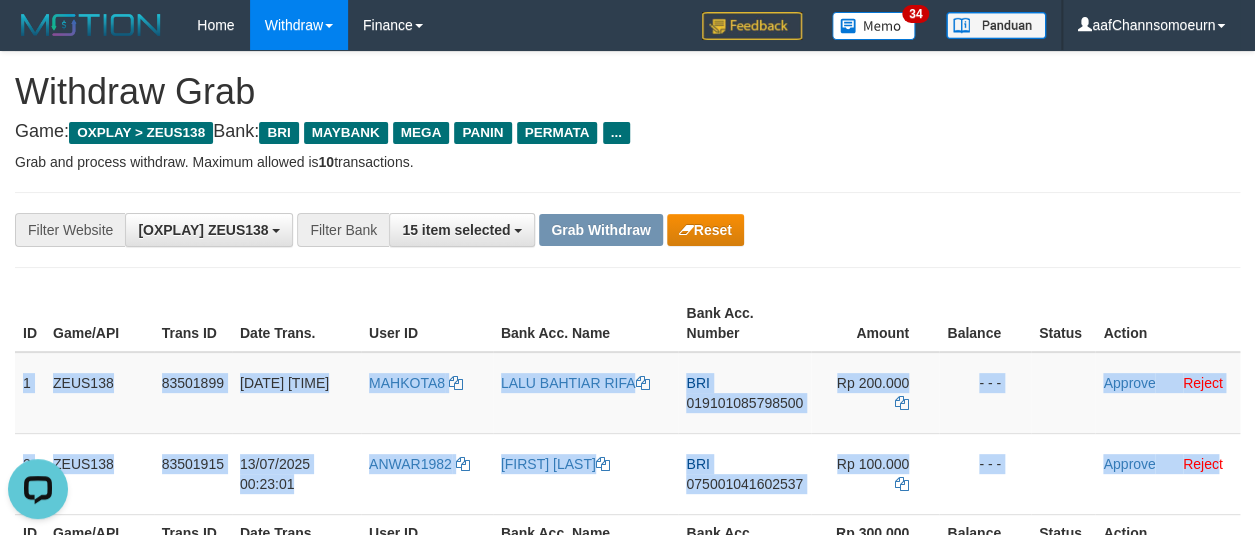 copy on "1
ZEUS138
83501899
13/07/2025 00:22:50
MAHKOTA8
LALU BAHTIAR RIFA
BRI
019101085798500
Rp 200.000
- - -
Approve
Reject
2
ZEUS138
83501915
13/07/2025 00:23:01
ANWAR1982
ANWAR RAMDANI
BRI
075001041602537
Rp 100.000
- - -
Approve
Rejec" 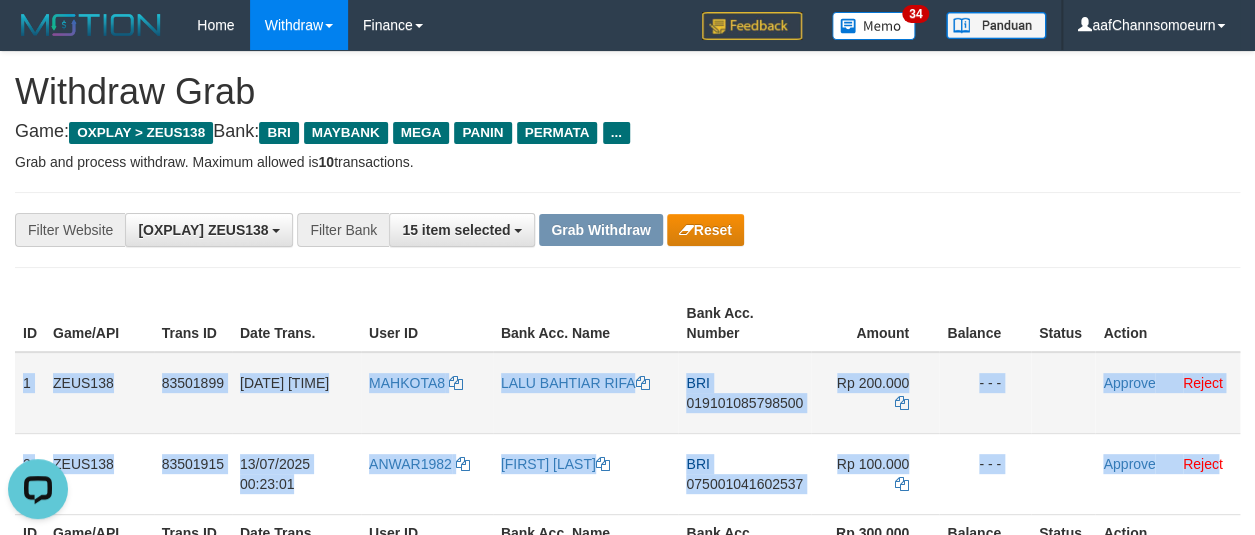 click on "019101085798500" at bounding box center [744, 403] 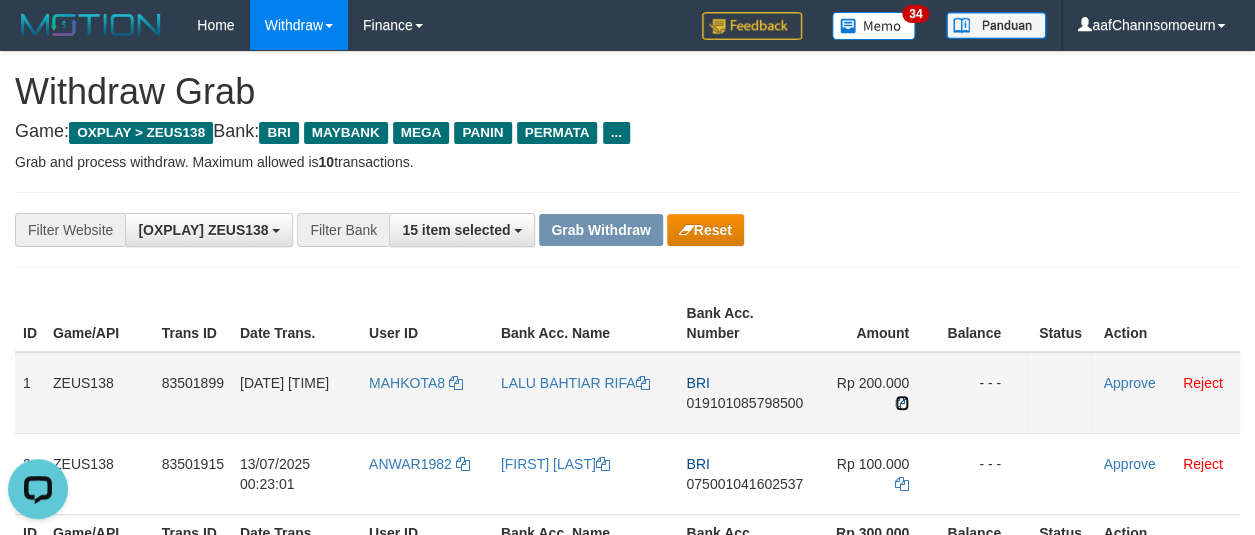 click at bounding box center (902, 403) 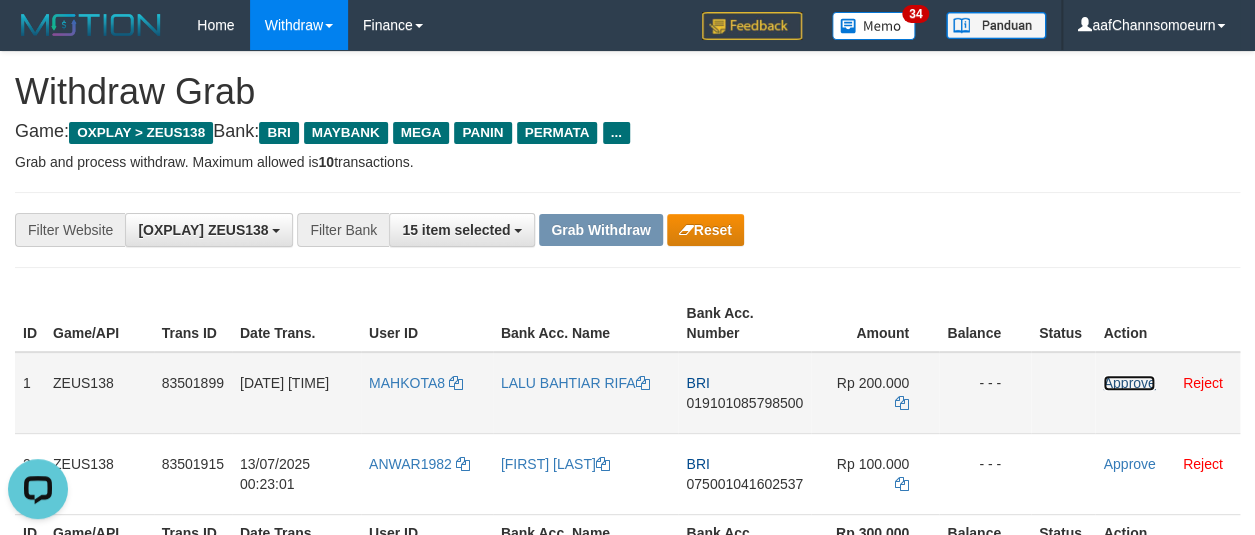 click on "Approve" at bounding box center (1129, 383) 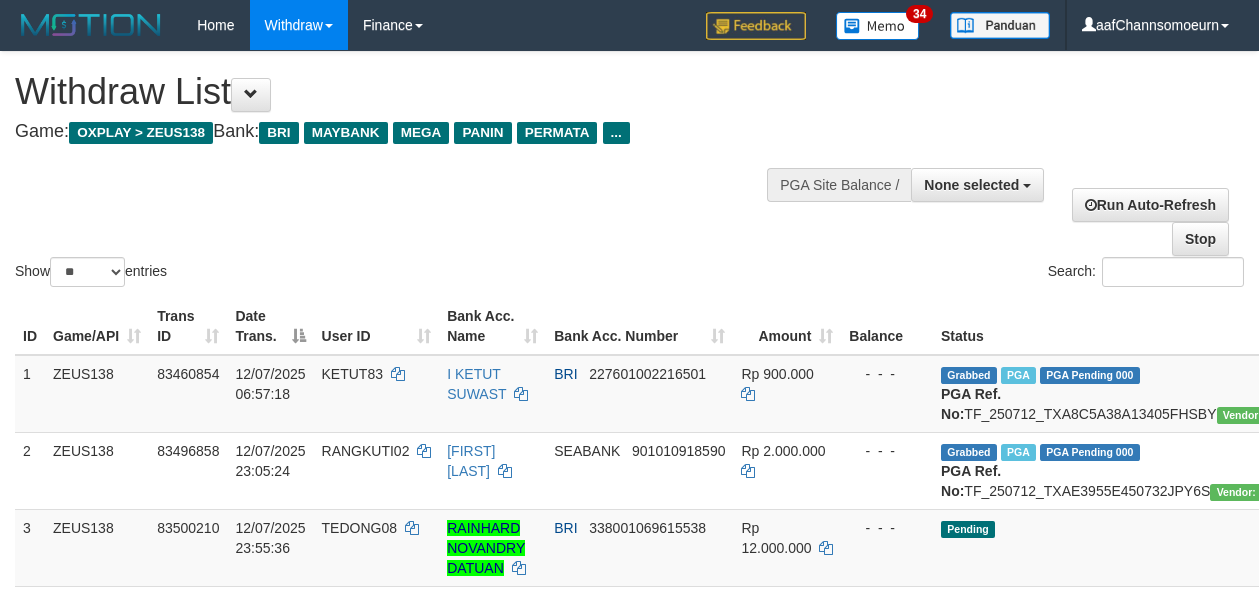 select 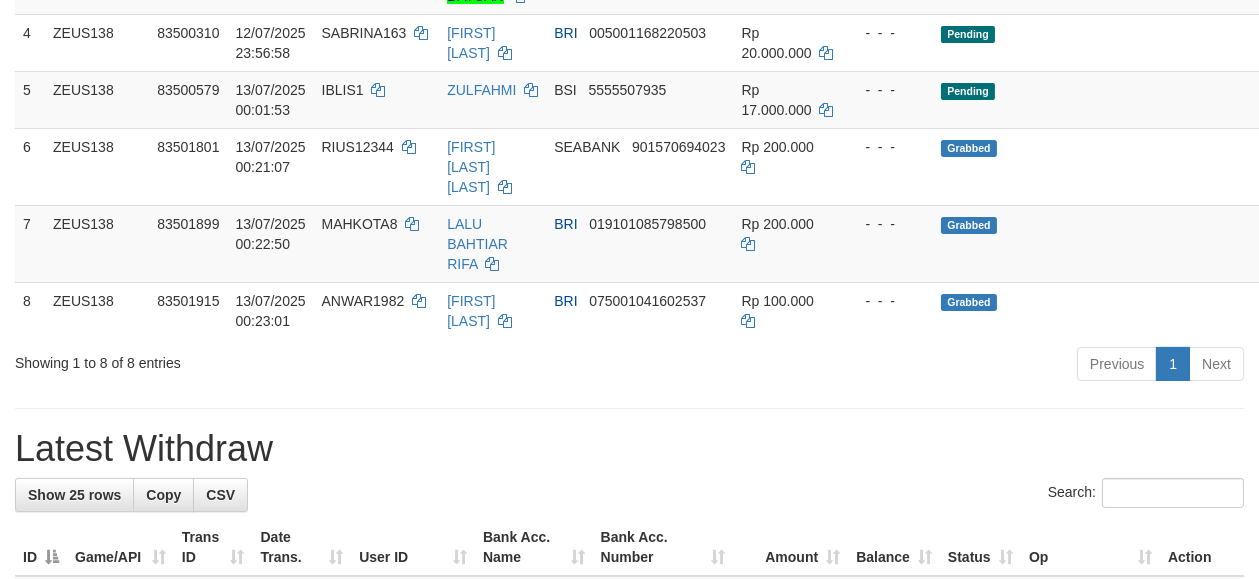 scroll, scrollTop: 518, scrollLeft: 0, axis: vertical 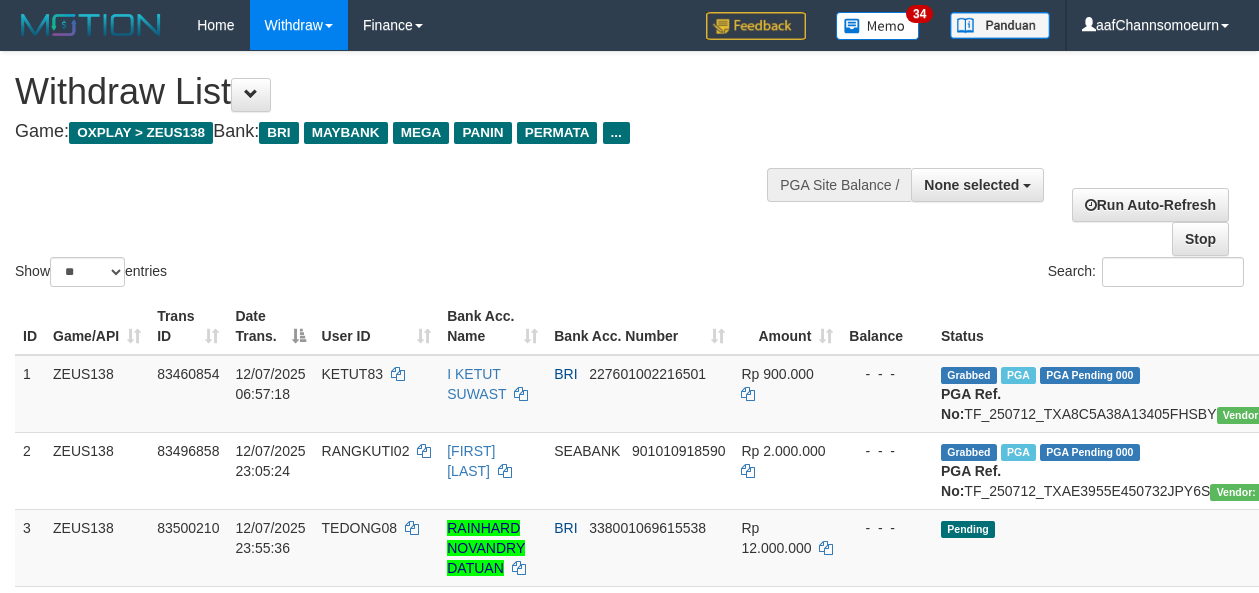 select 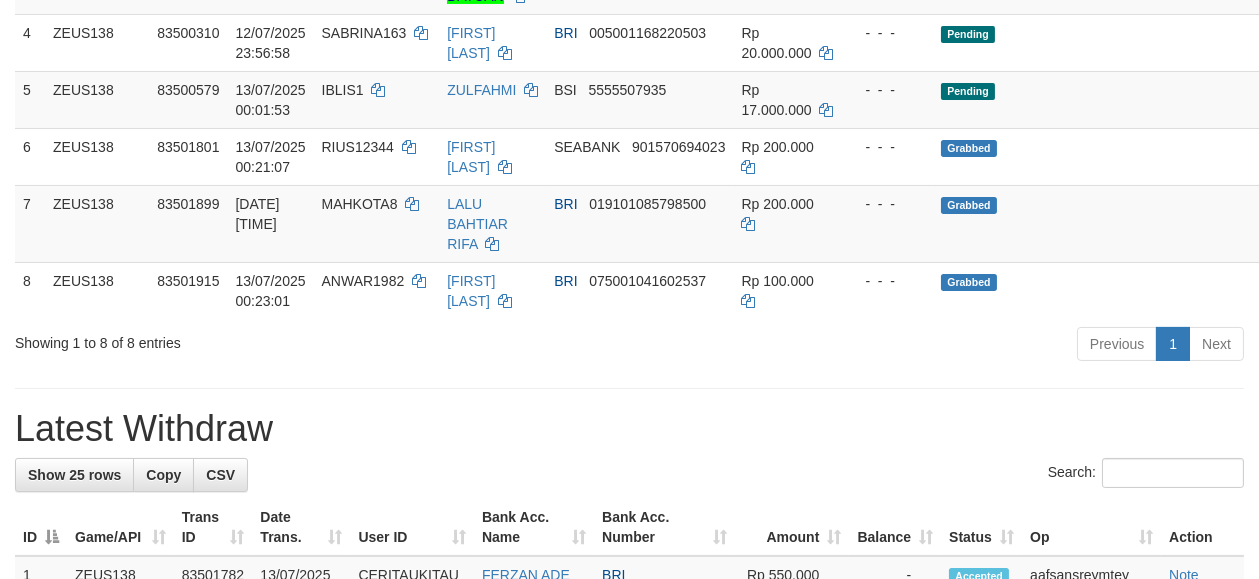 scroll, scrollTop: 518, scrollLeft: 0, axis: vertical 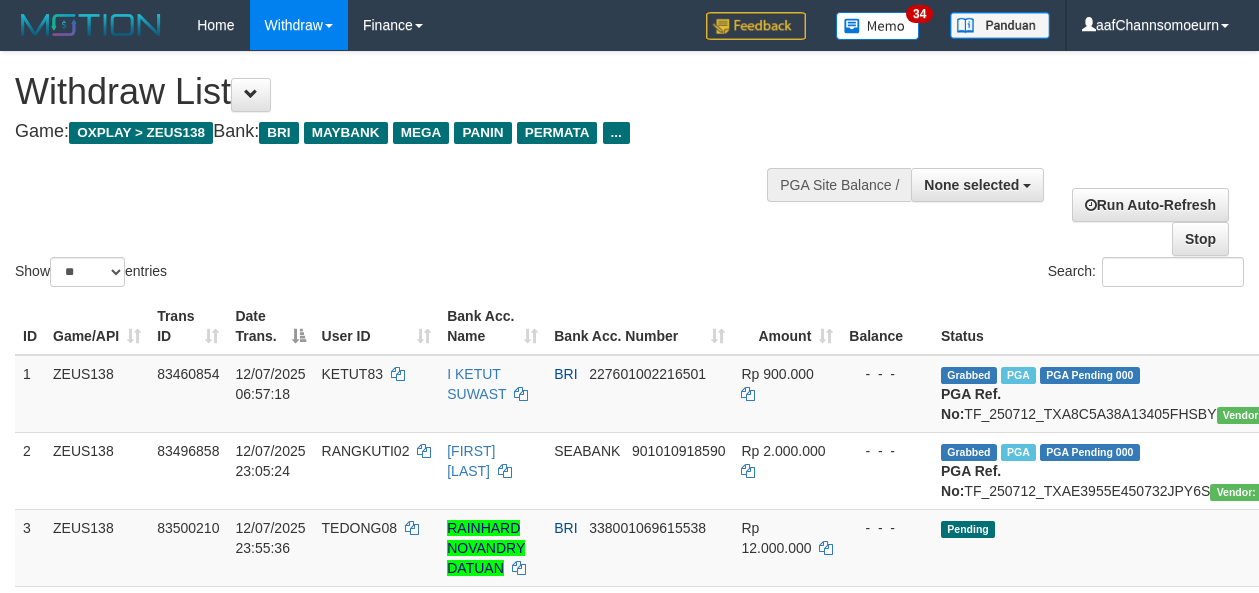 select 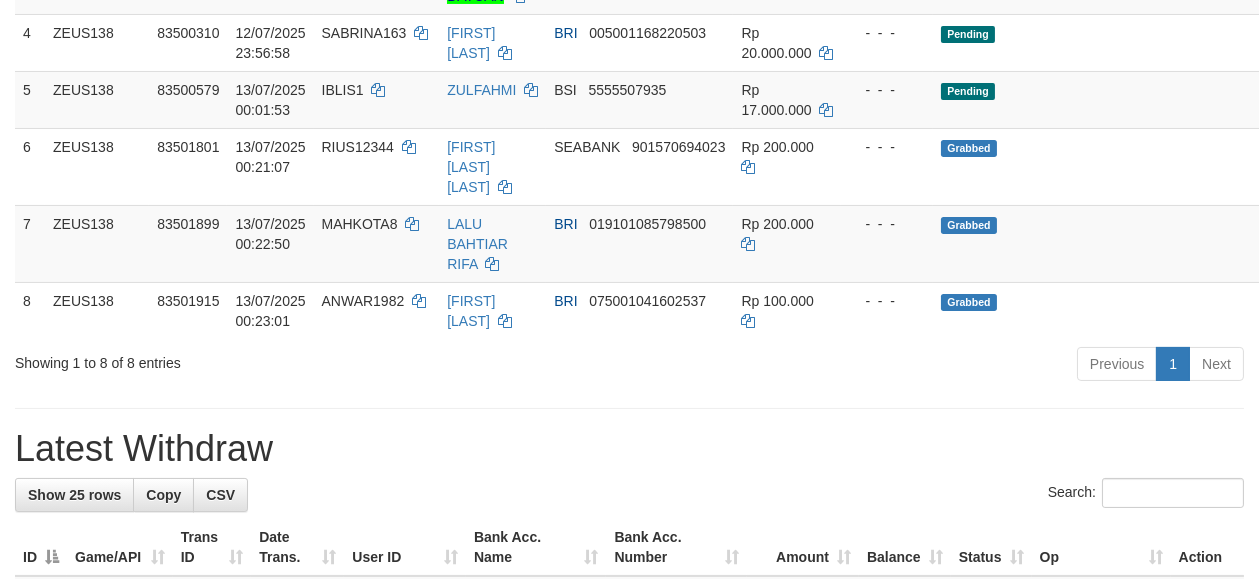 scroll, scrollTop: 518, scrollLeft: 0, axis: vertical 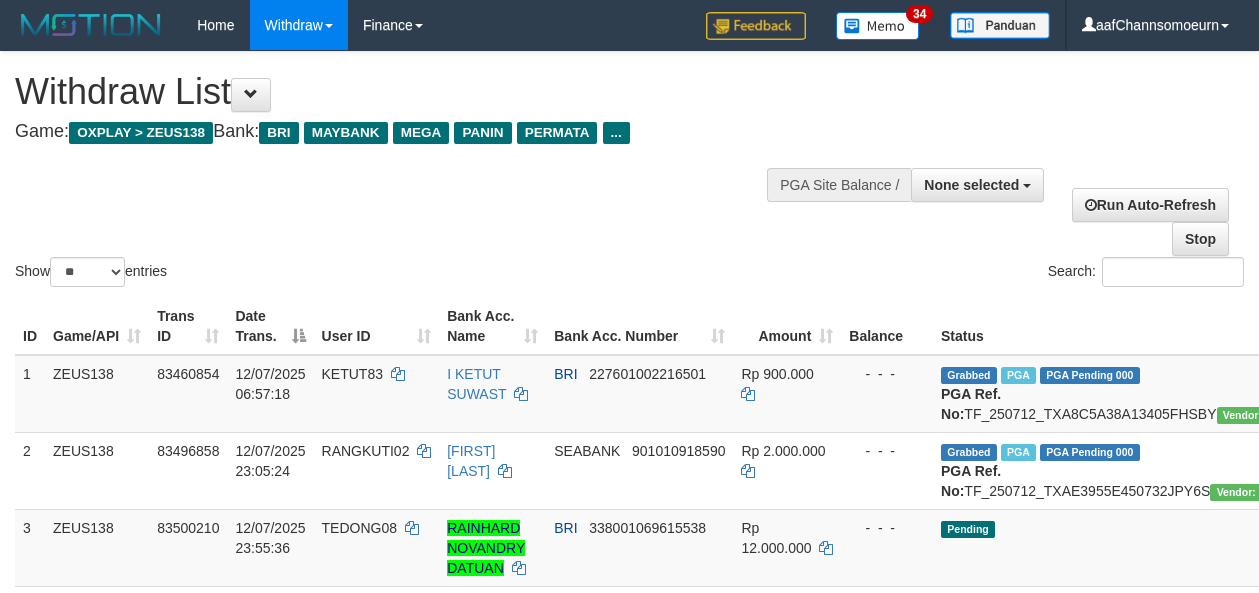 select 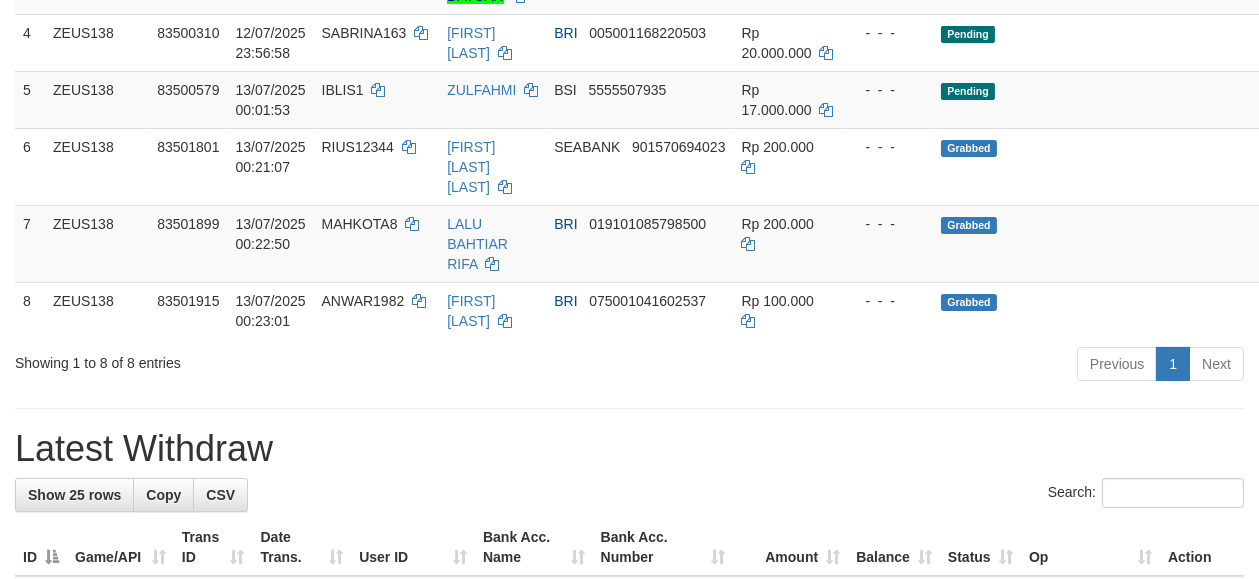 scroll, scrollTop: 518, scrollLeft: 0, axis: vertical 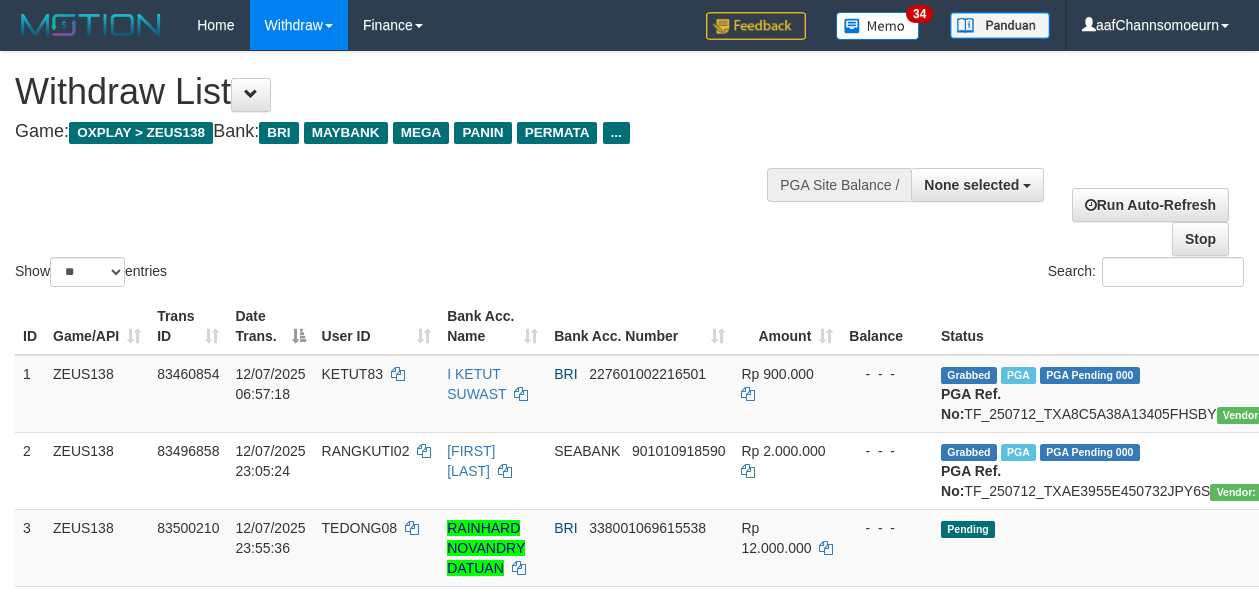 select 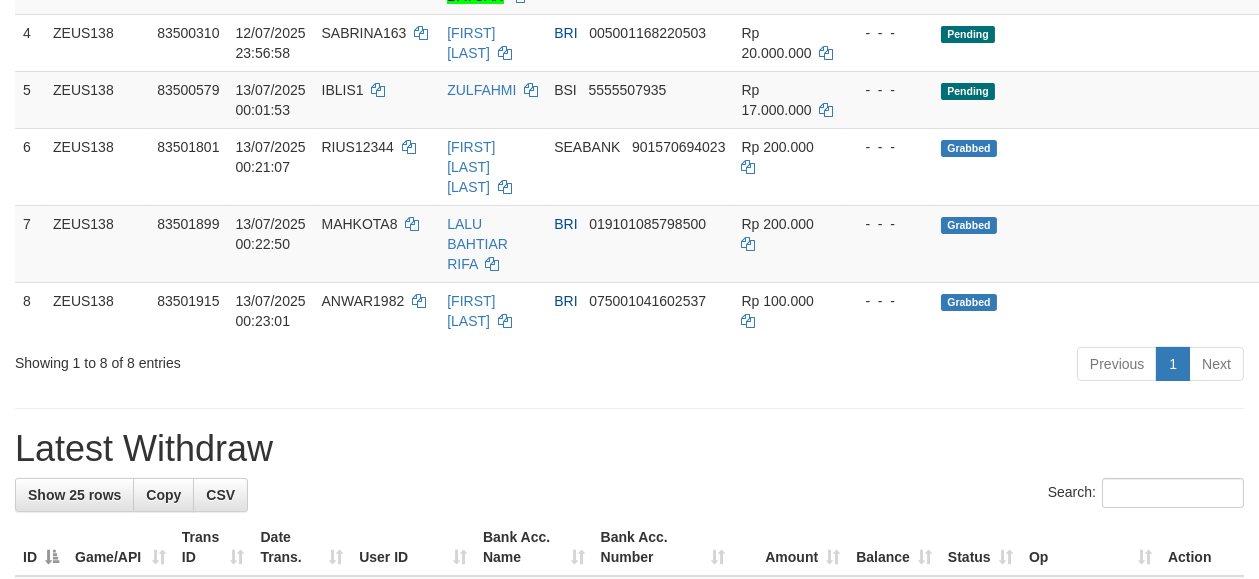 scroll, scrollTop: 518, scrollLeft: 0, axis: vertical 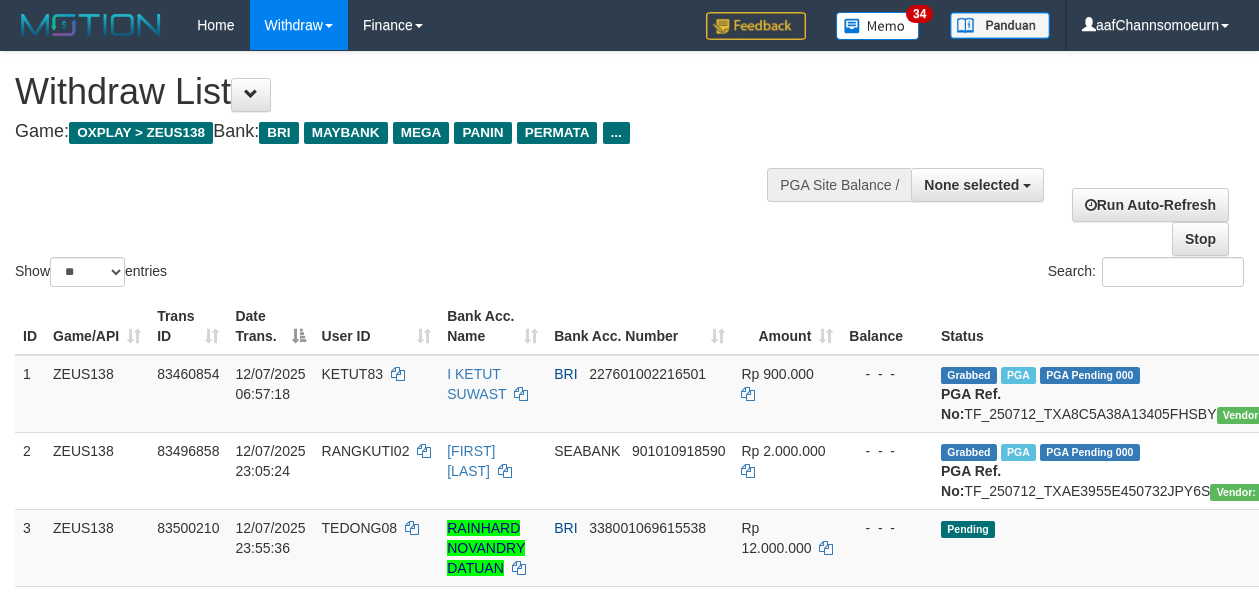 select 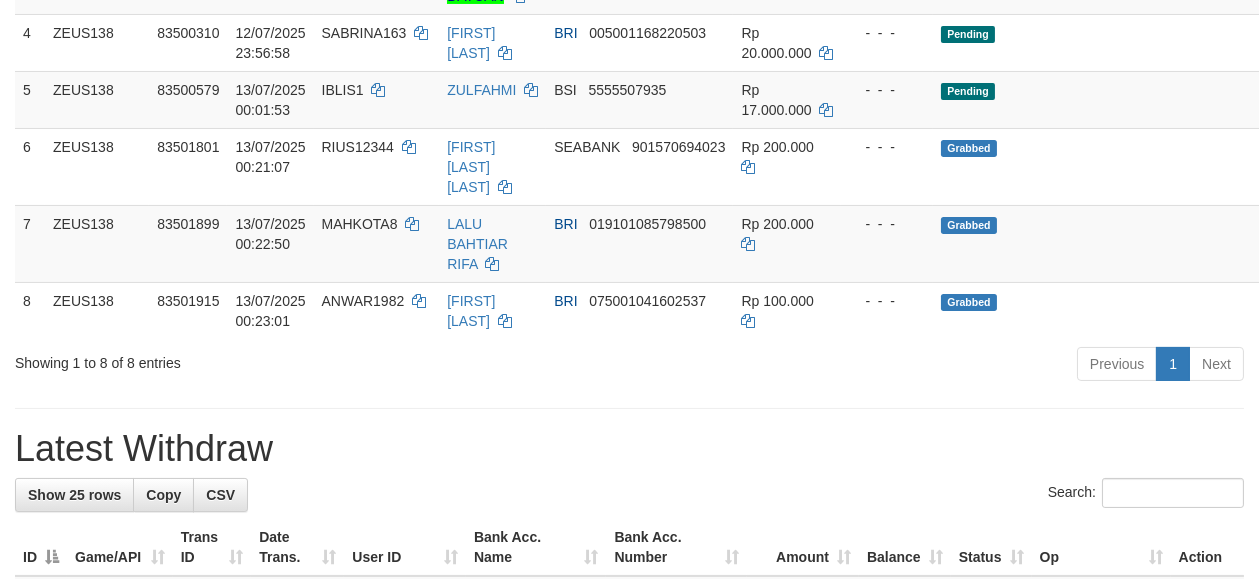 scroll, scrollTop: 518, scrollLeft: 0, axis: vertical 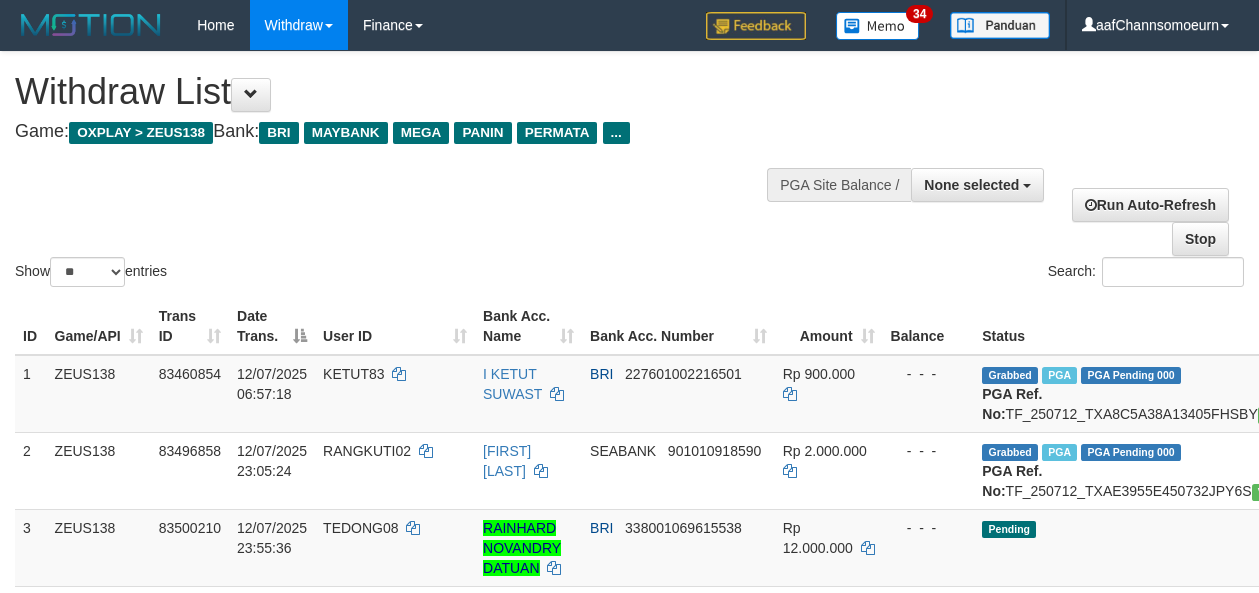 select 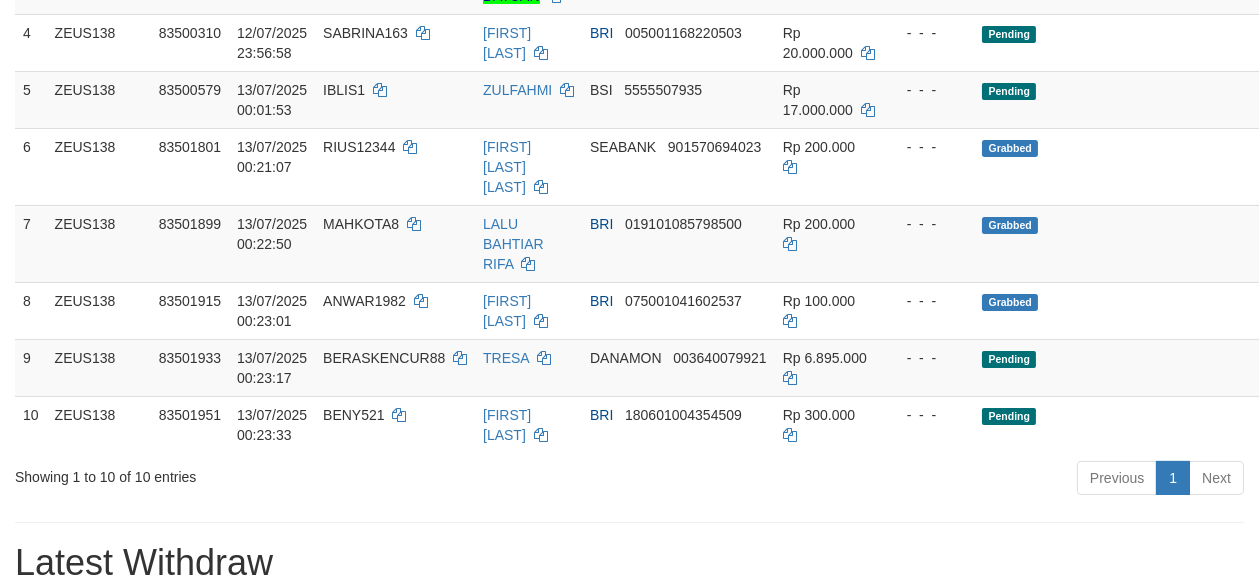 scroll, scrollTop: 518, scrollLeft: 0, axis: vertical 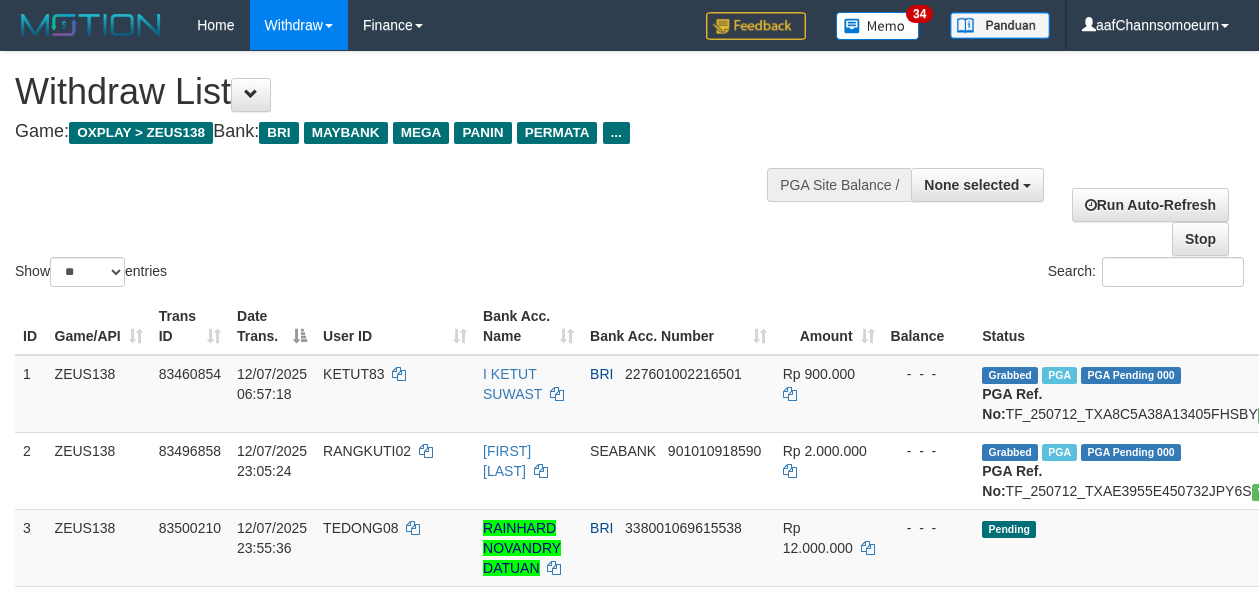 select 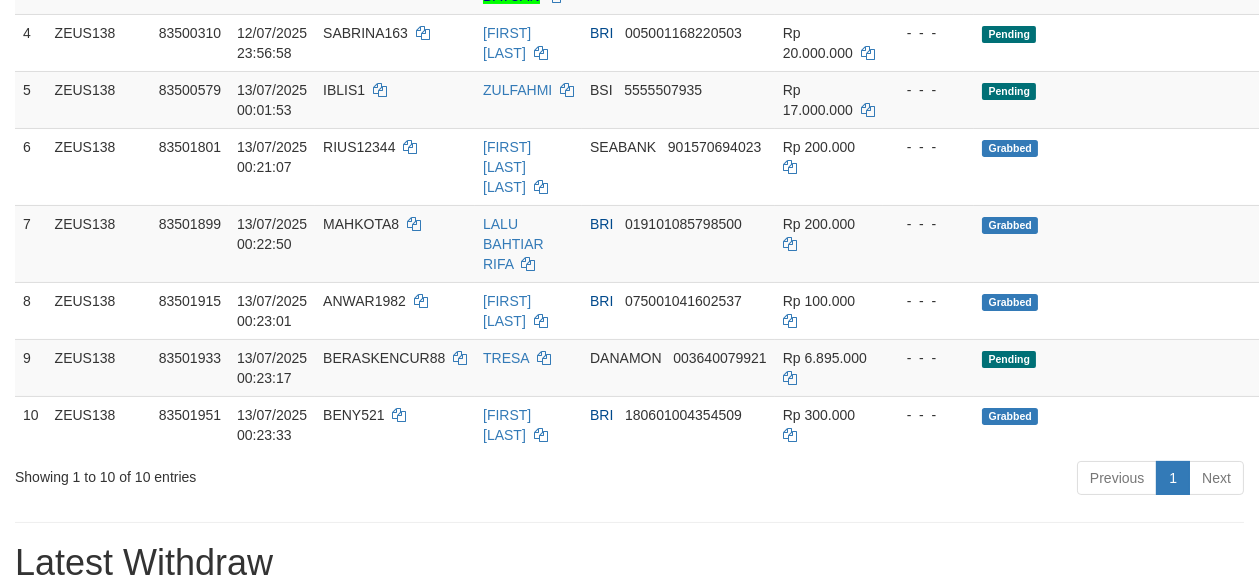 scroll, scrollTop: 518, scrollLeft: 0, axis: vertical 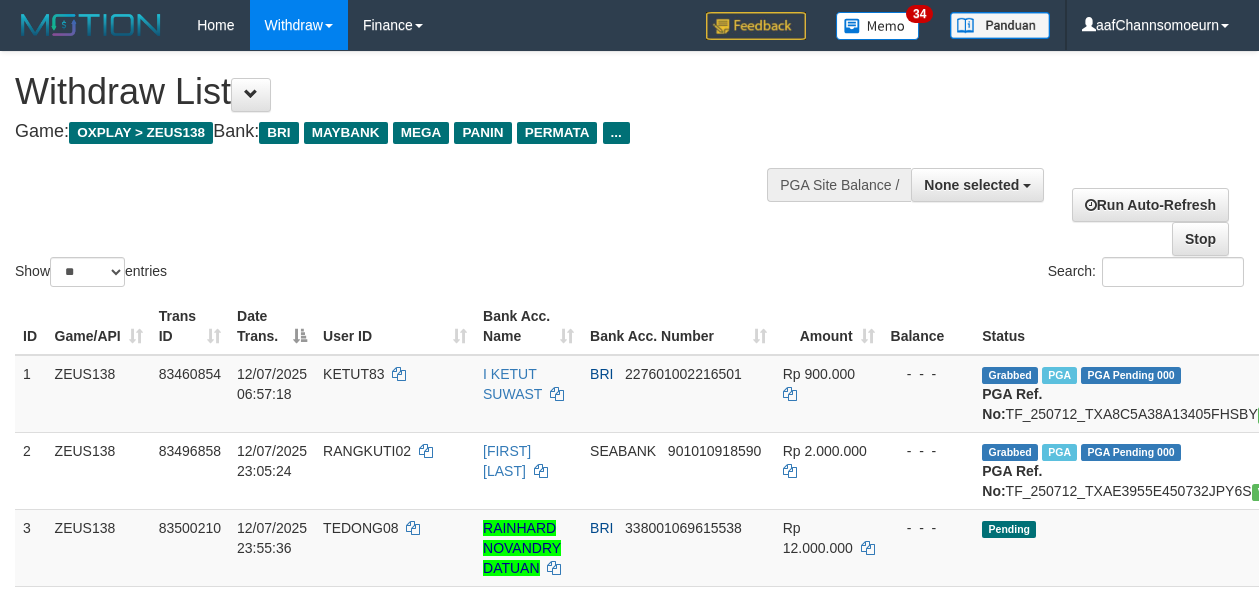 select 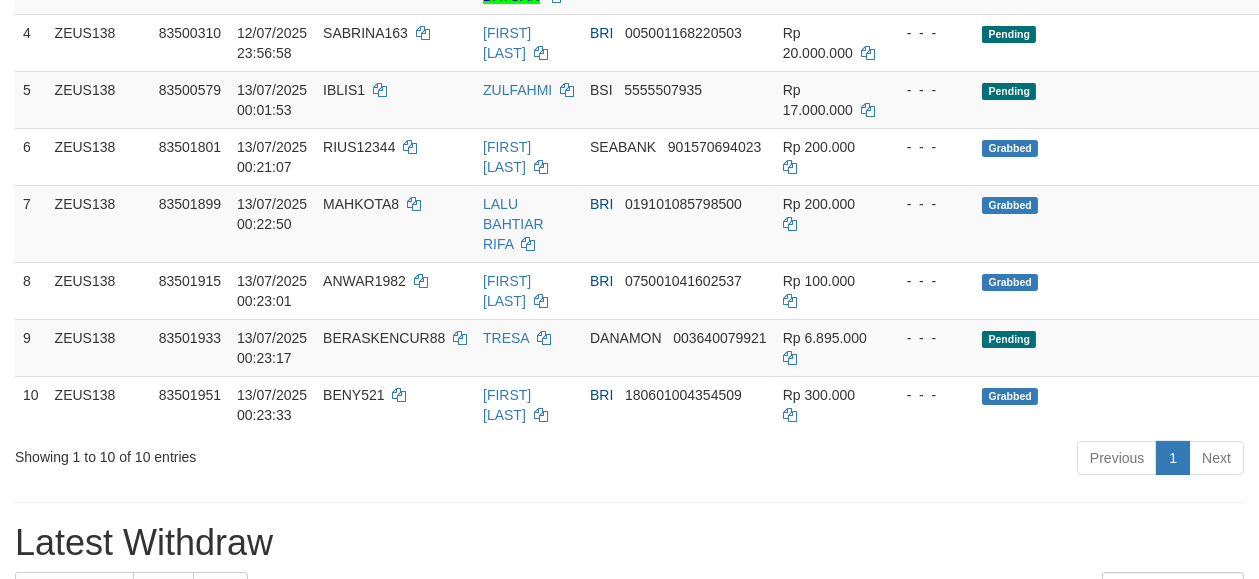 scroll, scrollTop: 518, scrollLeft: 0, axis: vertical 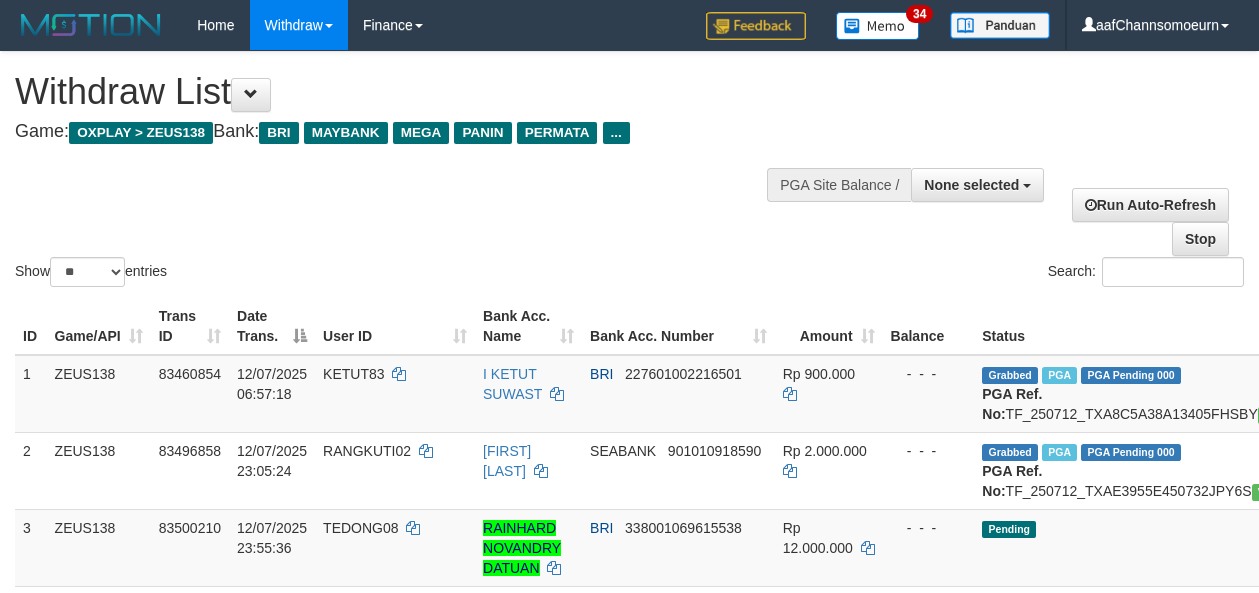 select 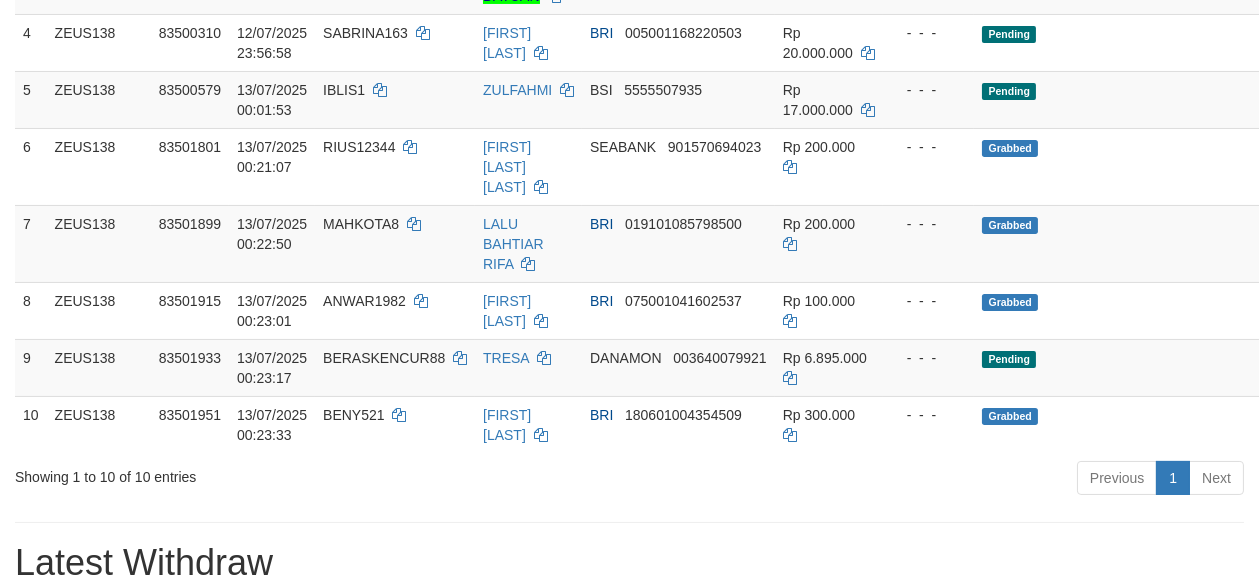 scroll, scrollTop: 518, scrollLeft: 0, axis: vertical 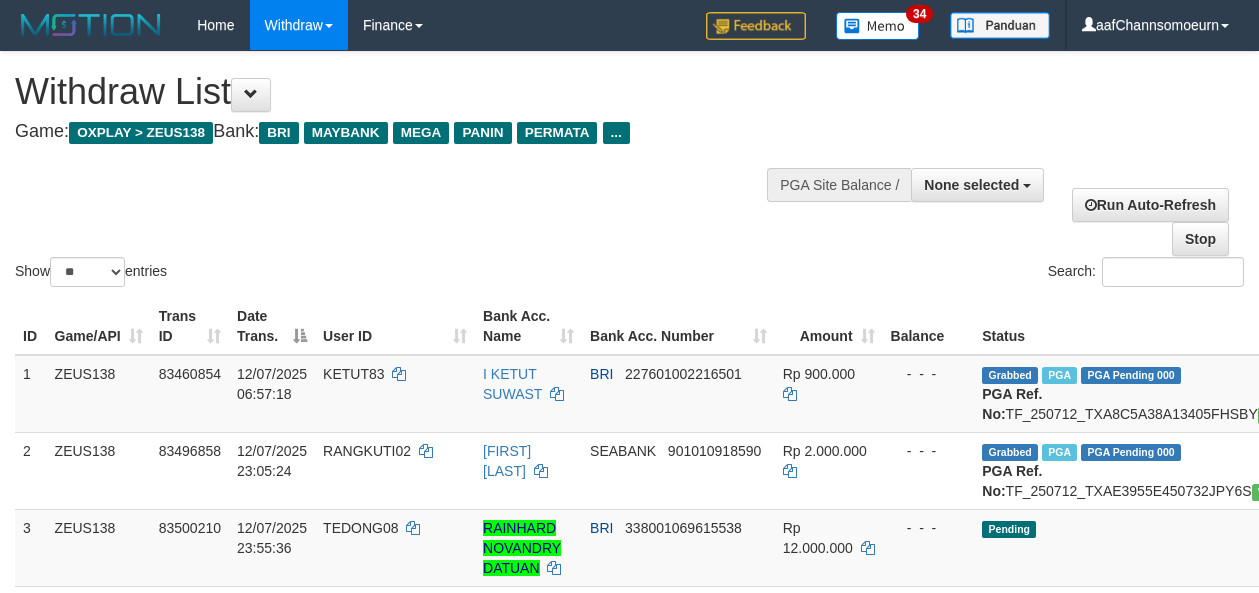 select 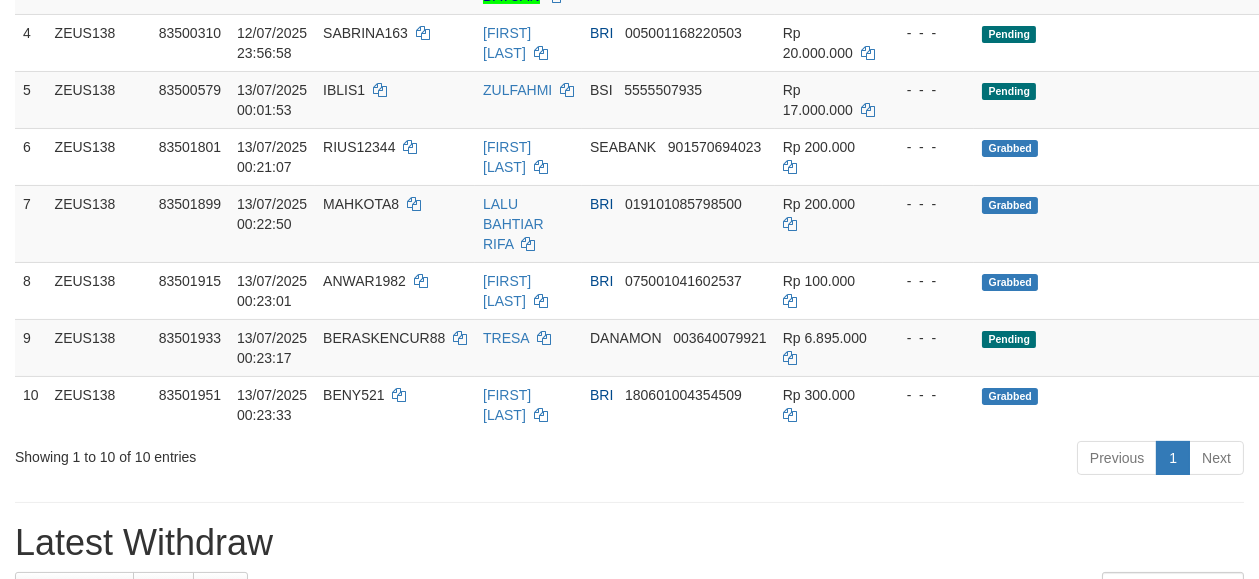 scroll, scrollTop: 518, scrollLeft: 0, axis: vertical 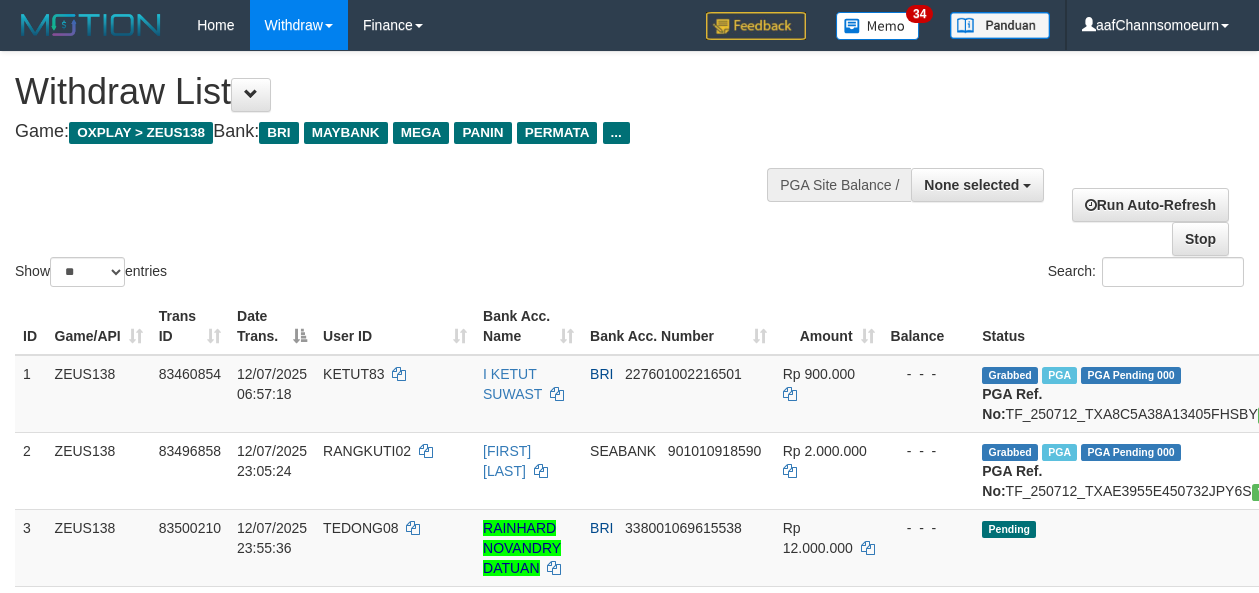 select 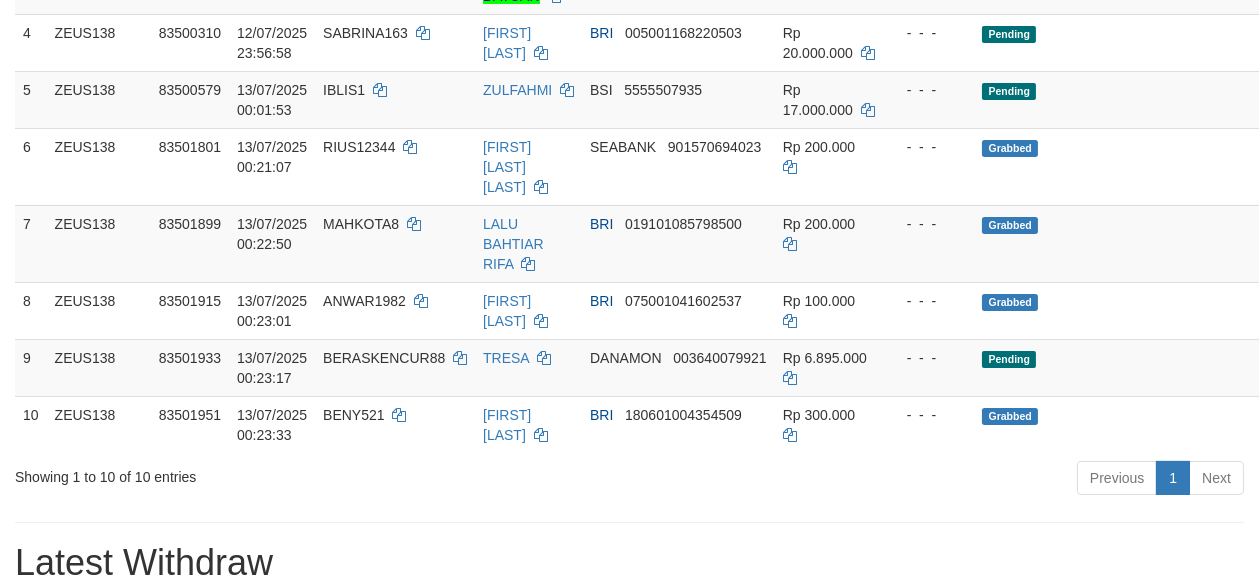 scroll, scrollTop: 518, scrollLeft: 0, axis: vertical 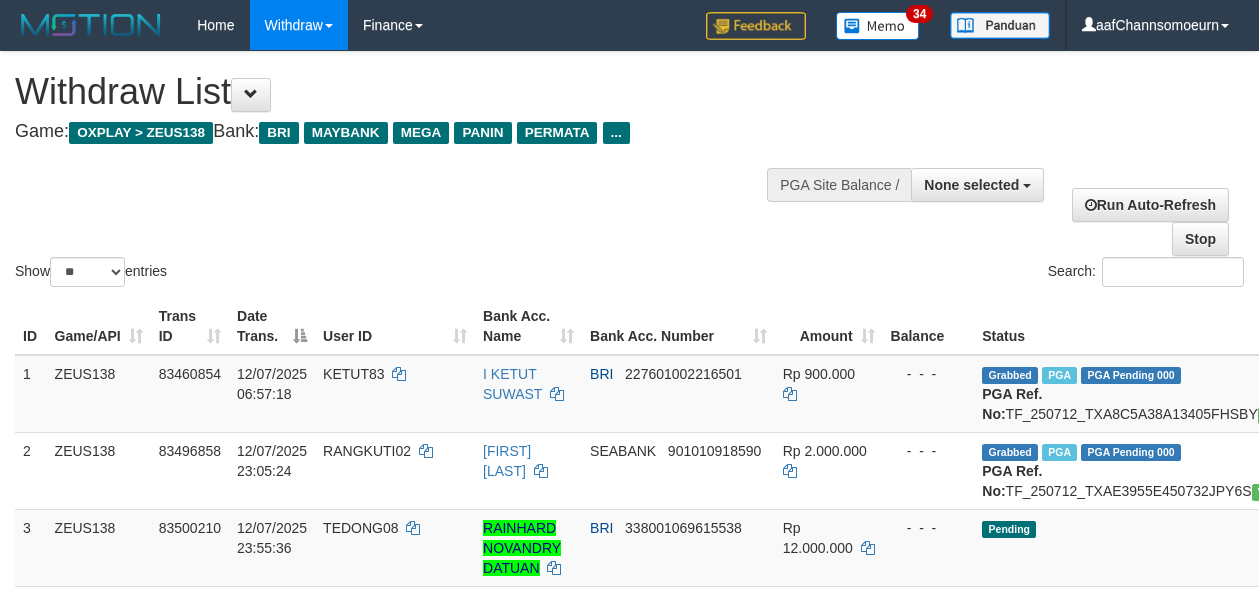 select 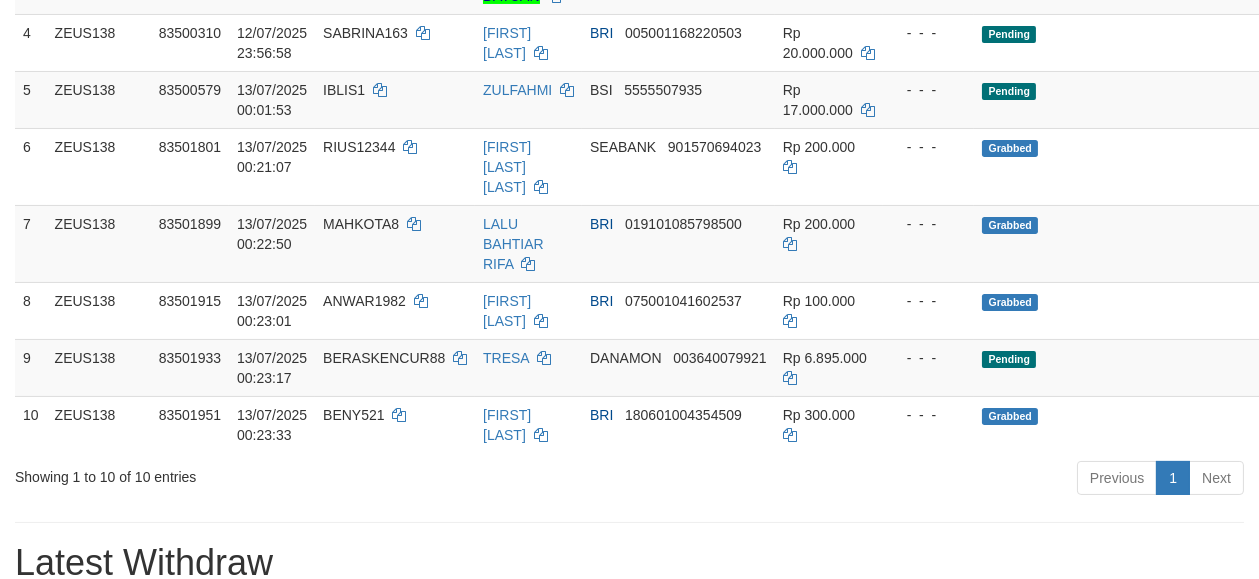 scroll, scrollTop: 518, scrollLeft: 0, axis: vertical 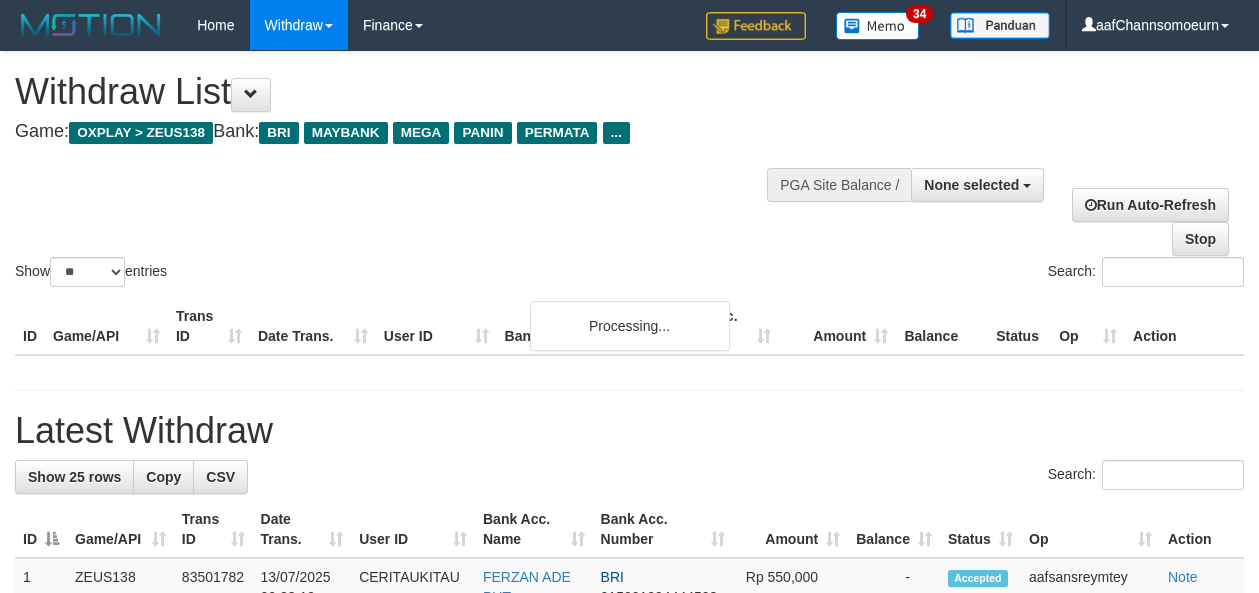 select 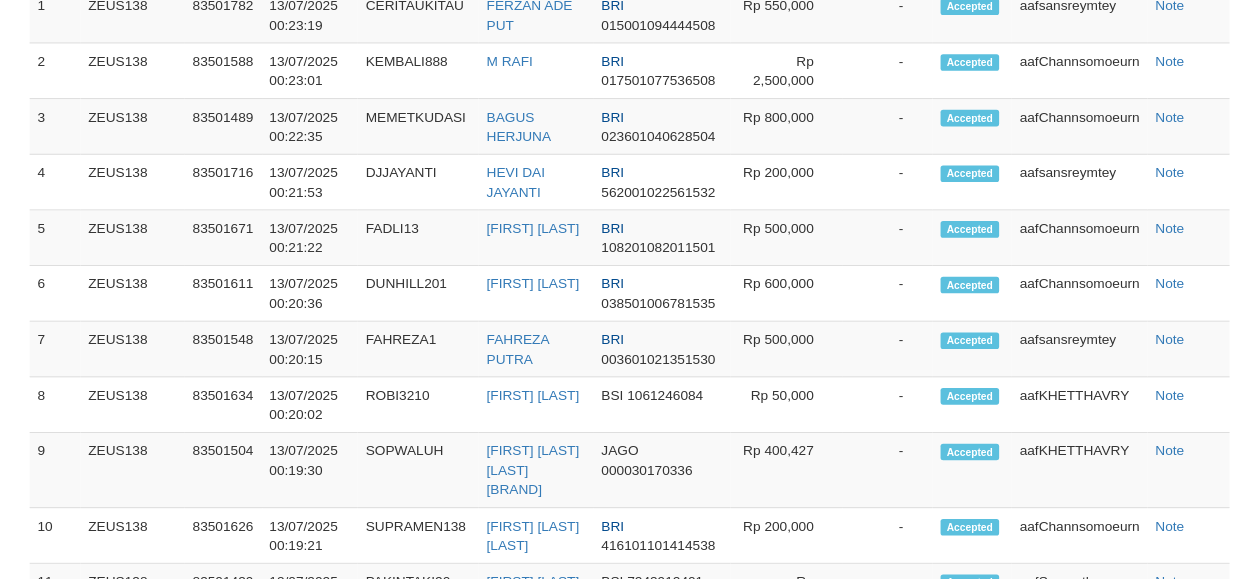 scroll, scrollTop: 1221, scrollLeft: 0, axis: vertical 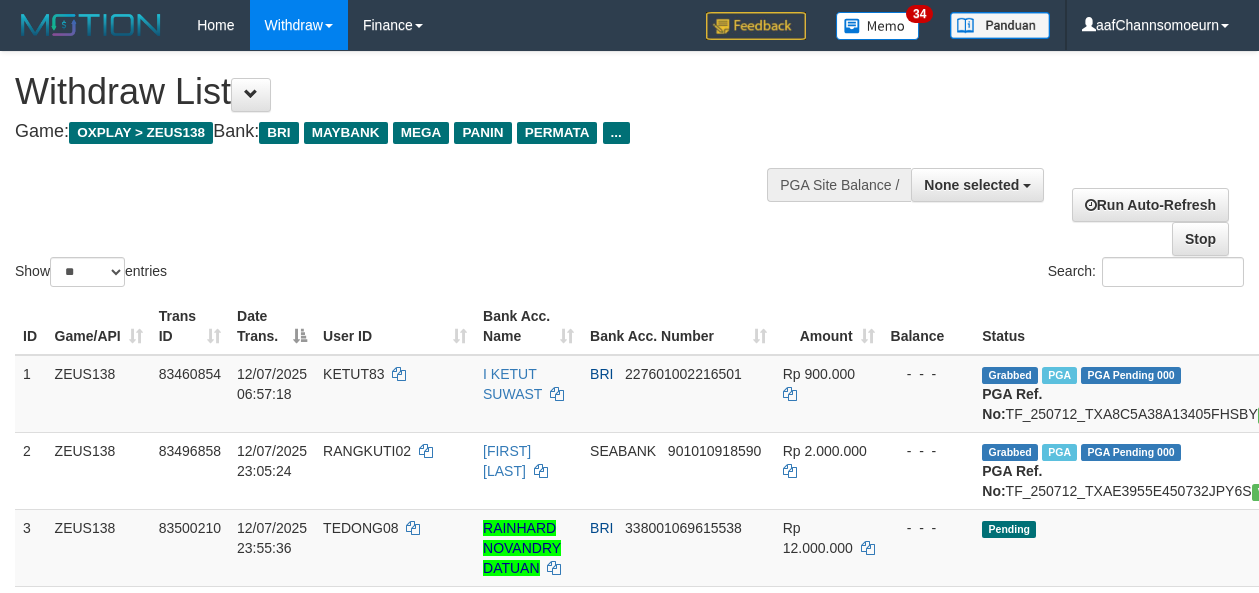 select 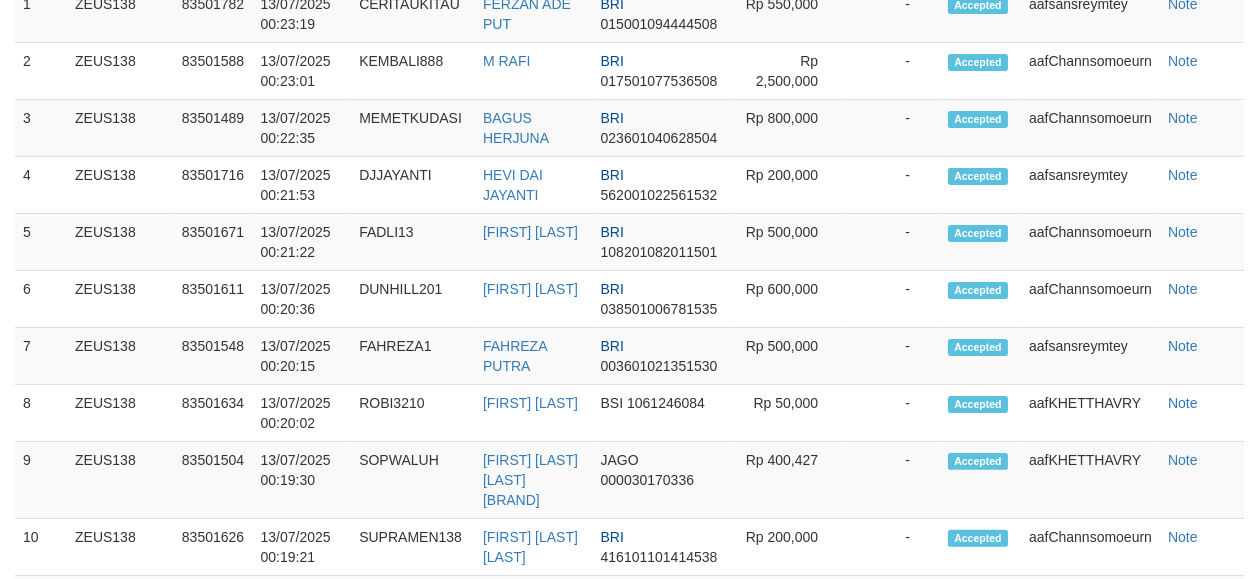 scroll, scrollTop: 1221, scrollLeft: 0, axis: vertical 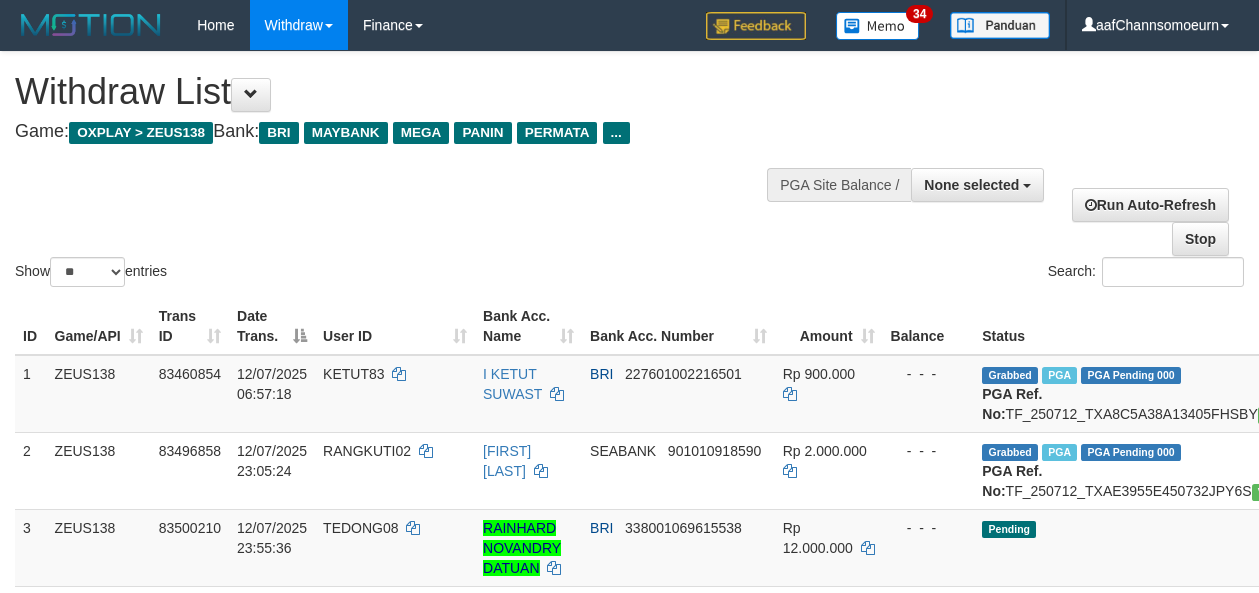 select 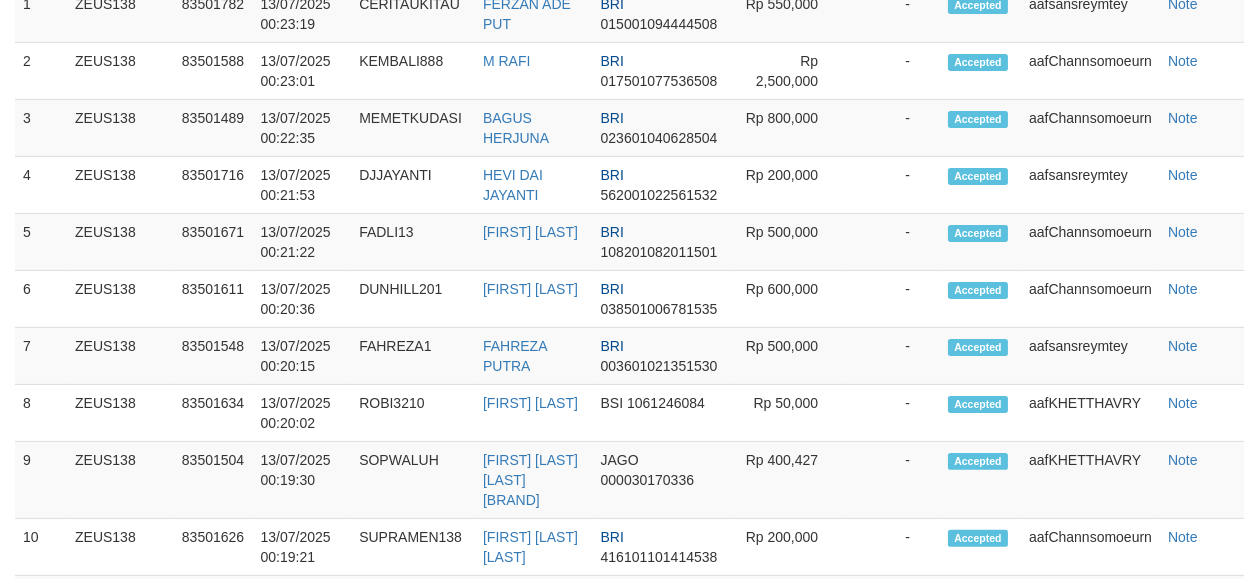 scroll, scrollTop: 1221, scrollLeft: 0, axis: vertical 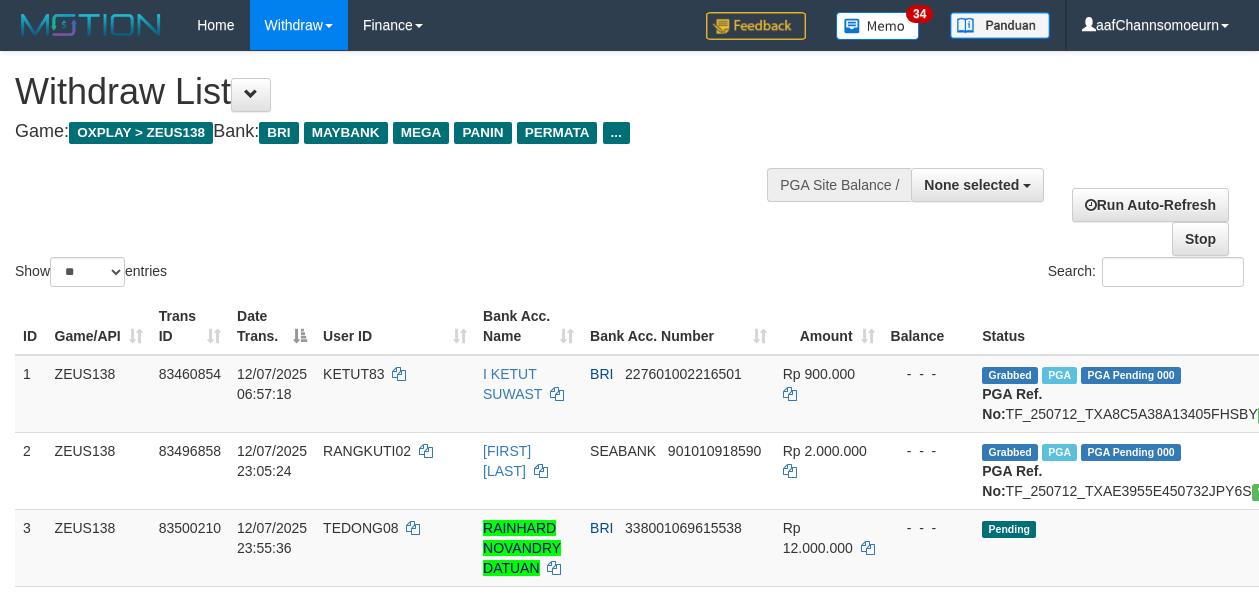 select 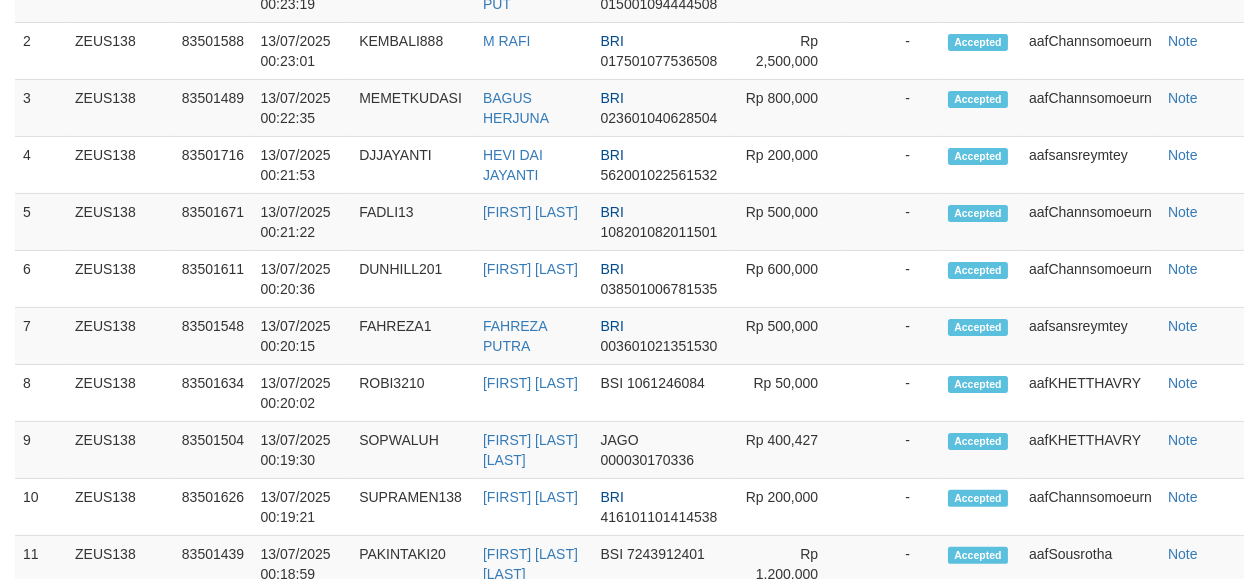 scroll, scrollTop: 1221, scrollLeft: 0, axis: vertical 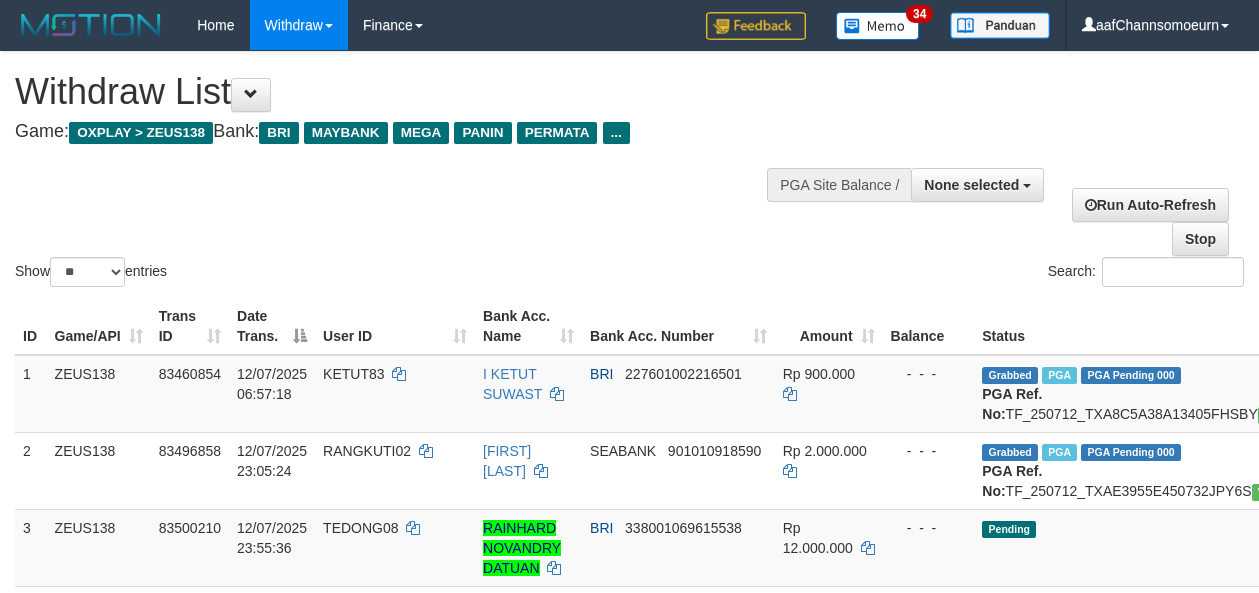 select 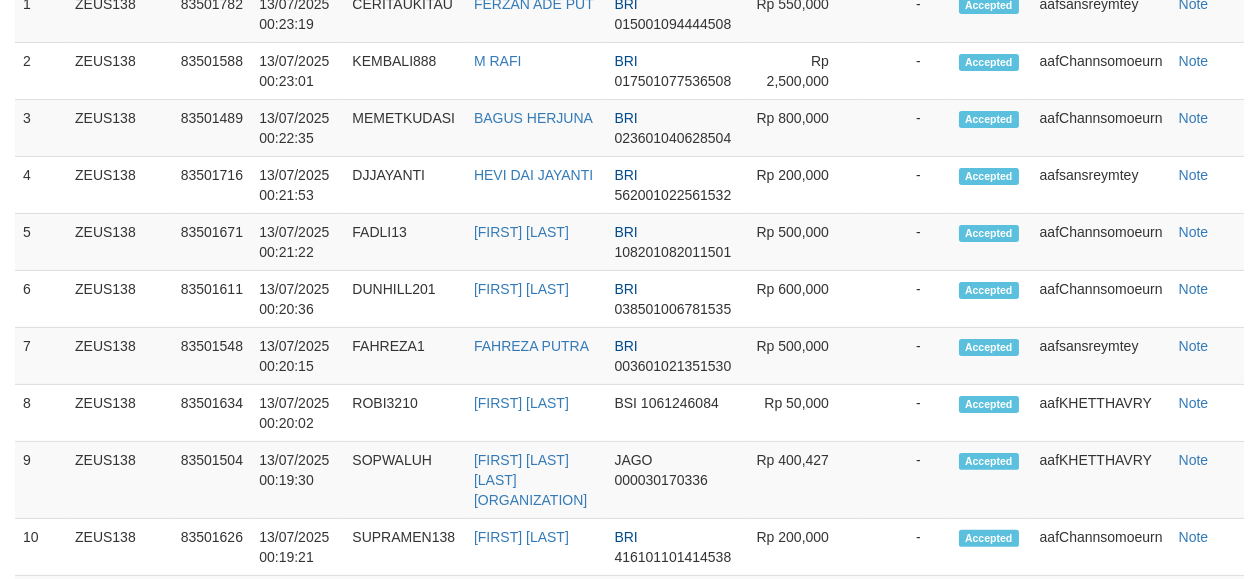 scroll, scrollTop: 1221, scrollLeft: 0, axis: vertical 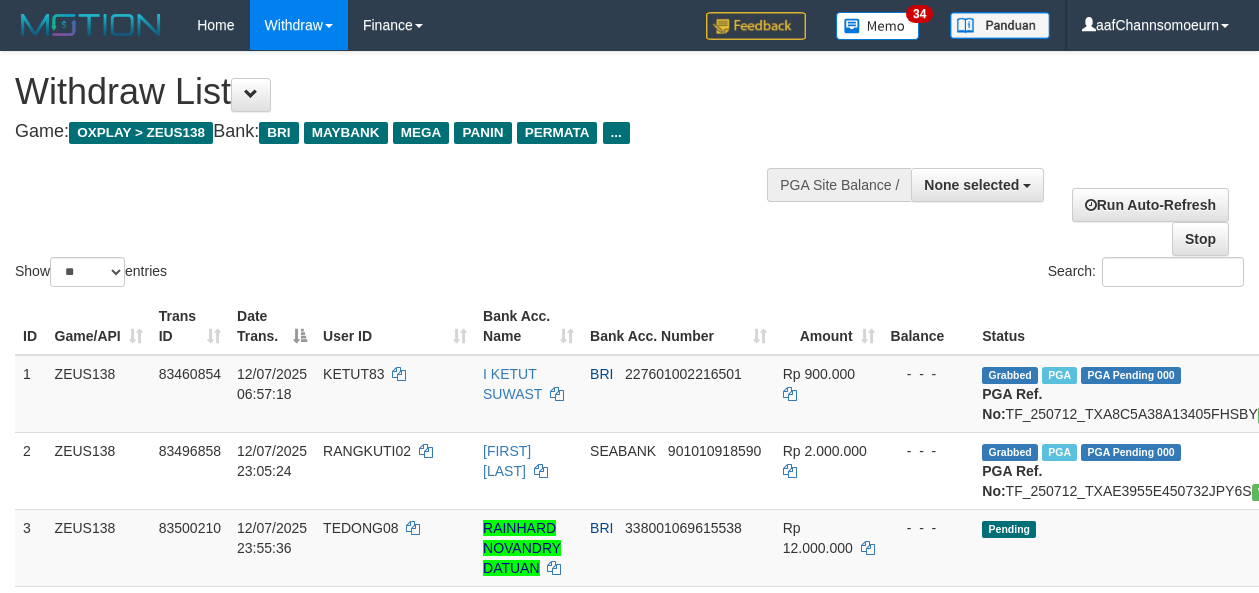 select 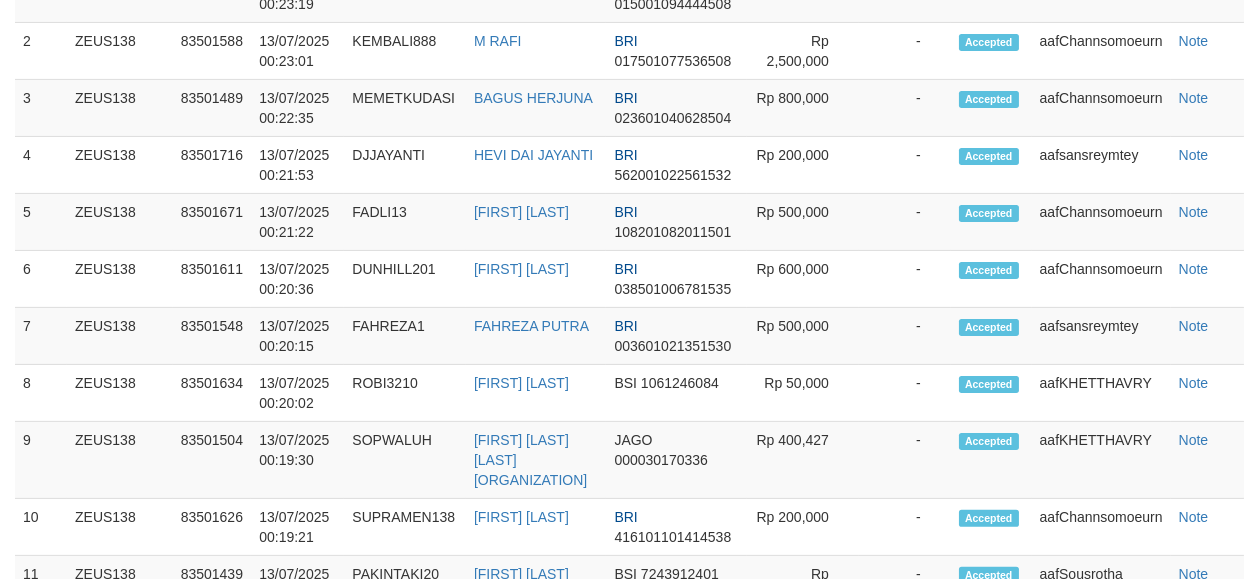 scroll, scrollTop: 1221, scrollLeft: 0, axis: vertical 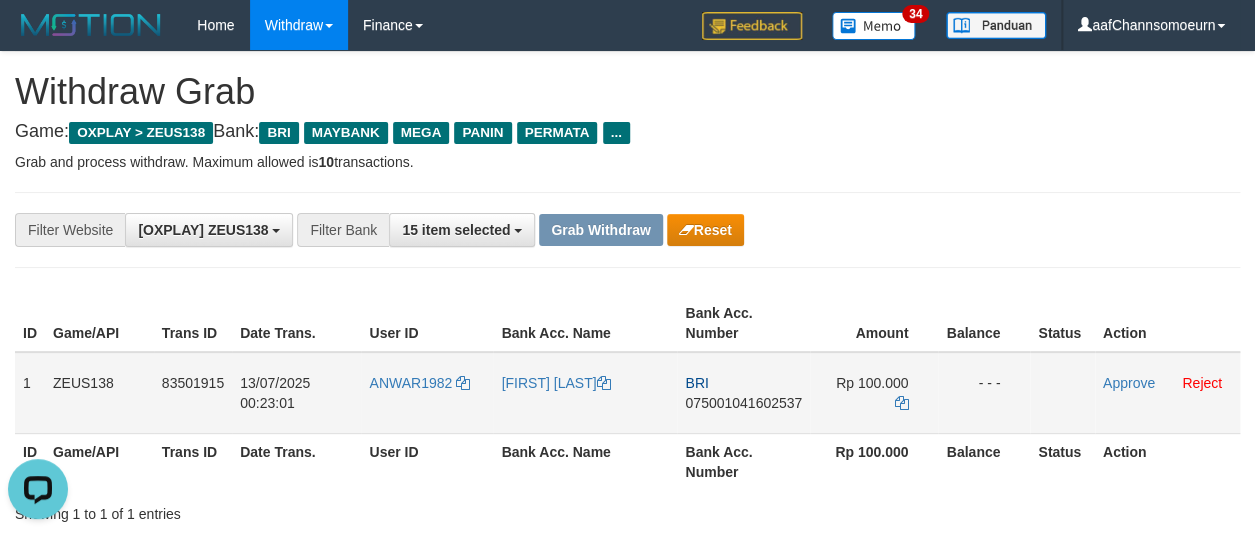 click on "075001041602537" at bounding box center (743, 403) 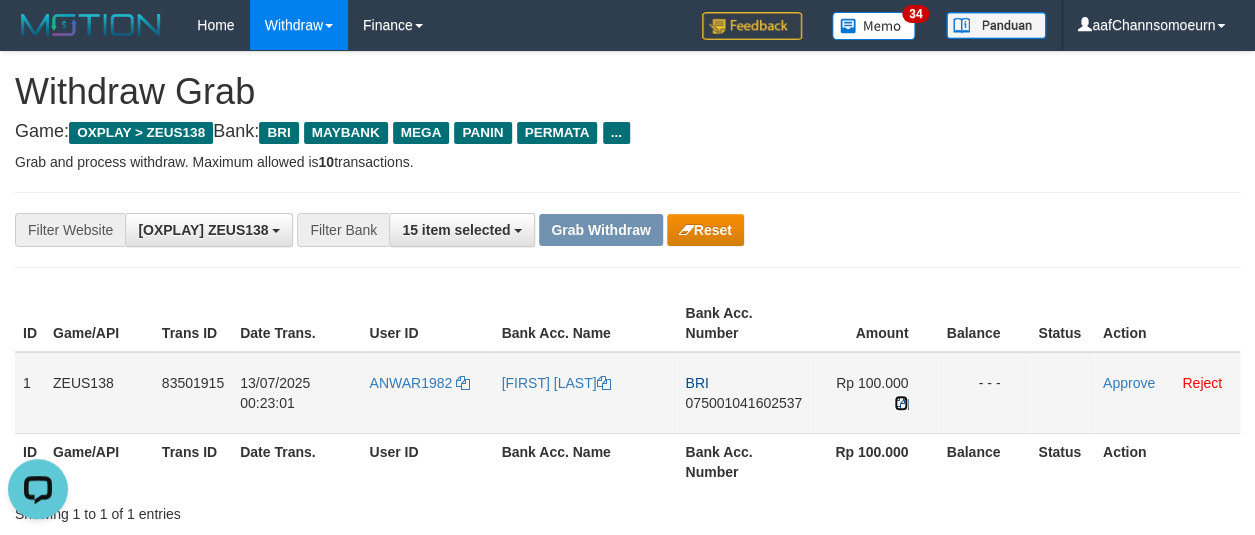 click at bounding box center [901, 403] 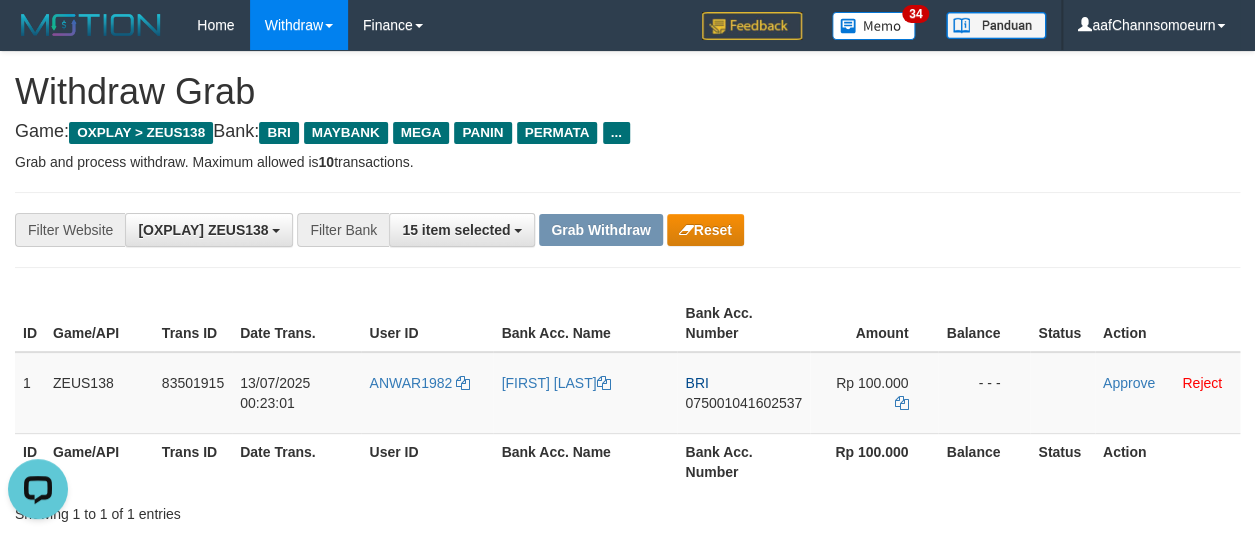 click on "**********" at bounding box center [523, 230] 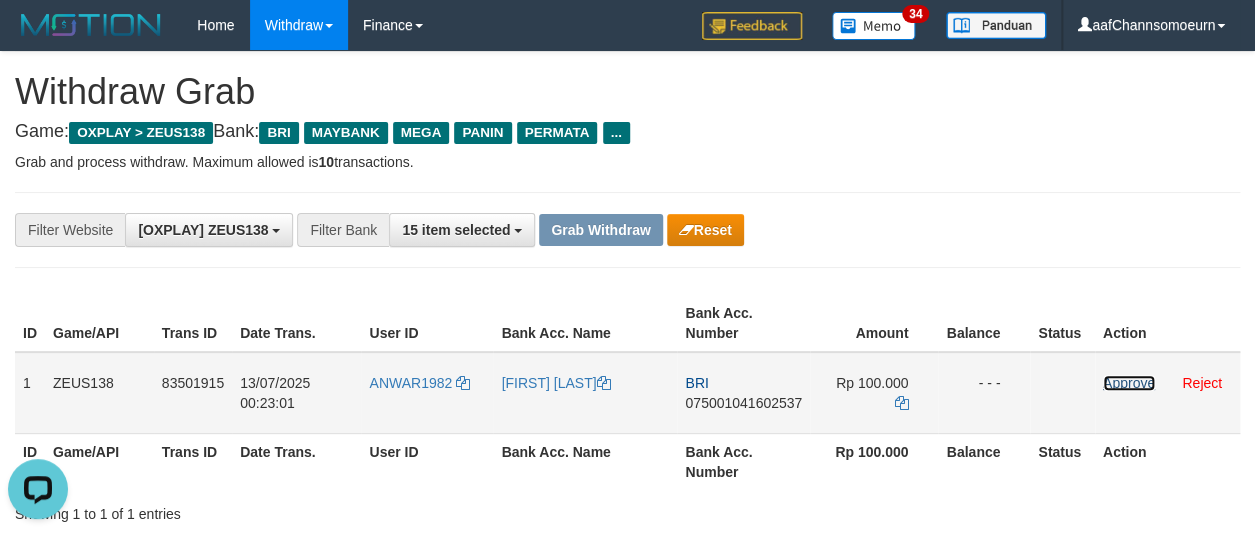 click on "Approve" at bounding box center (1129, 383) 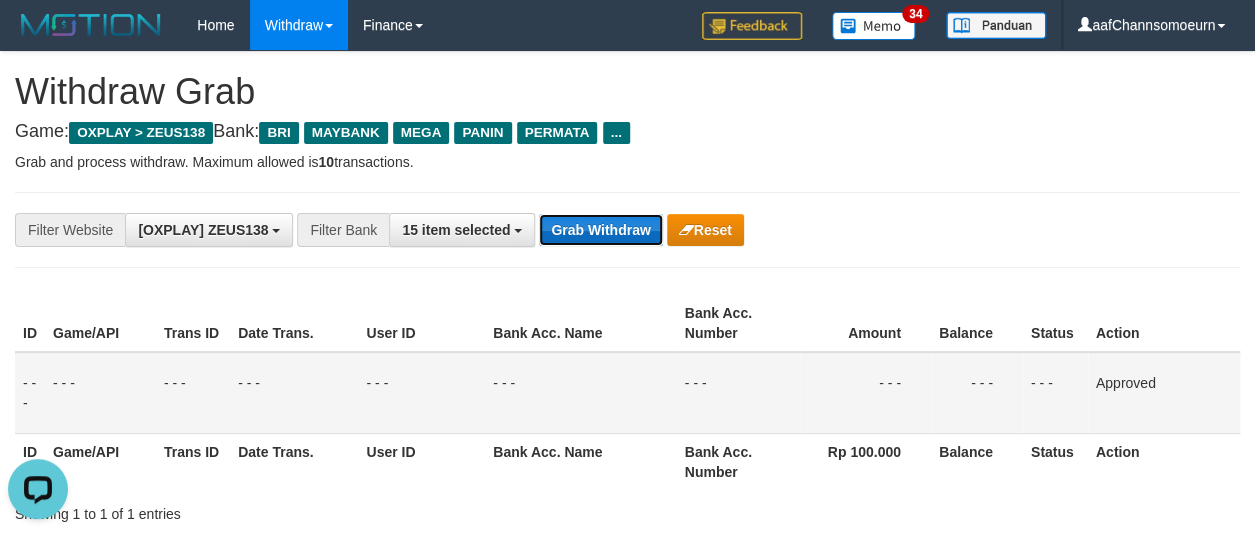 click on "Grab Withdraw" at bounding box center [600, 230] 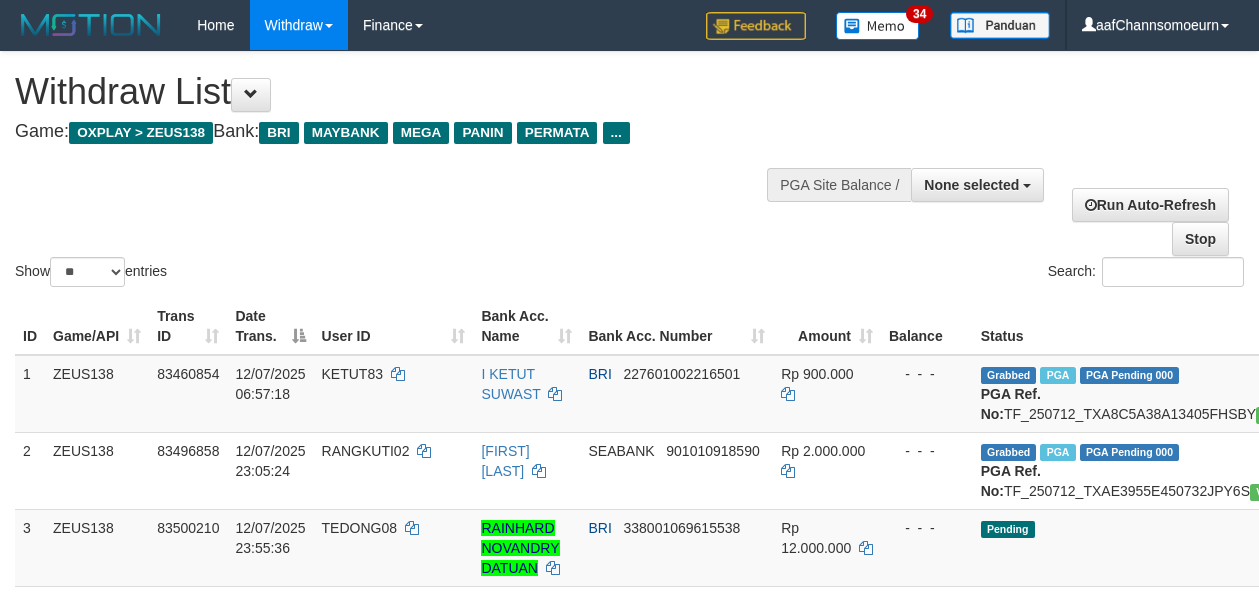 select 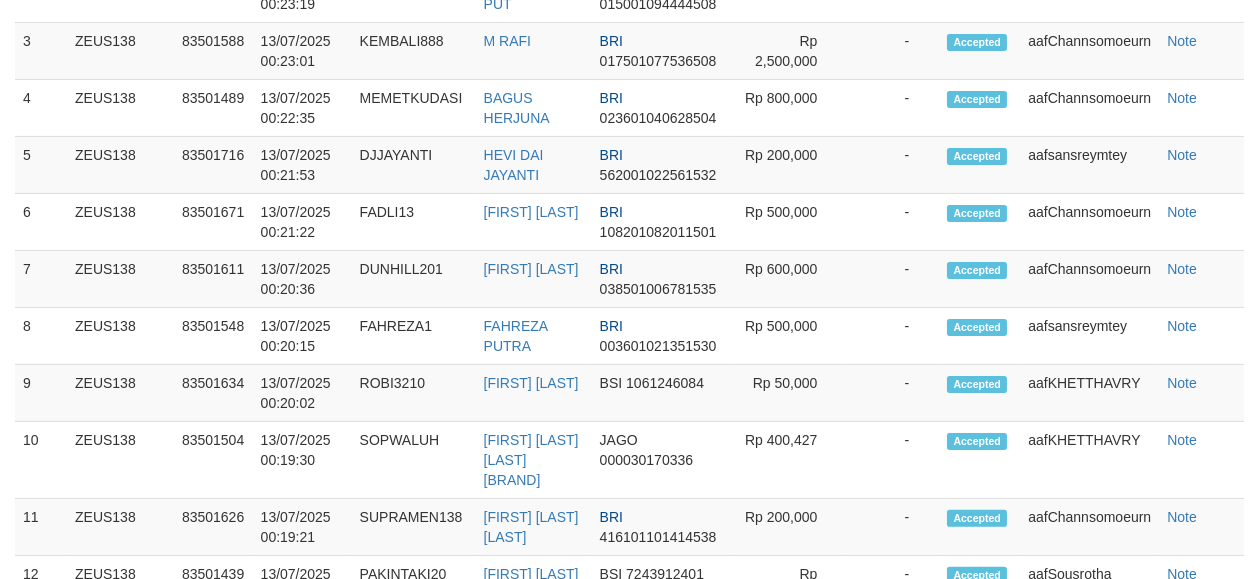 scroll, scrollTop: 1221, scrollLeft: 0, axis: vertical 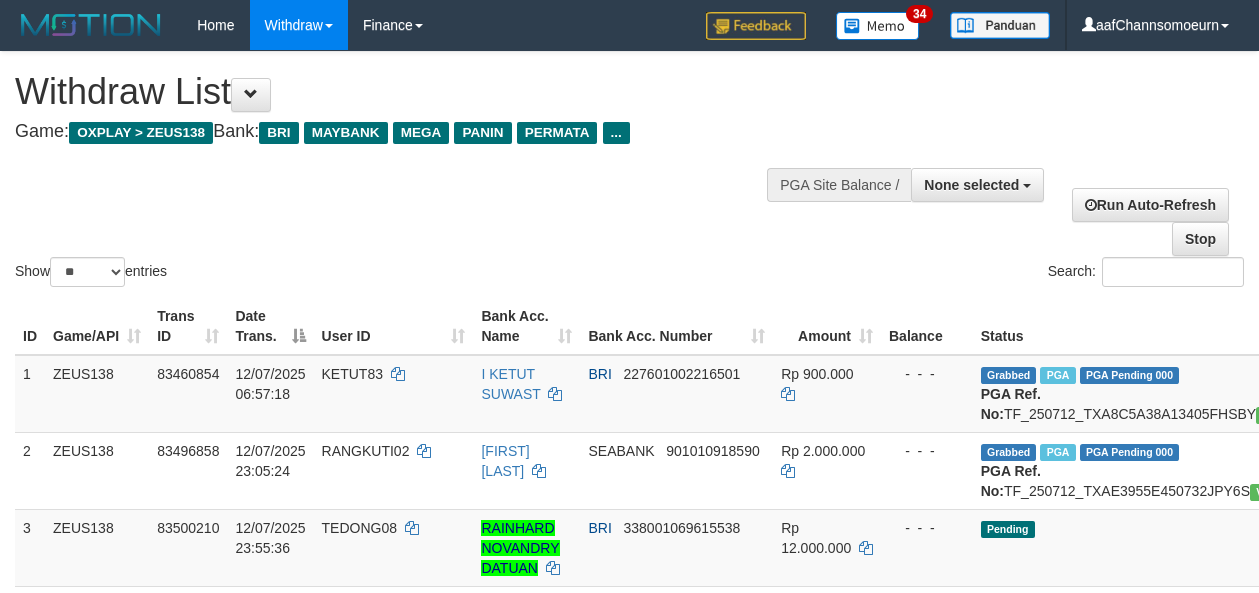 select 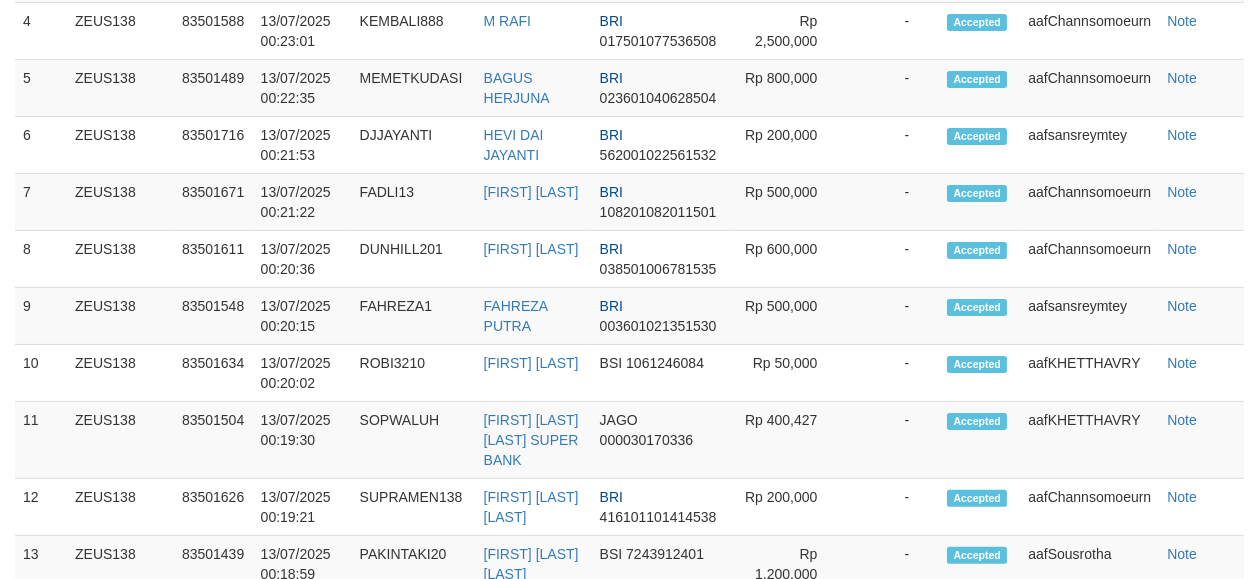 scroll, scrollTop: 1221, scrollLeft: 0, axis: vertical 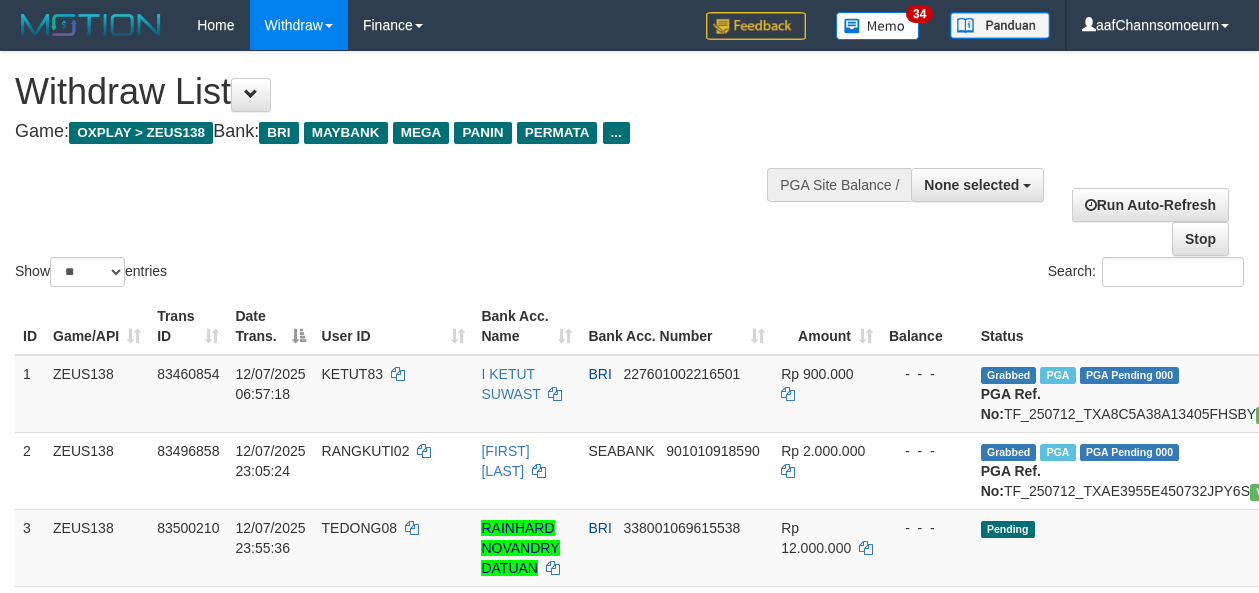 select 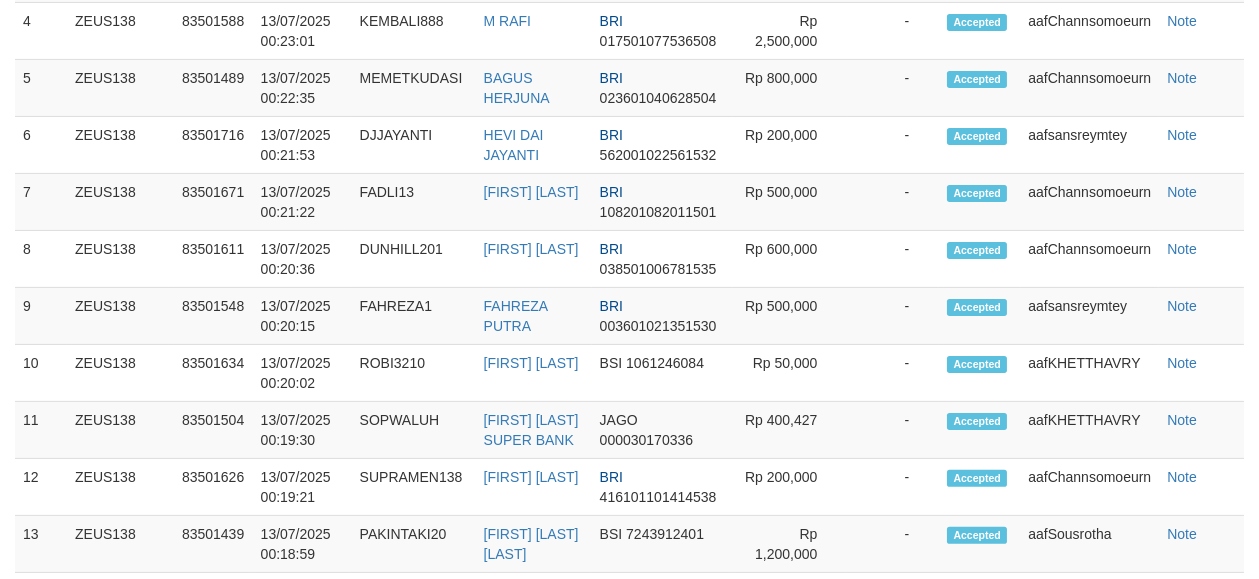 scroll, scrollTop: 1221, scrollLeft: 0, axis: vertical 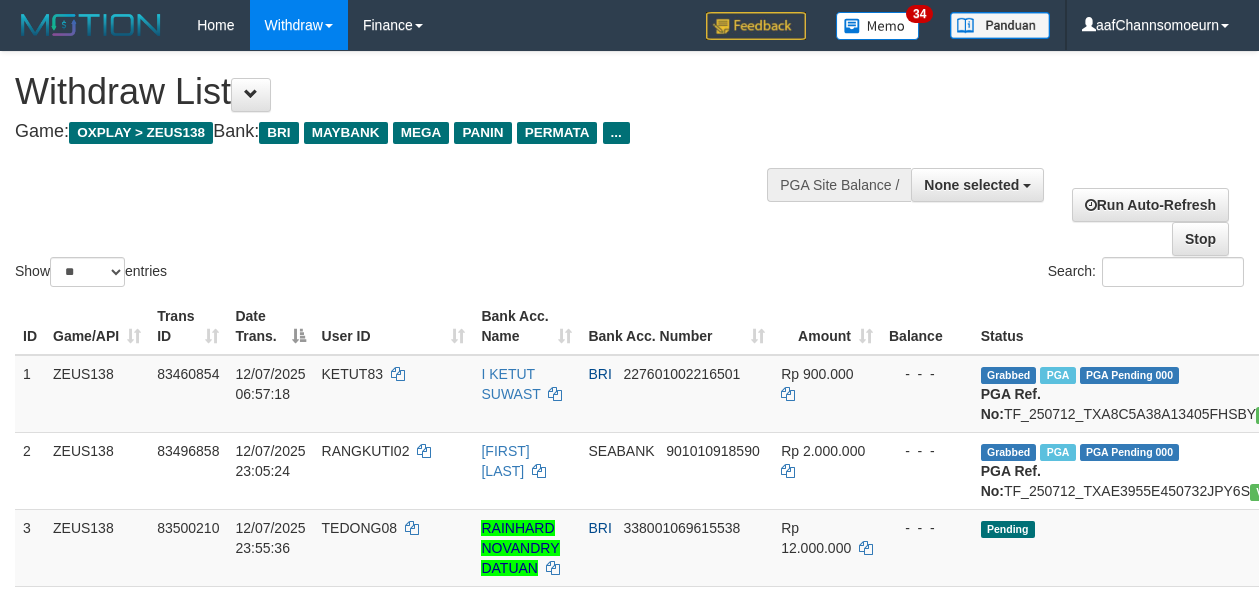 select 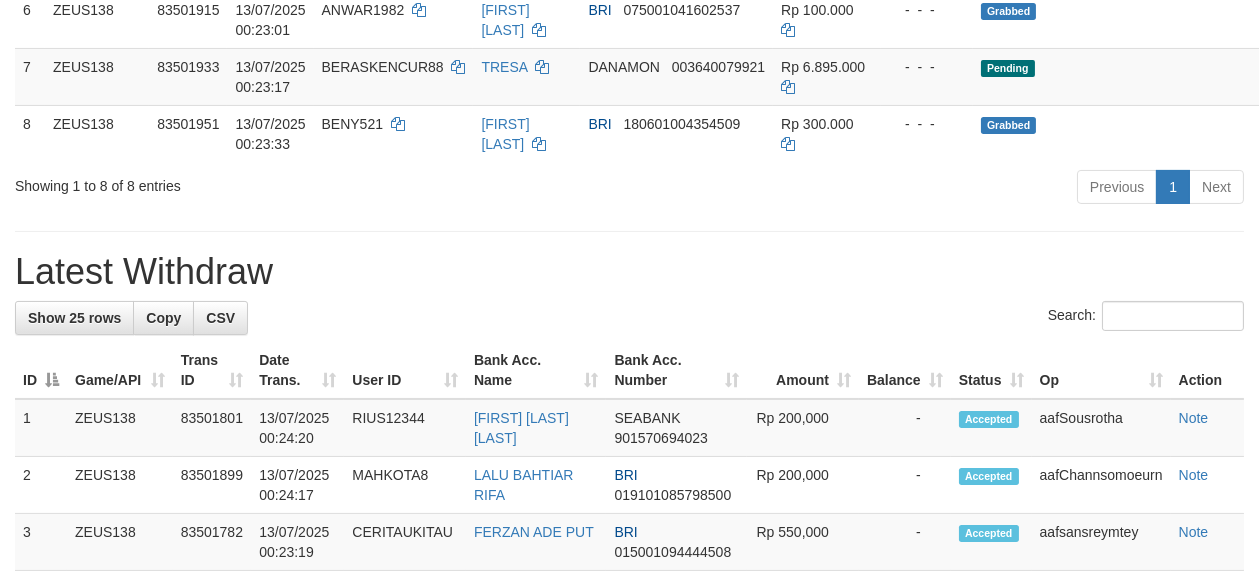 scroll, scrollTop: 583, scrollLeft: 0, axis: vertical 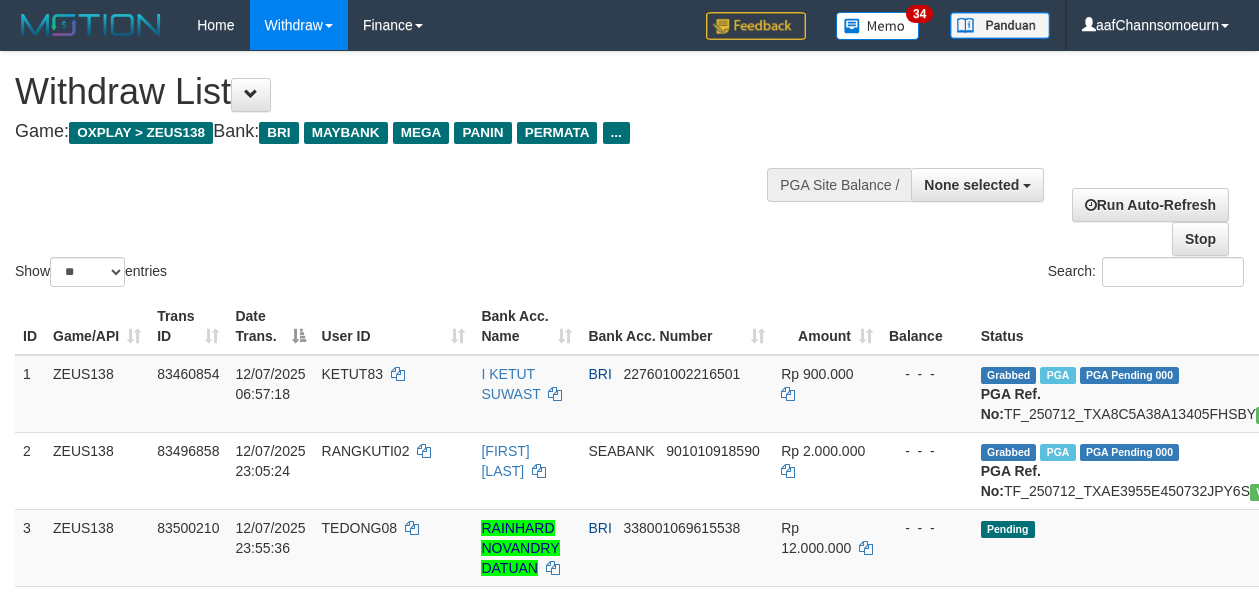 select 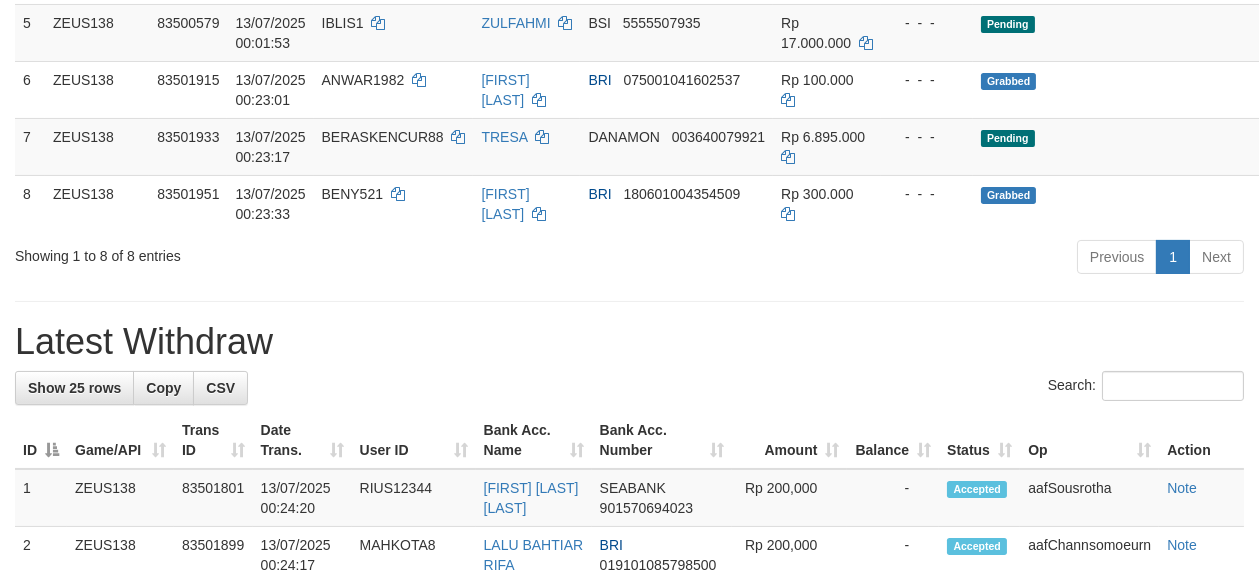 scroll, scrollTop: 583, scrollLeft: 0, axis: vertical 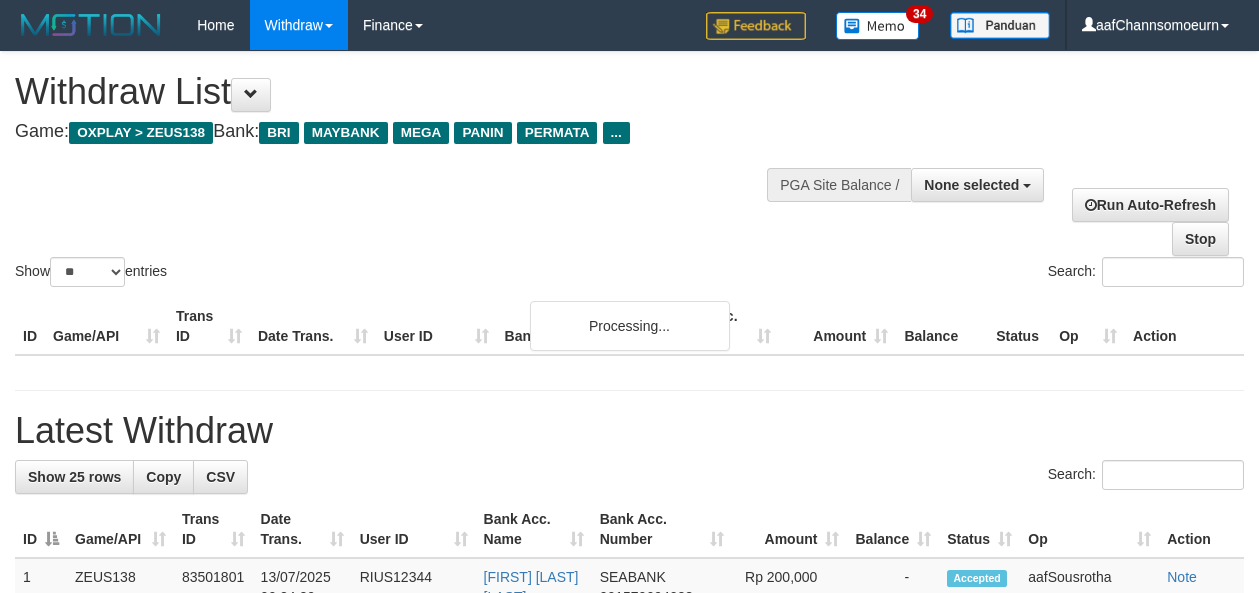 select 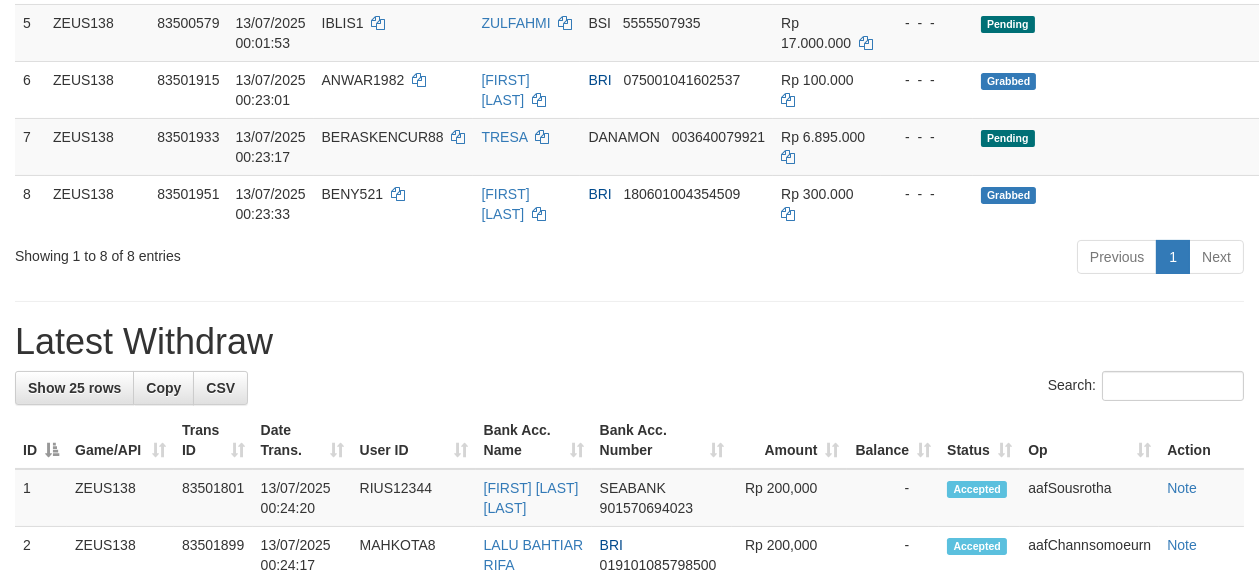 scroll, scrollTop: 583, scrollLeft: 0, axis: vertical 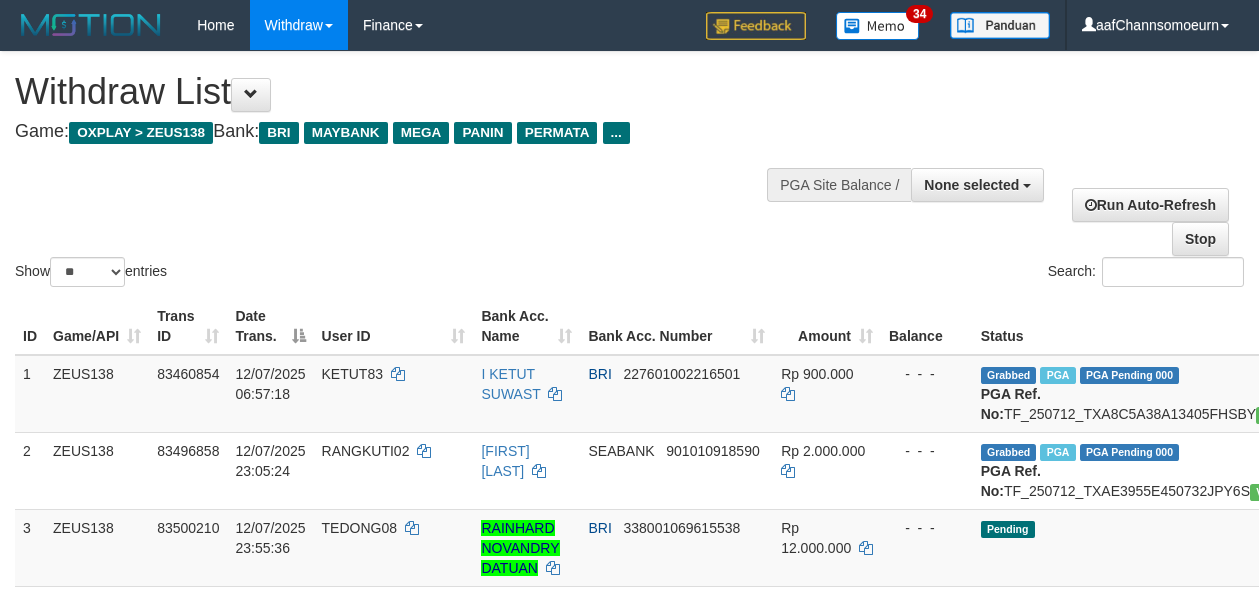 select 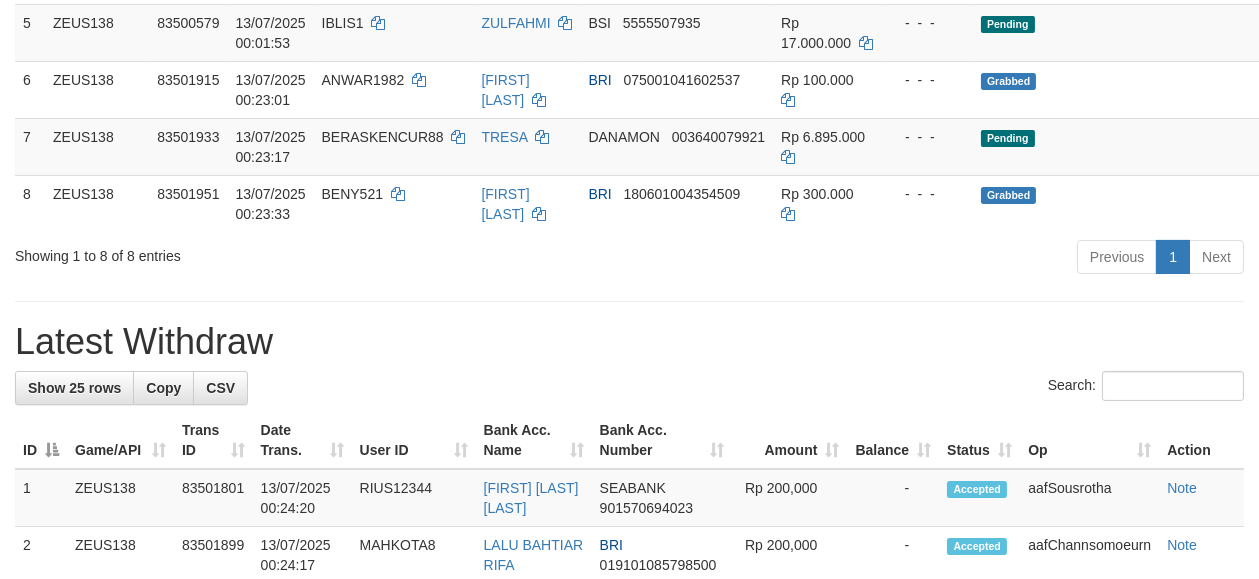scroll, scrollTop: 583, scrollLeft: 0, axis: vertical 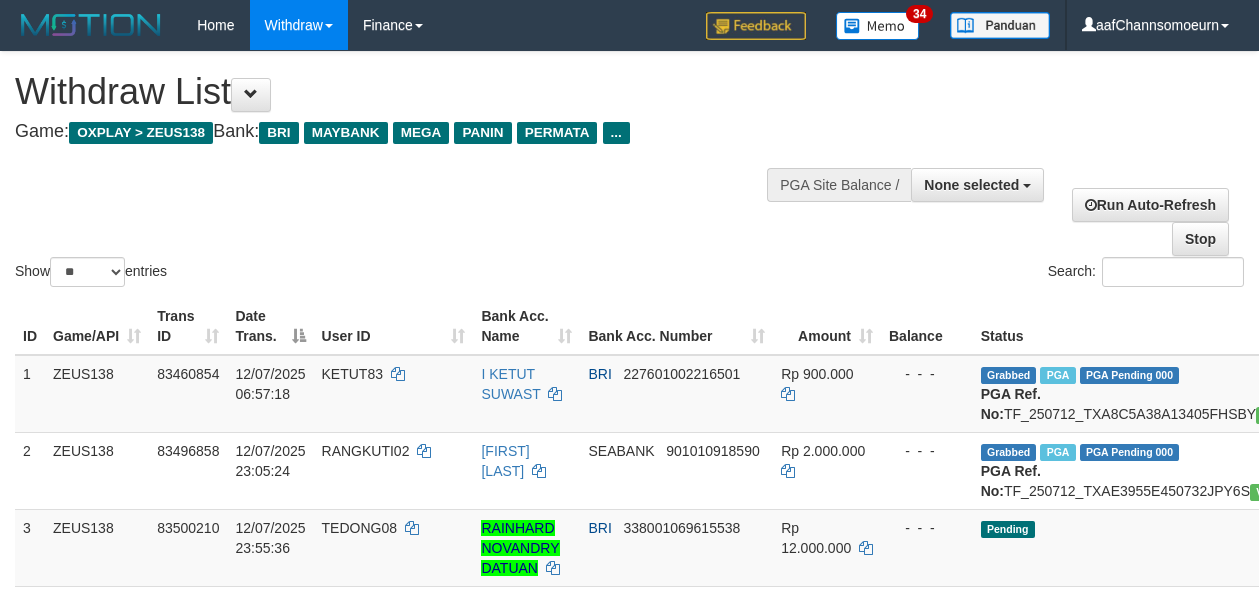 select 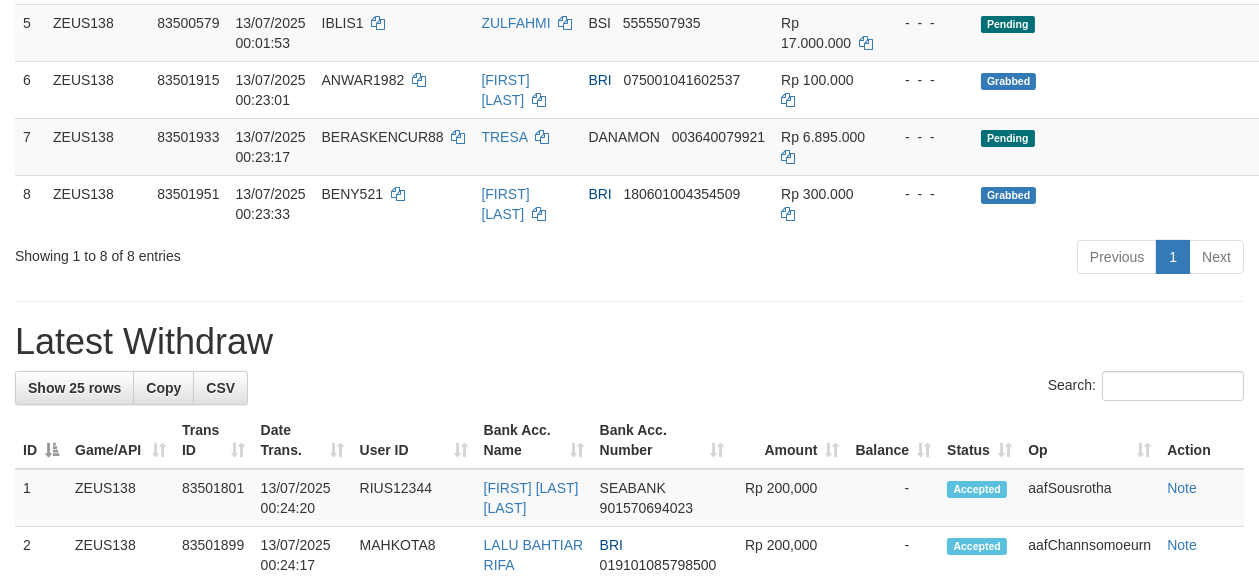 scroll, scrollTop: 583, scrollLeft: 0, axis: vertical 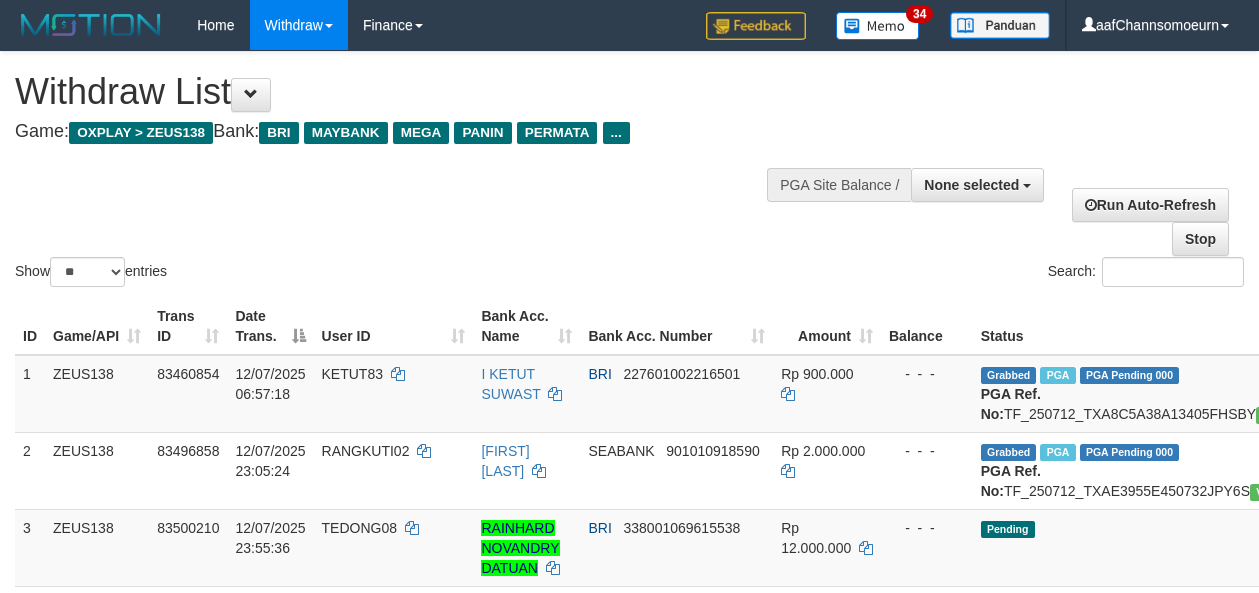 select 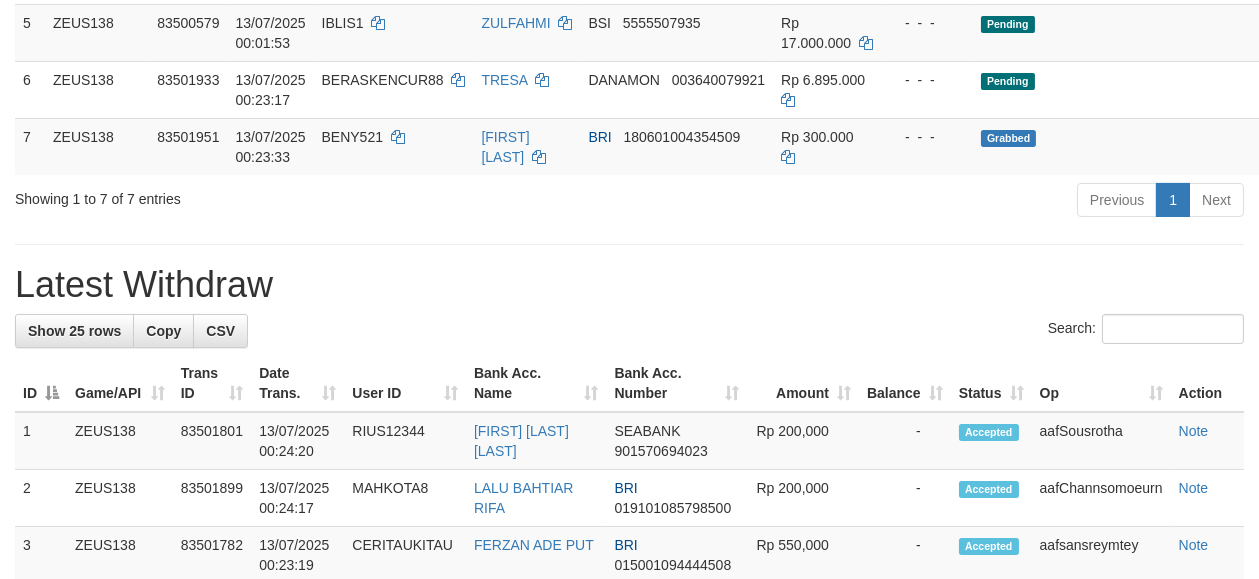 scroll, scrollTop: 583, scrollLeft: 0, axis: vertical 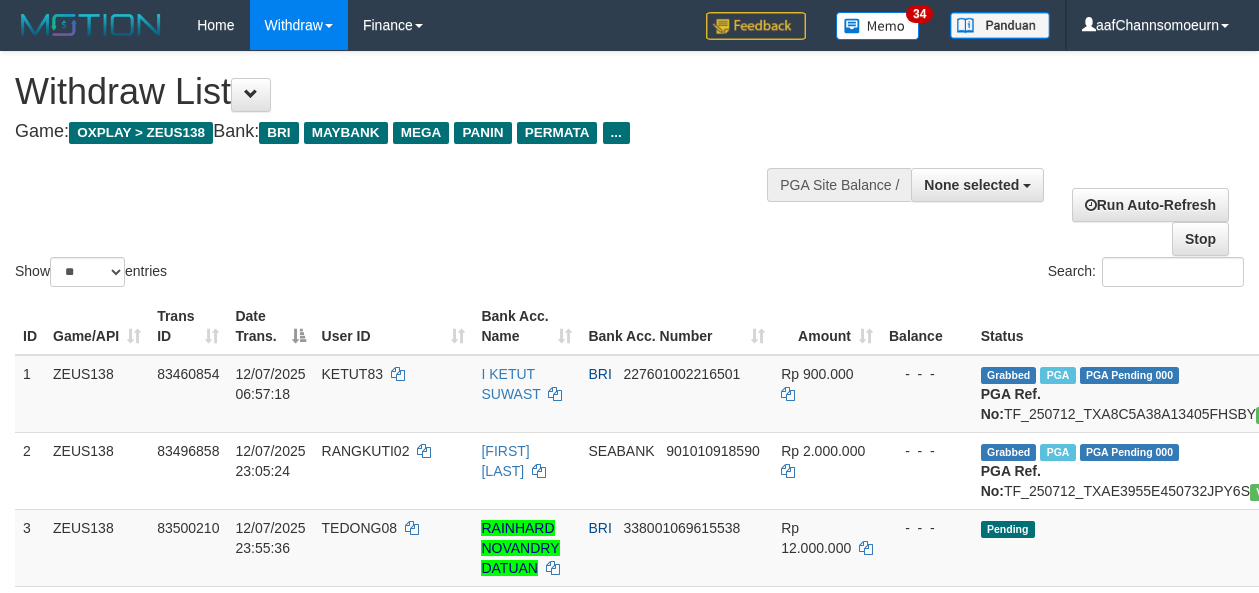 select 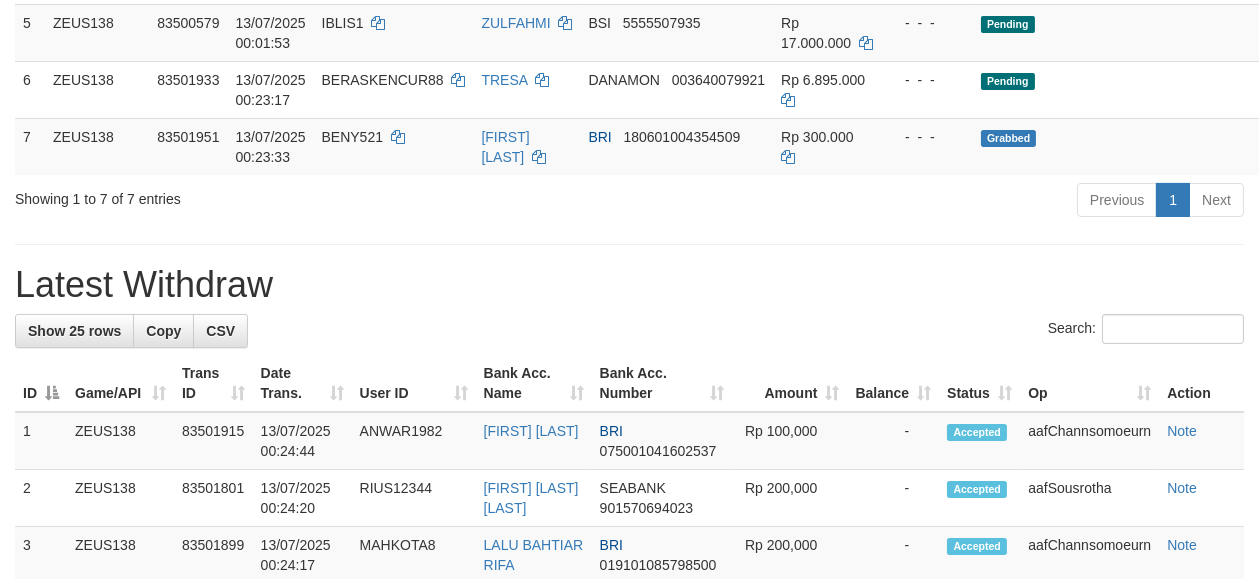 scroll, scrollTop: 583, scrollLeft: 0, axis: vertical 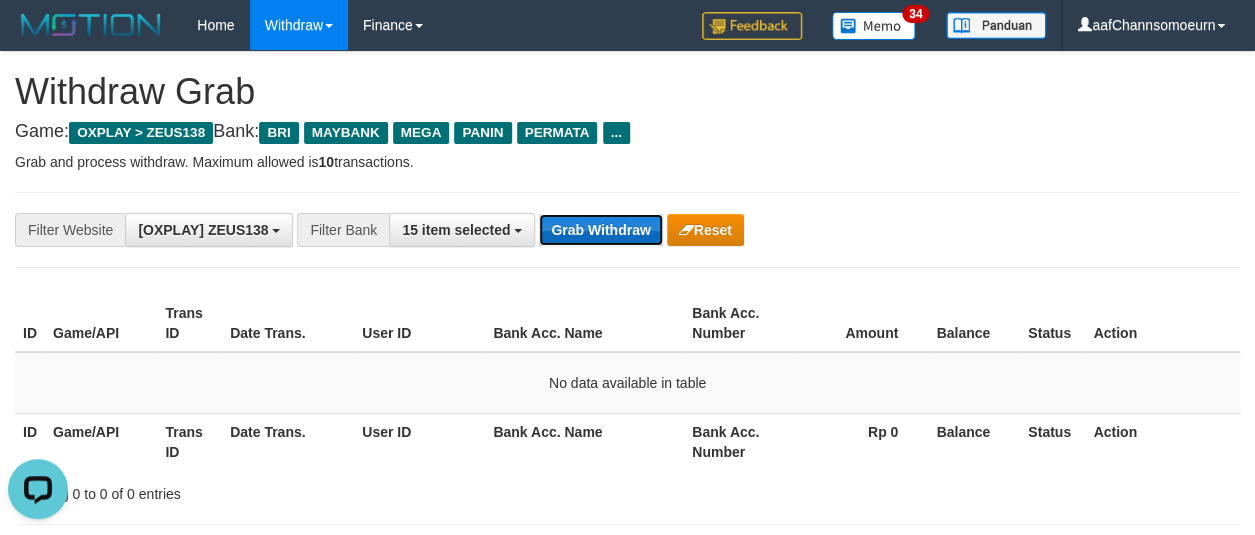 click on "Grab Withdraw" at bounding box center (600, 230) 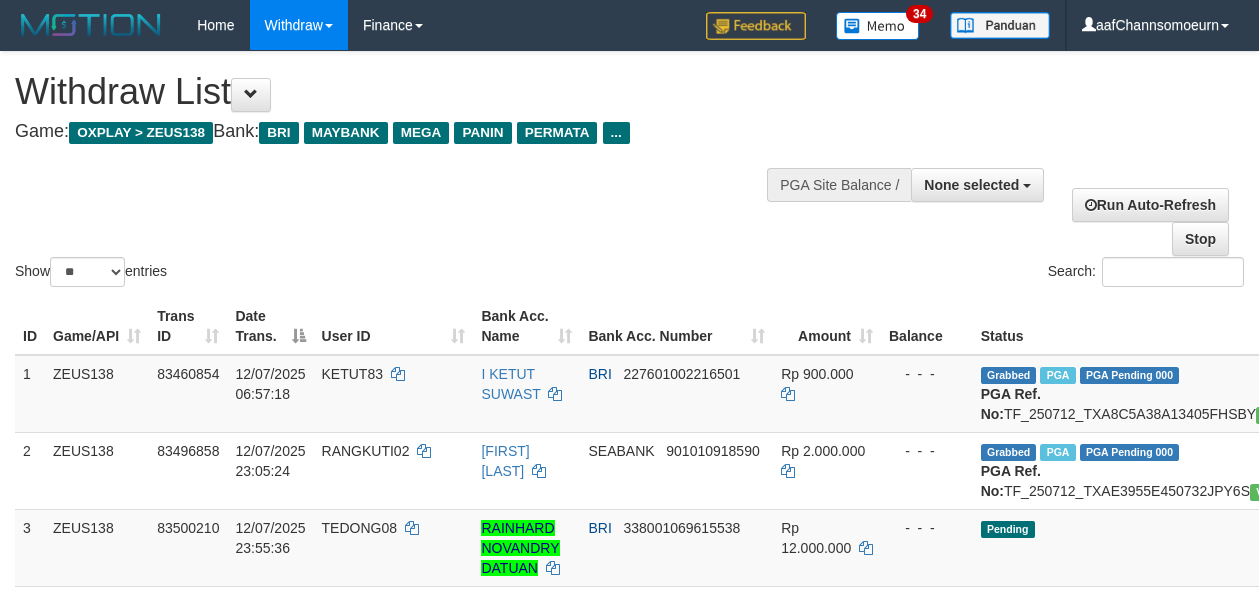 select 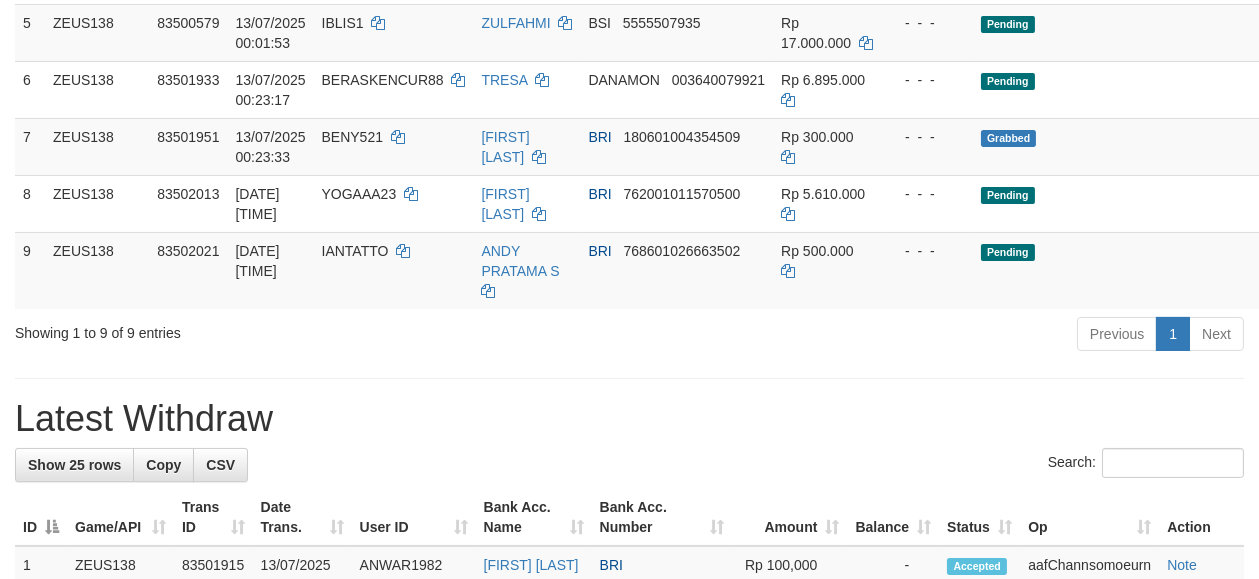 scroll, scrollTop: 583, scrollLeft: 0, axis: vertical 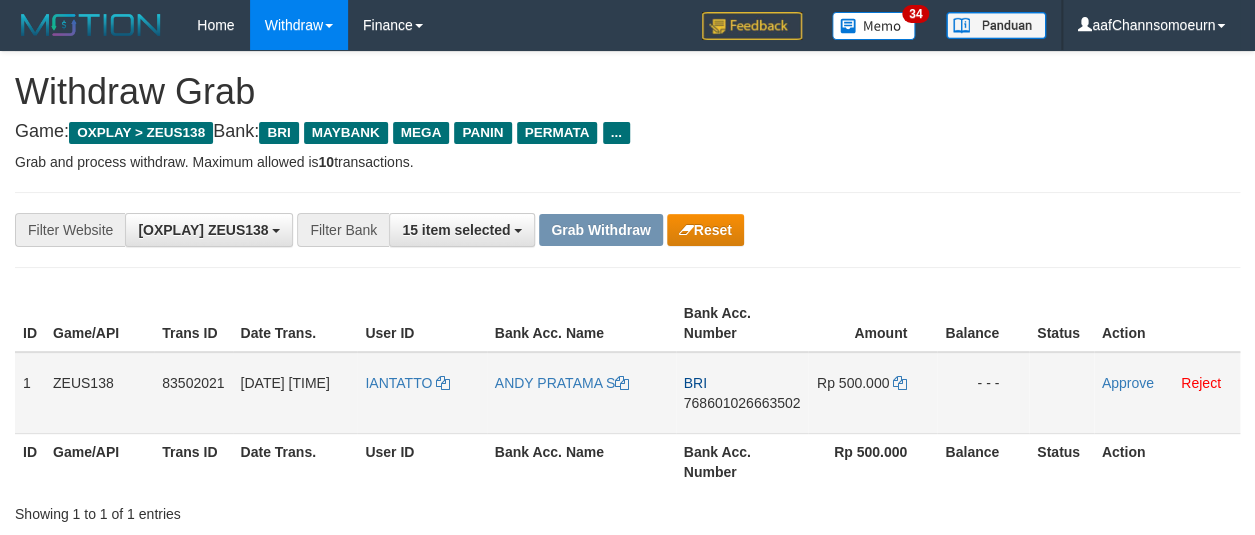 click on "IANTATTO" at bounding box center (421, 393) 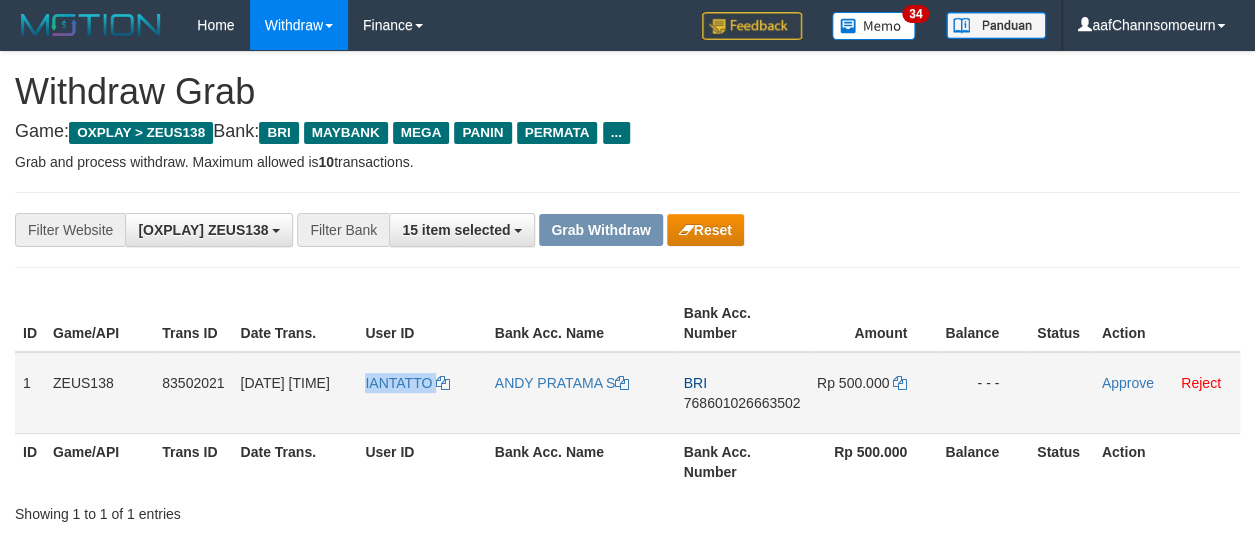 click on "IANTATTO" at bounding box center (421, 393) 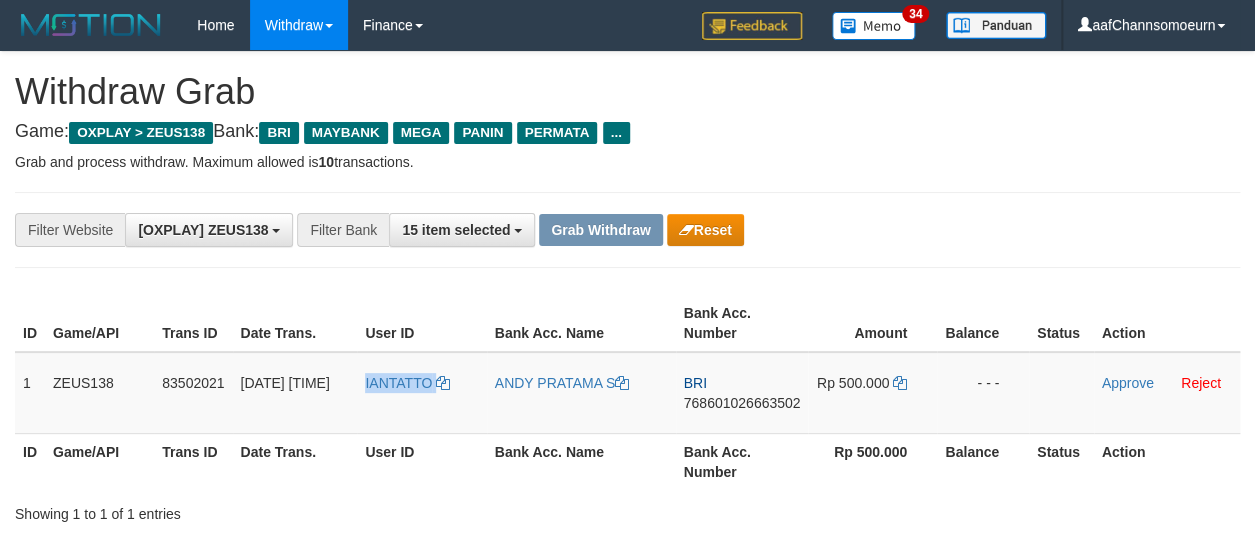 copy on "IANTATTO" 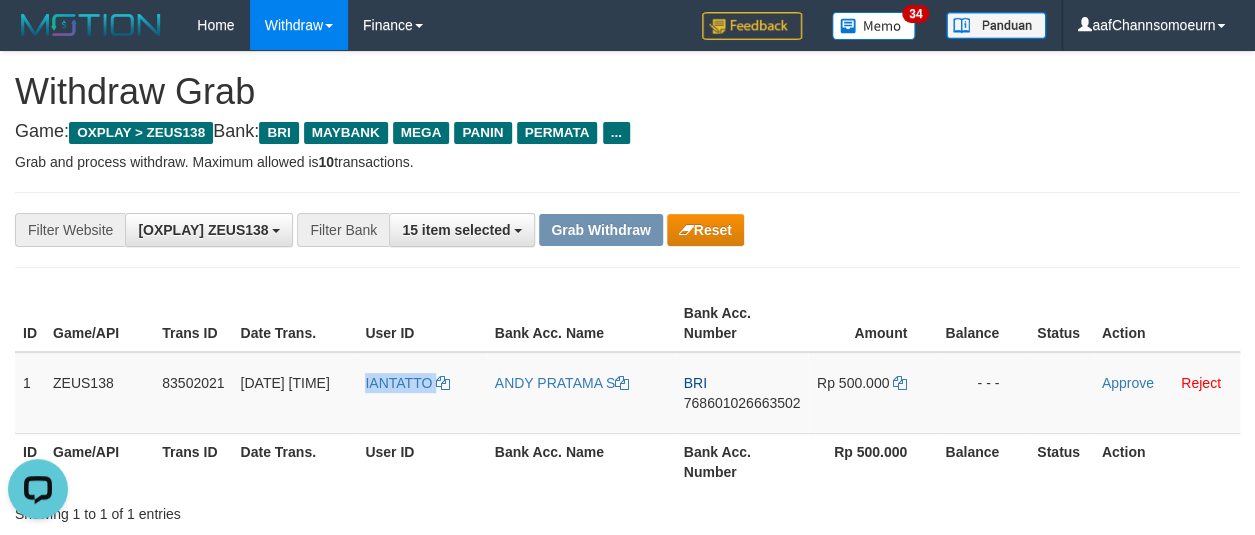 scroll, scrollTop: 0, scrollLeft: 0, axis: both 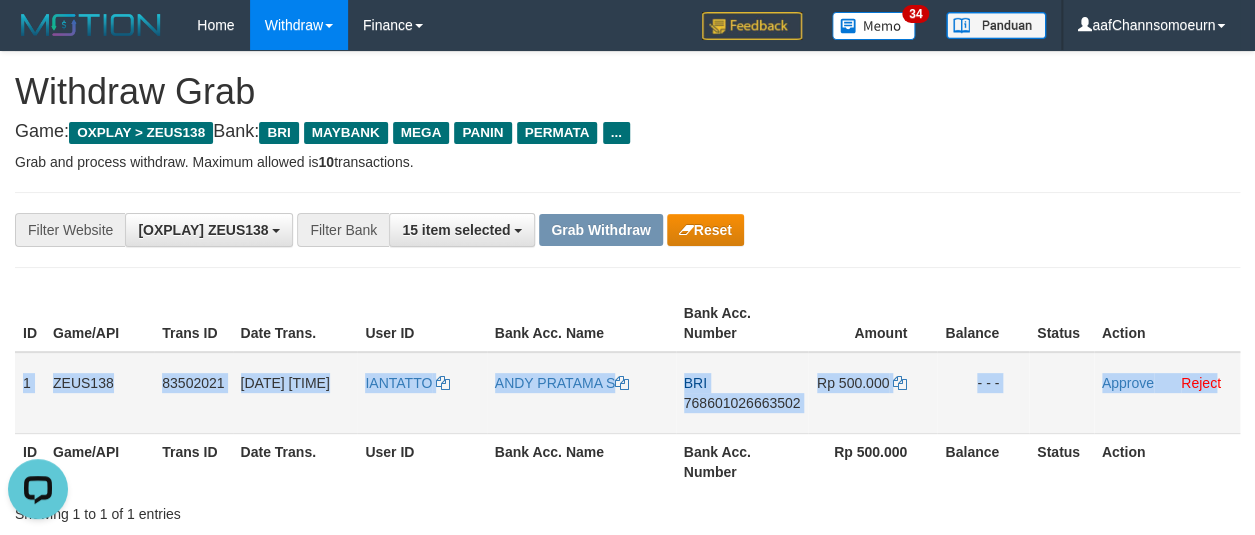 drag, startPoint x: 20, startPoint y: 359, endPoint x: 1214, endPoint y: 397, distance: 1194.6045 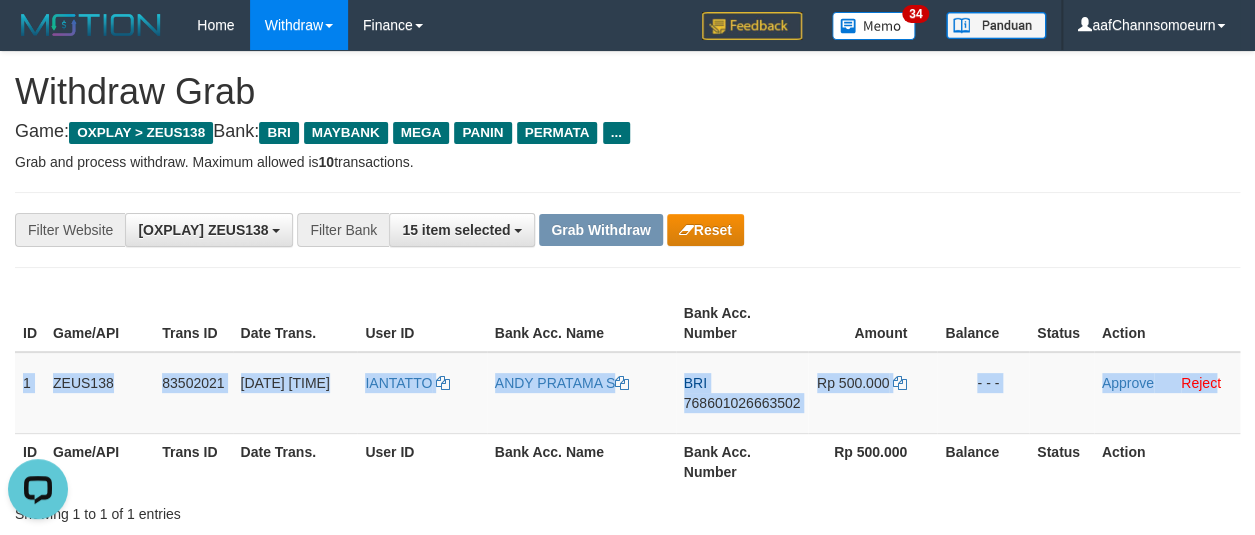 copy on "1
ZEUS138
83502021
13/07/2025 00:24:31
IANTATTO
ANDY PRATAMA S
BRI
768601026663502
Rp 500.000
- - -
Approve
Rejec" 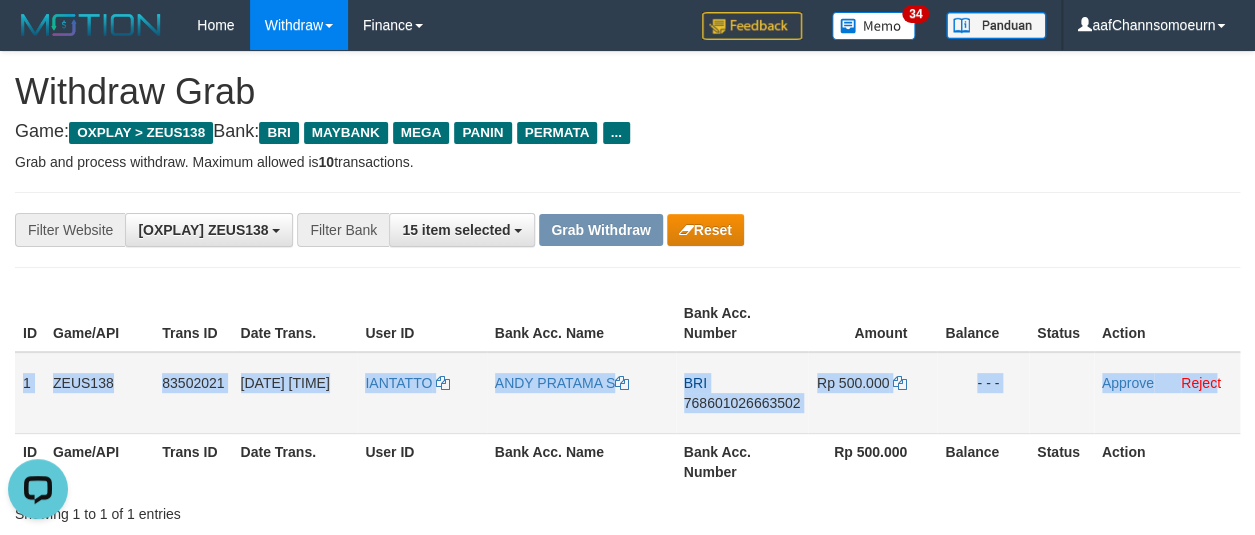 click on "768601026663502" at bounding box center [742, 403] 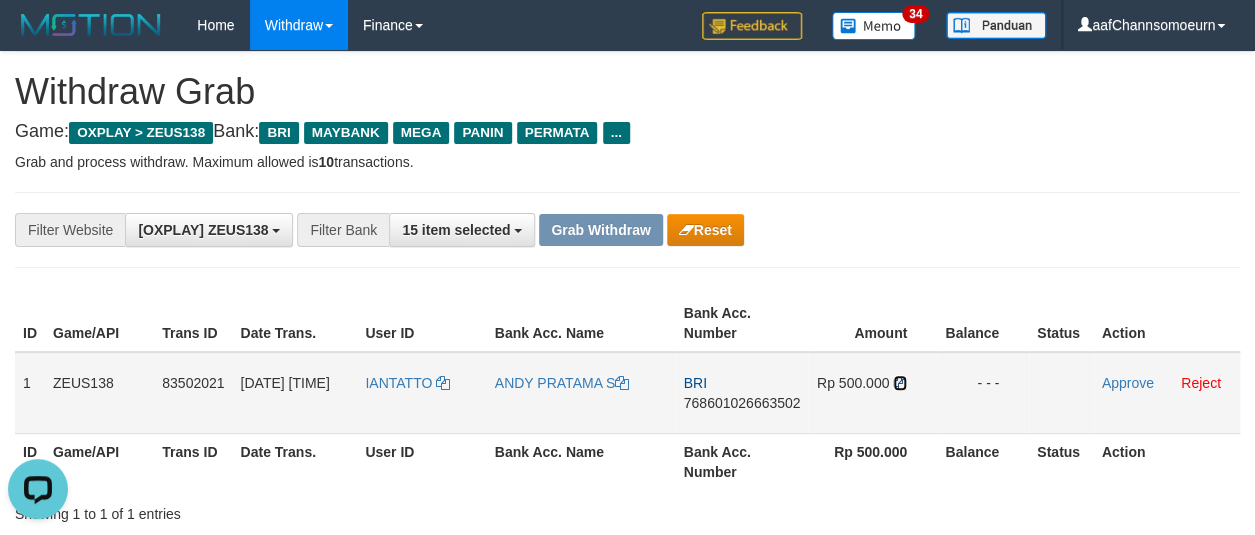 click at bounding box center [900, 383] 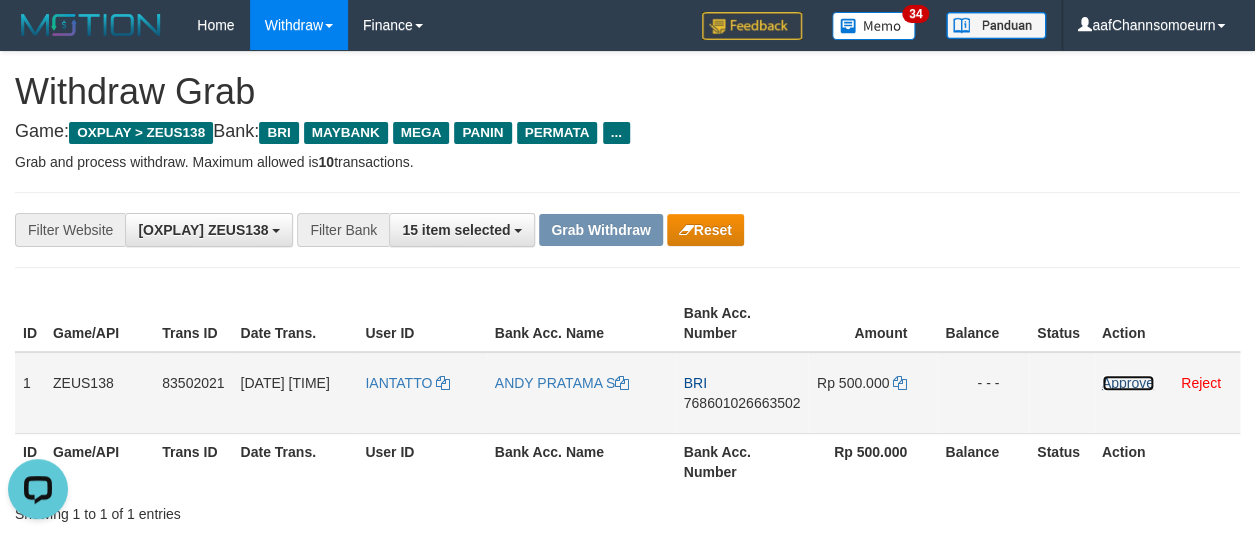 click on "Approve" at bounding box center (1128, 383) 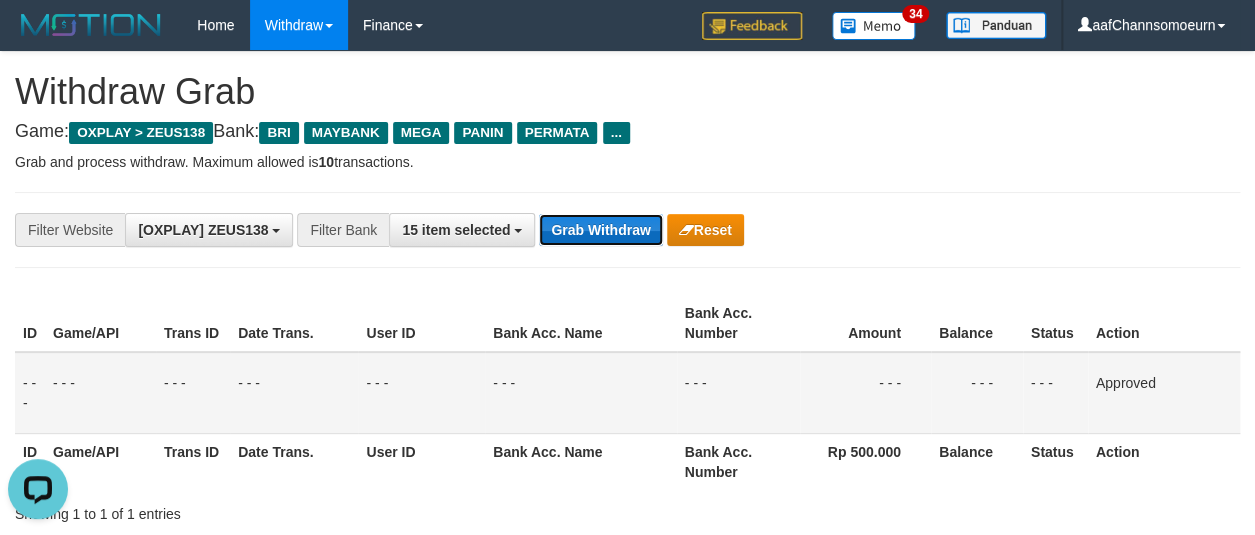 click on "Grab Withdraw" at bounding box center (600, 230) 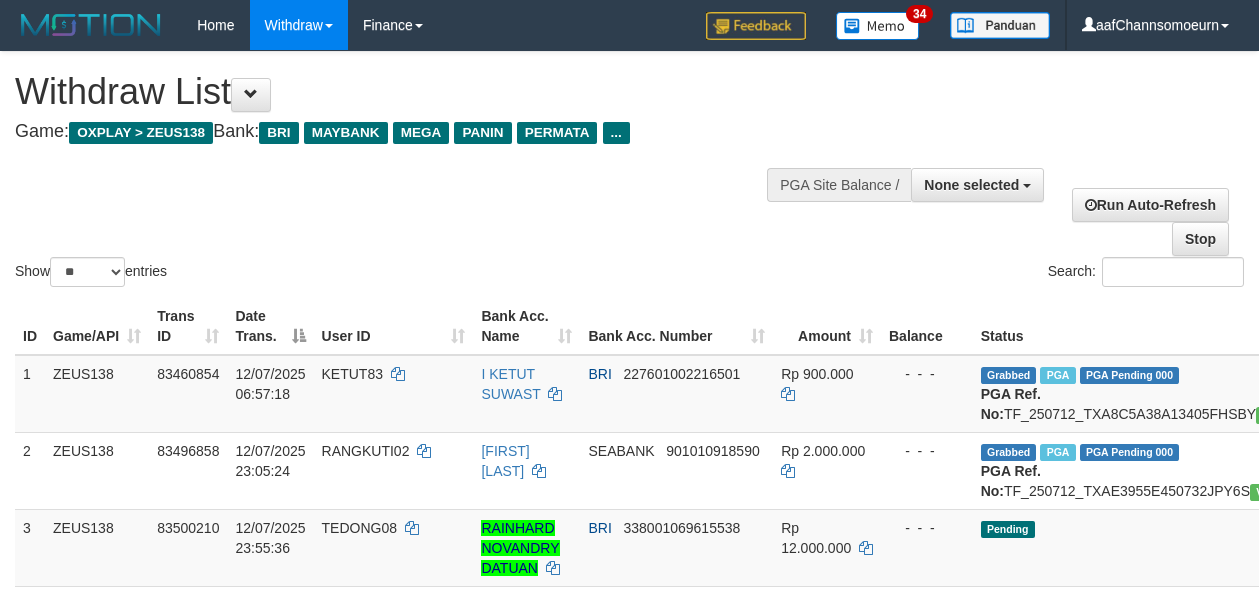select 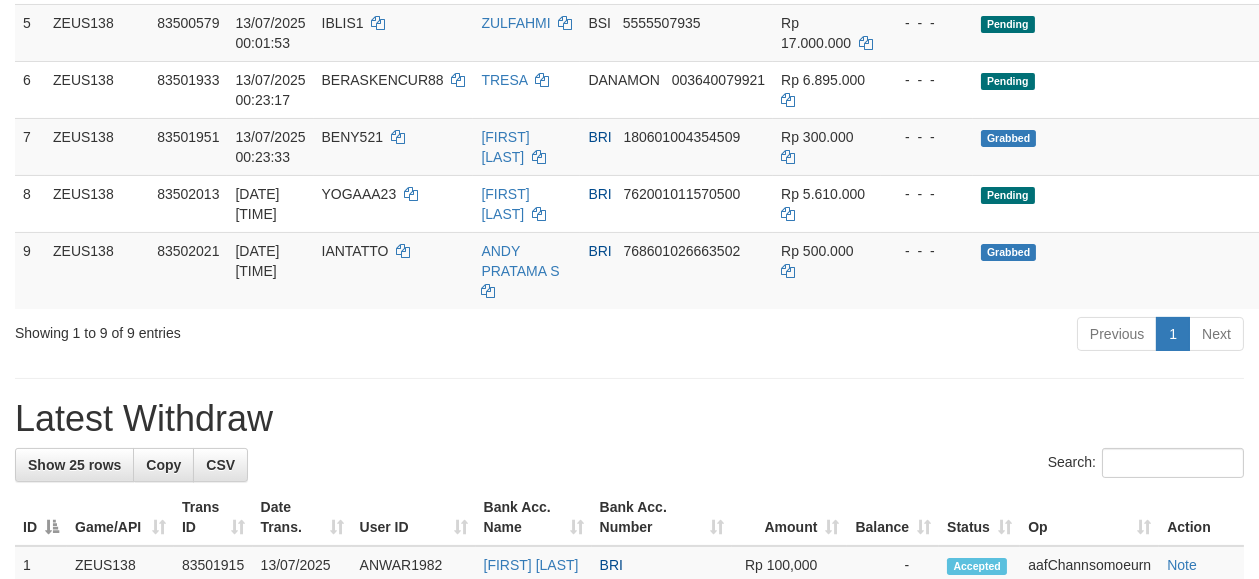 scroll, scrollTop: 583, scrollLeft: 0, axis: vertical 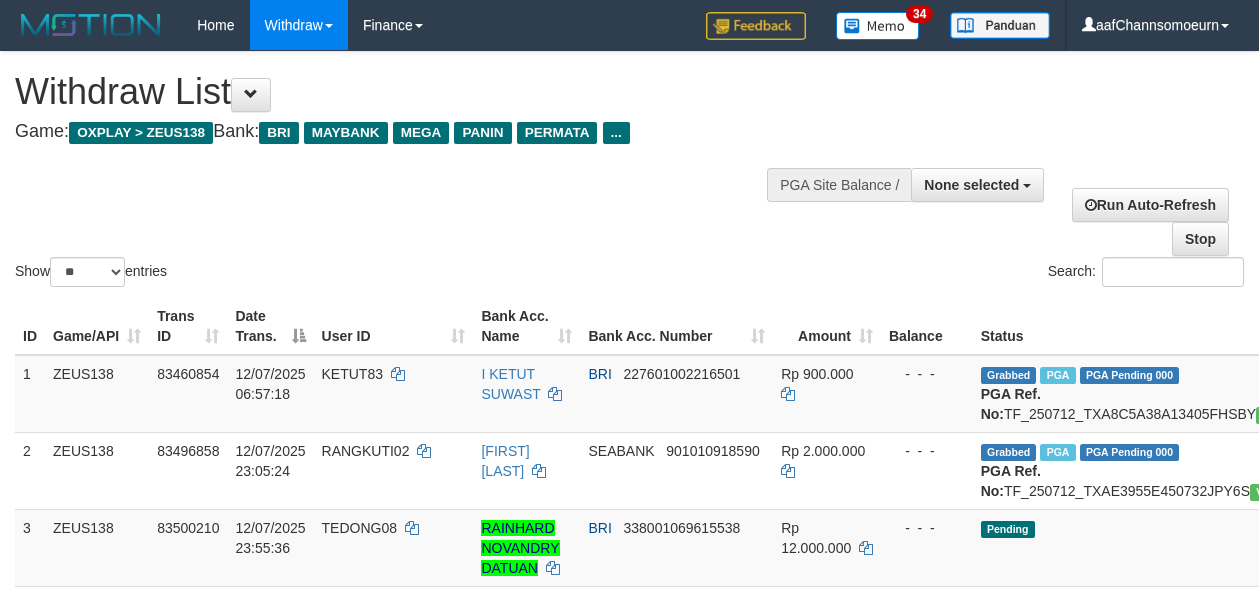 select 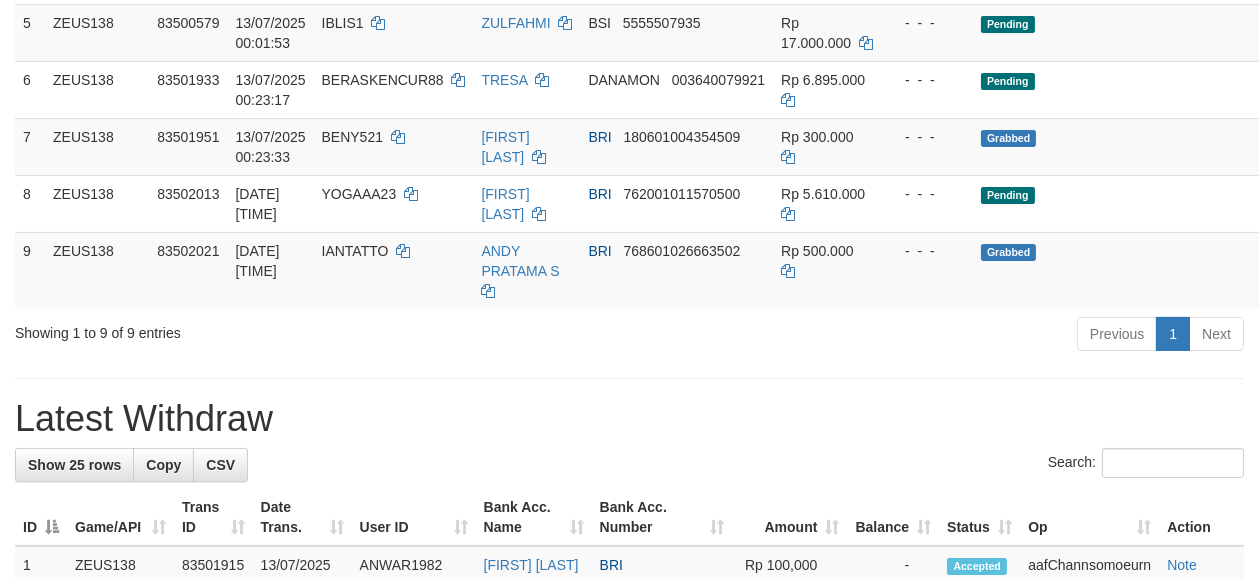 scroll, scrollTop: 583, scrollLeft: 0, axis: vertical 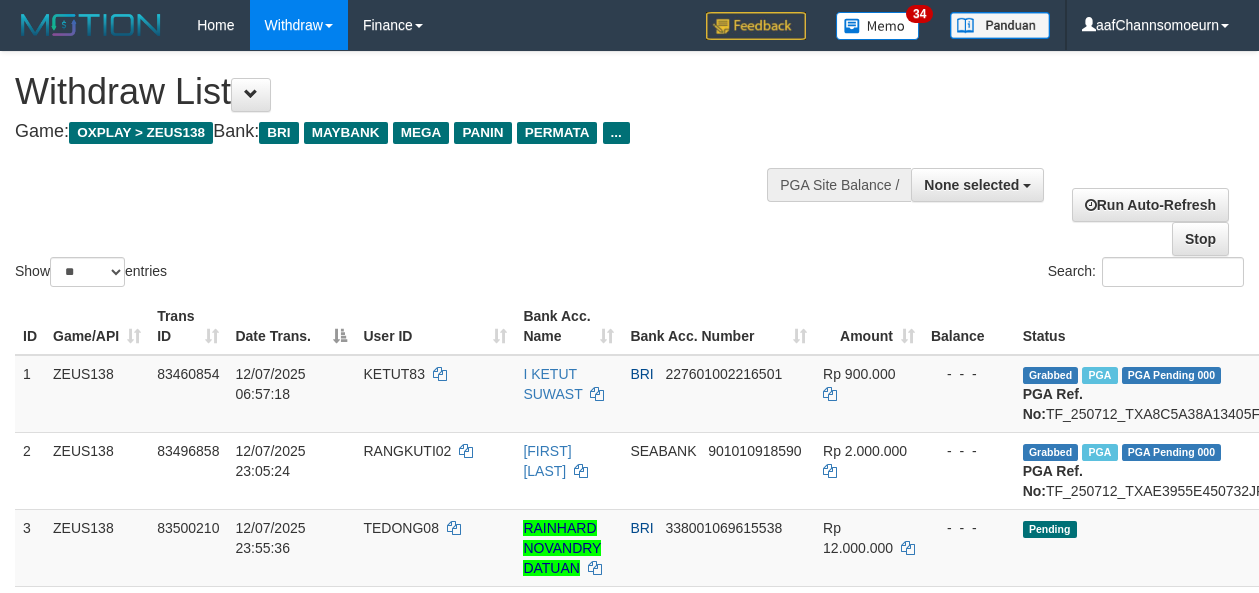 select 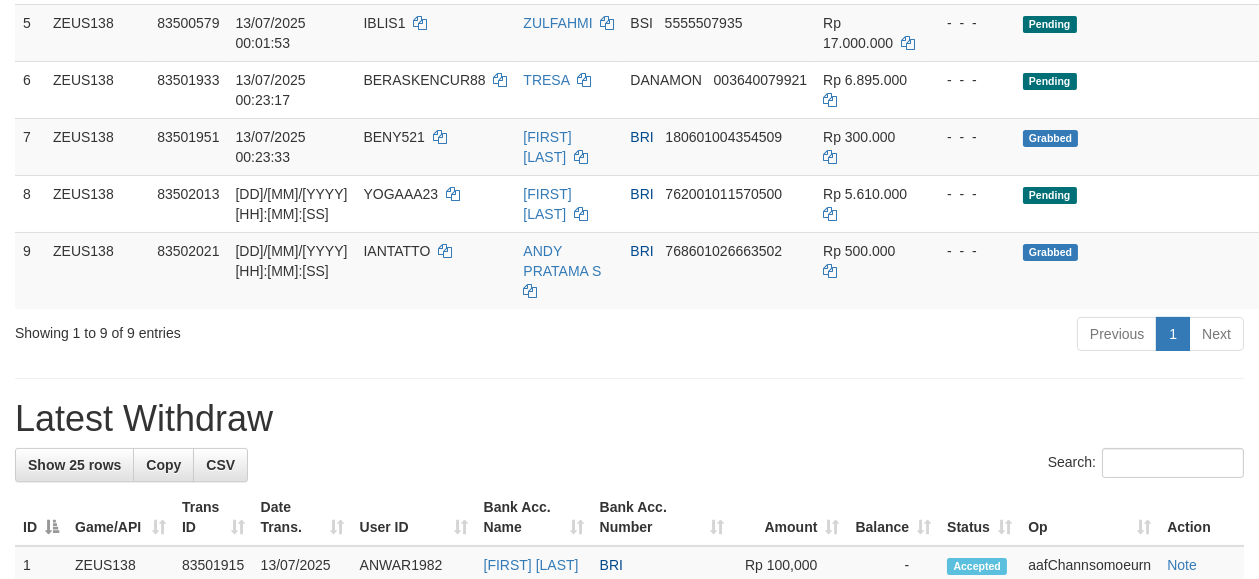 scroll, scrollTop: 583, scrollLeft: 0, axis: vertical 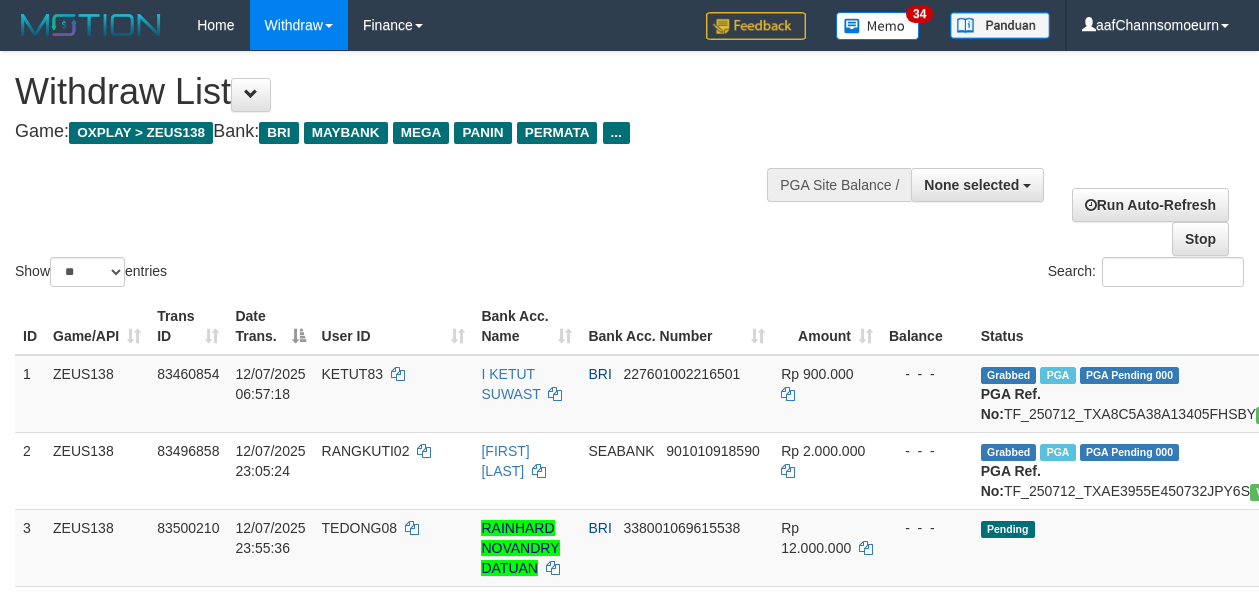 select 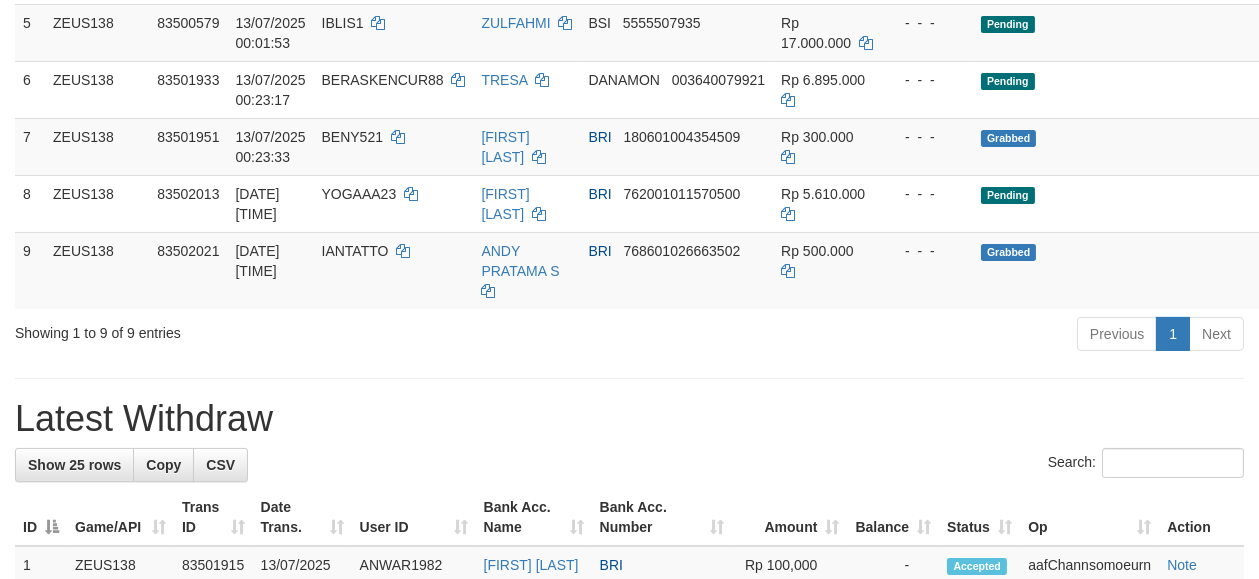 scroll, scrollTop: 583, scrollLeft: 0, axis: vertical 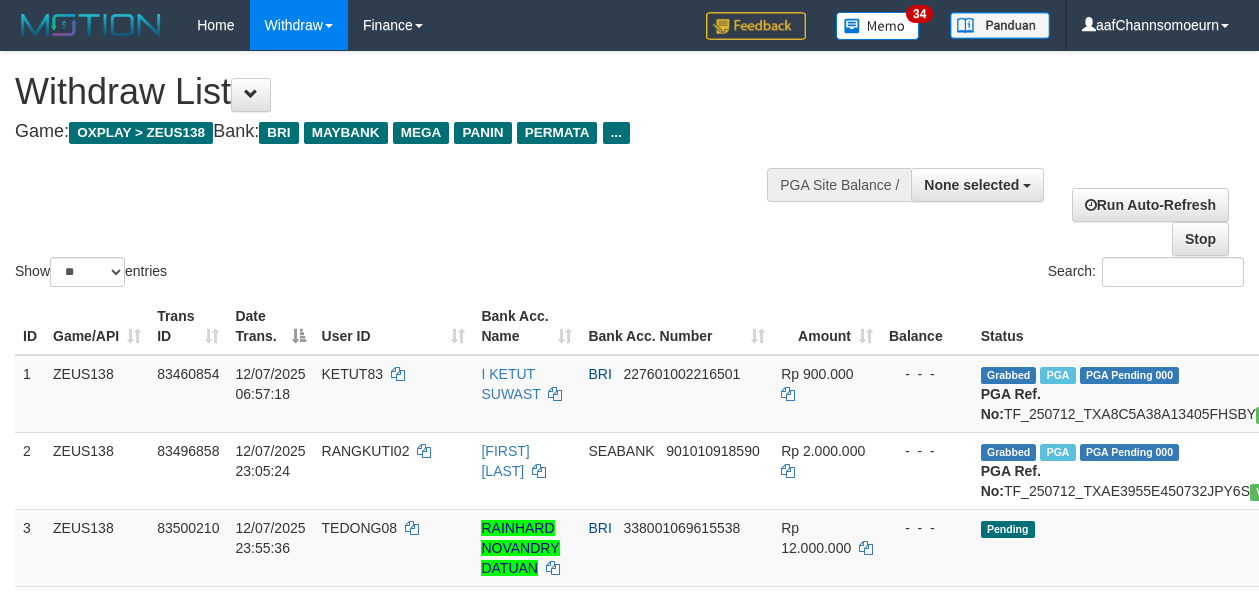 select 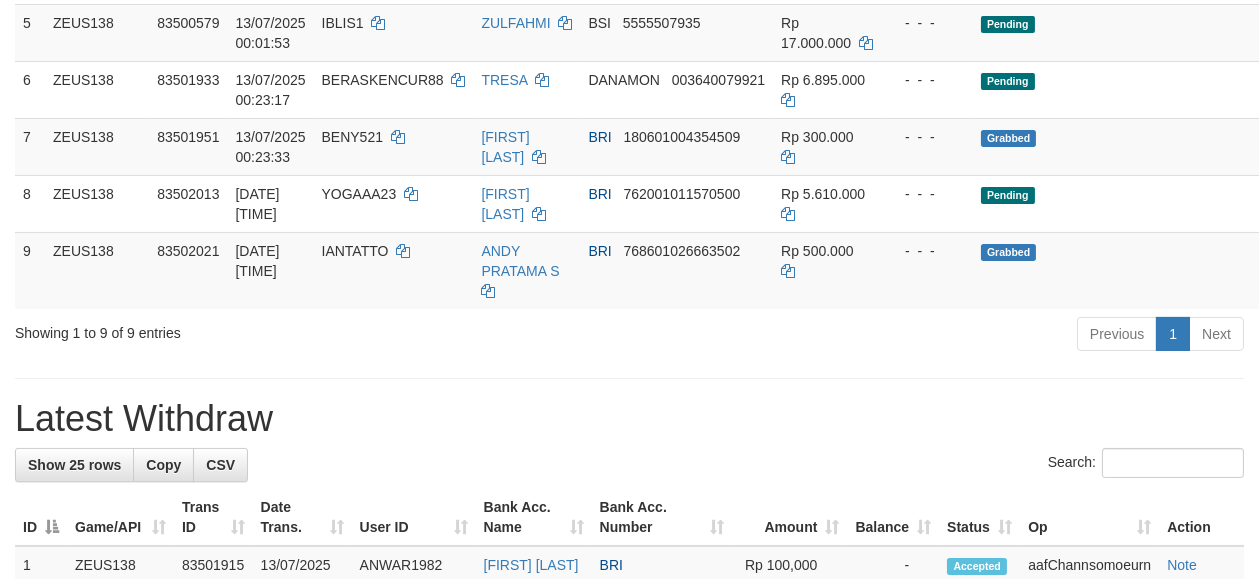 scroll, scrollTop: 583, scrollLeft: 0, axis: vertical 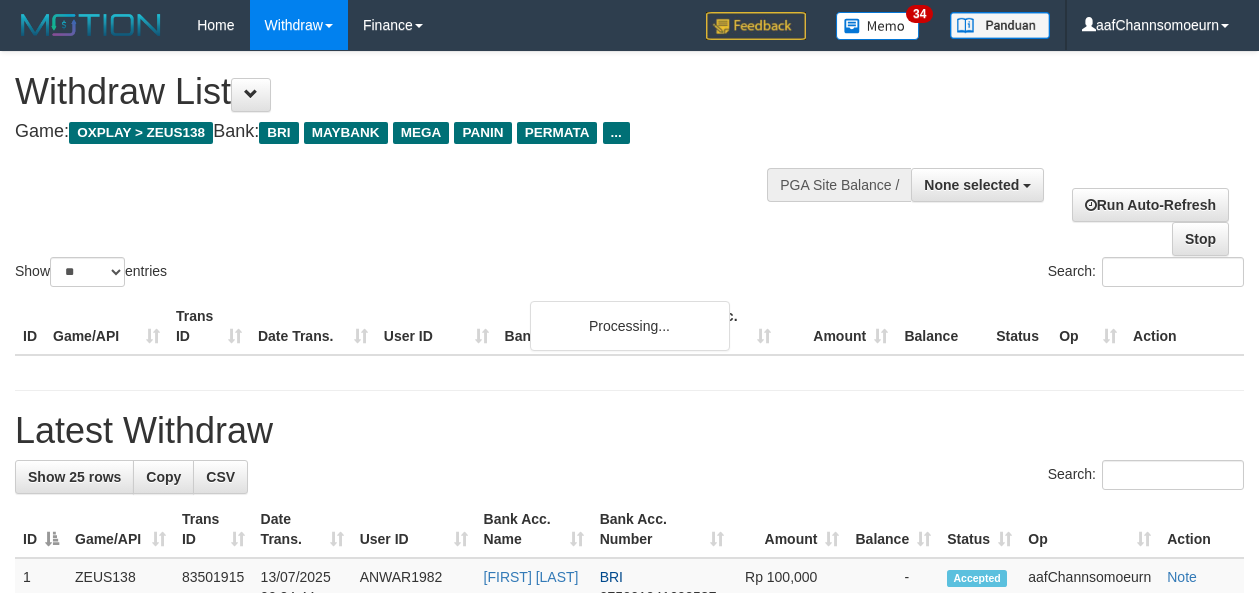 select 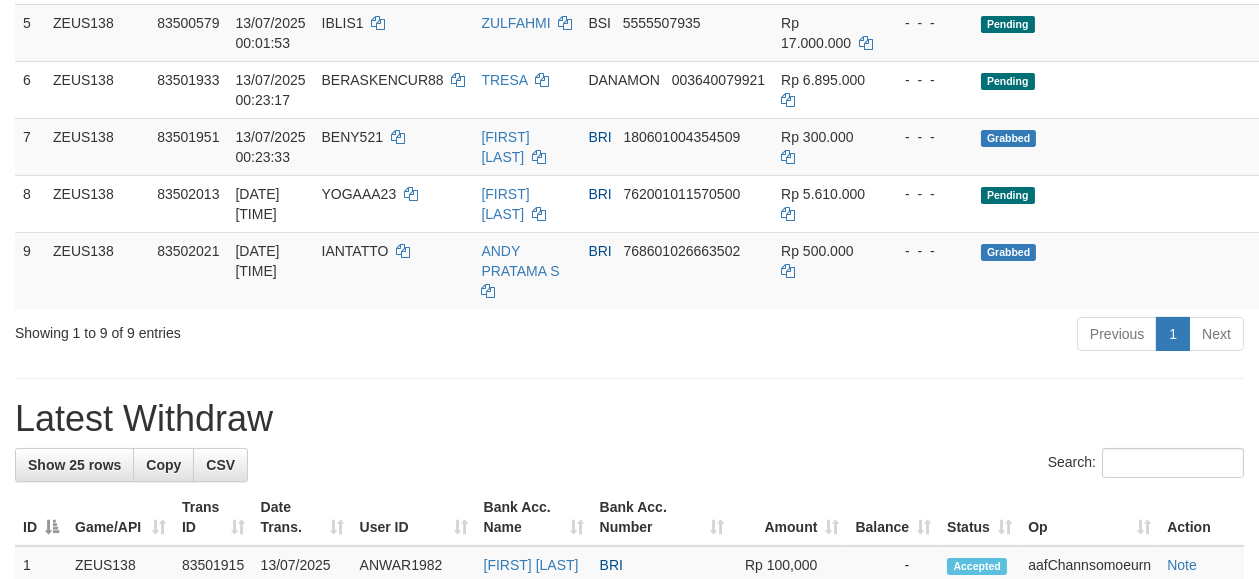 scroll, scrollTop: 583, scrollLeft: 0, axis: vertical 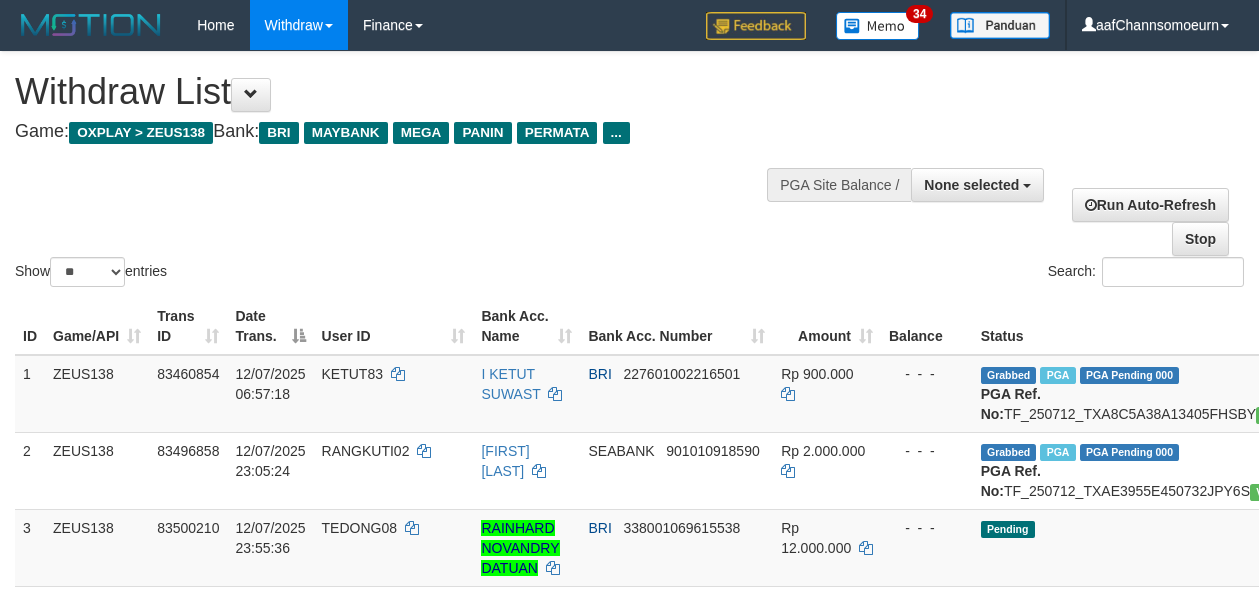 select 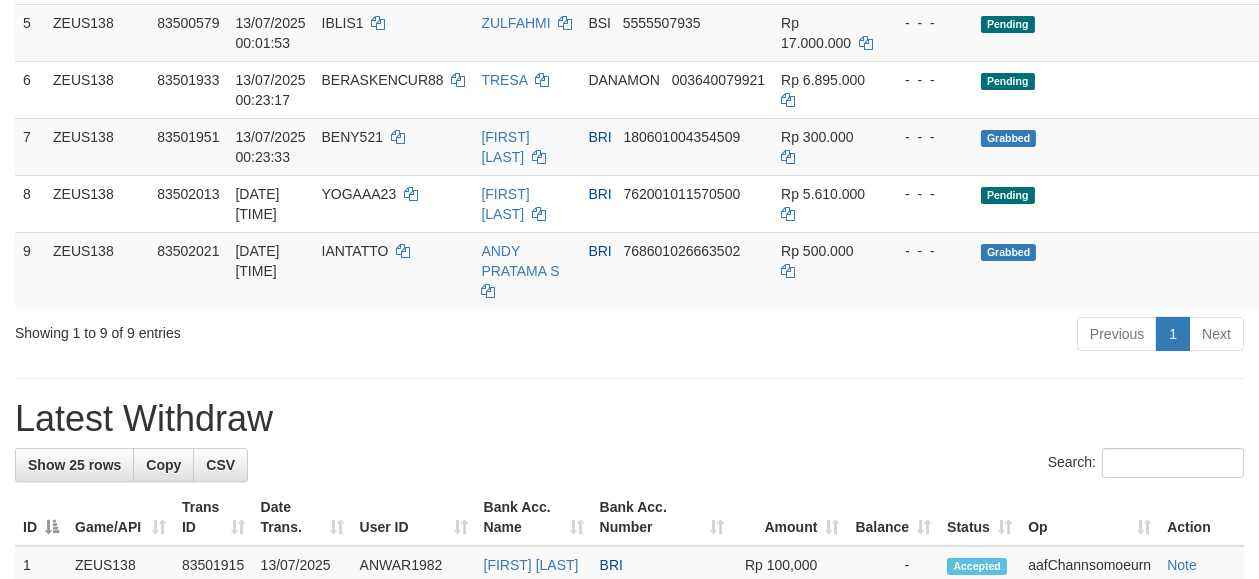 scroll, scrollTop: 583, scrollLeft: 0, axis: vertical 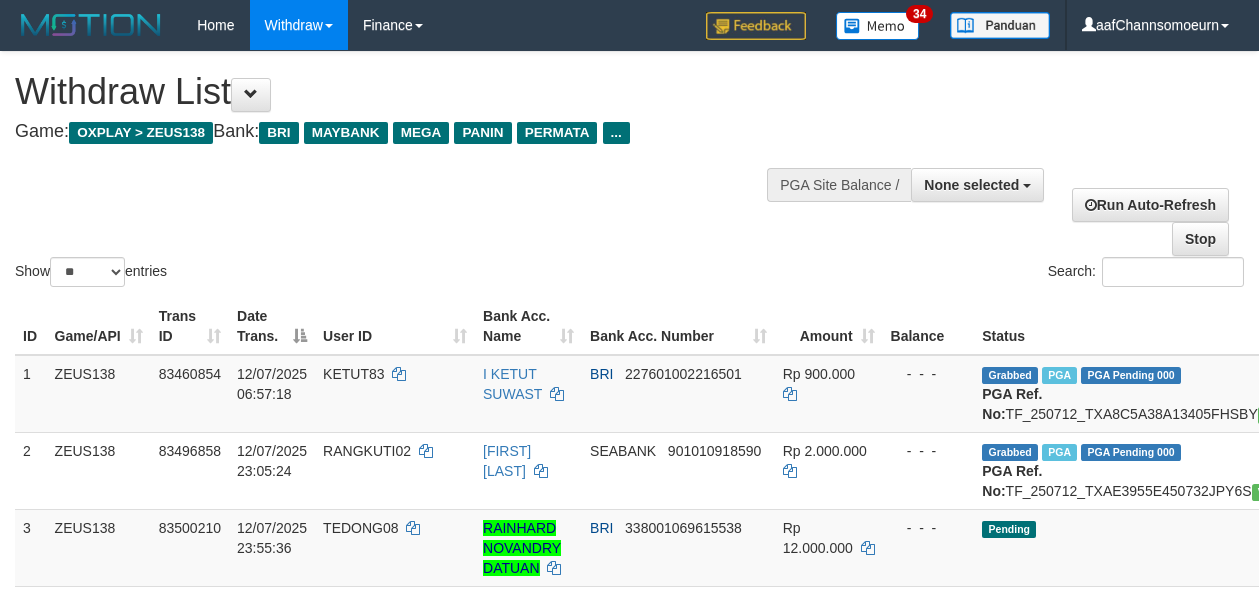select 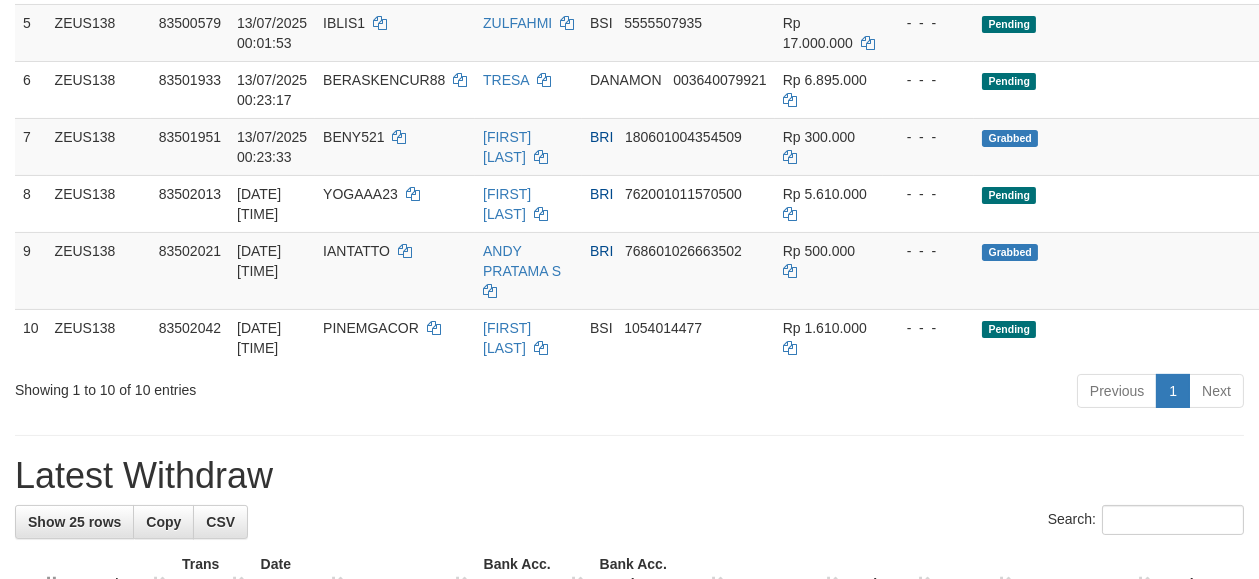 scroll, scrollTop: 583, scrollLeft: 0, axis: vertical 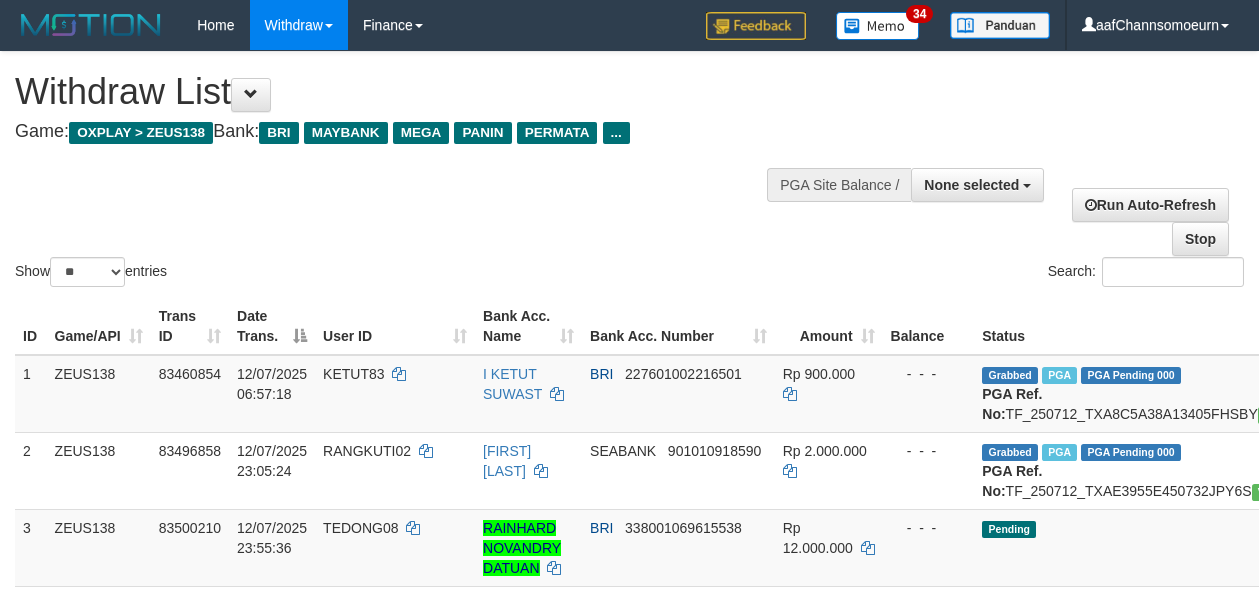 select 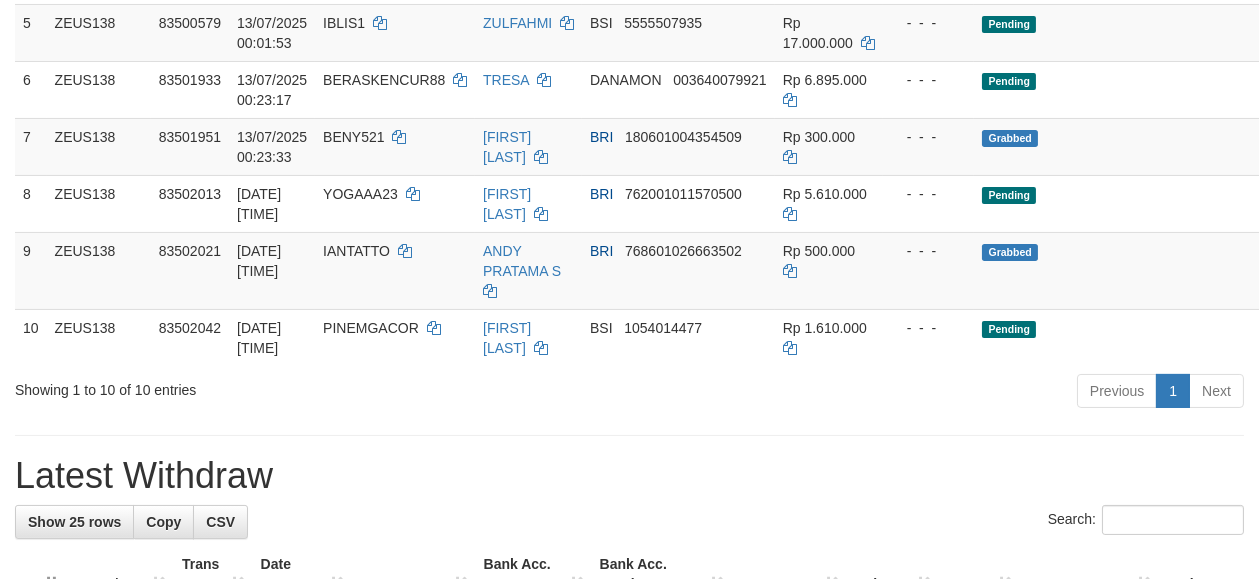 scroll, scrollTop: 583, scrollLeft: 0, axis: vertical 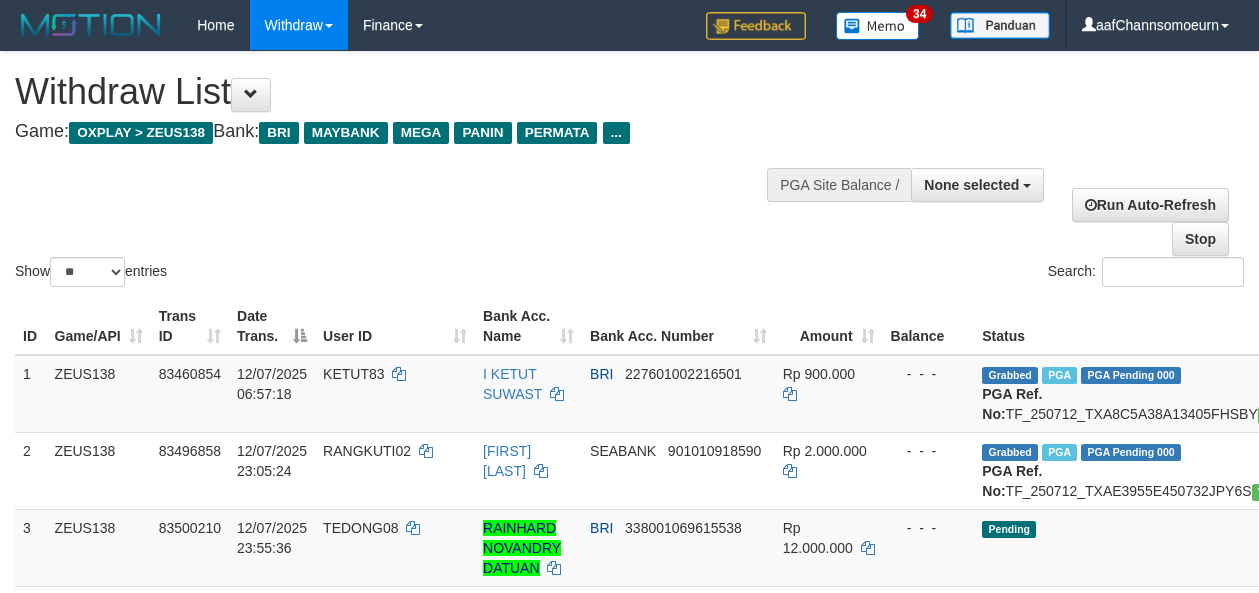 select 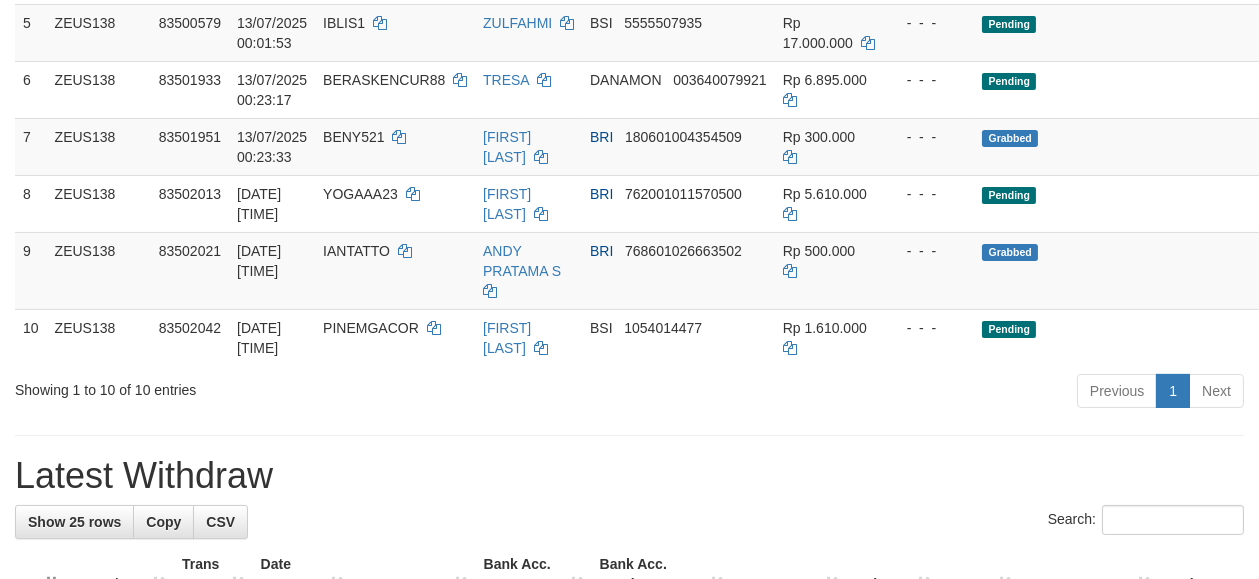 scroll, scrollTop: 583, scrollLeft: 0, axis: vertical 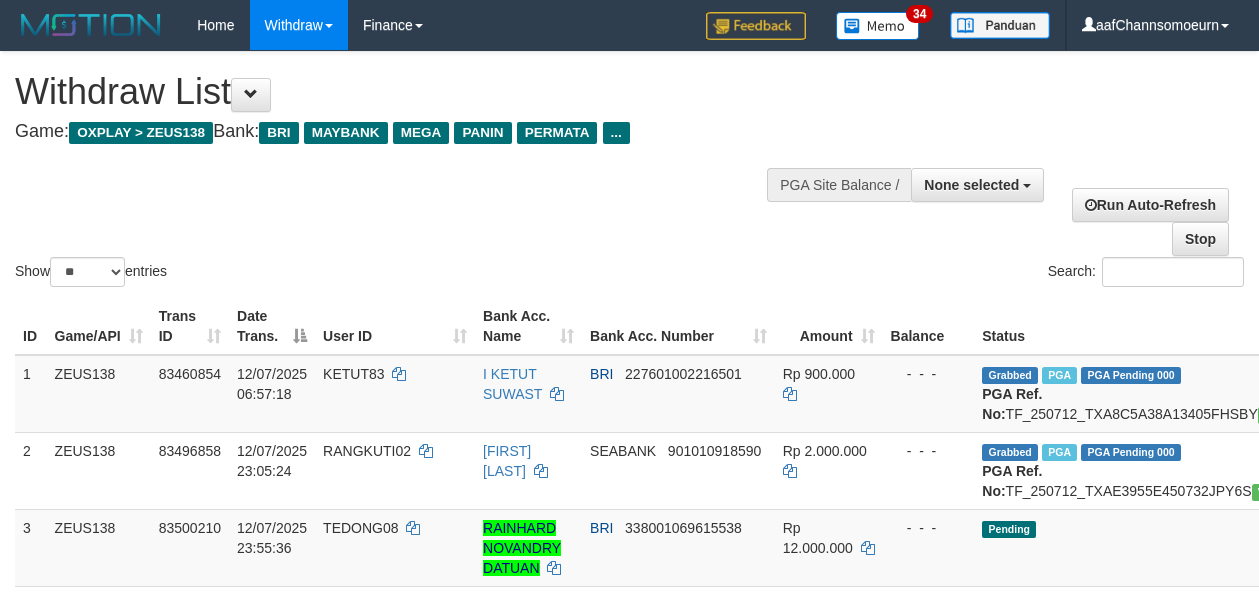 select 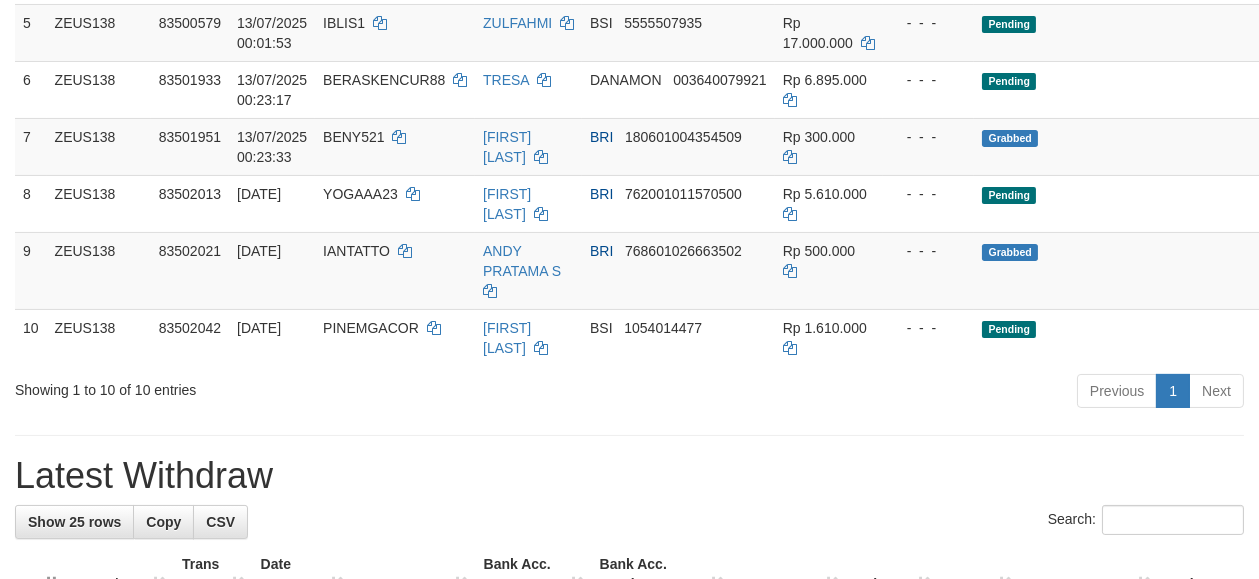 scroll, scrollTop: 583, scrollLeft: 0, axis: vertical 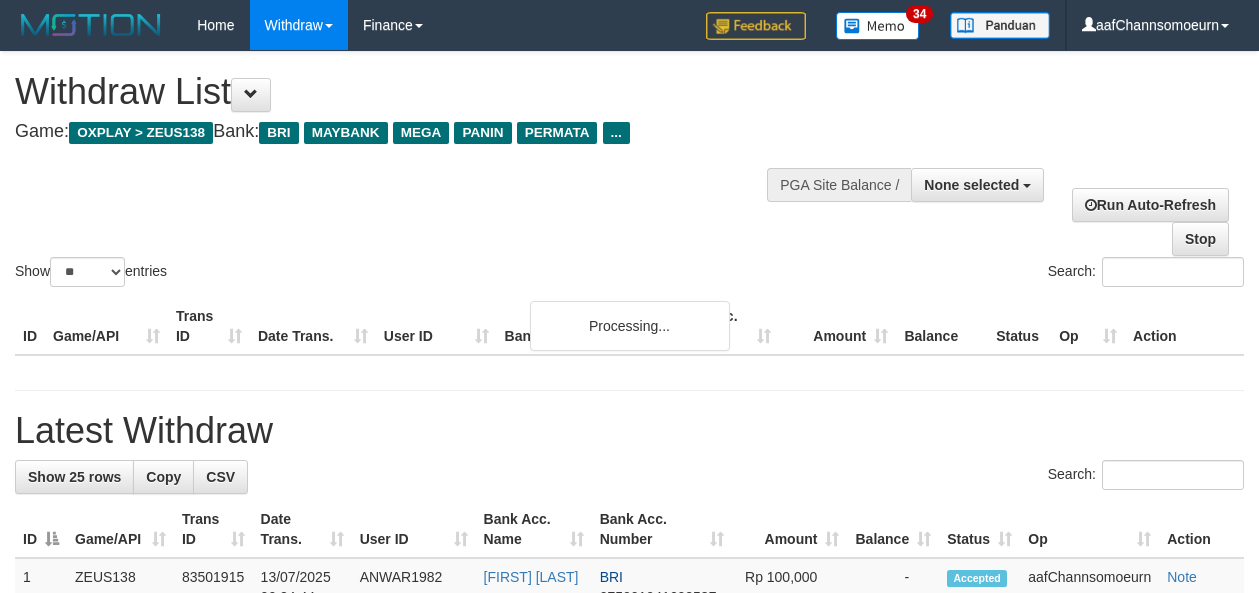 select 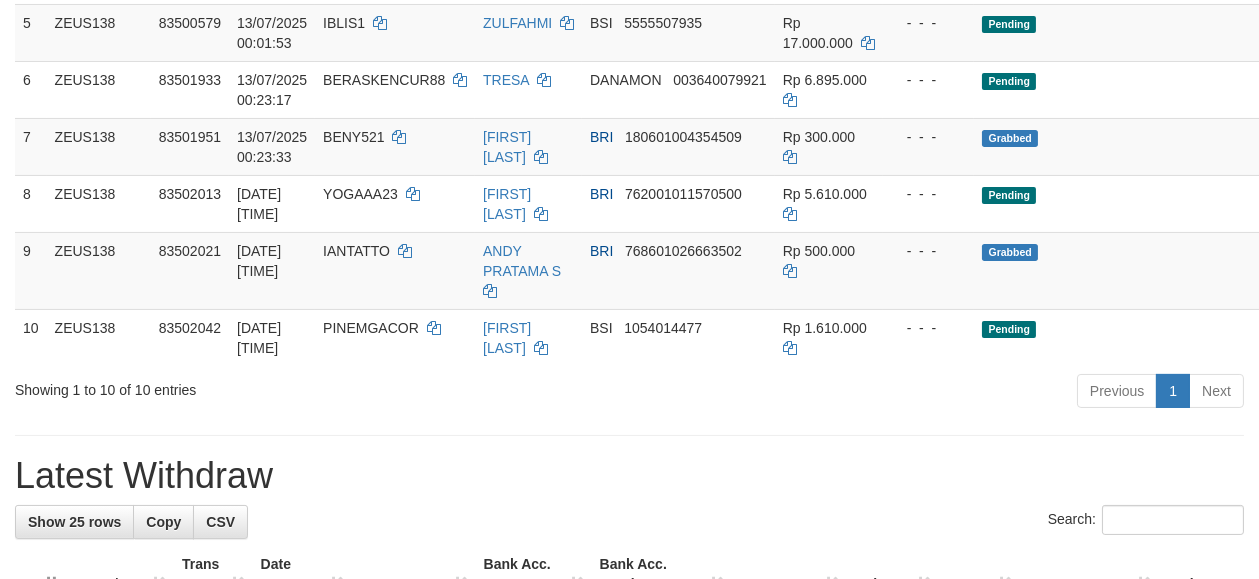 scroll, scrollTop: 583, scrollLeft: 0, axis: vertical 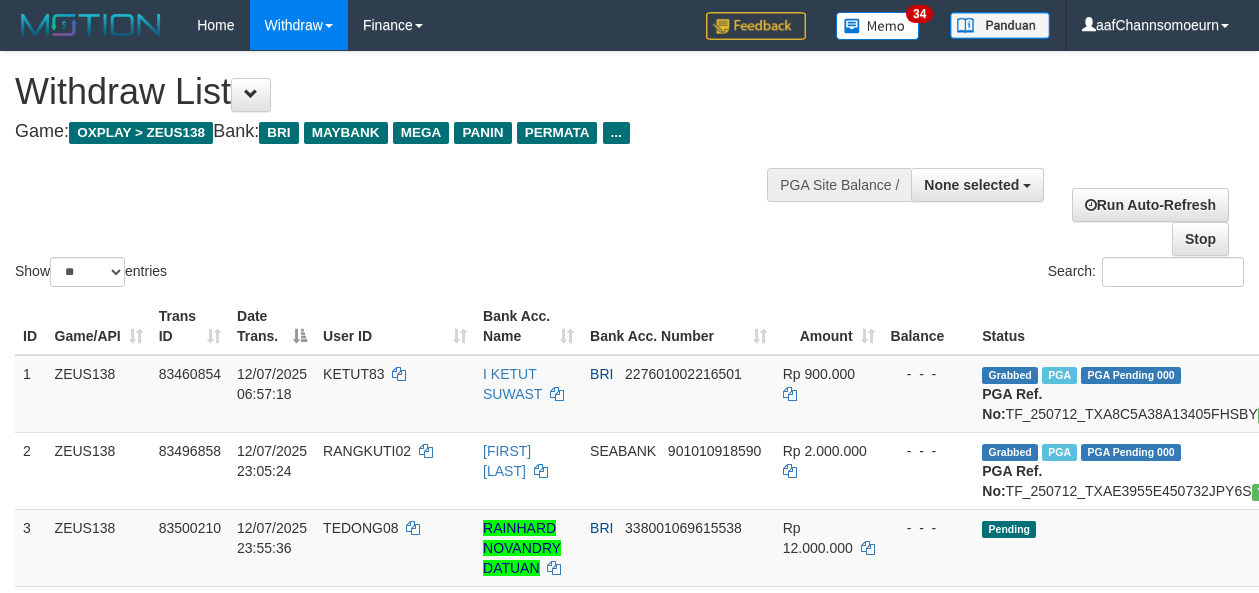 select 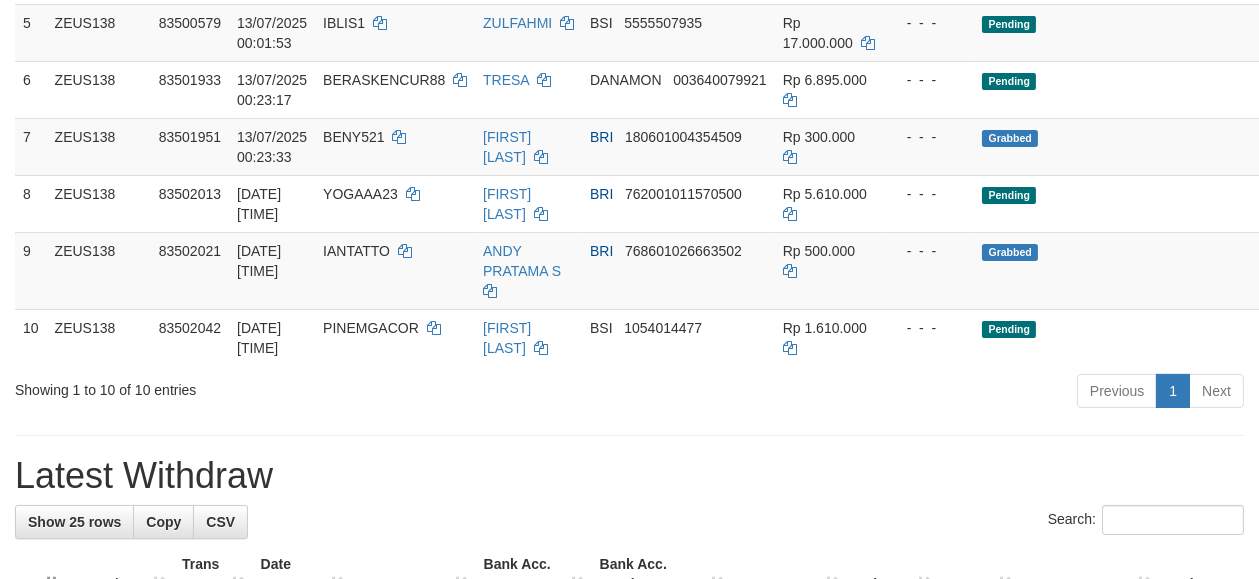 scroll, scrollTop: 583, scrollLeft: 0, axis: vertical 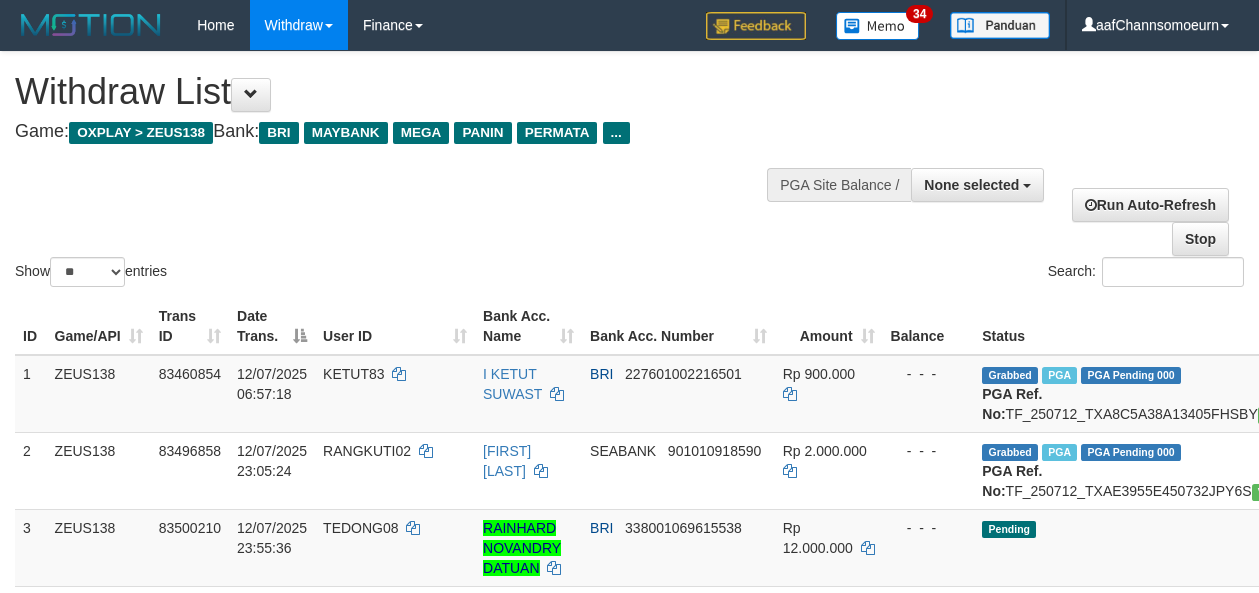 select 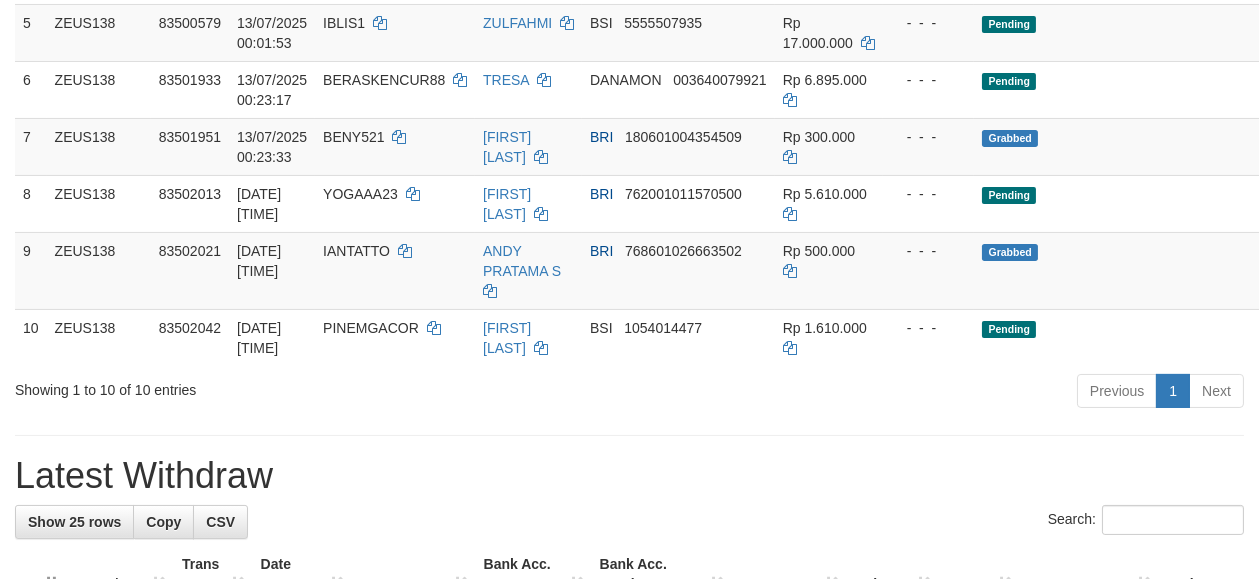 scroll, scrollTop: 583, scrollLeft: 0, axis: vertical 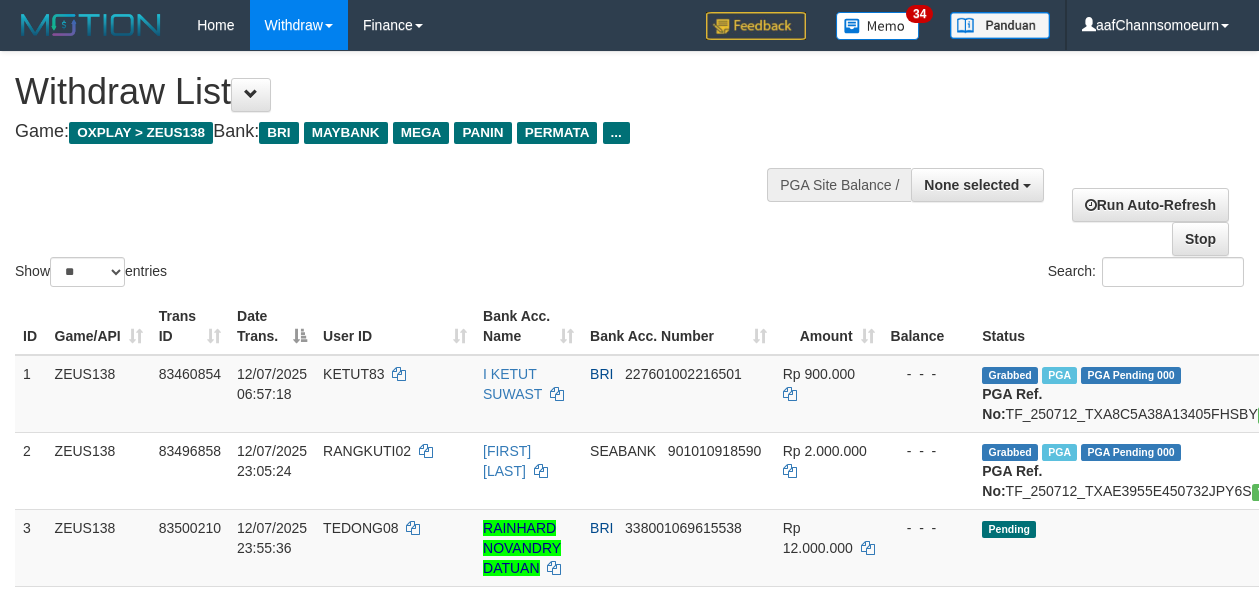 select 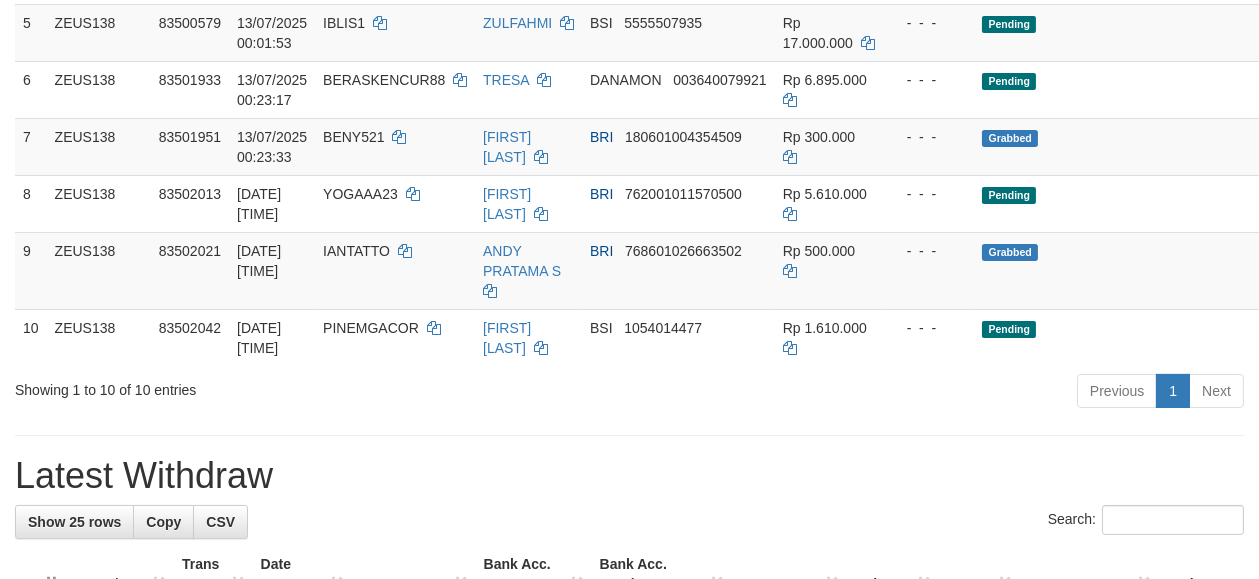 scroll, scrollTop: 583, scrollLeft: 0, axis: vertical 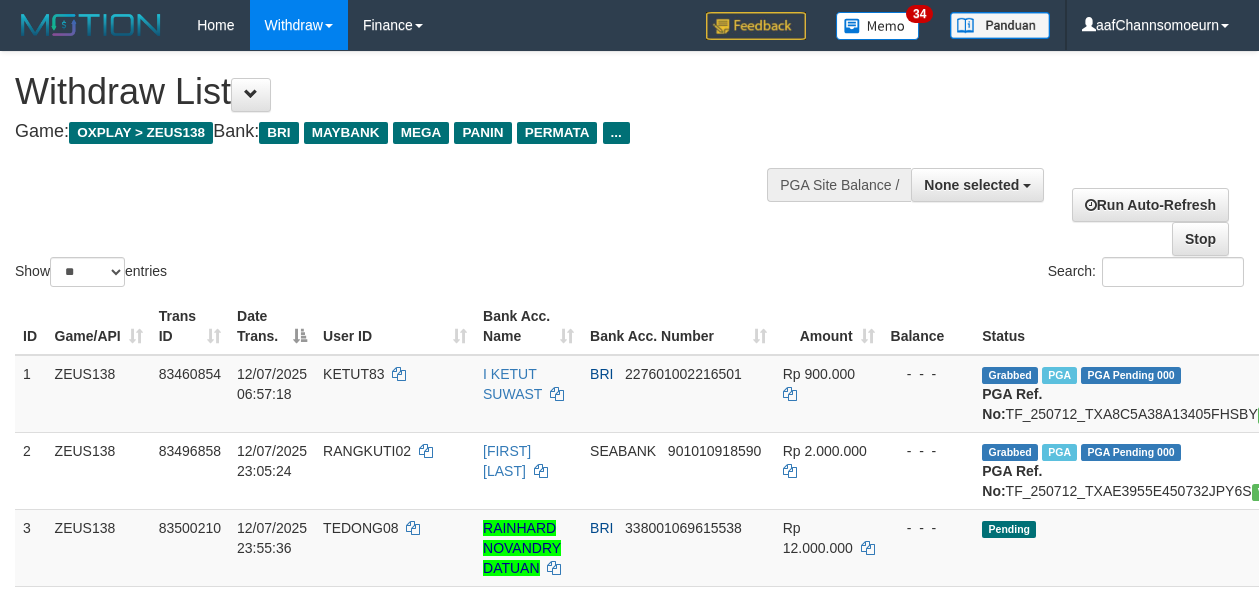 select 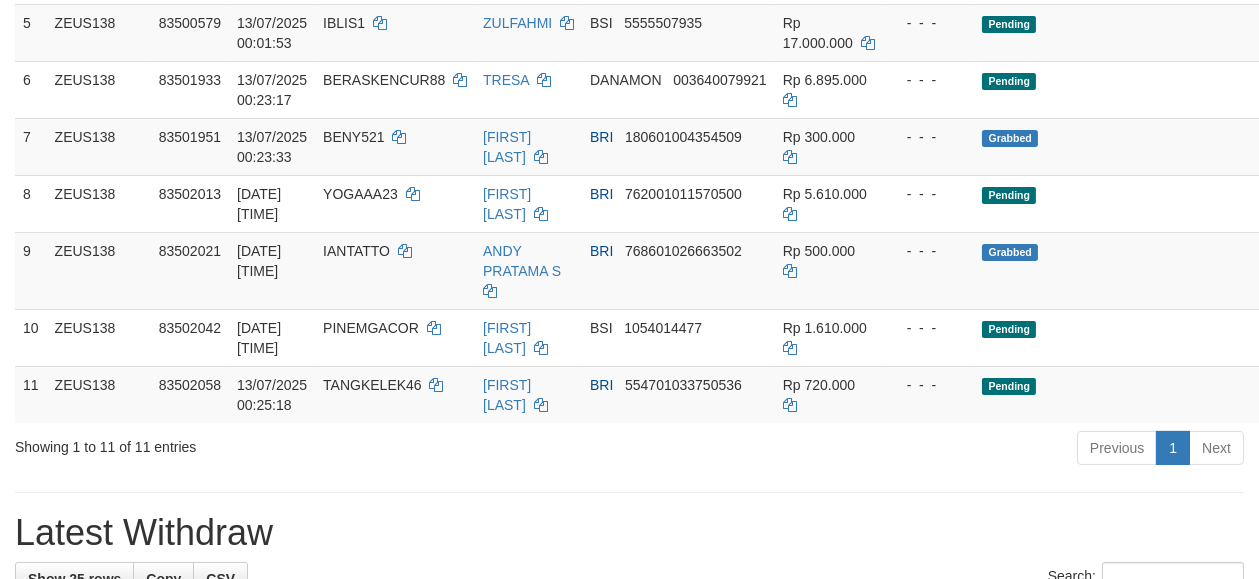 scroll, scrollTop: 583, scrollLeft: 0, axis: vertical 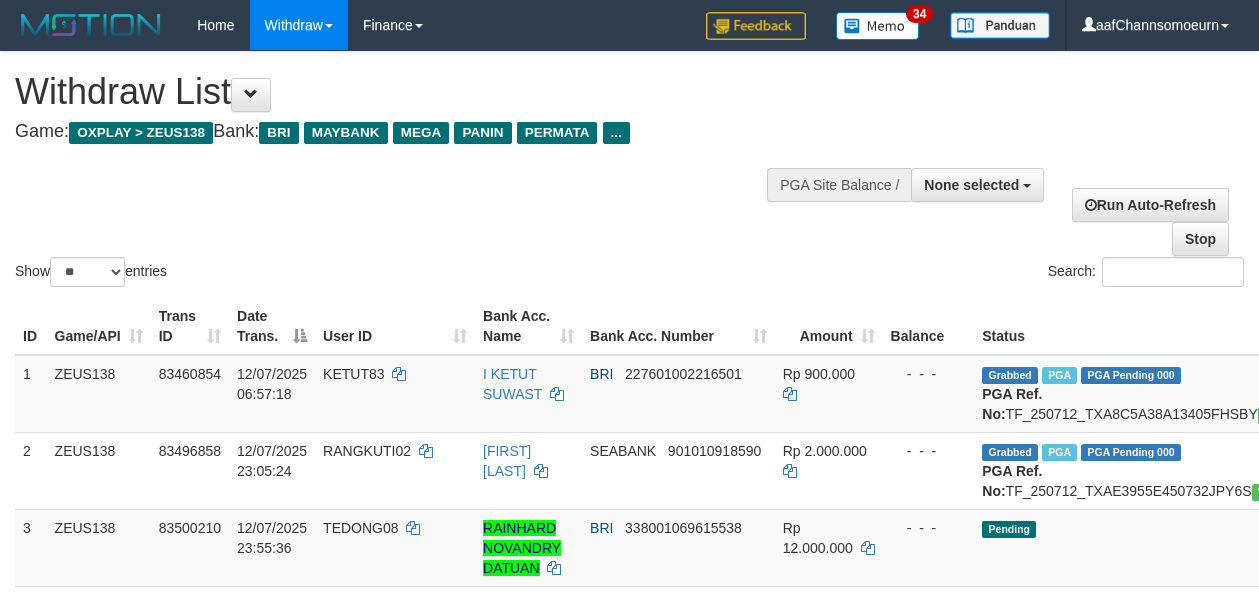select 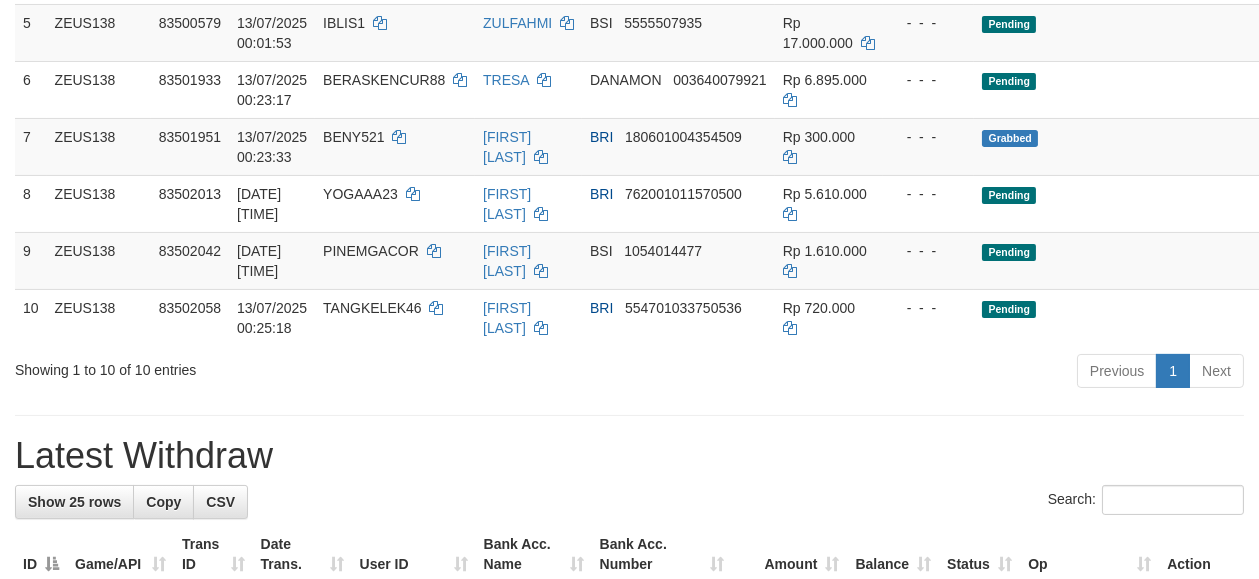scroll, scrollTop: 583, scrollLeft: 0, axis: vertical 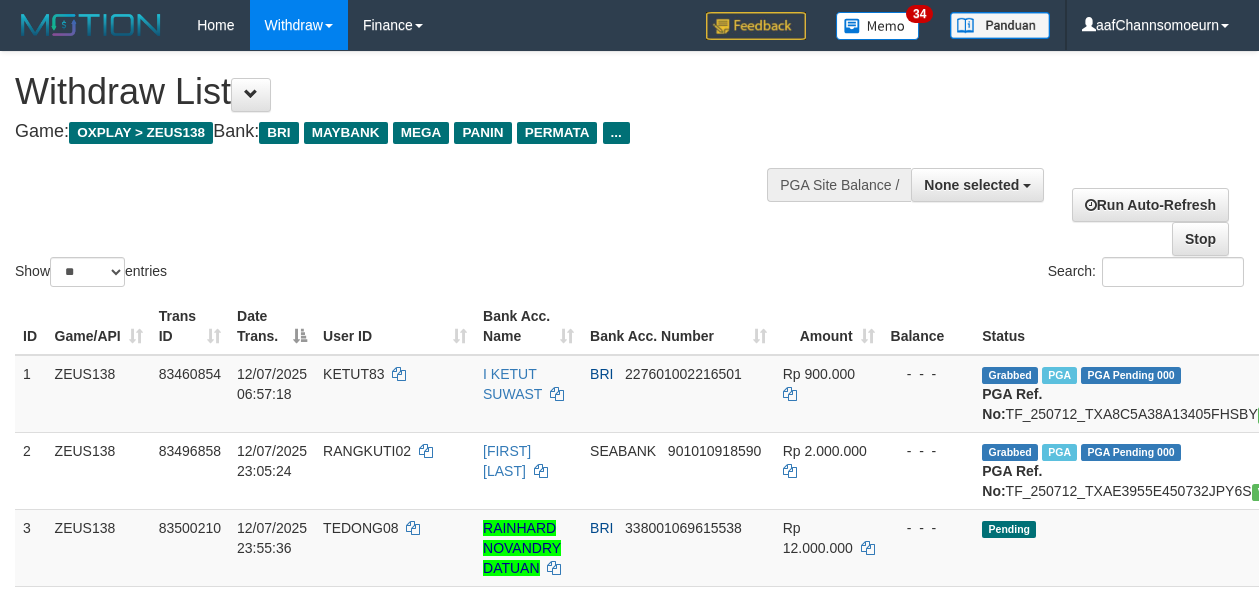 select 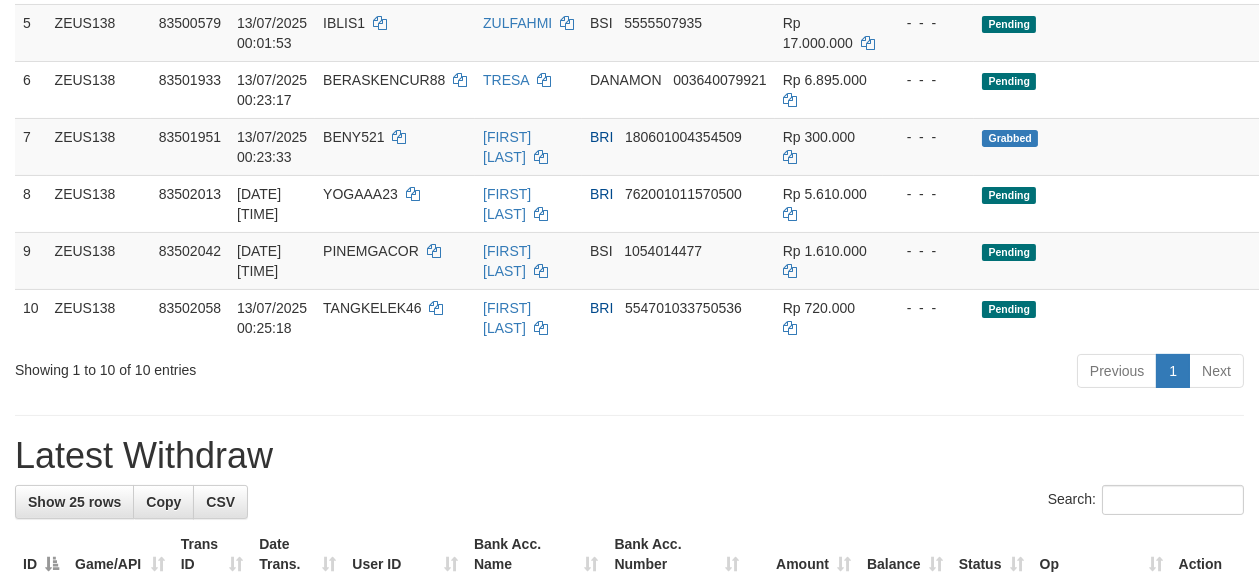 scroll, scrollTop: 583, scrollLeft: 0, axis: vertical 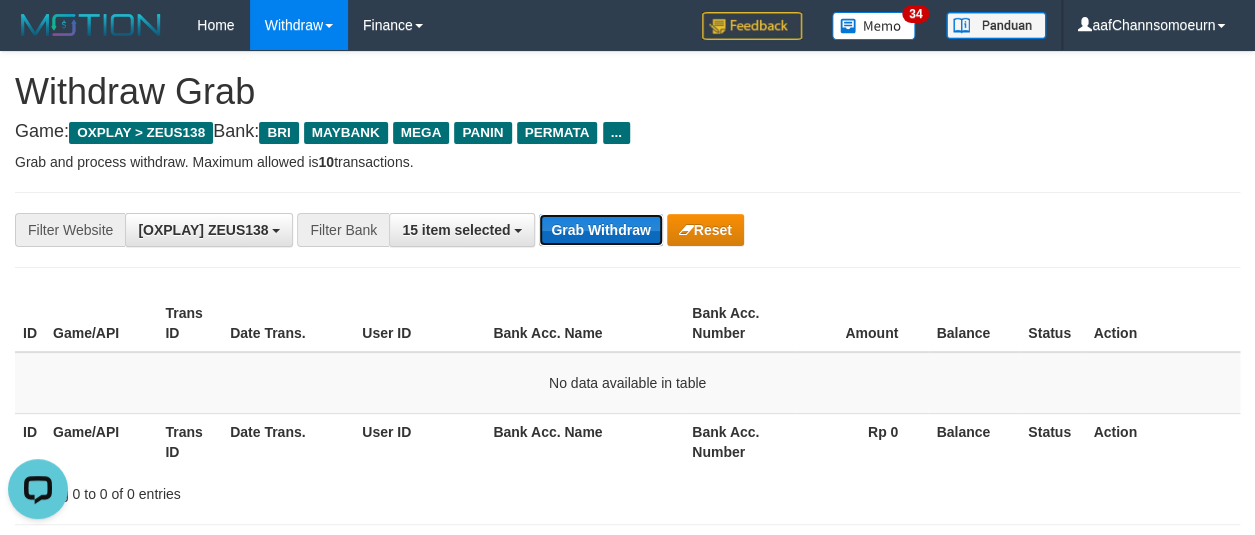 click on "Grab Withdraw" at bounding box center [600, 230] 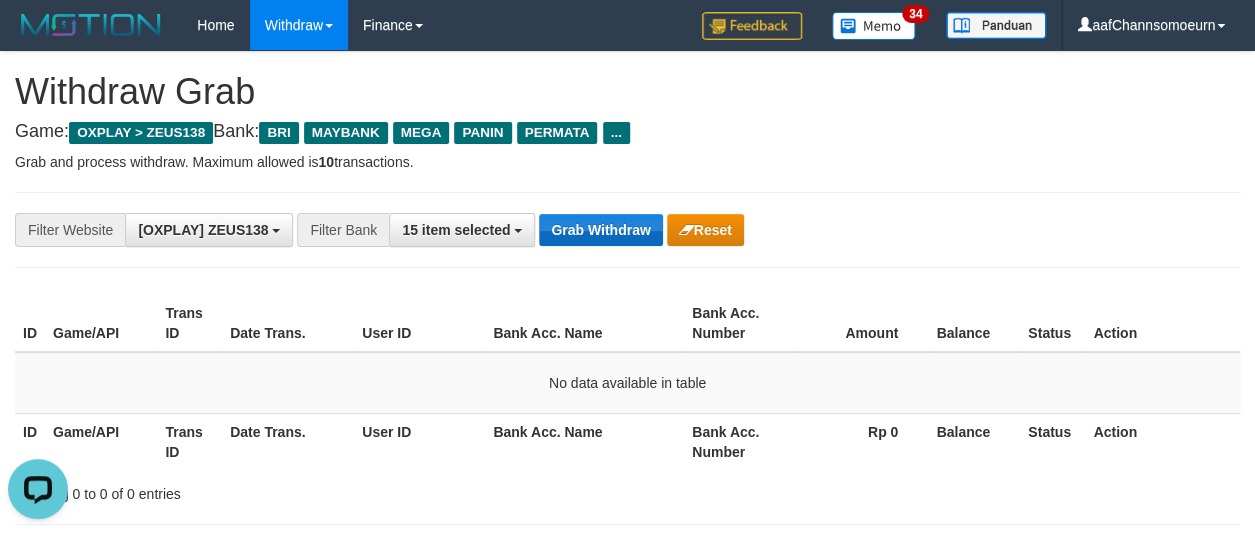 click on "Grab Withdraw" at bounding box center (600, 230) 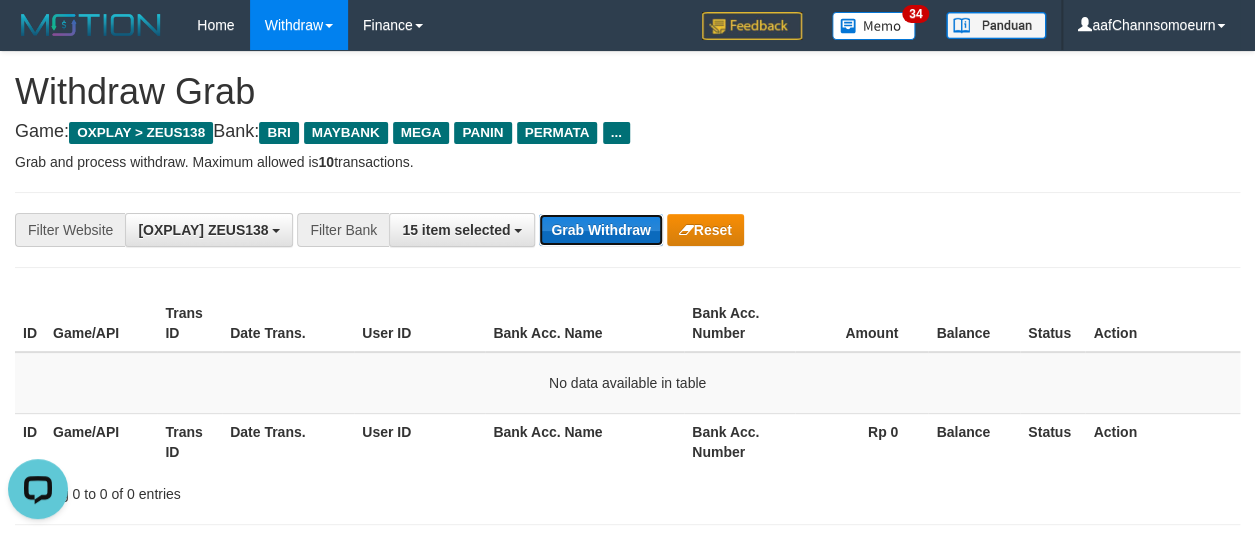 click on "Grab Withdraw" at bounding box center (600, 230) 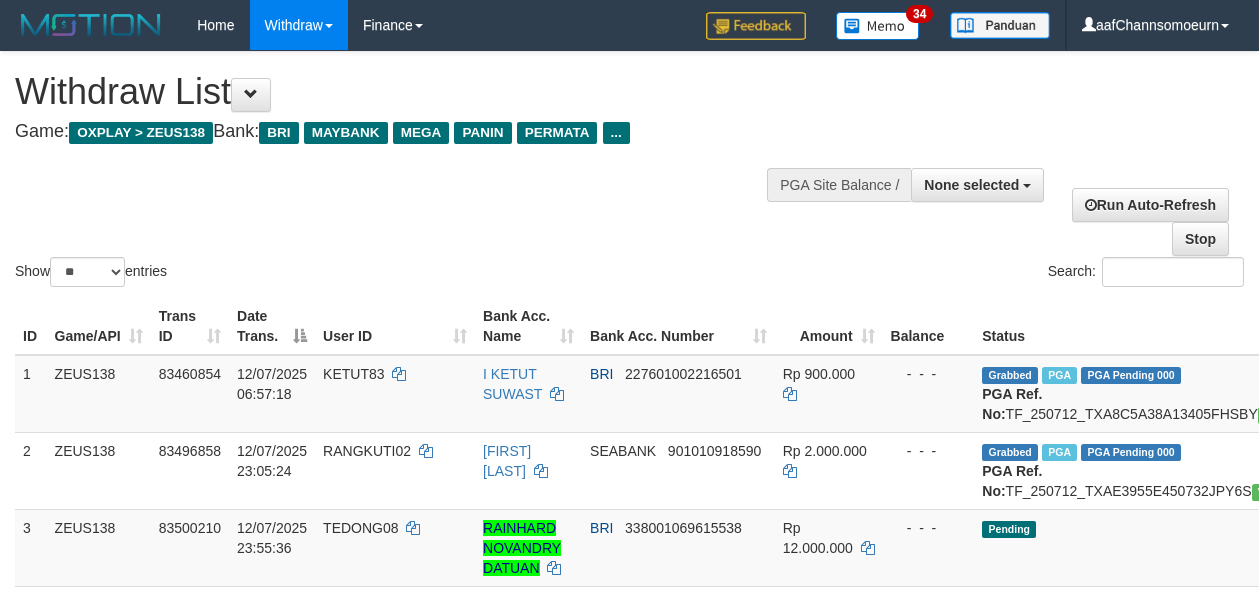 select 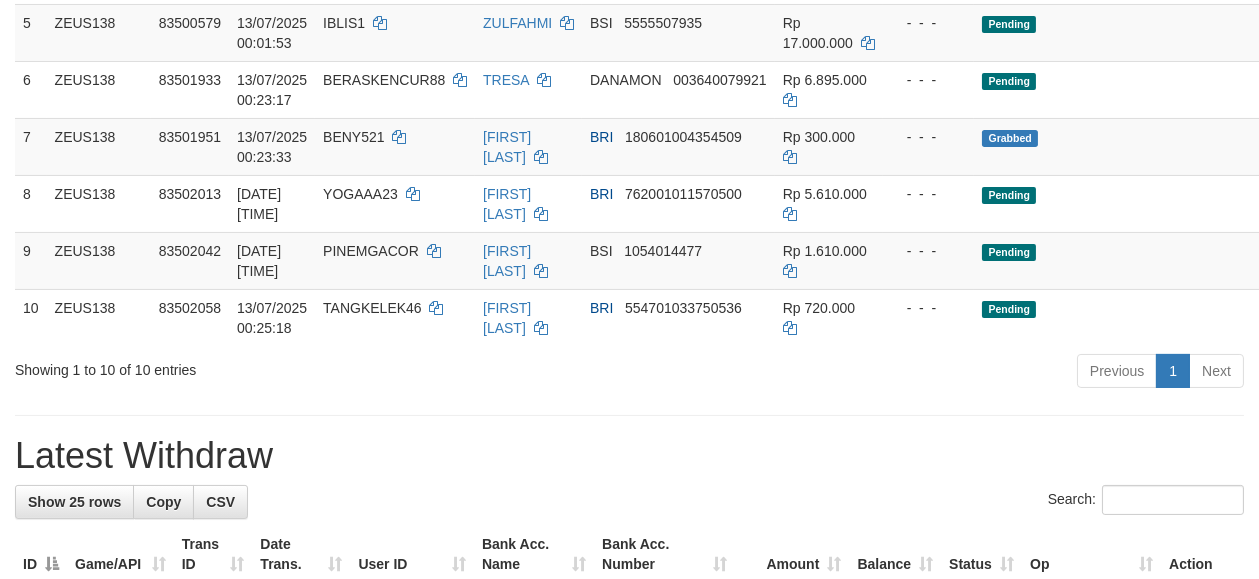 scroll, scrollTop: 583, scrollLeft: 0, axis: vertical 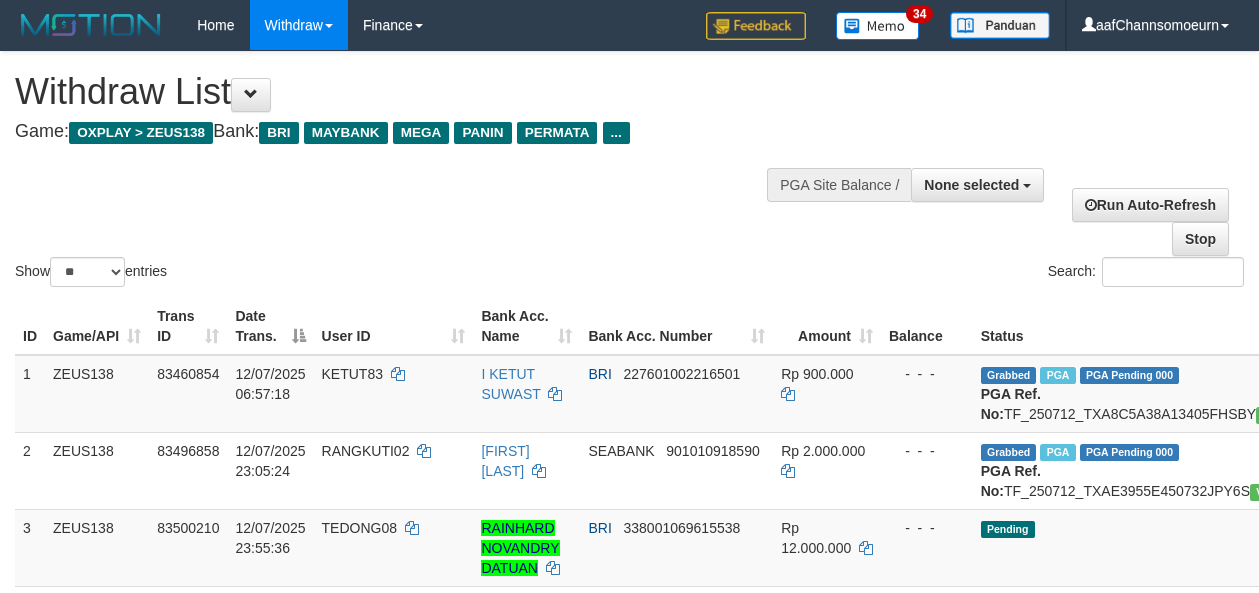 select 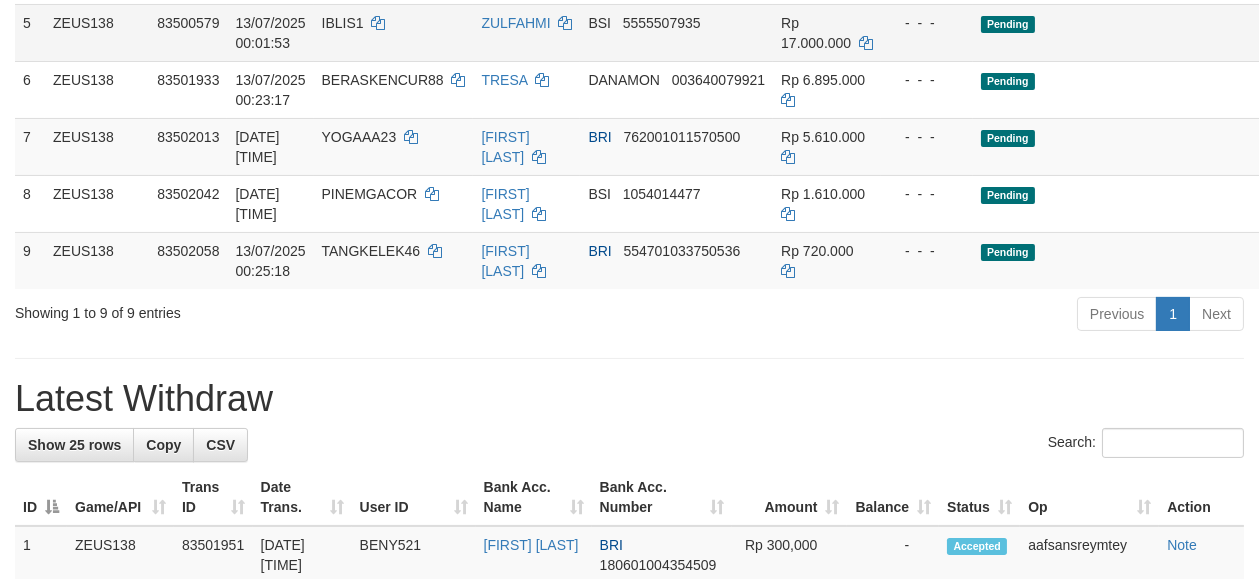 scroll, scrollTop: 583, scrollLeft: 0, axis: vertical 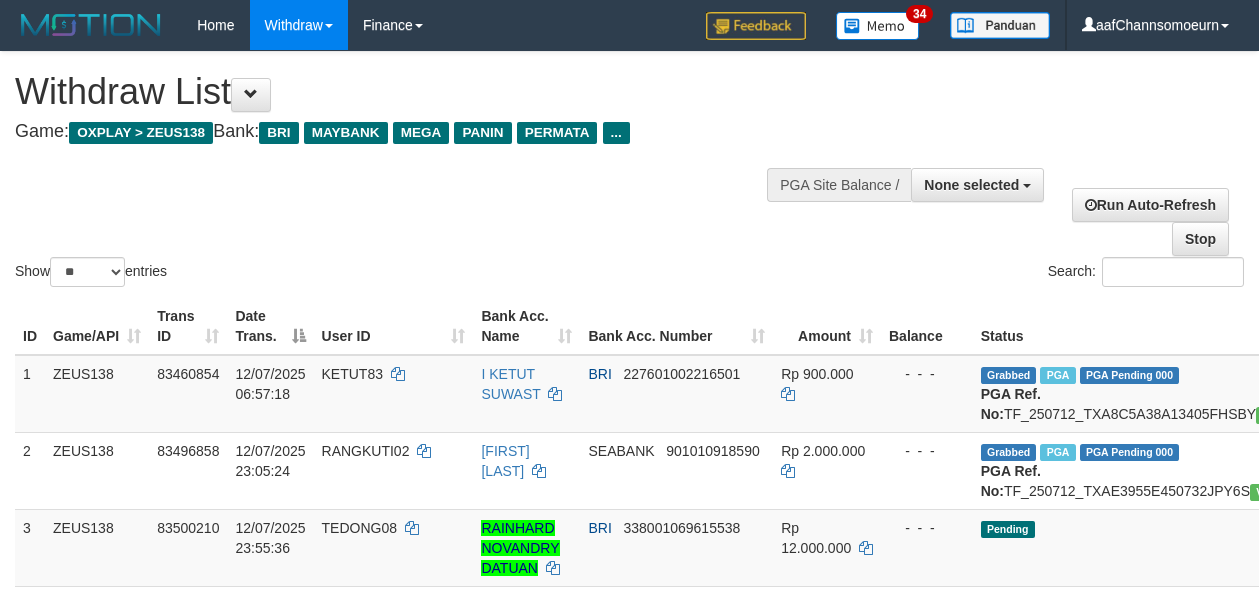 select 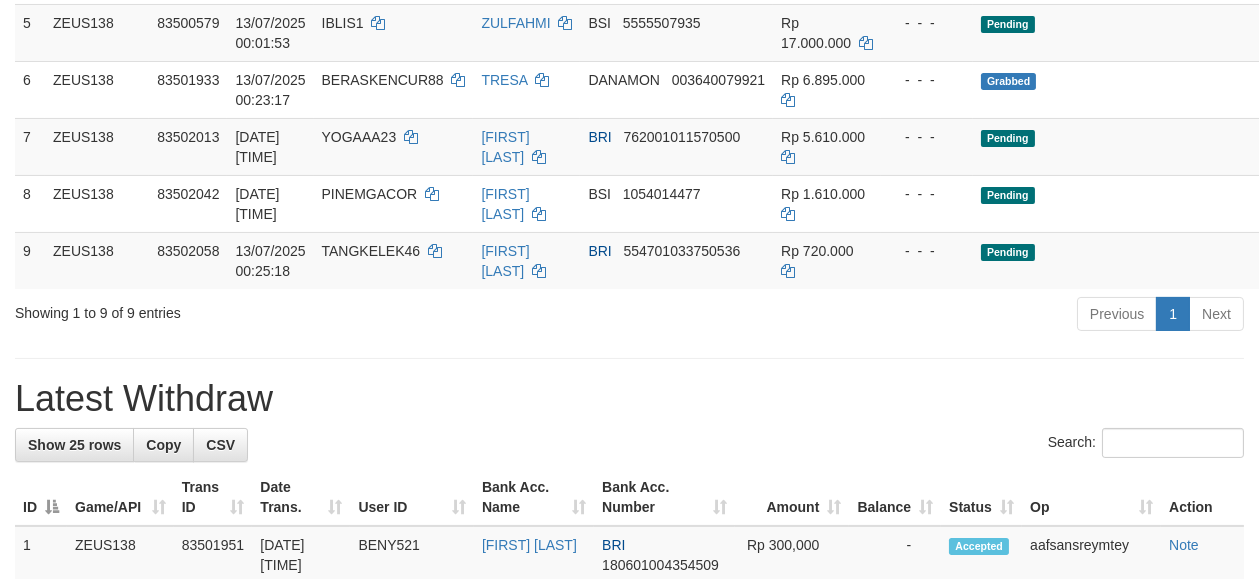 scroll, scrollTop: 583, scrollLeft: 0, axis: vertical 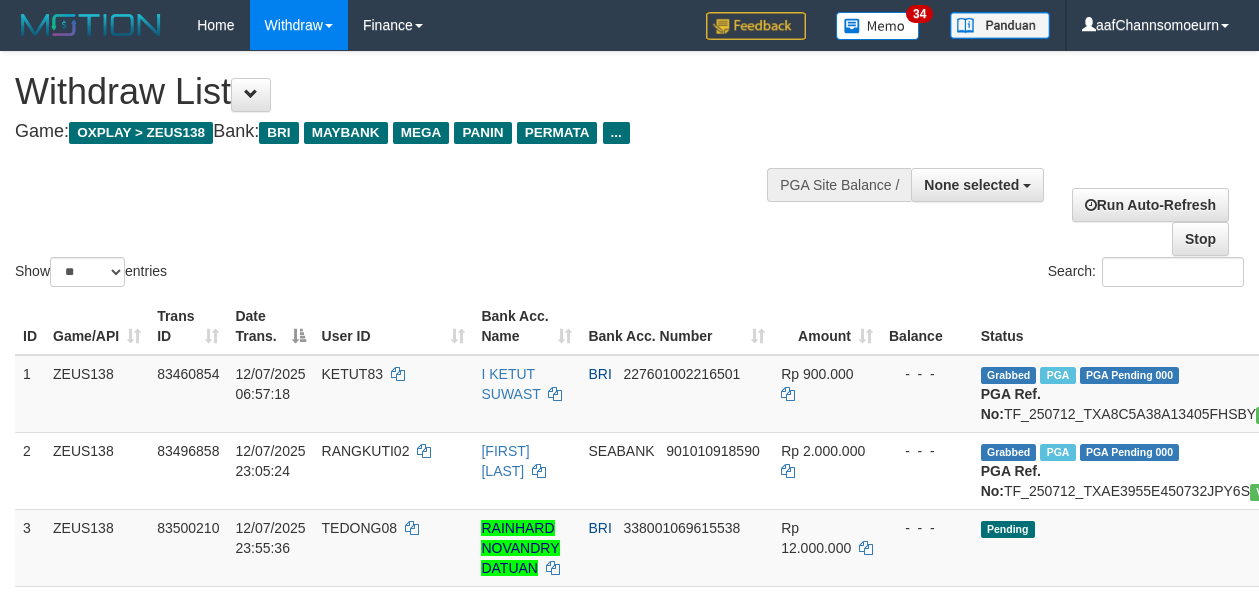 select 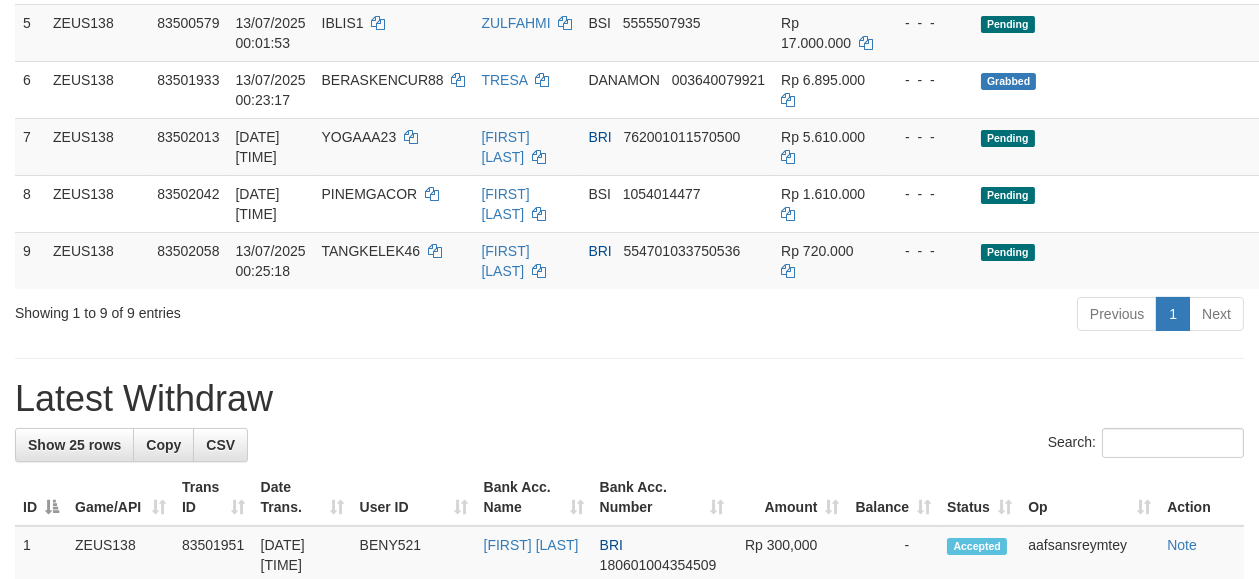 scroll, scrollTop: 583, scrollLeft: 0, axis: vertical 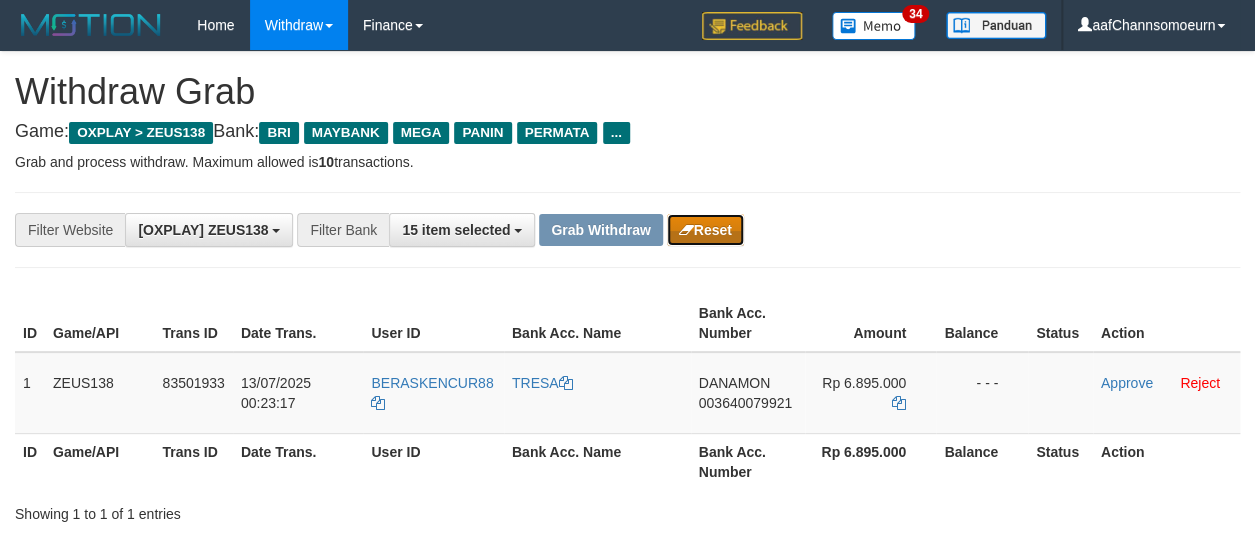 click on "Reset" at bounding box center (705, 230) 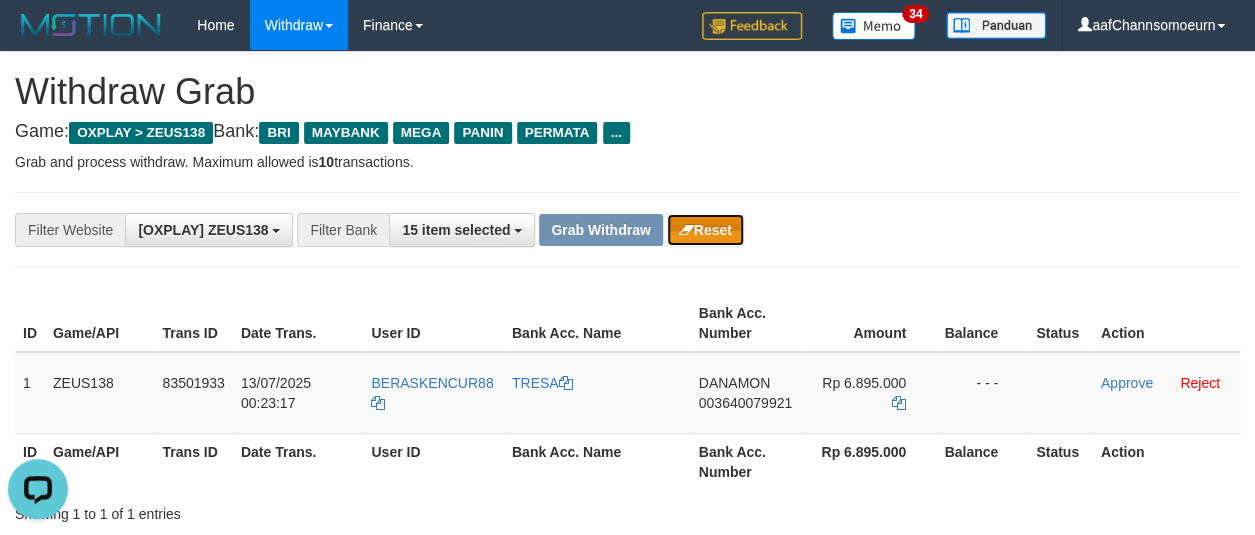 scroll, scrollTop: 0, scrollLeft: 0, axis: both 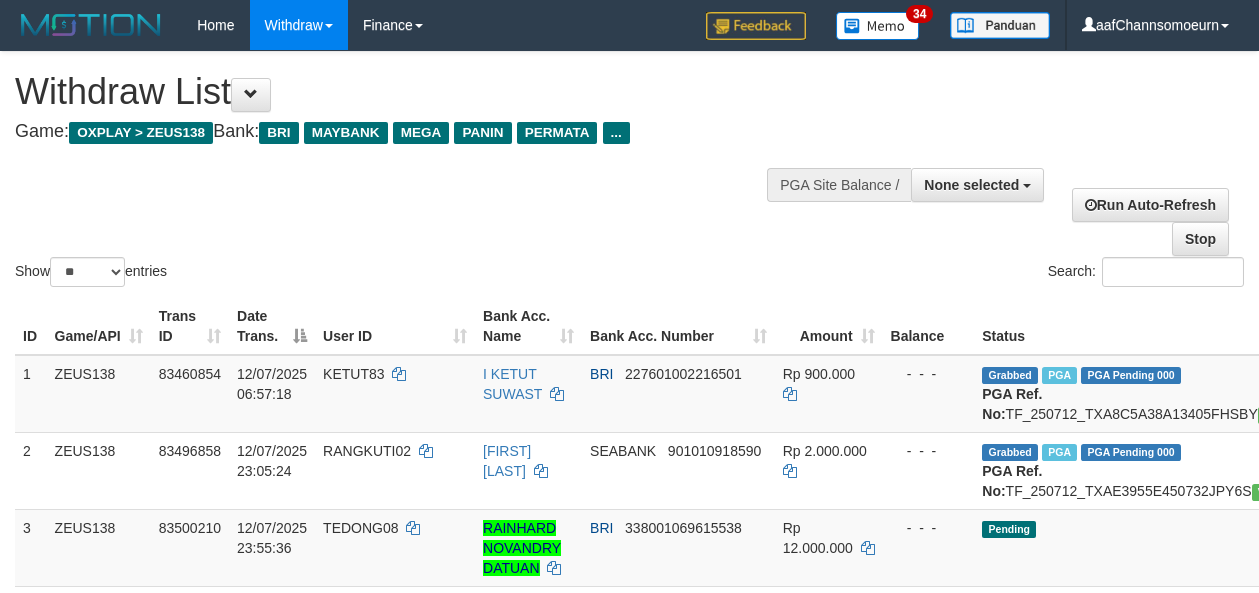 select 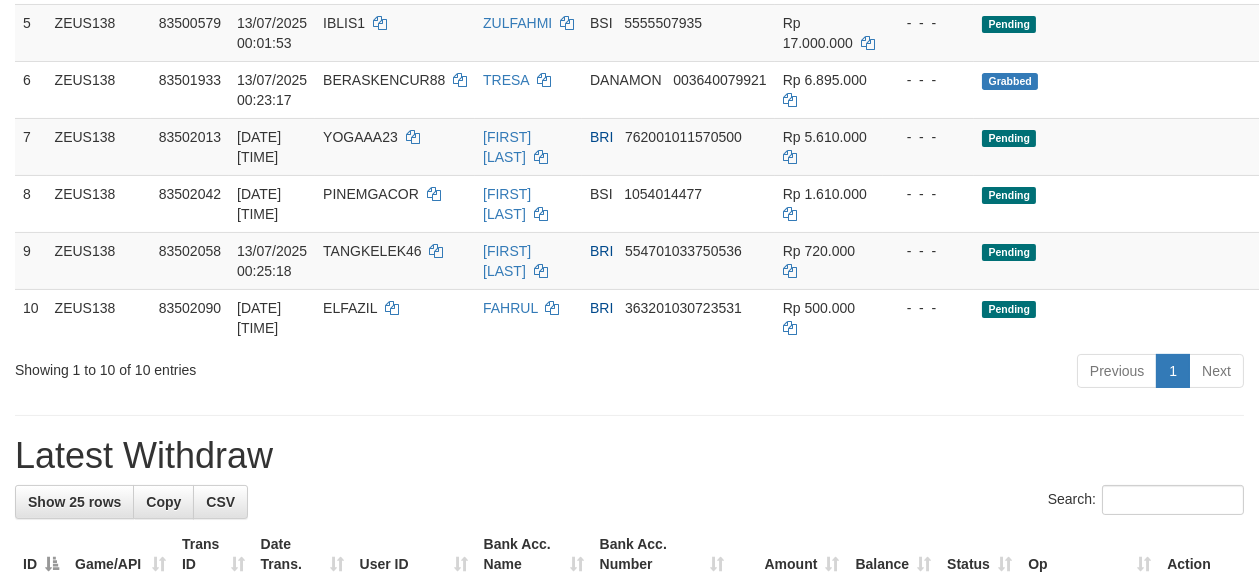 scroll, scrollTop: 583, scrollLeft: 0, axis: vertical 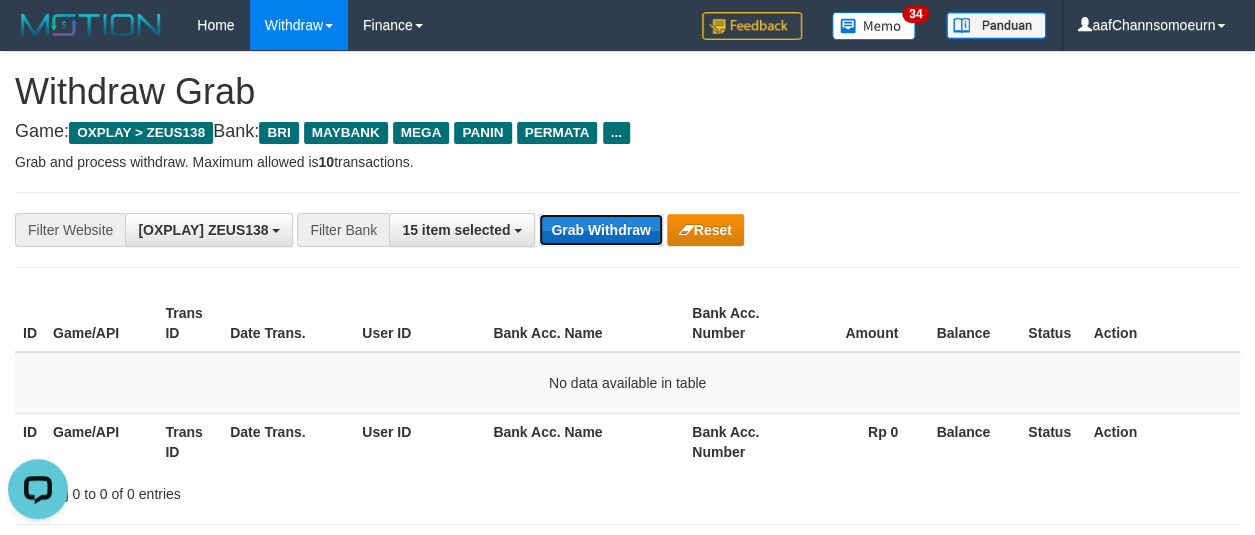 click on "Grab Withdraw" at bounding box center [600, 230] 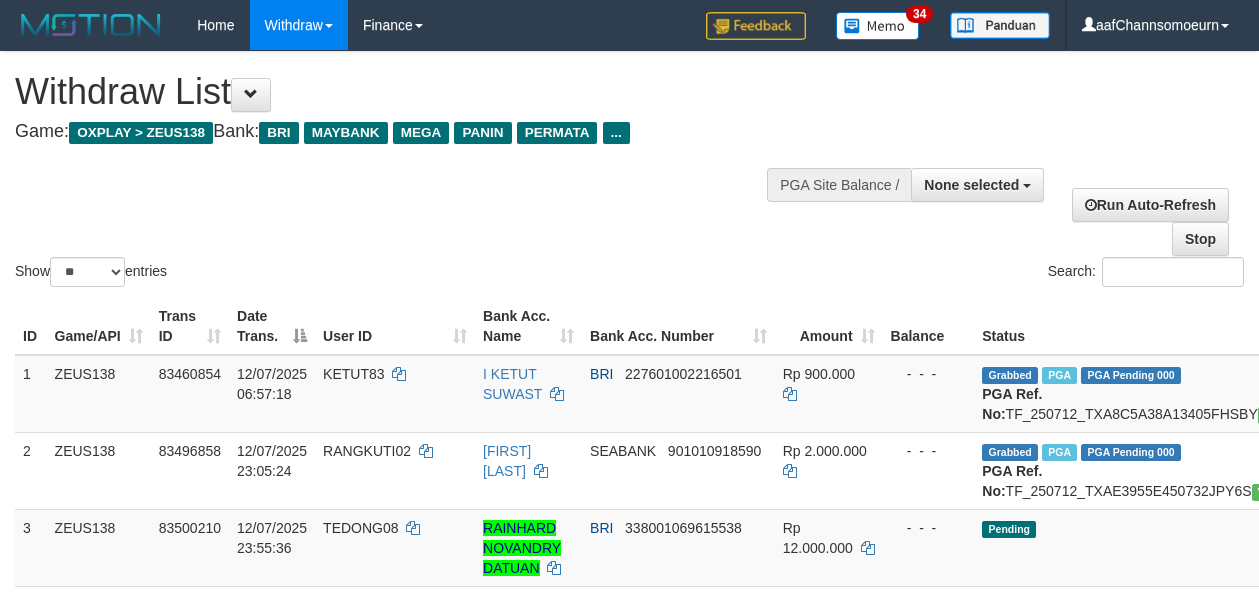select 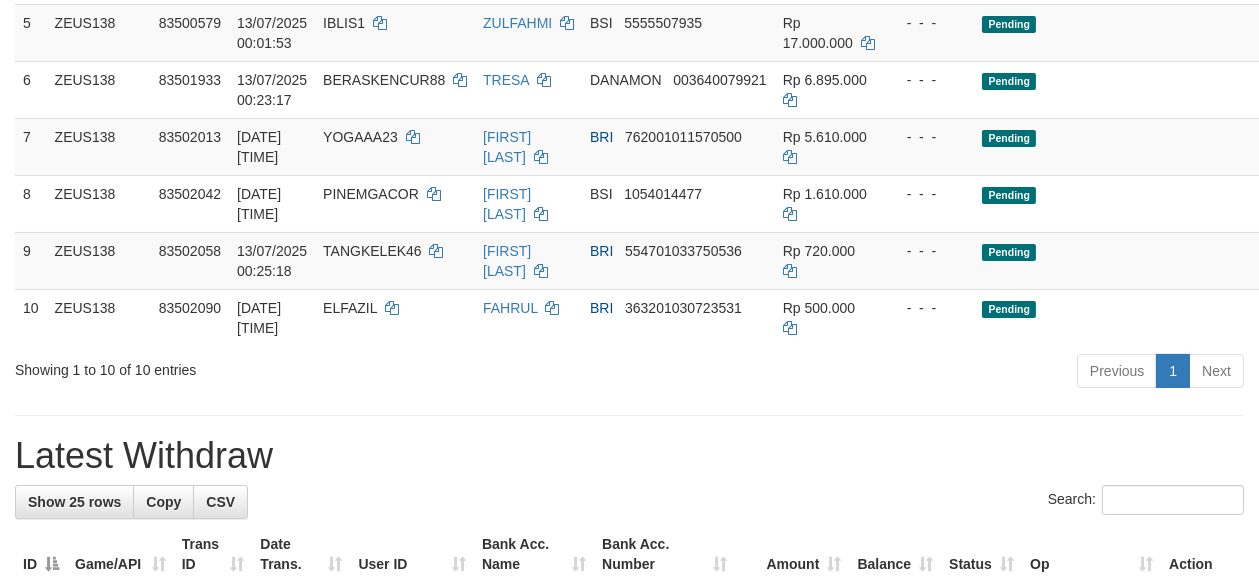 scroll, scrollTop: 583, scrollLeft: 0, axis: vertical 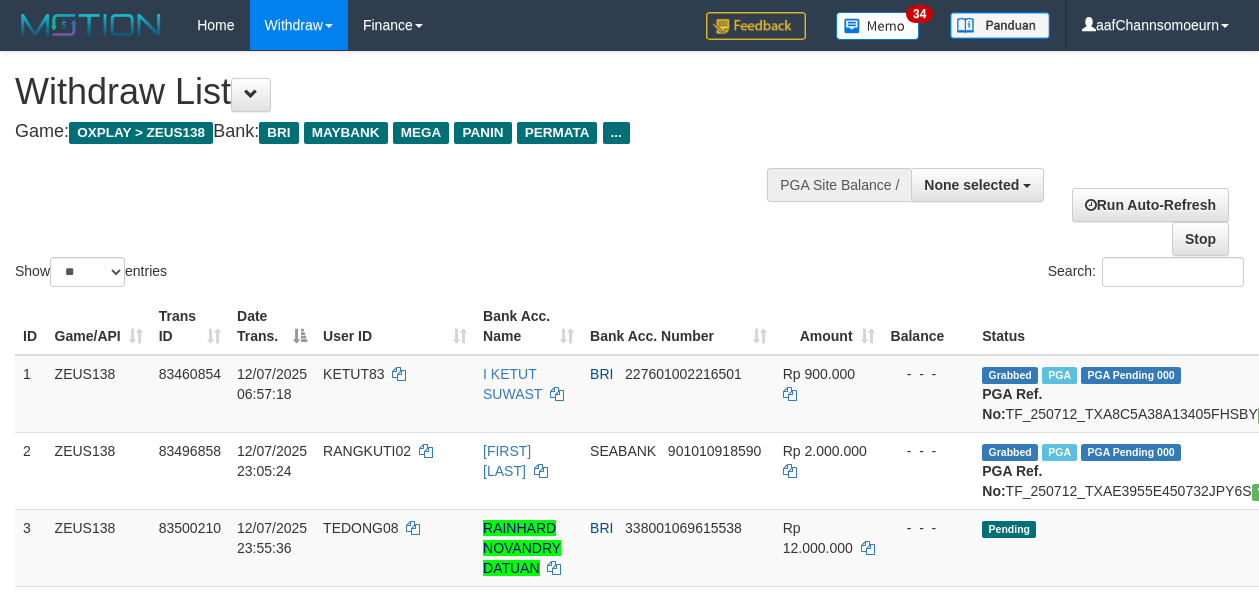 select 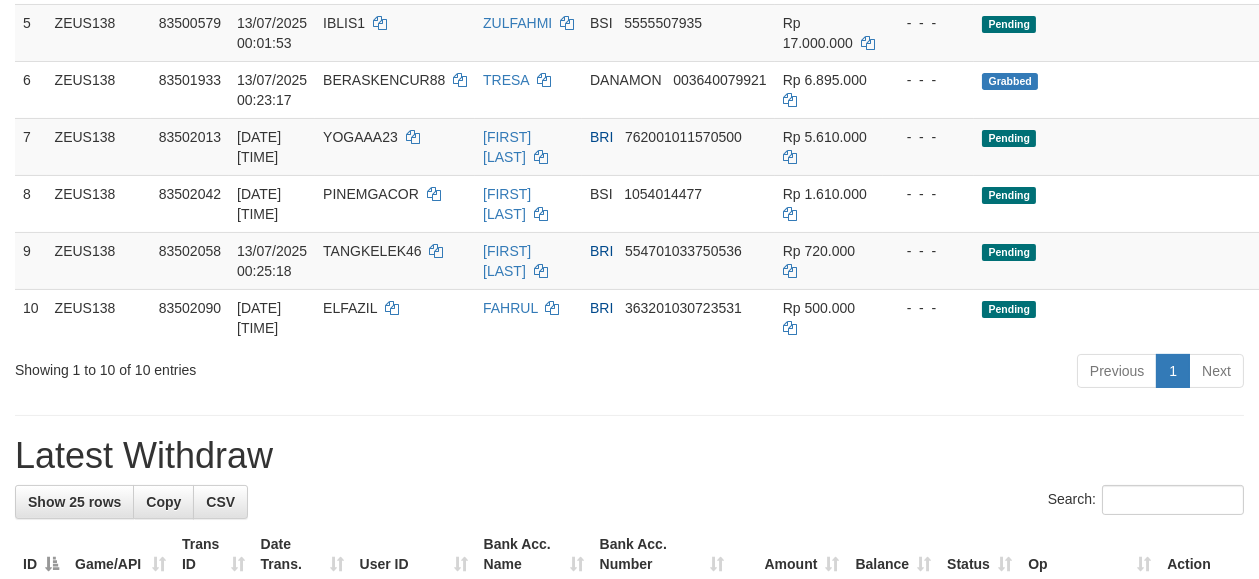 scroll, scrollTop: 583, scrollLeft: 0, axis: vertical 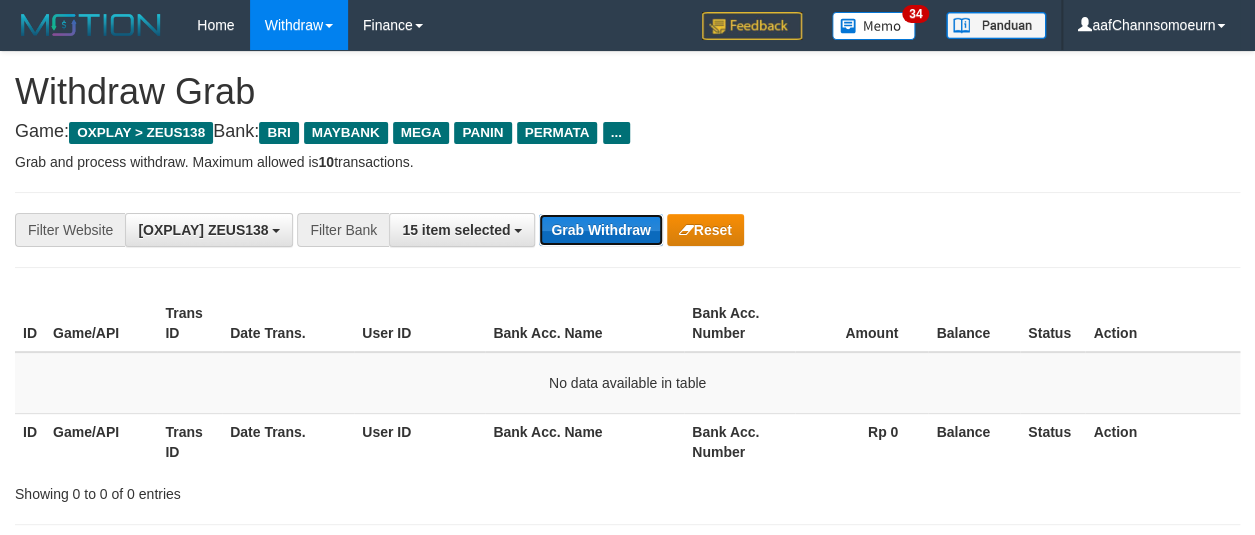 click on "Grab Withdraw" at bounding box center [600, 230] 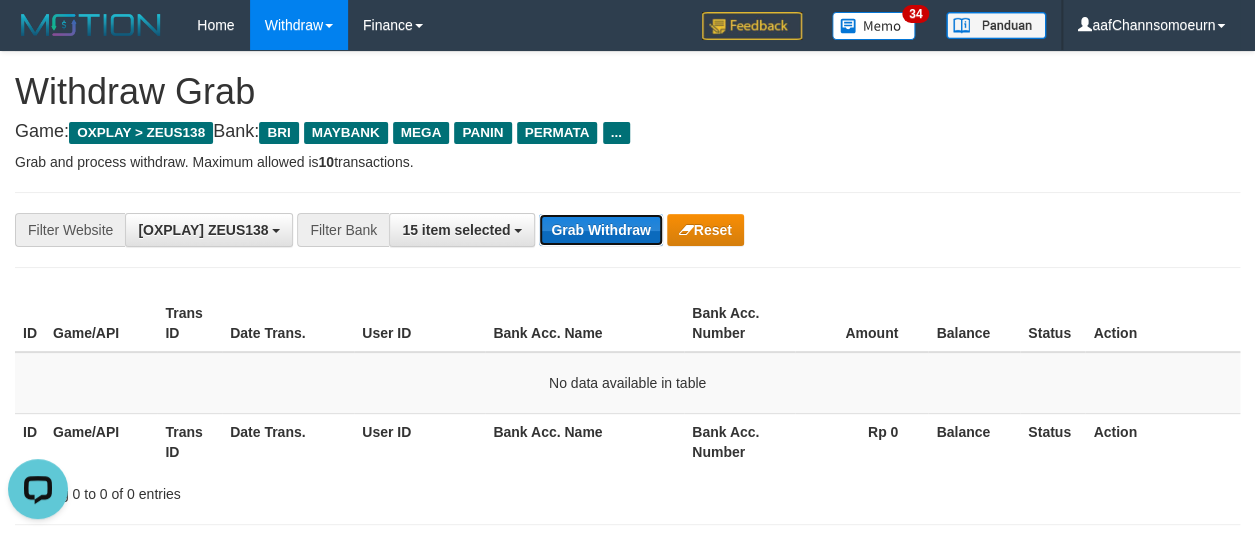 scroll, scrollTop: 0, scrollLeft: 0, axis: both 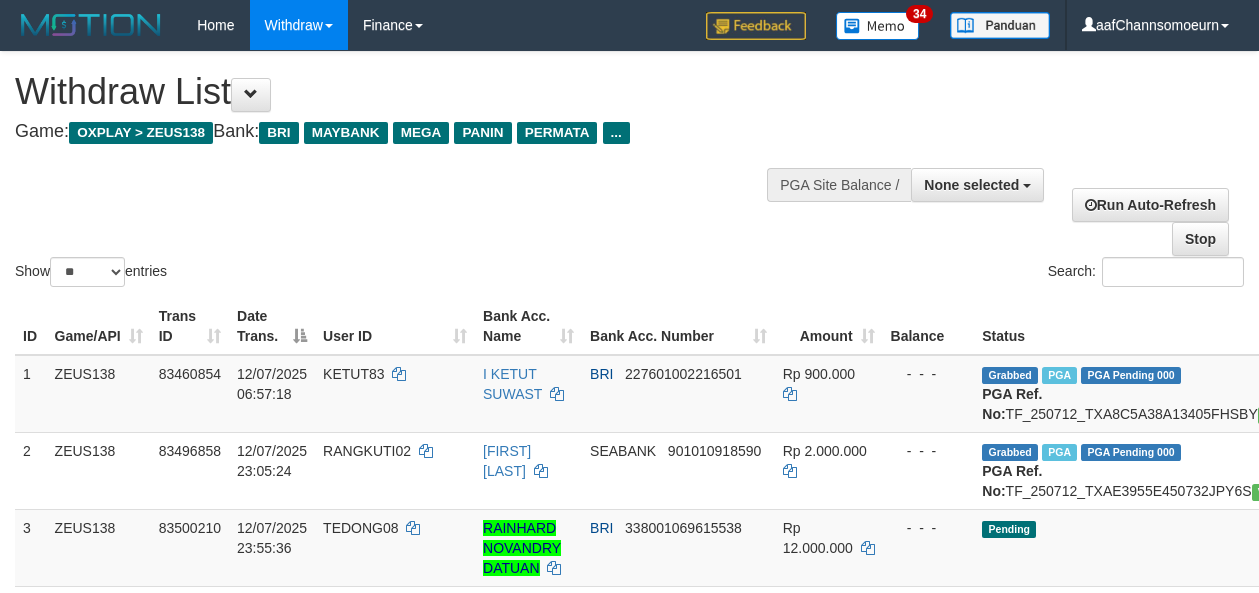 select 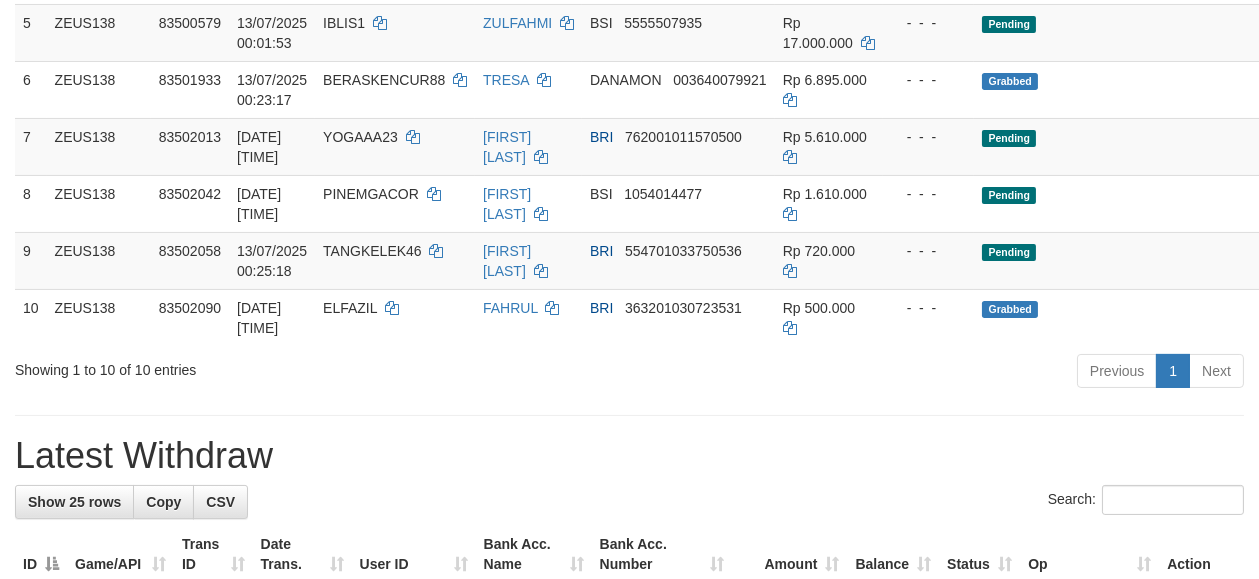 scroll, scrollTop: 583, scrollLeft: 0, axis: vertical 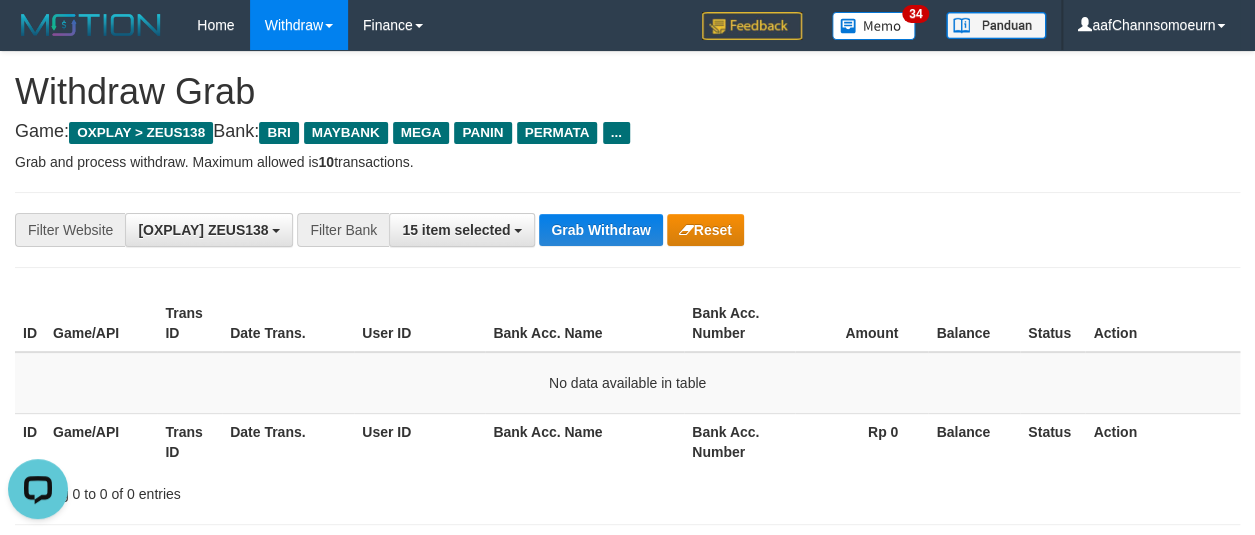 drag, startPoint x: 910, startPoint y: 163, endPoint x: 1131, endPoint y: 283, distance: 251.47763 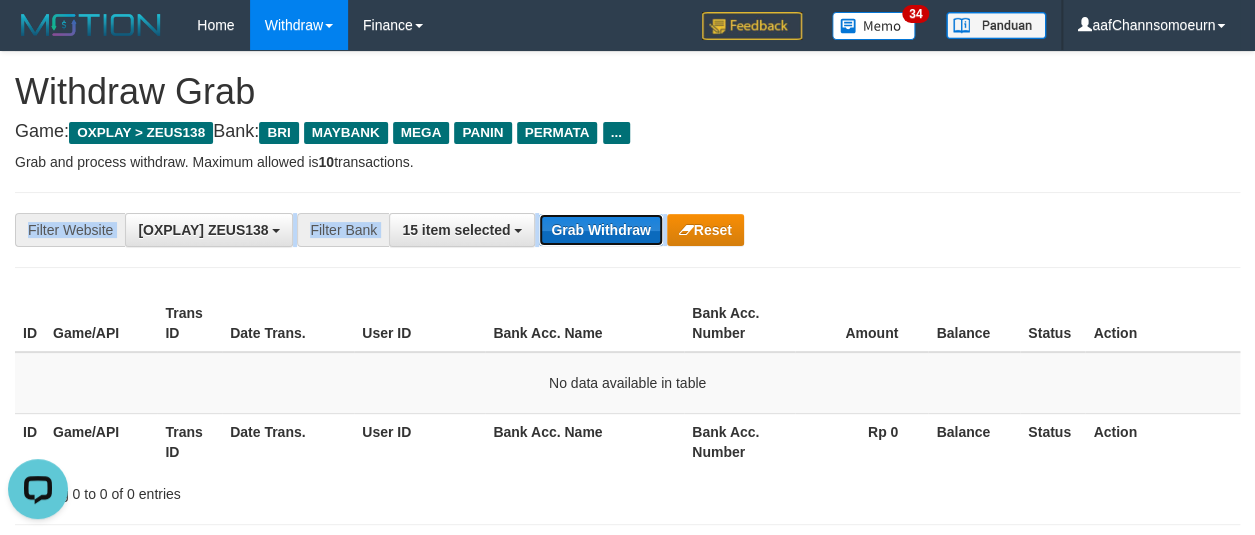 click on "Grab Withdraw" at bounding box center (600, 230) 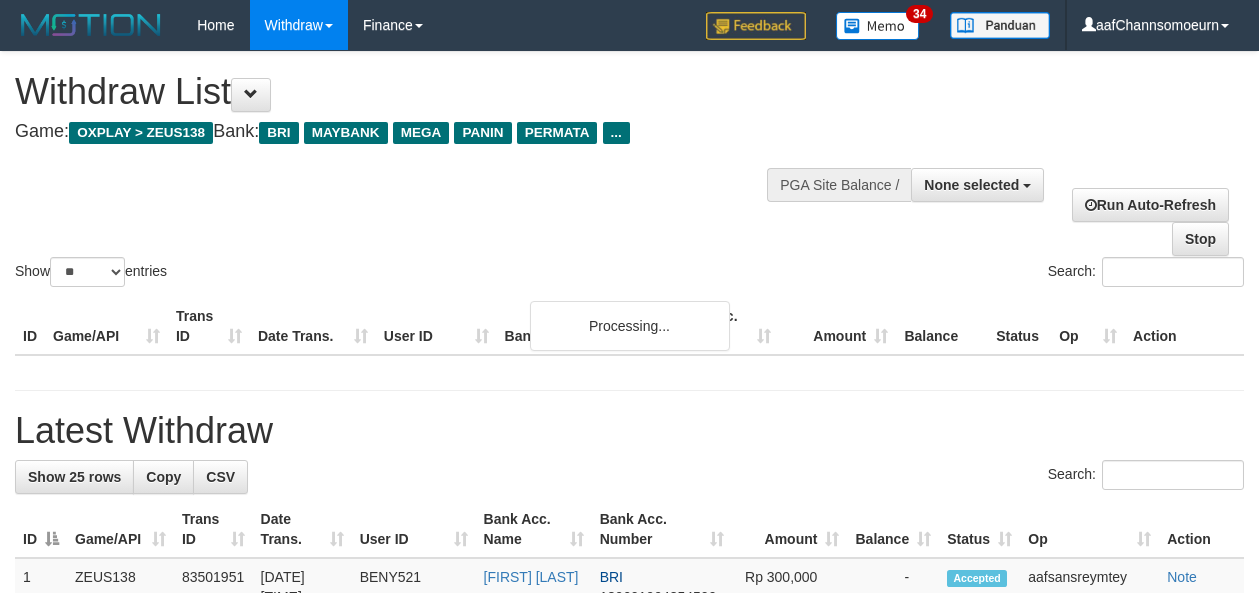 select 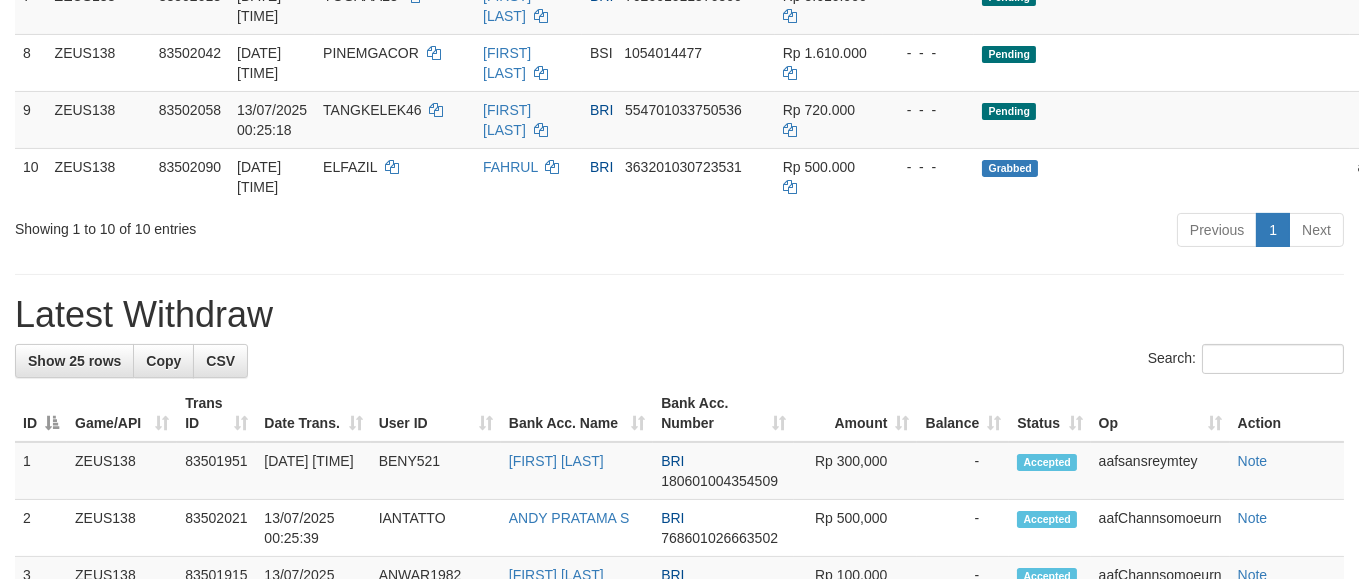 scroll, scrollTop: 1280, scrollLeft: 0, axis: vertical 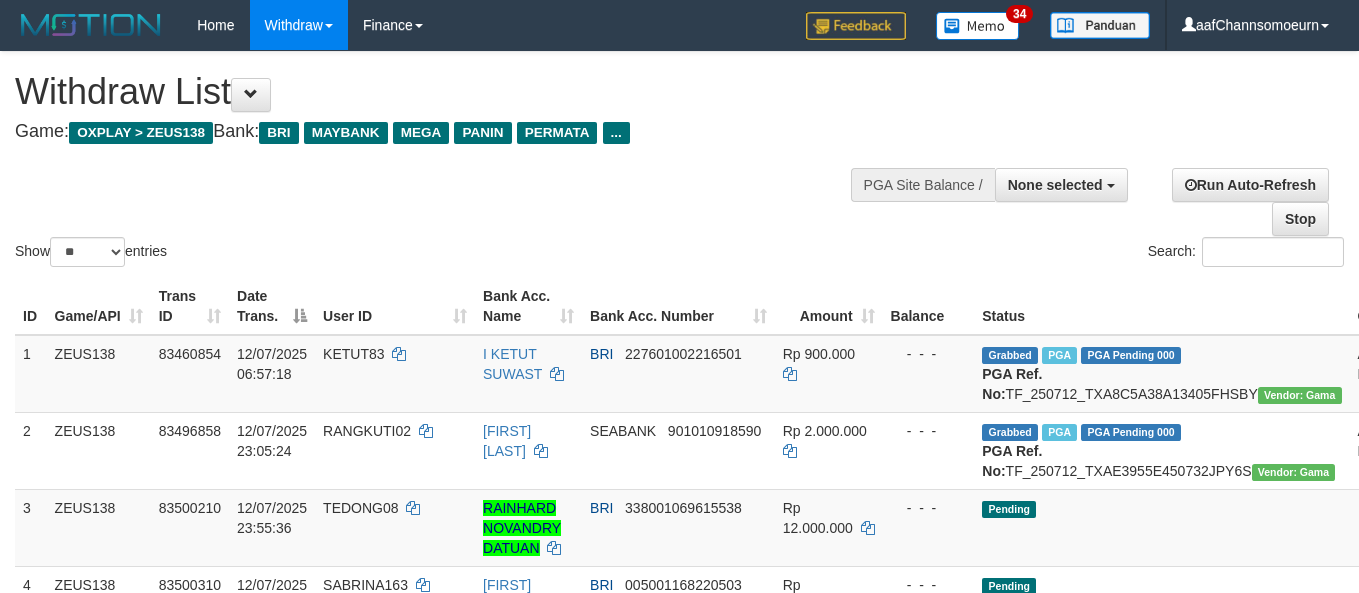 select 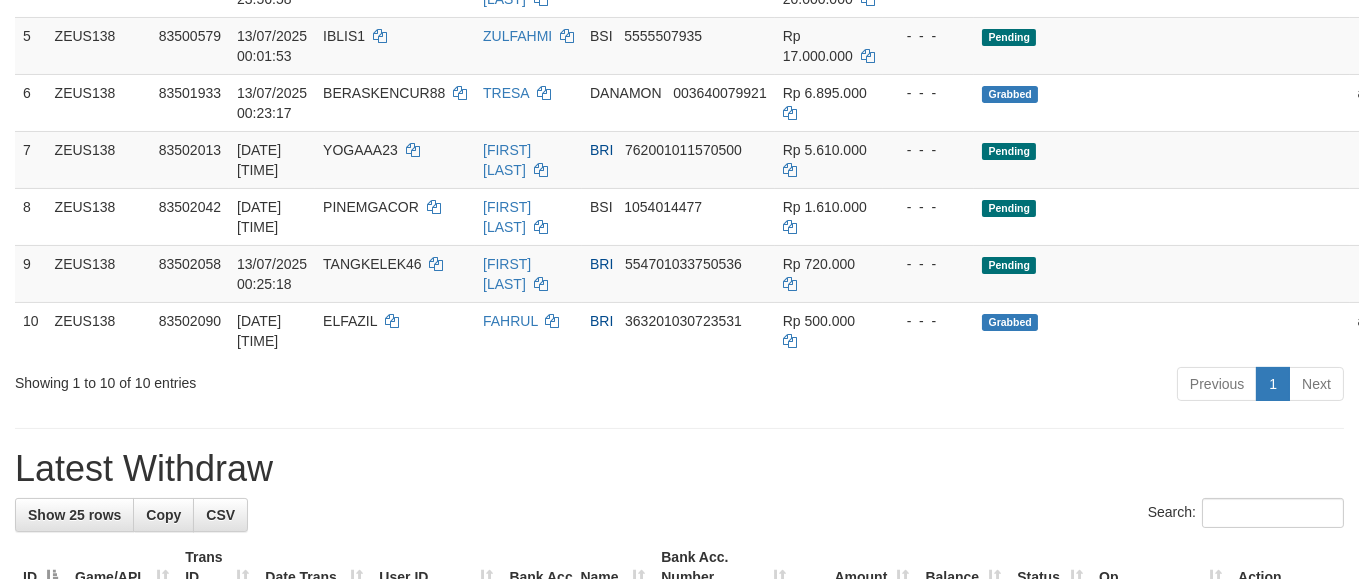 scroll, scrollTop: 571, scrollLeft: 0, axis: vertical 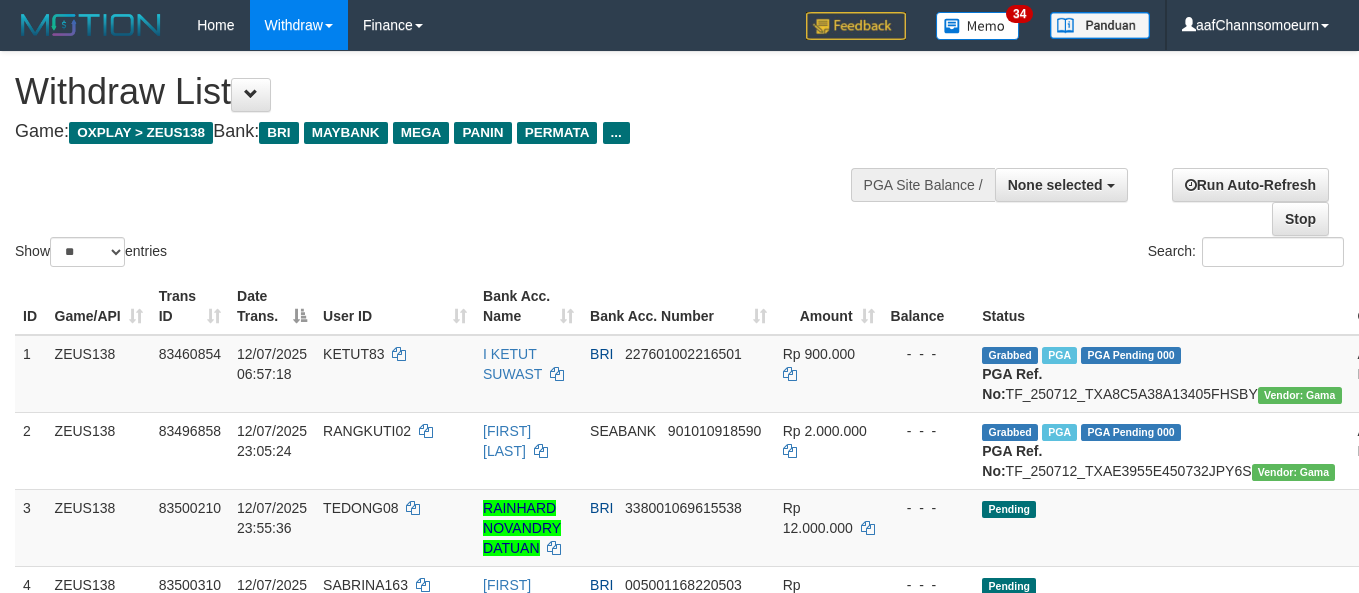 select 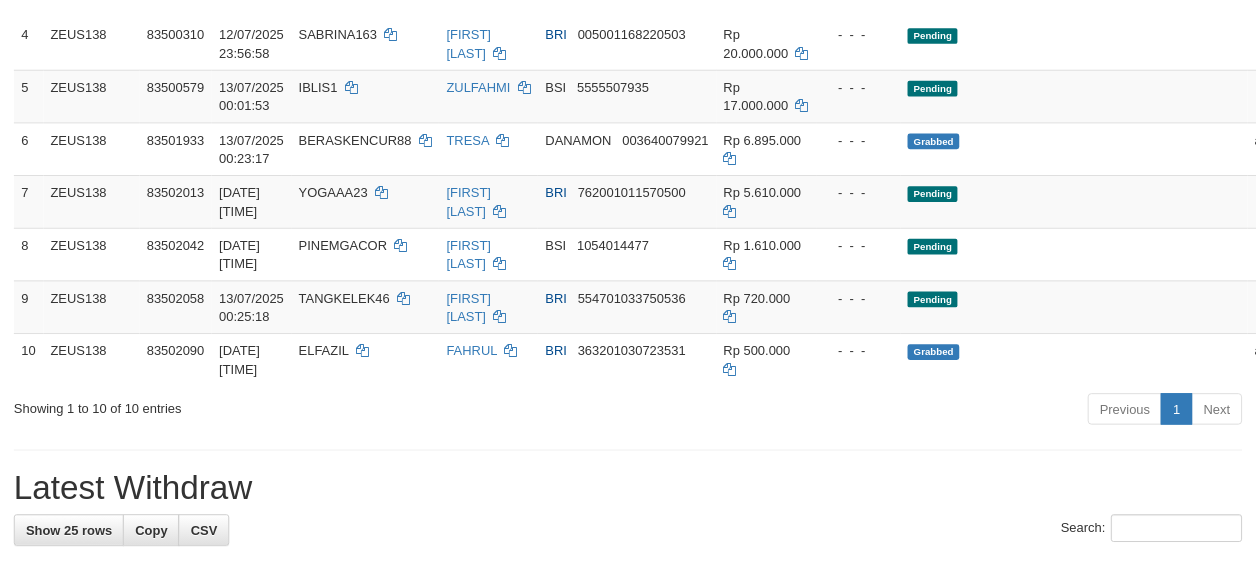 scroll, scrollTop: 591, scrollLeft: 0, axis: vertical 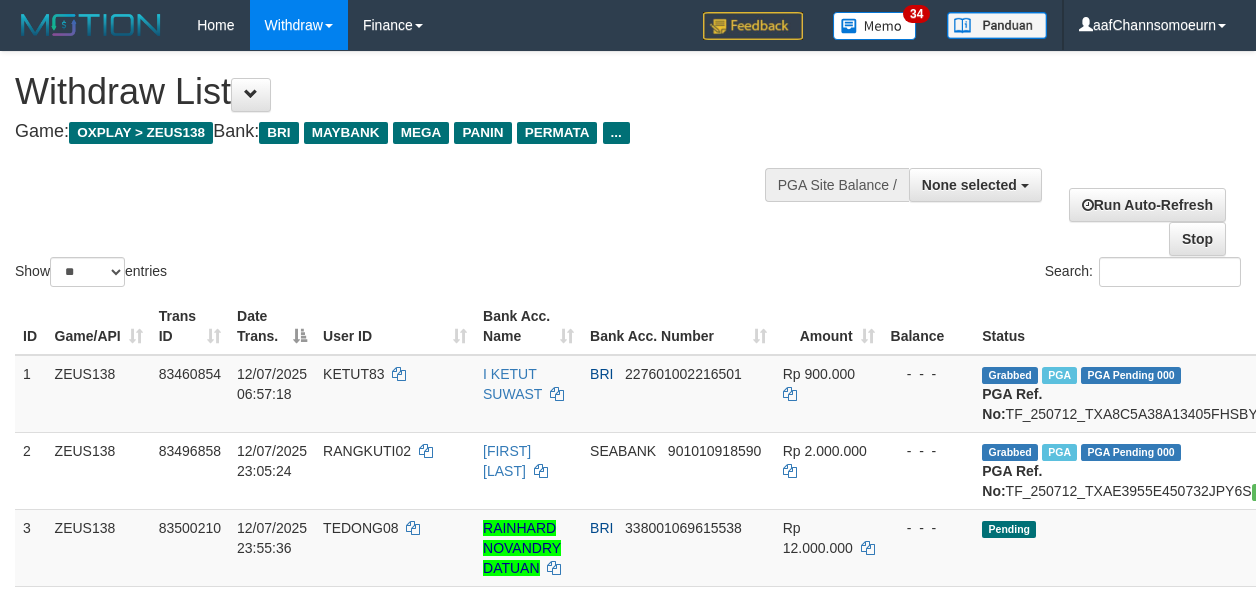 select 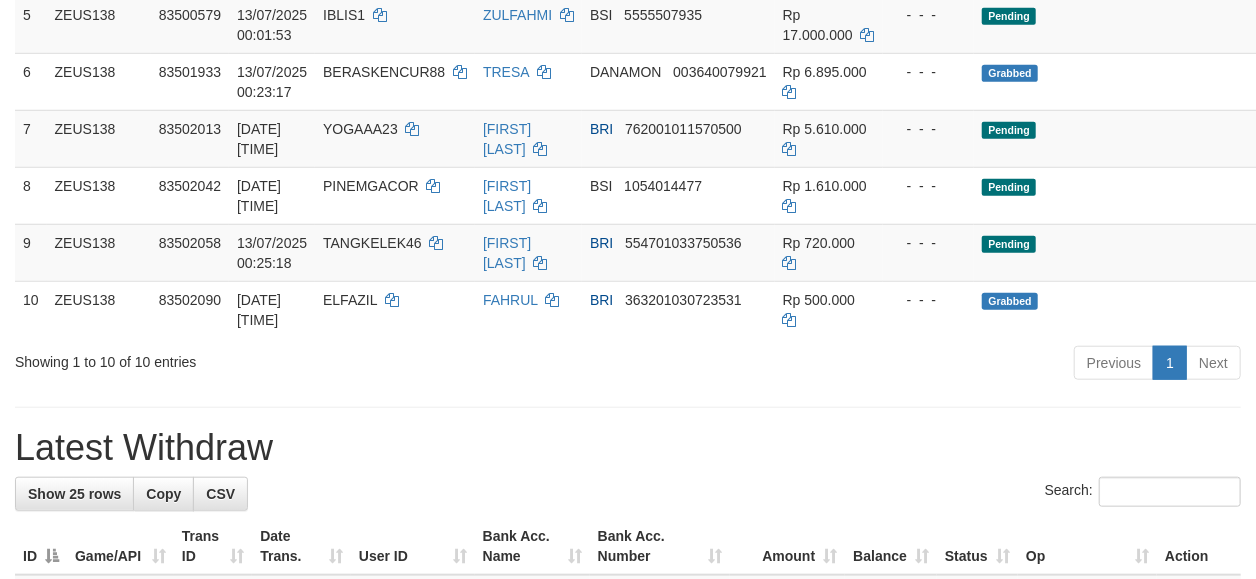 scroll, scrollTop: 591, scrollLeft: 0, axis: vertical 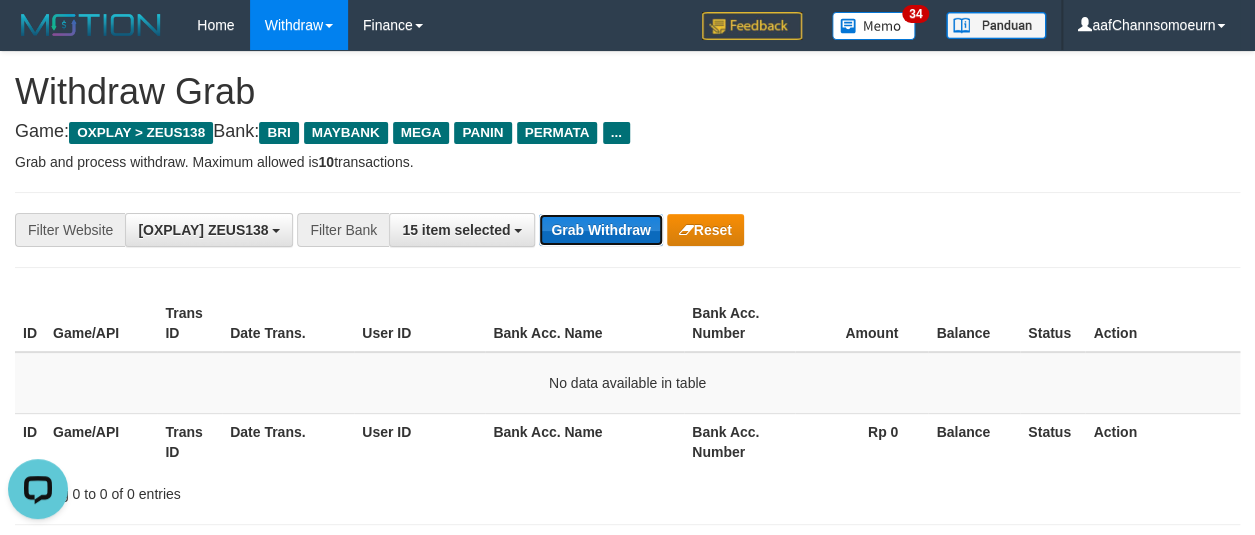 click on "Grab Withdraw" at bounding box center (600, 230) 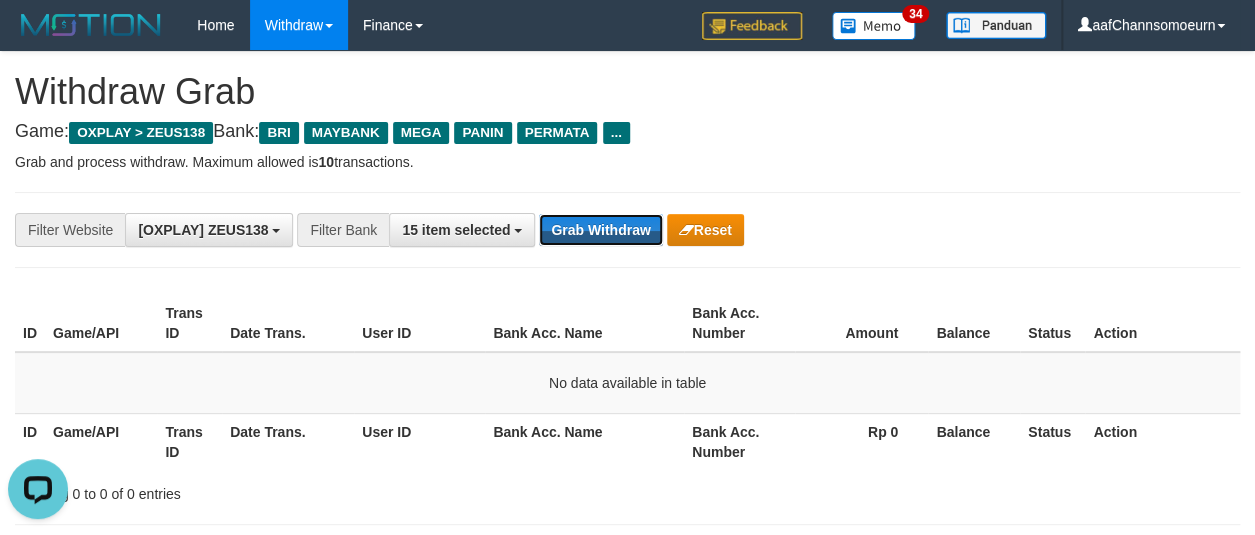 drag, startPoint x: 606, startPoint y: 236, endPoint x: 612, endPoint y: 261, distance: 25.70992 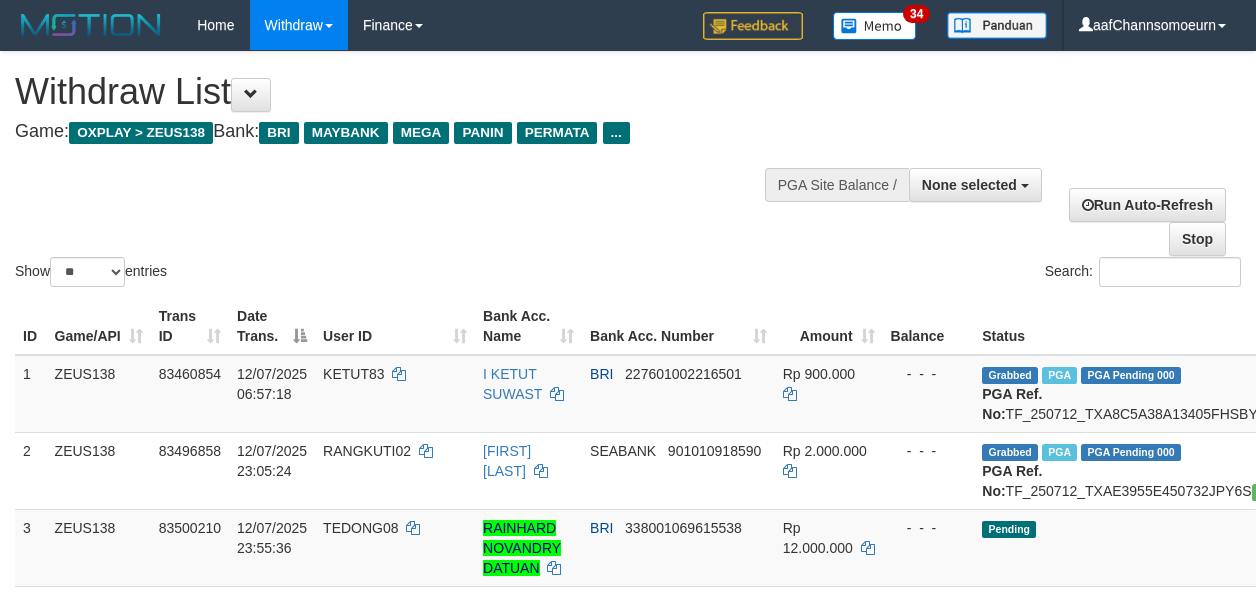 select 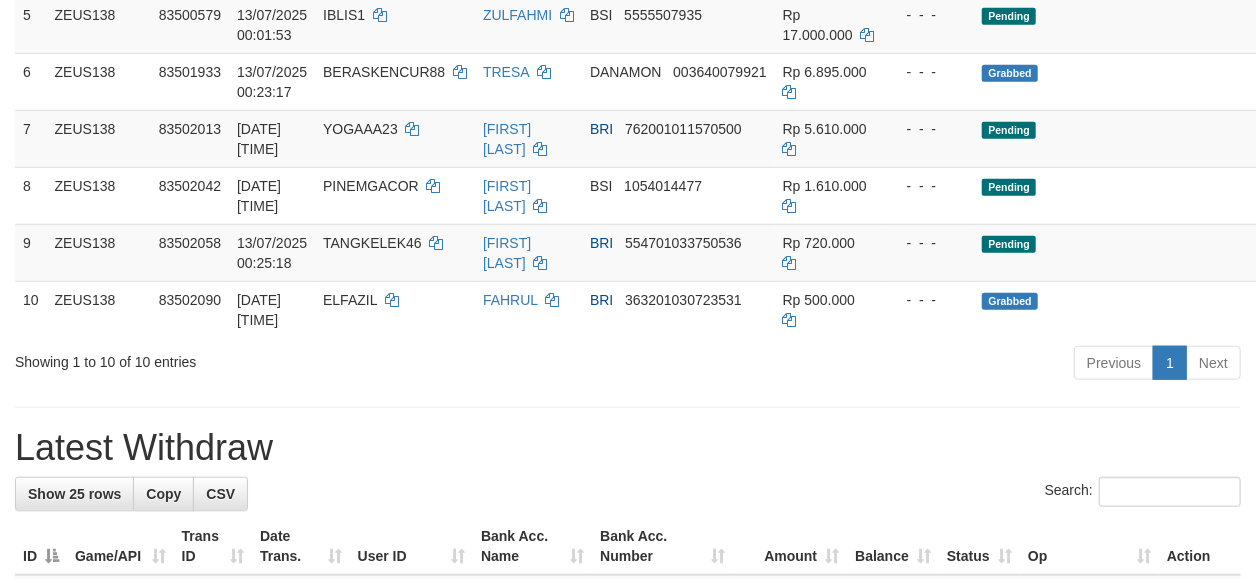 scroll, scrollTop: 591, scrollLeft: 0, axis: vertical 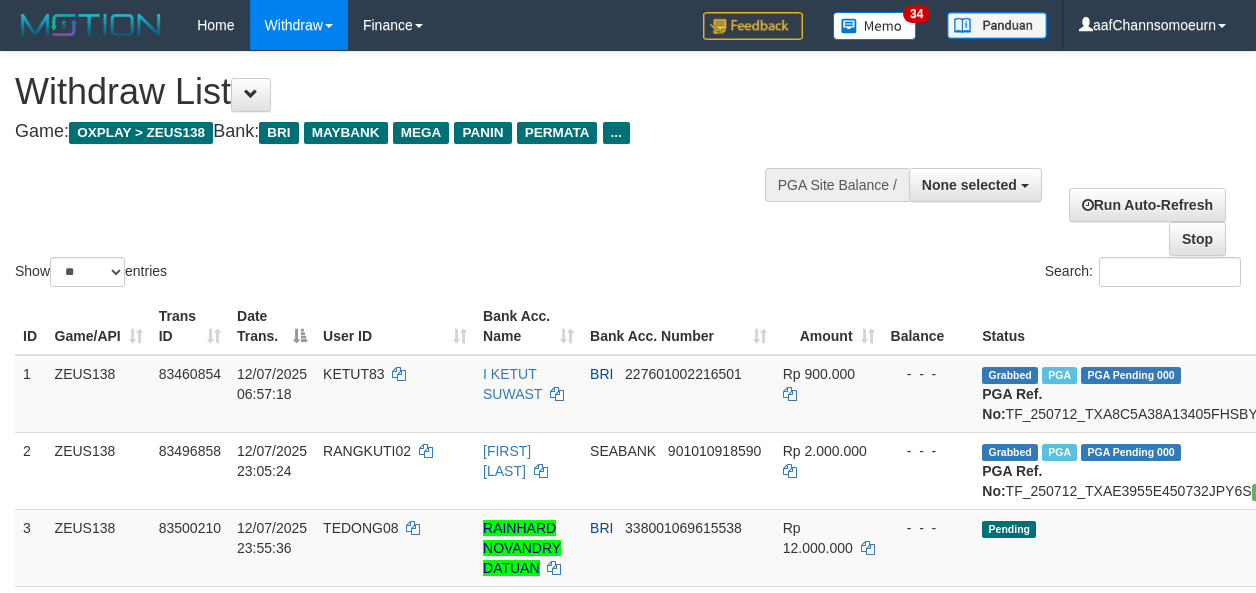 select 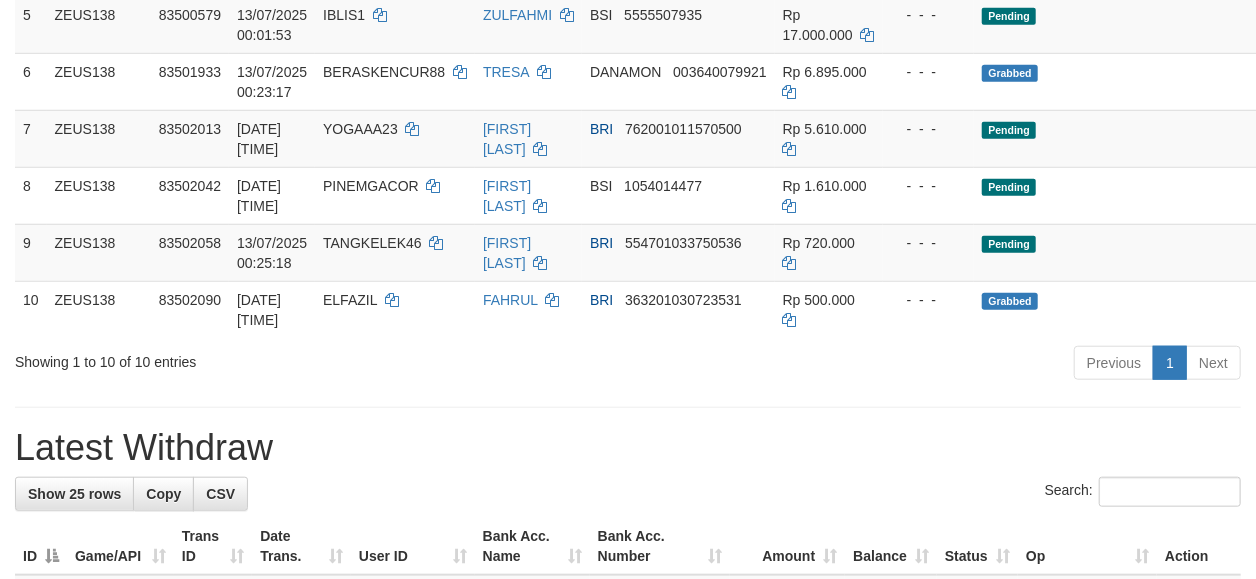 scroll, scrollTop: 591, scrollLeft: 0, axis: vertical 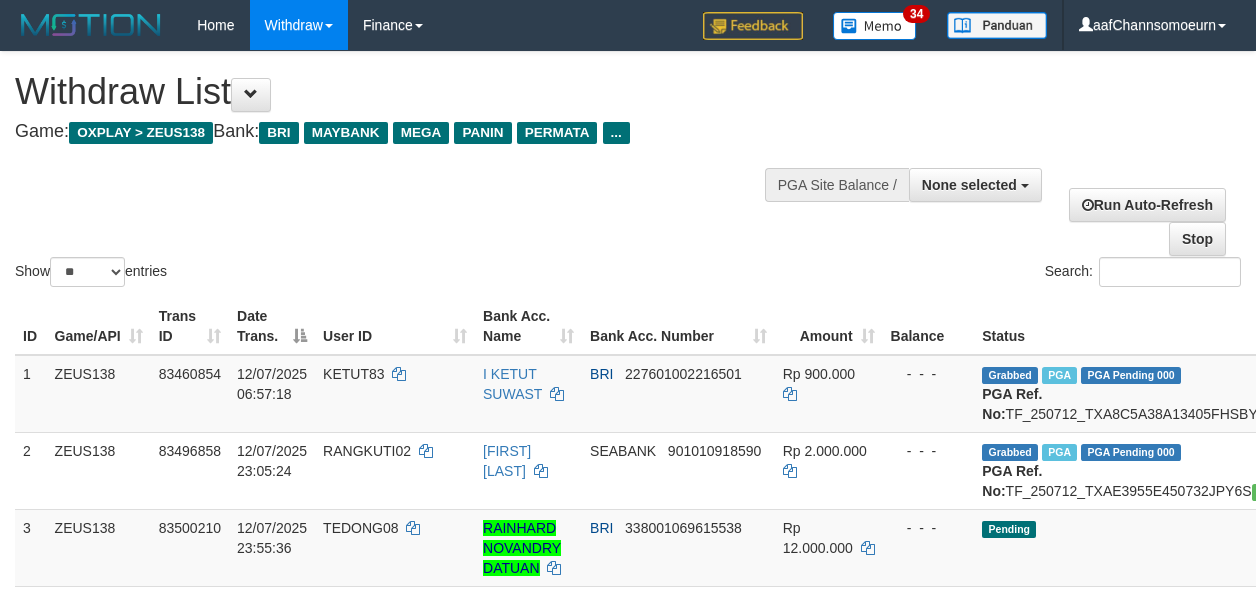 select 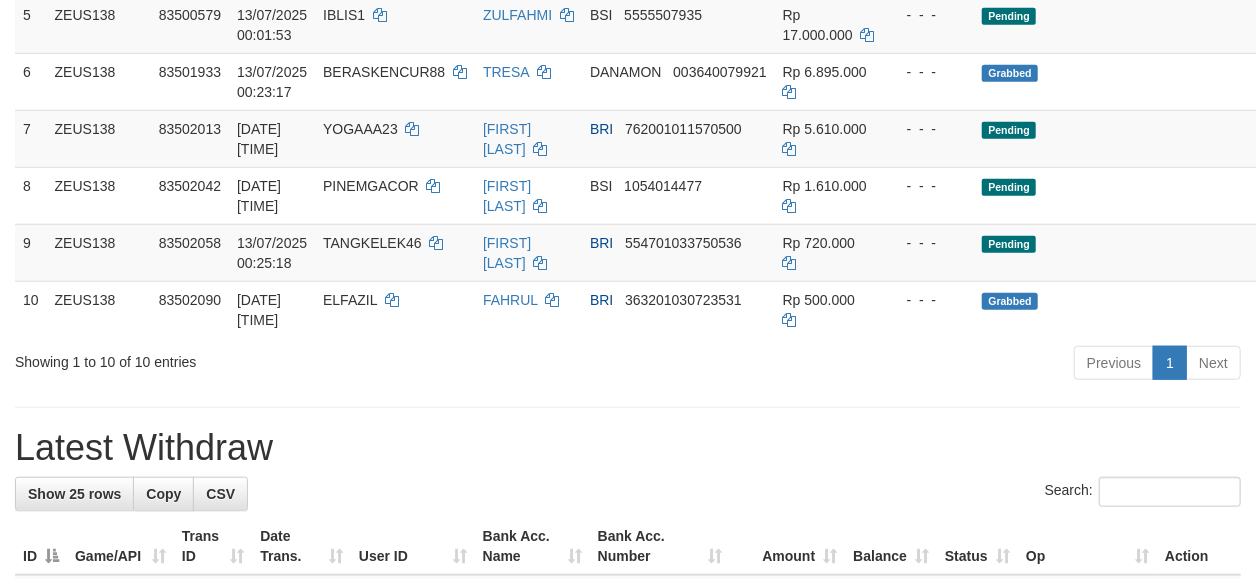 scroll, scrollTop: 591, scrollLeft: 0, axis: vertical 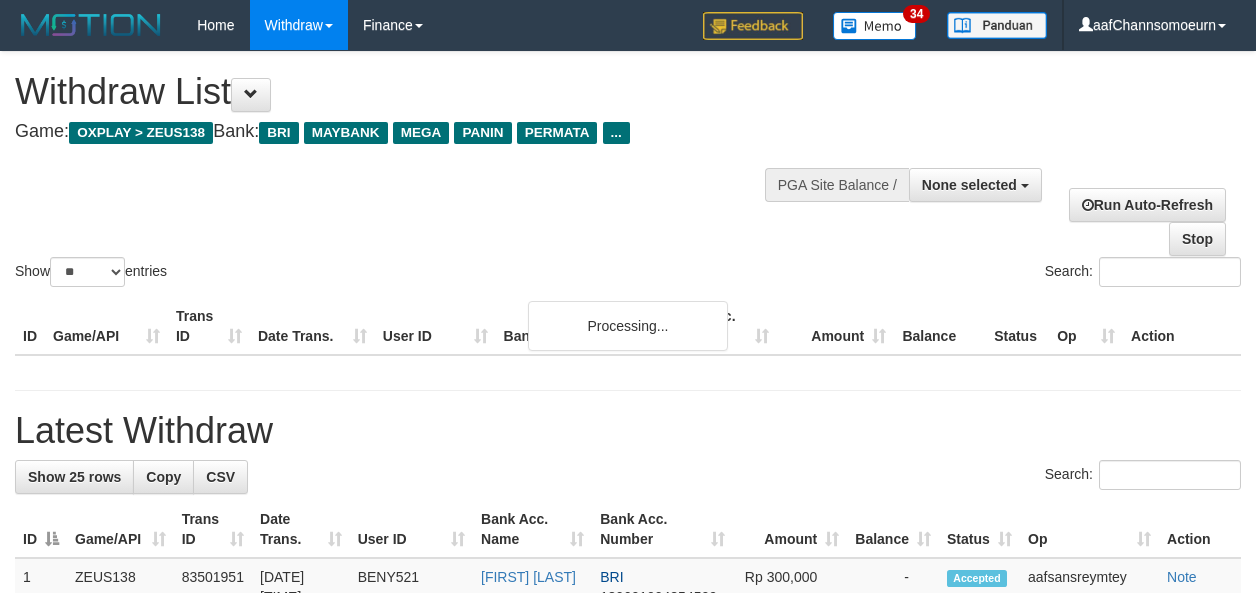 select 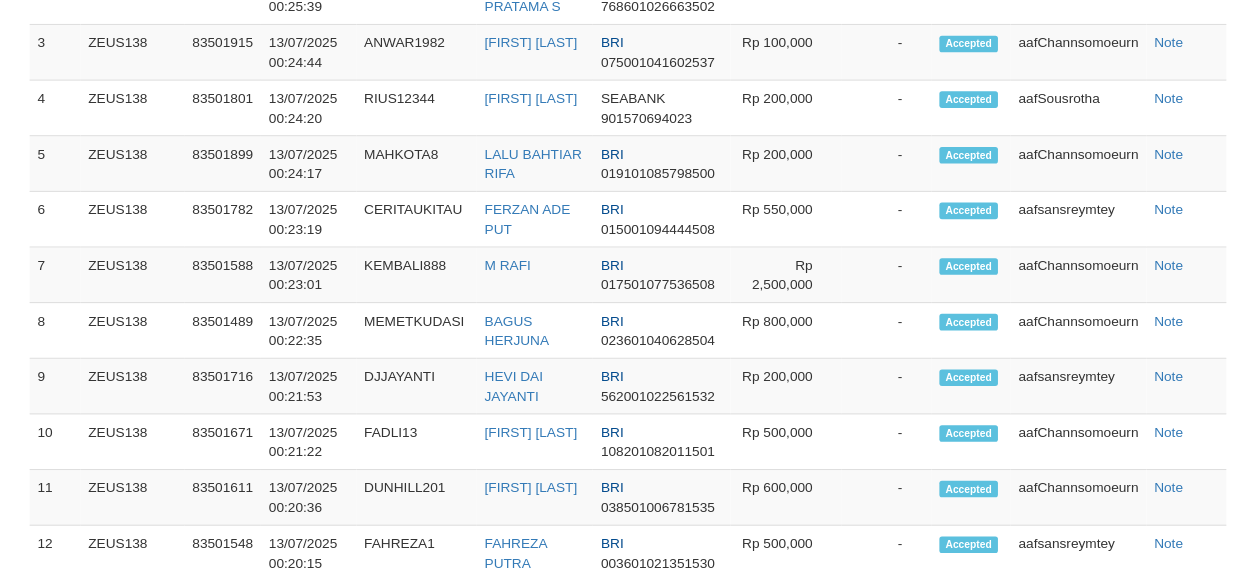 scroll, scrollTop: 591, scrollLeft: 0, axis: vertical 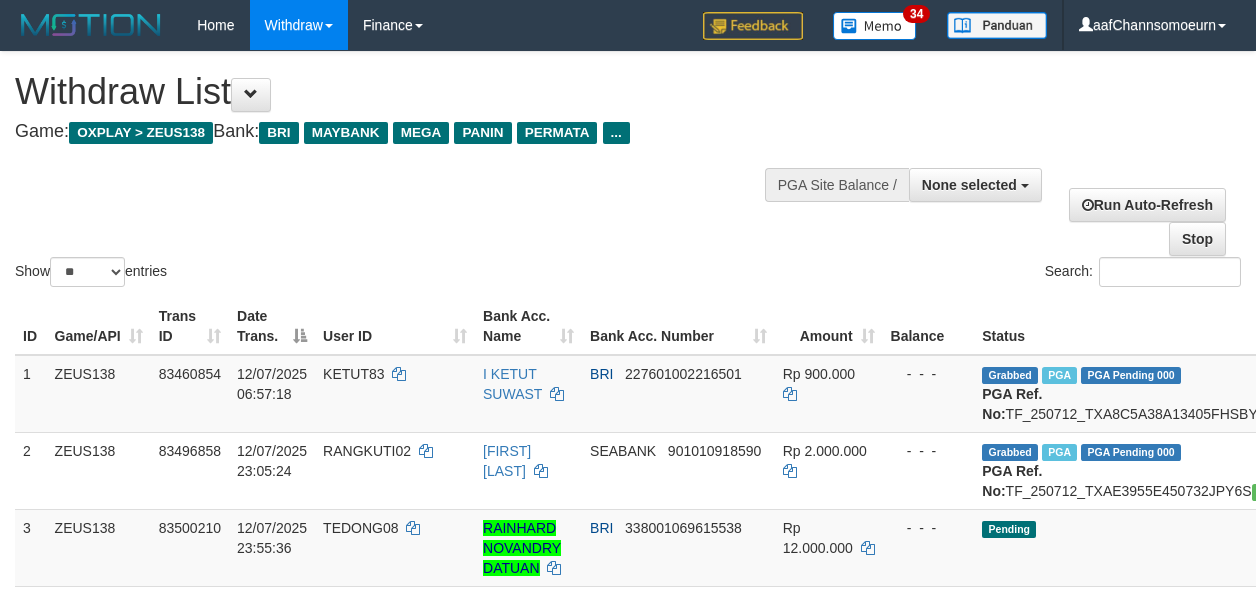 select 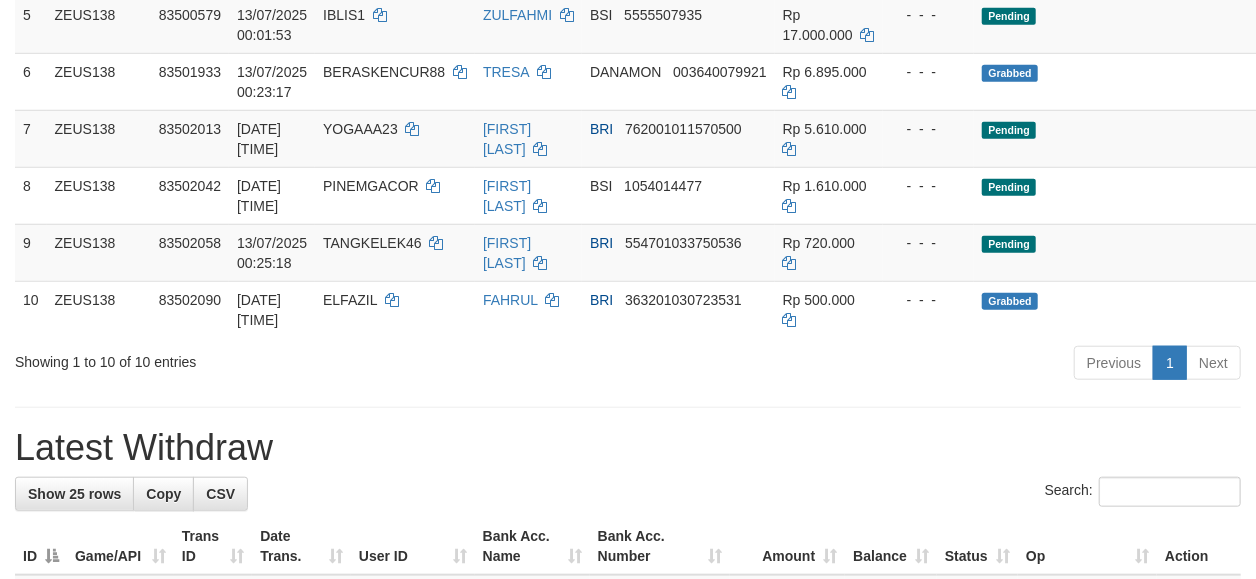 scroll, scrollTop: 591, scrollLeft: 0, axis: vertical 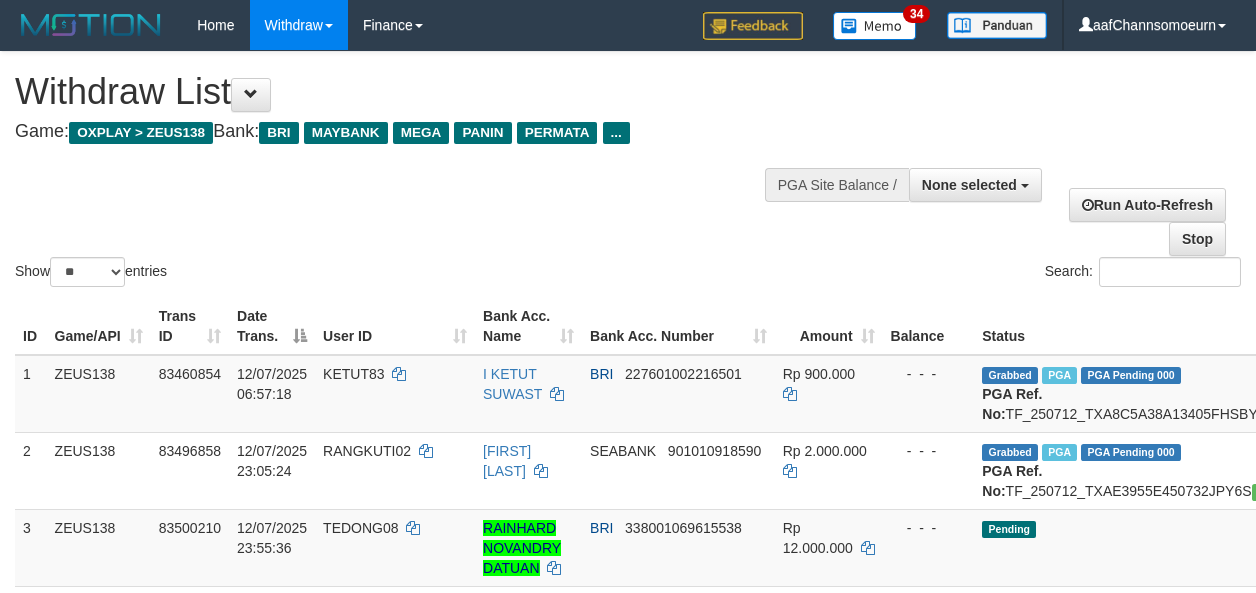 select 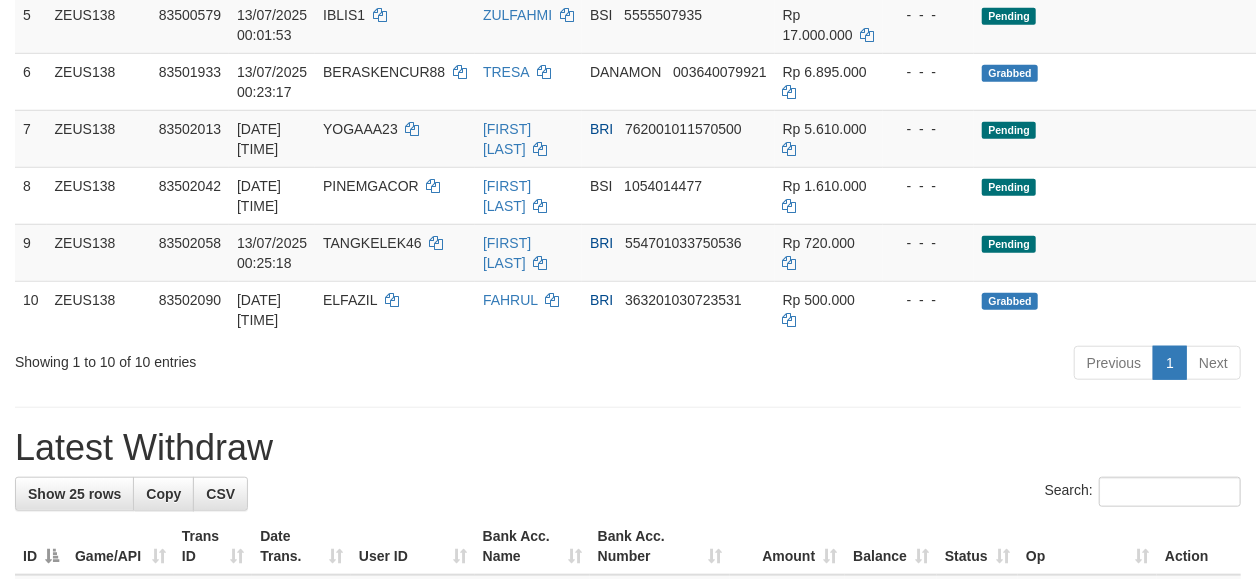 scroll, scrollTop: 591, scrollLeft: 0, axis: vertical 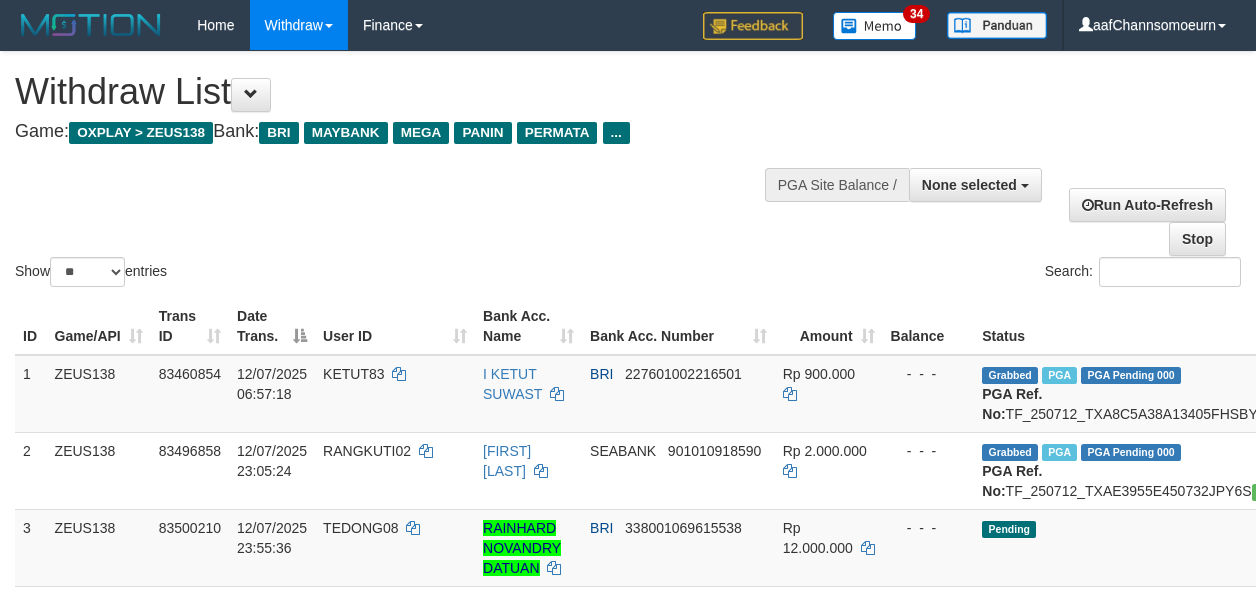 select 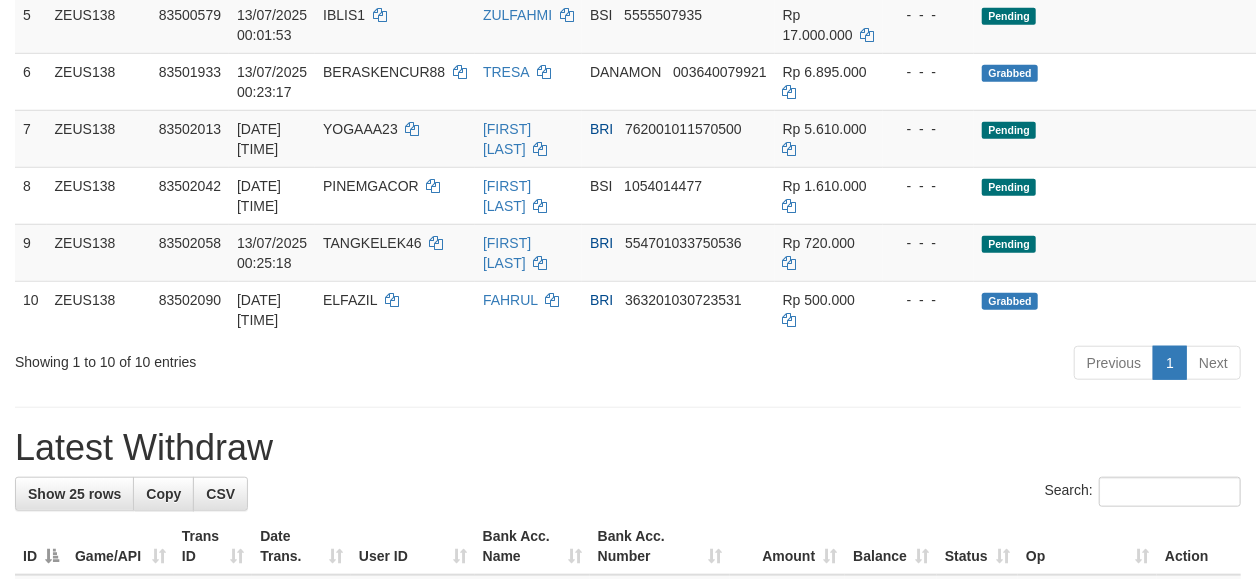 scroll, scrollTop: 591, scrollLeft: 0, axis: vertical 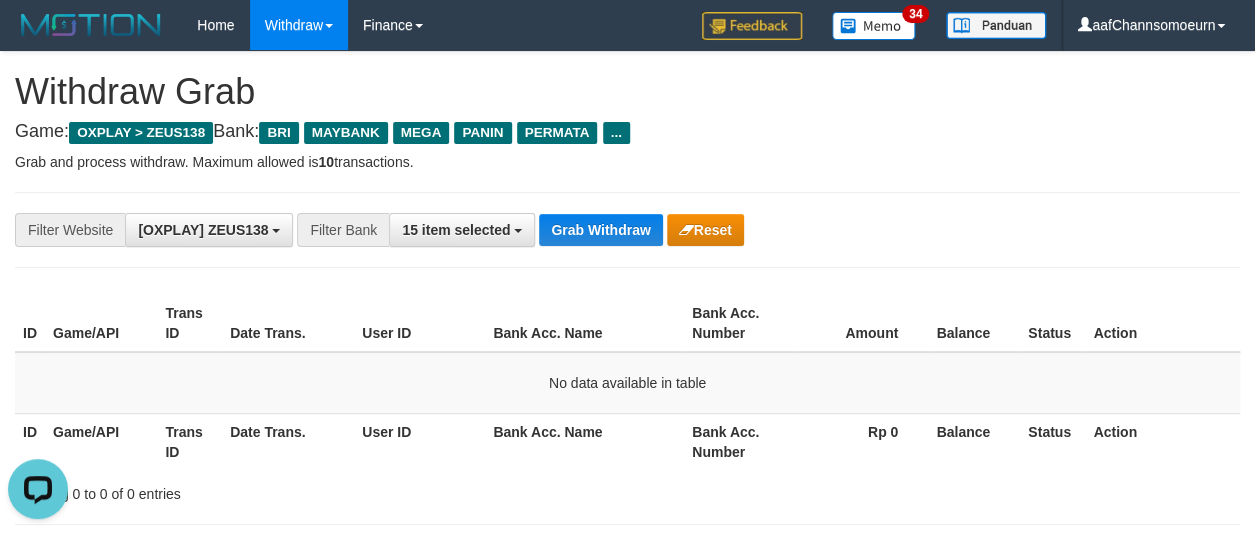 drag, startPoint x: 905, startPoint y: 229, endPoint x: 1260, endPoint y: 324, distance: 367.4915 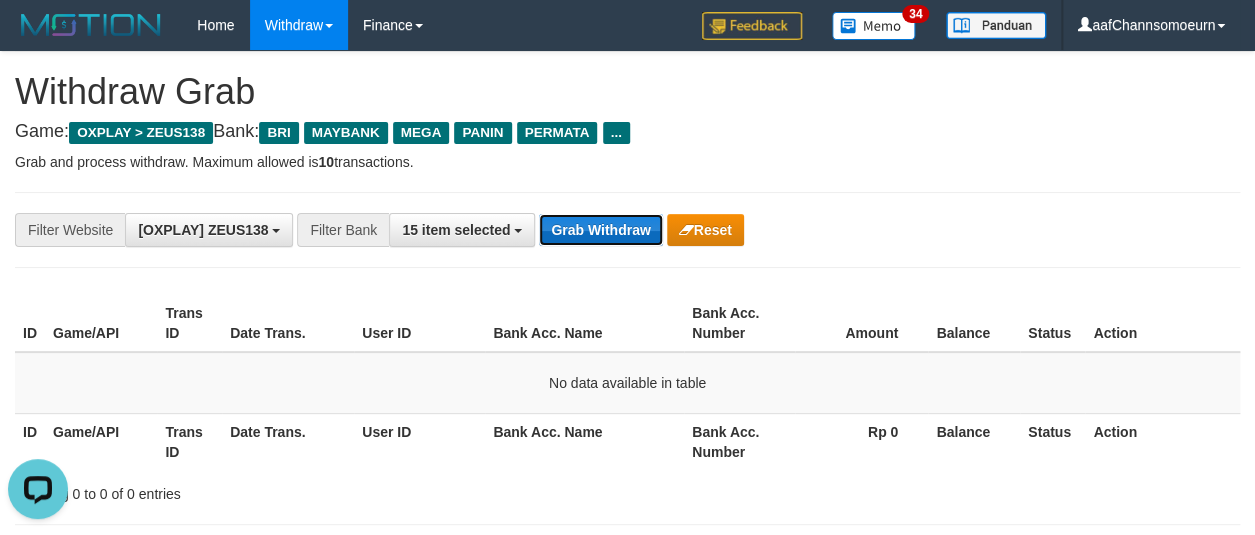 click on "Grab Withdraw" at bounding box center [600, 230] 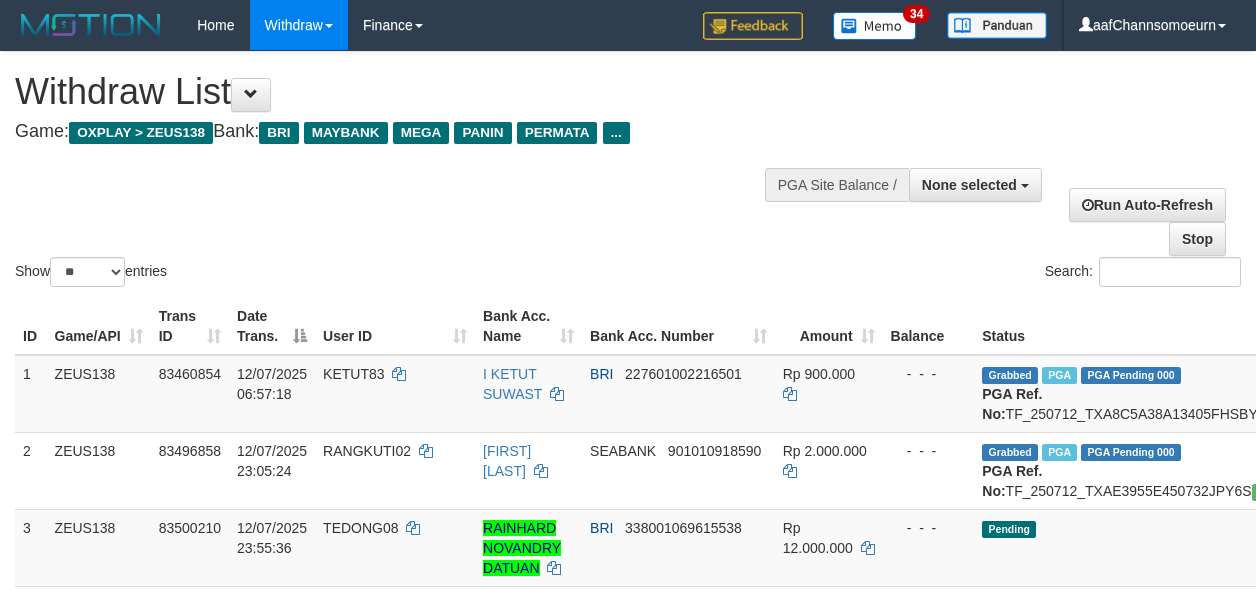 select 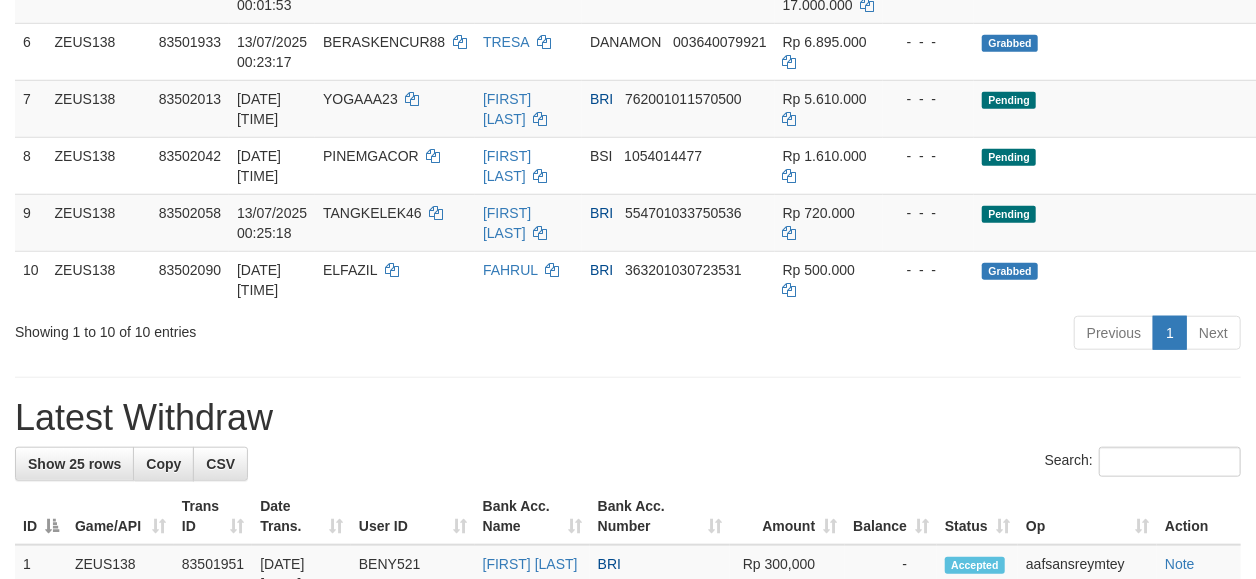 scroll, scrollTop: 771, scrollLeft: 0, axis: vertical 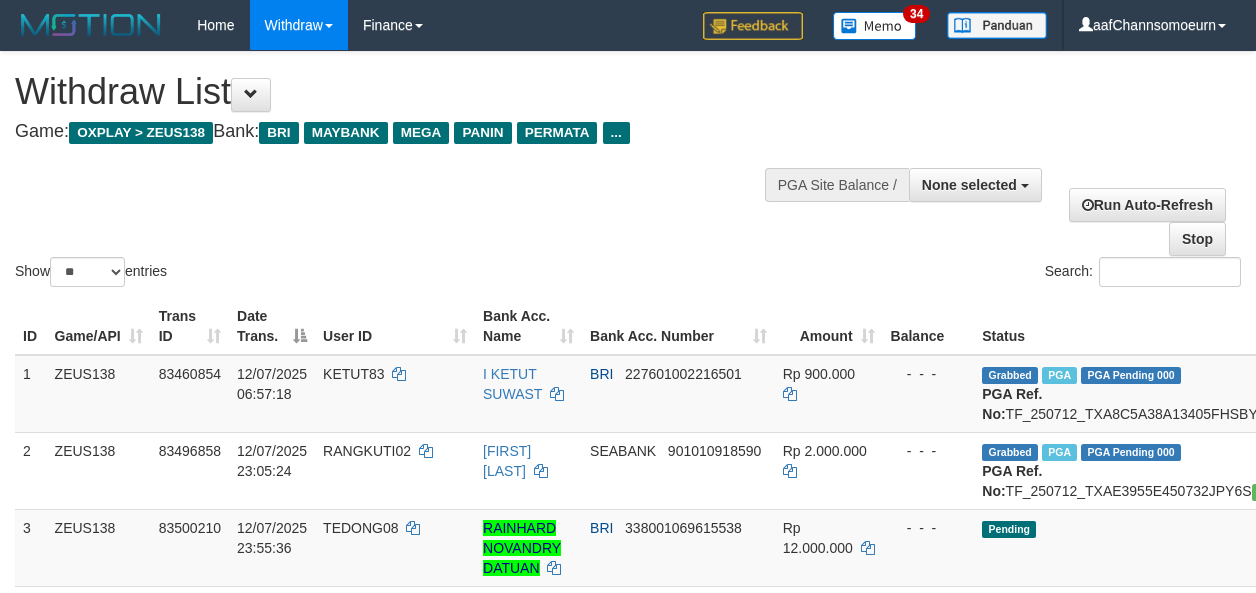 select 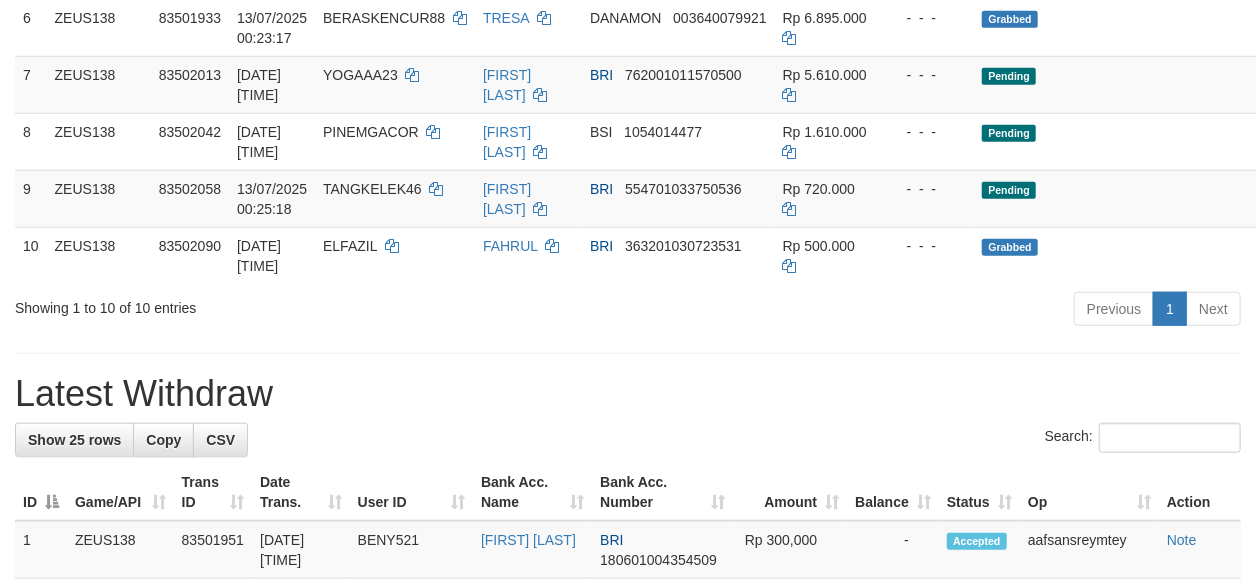 scroll, scrollTop: 647, scrollLeft: 0, axis: vertical 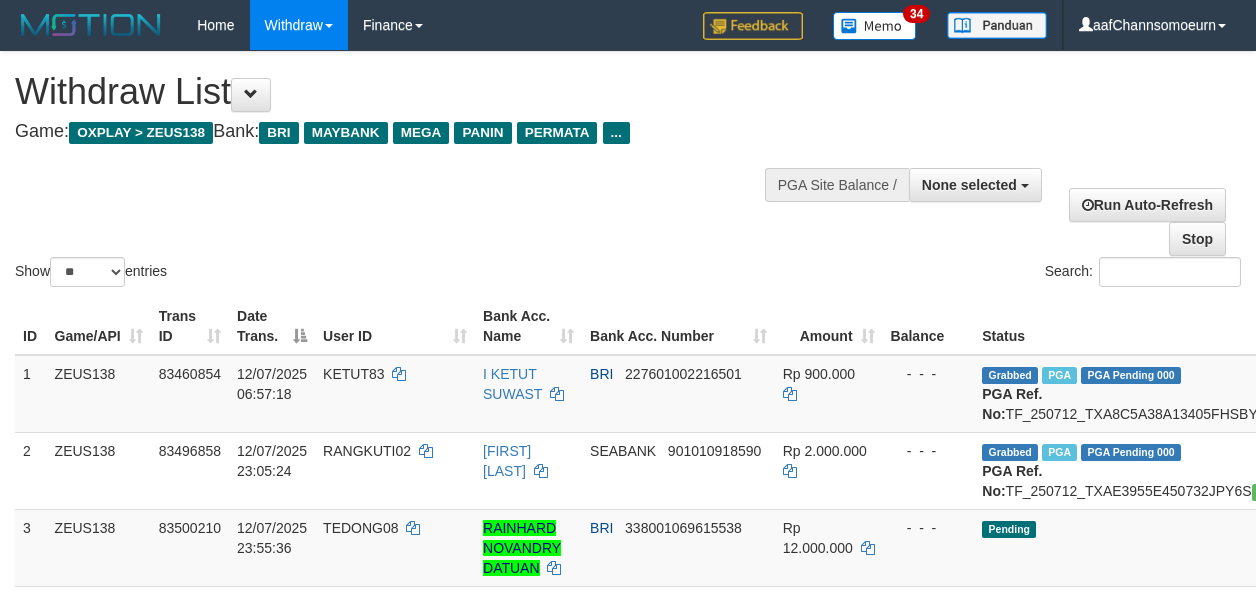select 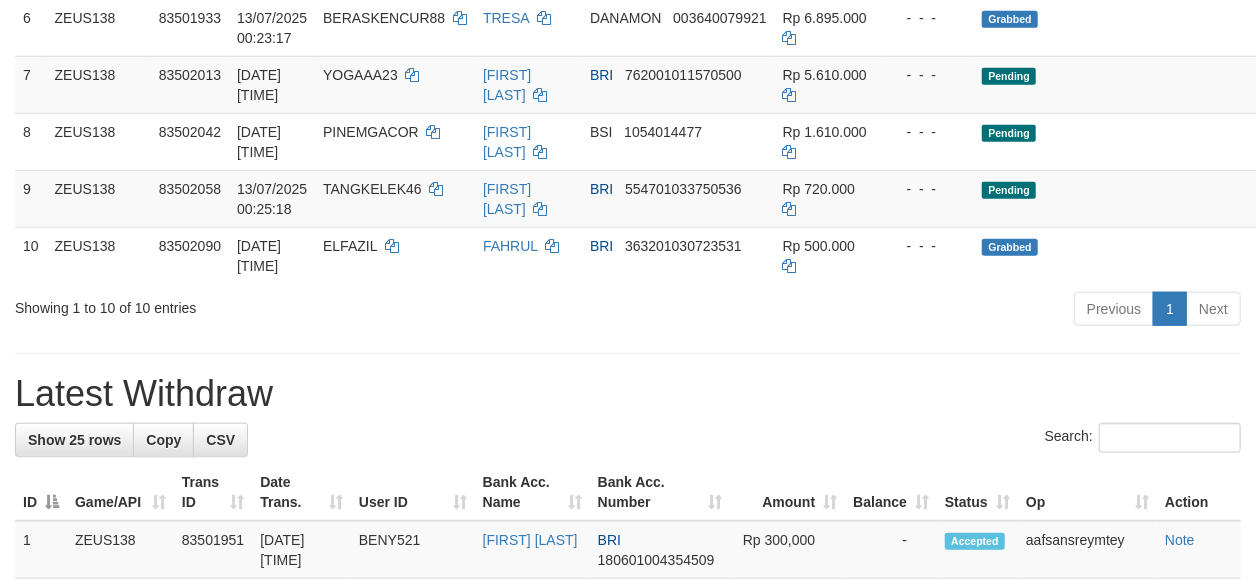 scroll, scrollTop: 647, scrollLeft: 0, axis: vertical 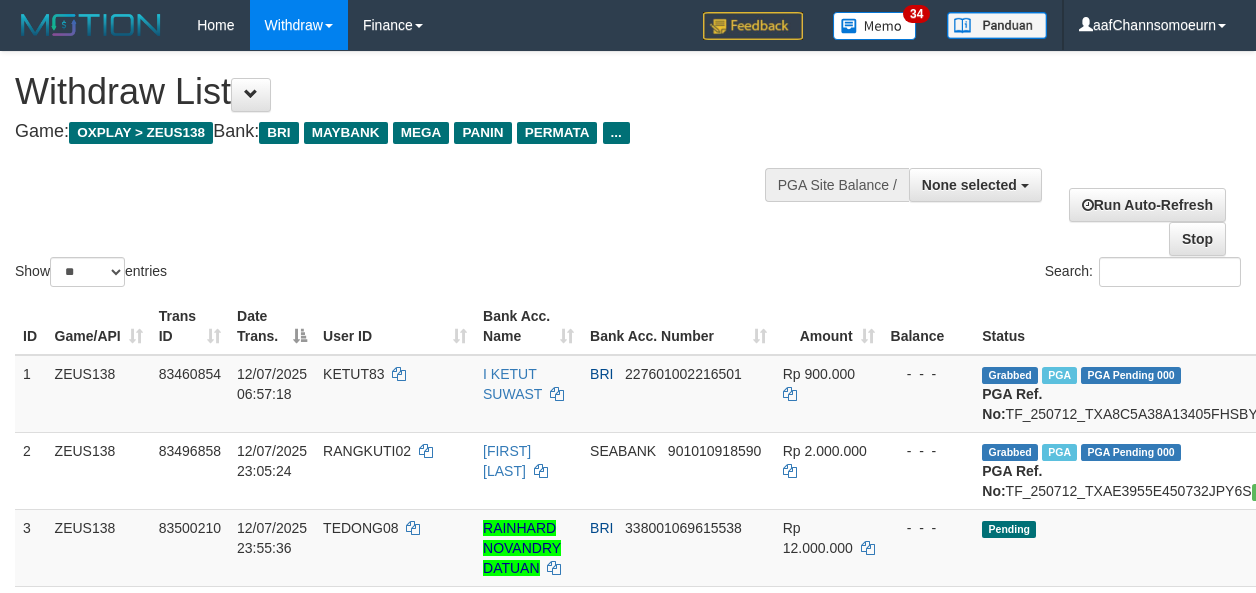 select 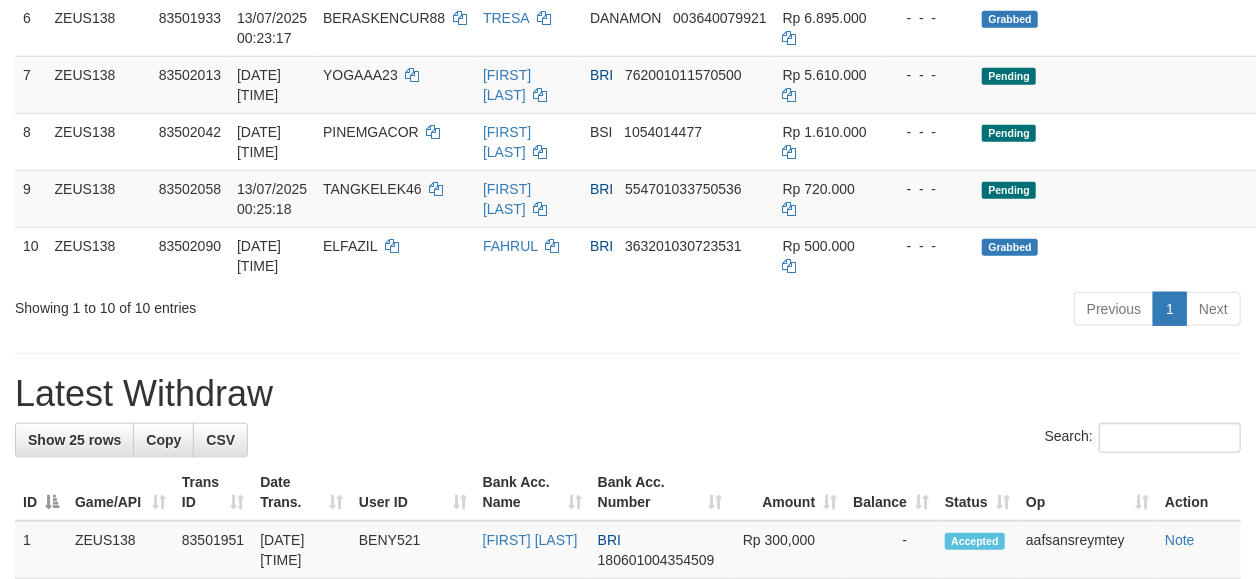 scroll, scrollTop: 647, scrollLeft: 0, axis: vertical 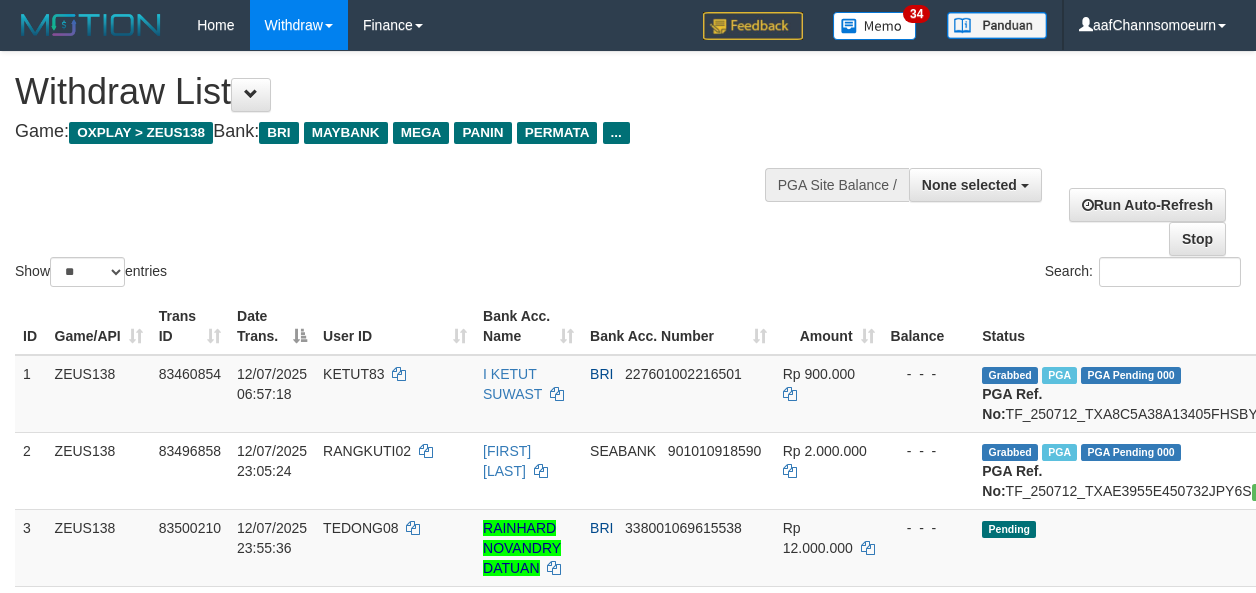 select 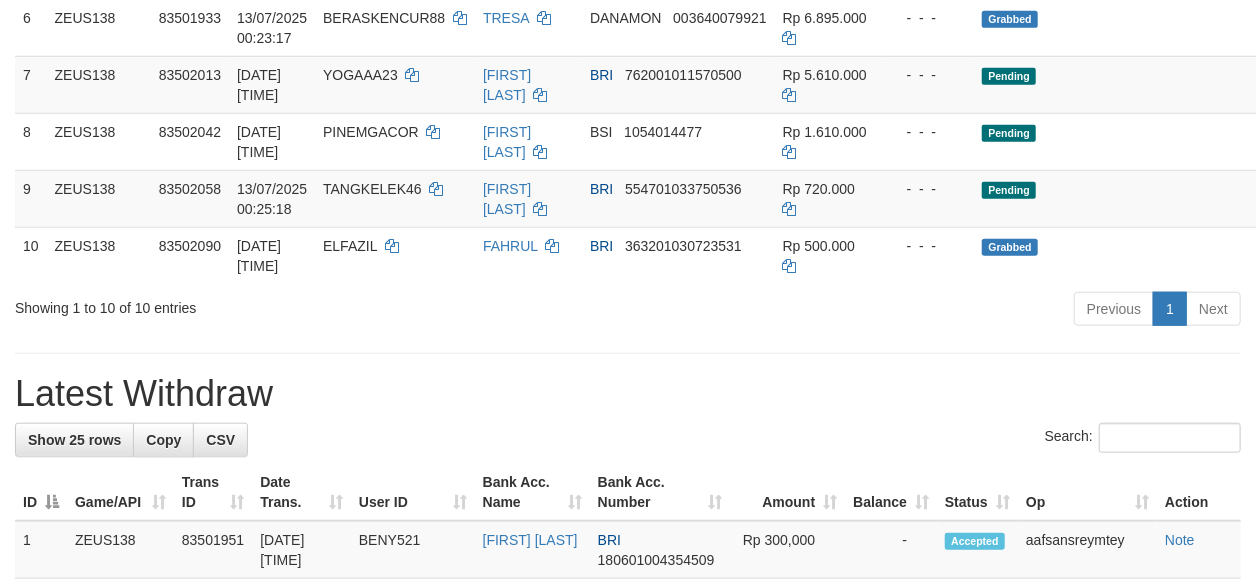 scroll, scrollTop: 647, scrollLeft: 0, axis: vertical 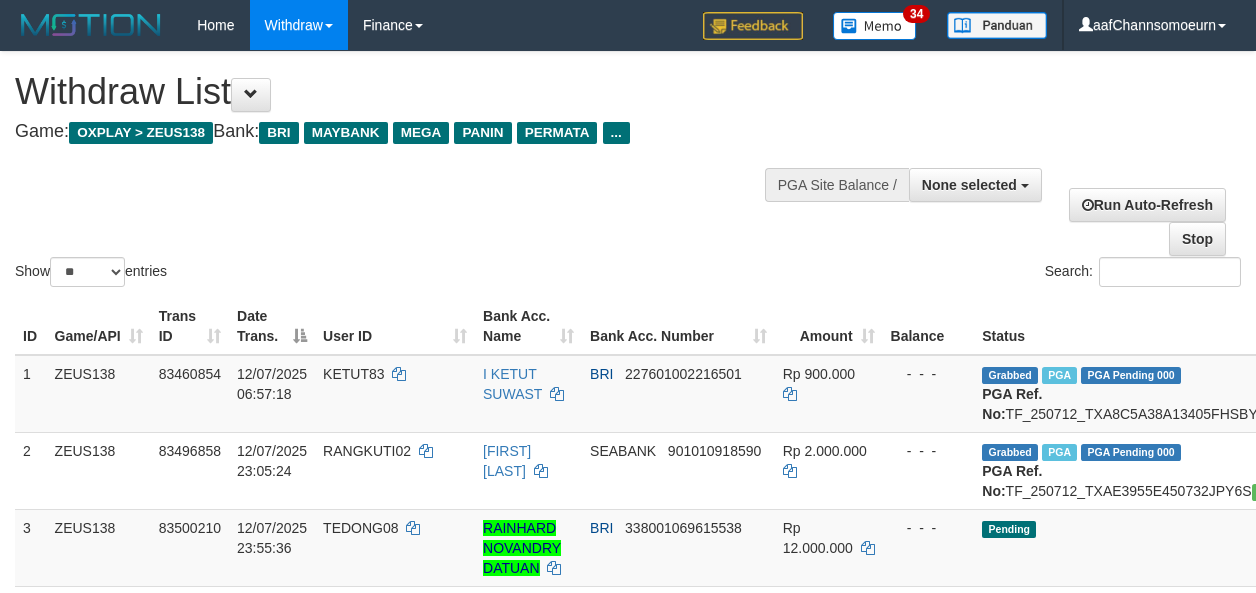 select 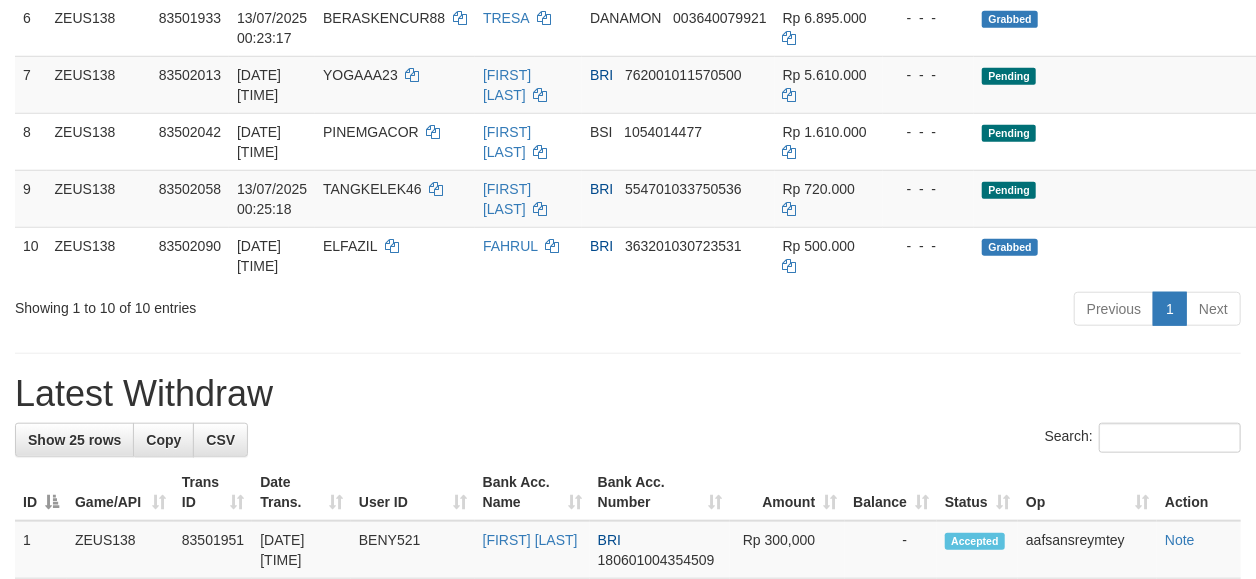 scroll, scrollTop: 647, scrollLeft: 0, axis: vertical 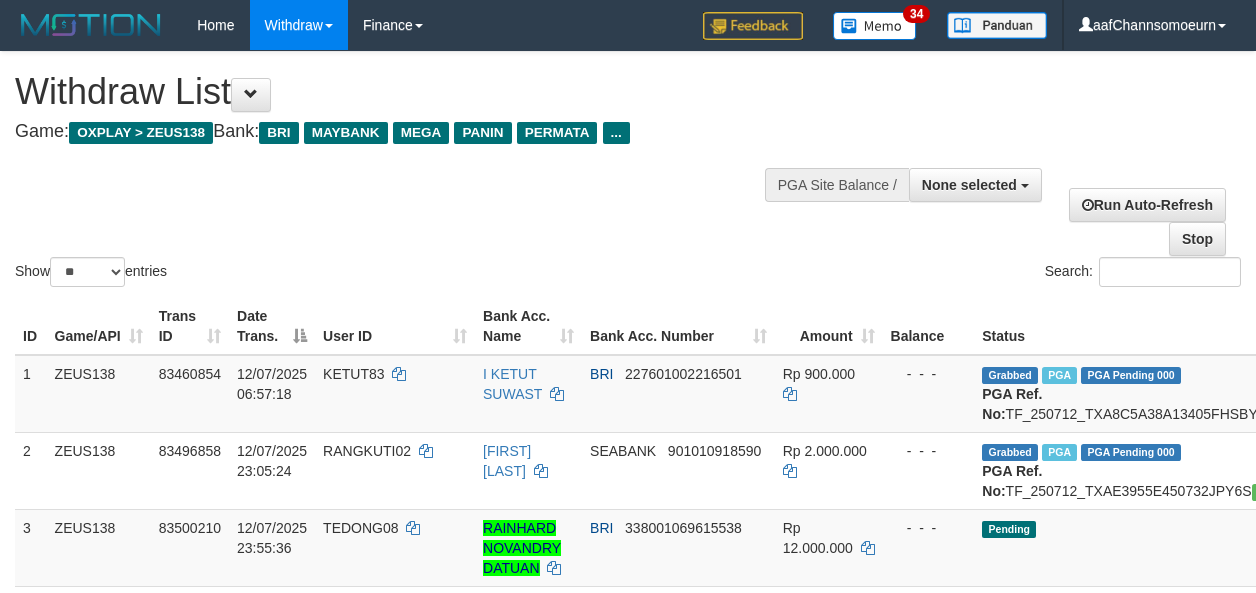select 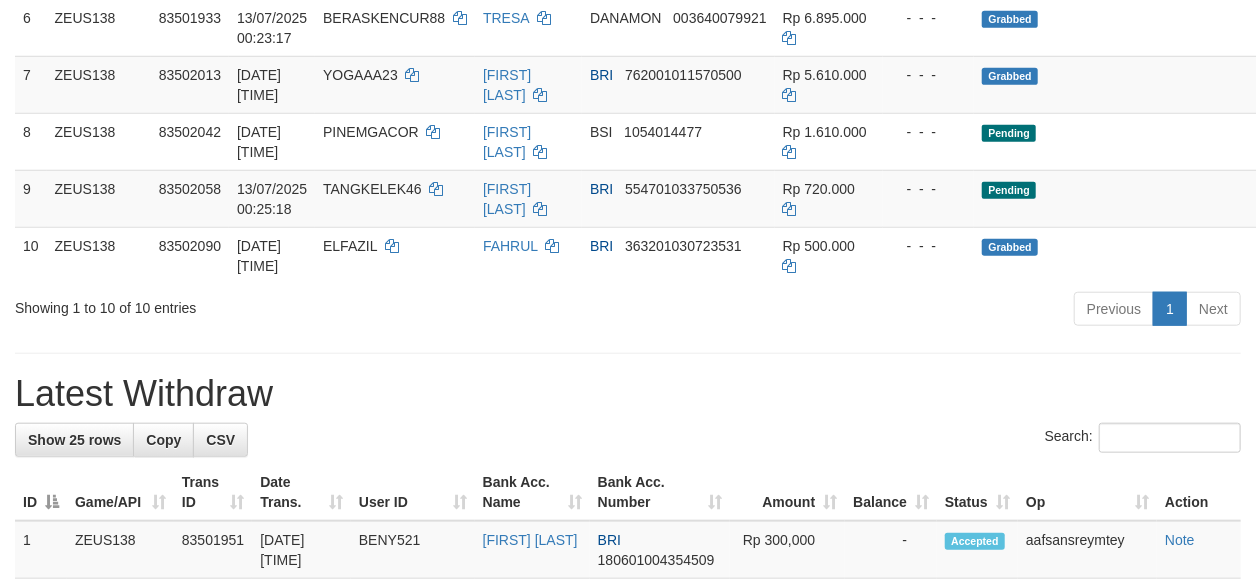 scroll, scrollTop: 647, scrollLeft: 0, axis: vertical 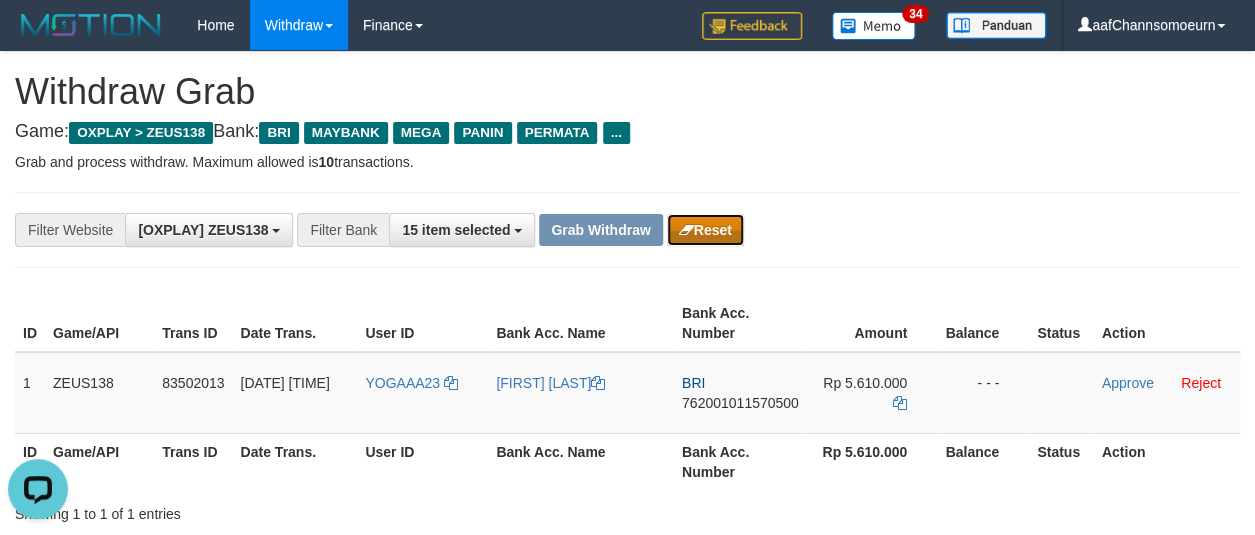 click on "Reset" at bounding box center [705, 230] 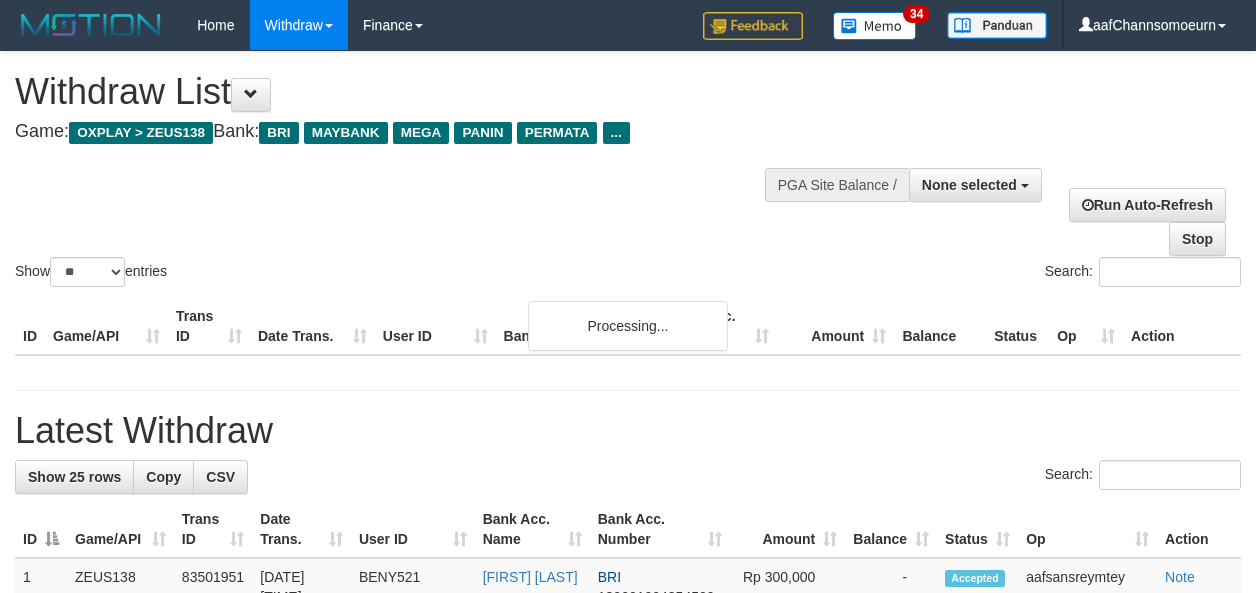 select 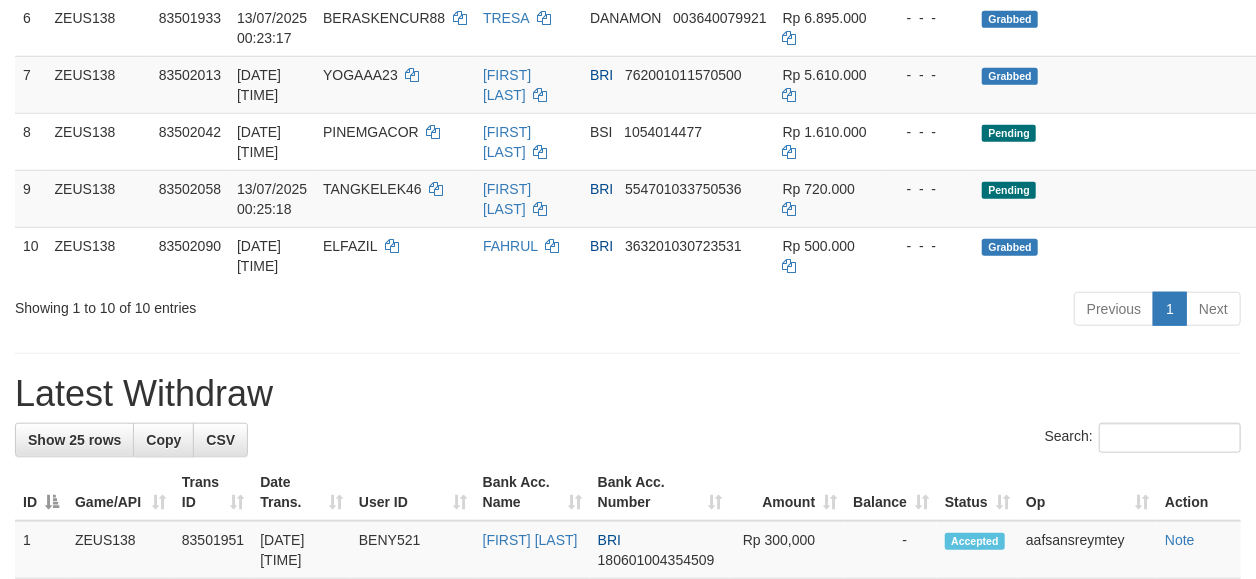 scroll, scrollTop: 647, scrollLeft: 0, axis: vertical 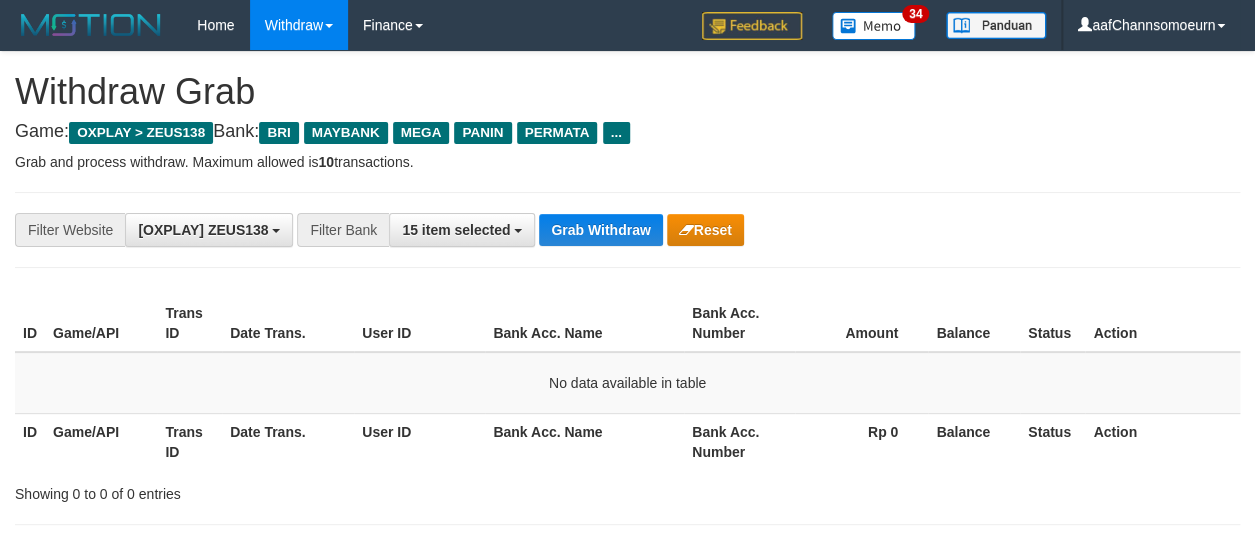 drag, startPoint x: 1058, startPoint y: 166, endPoint x: 1141, endPoint y: 330, distance: 183.80696 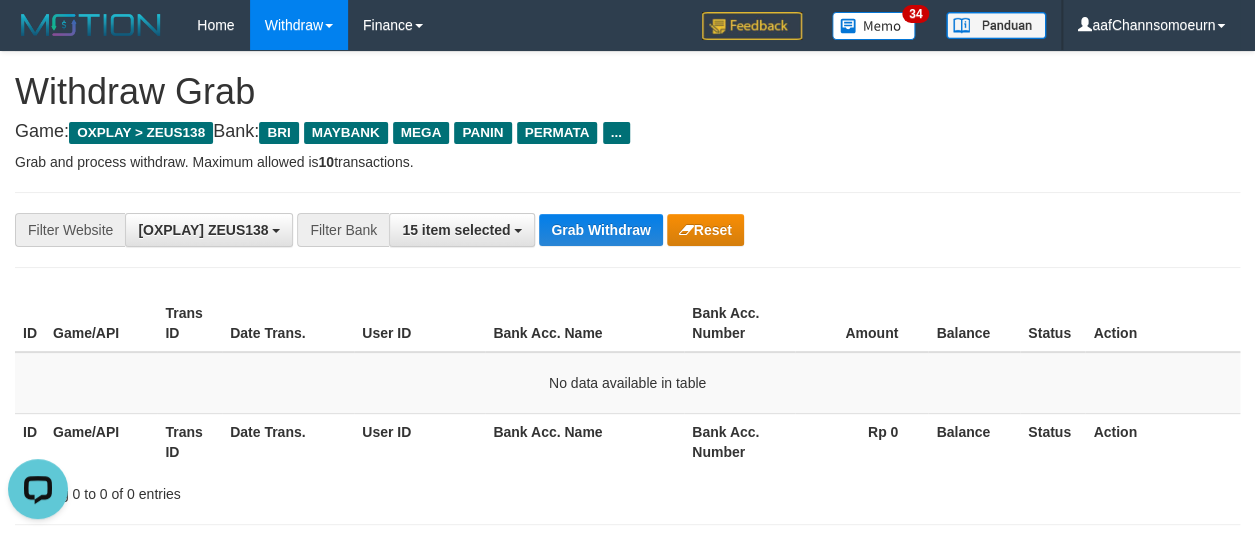 scroll, scrollTop: 0, scrollLeft: 0, axis: both 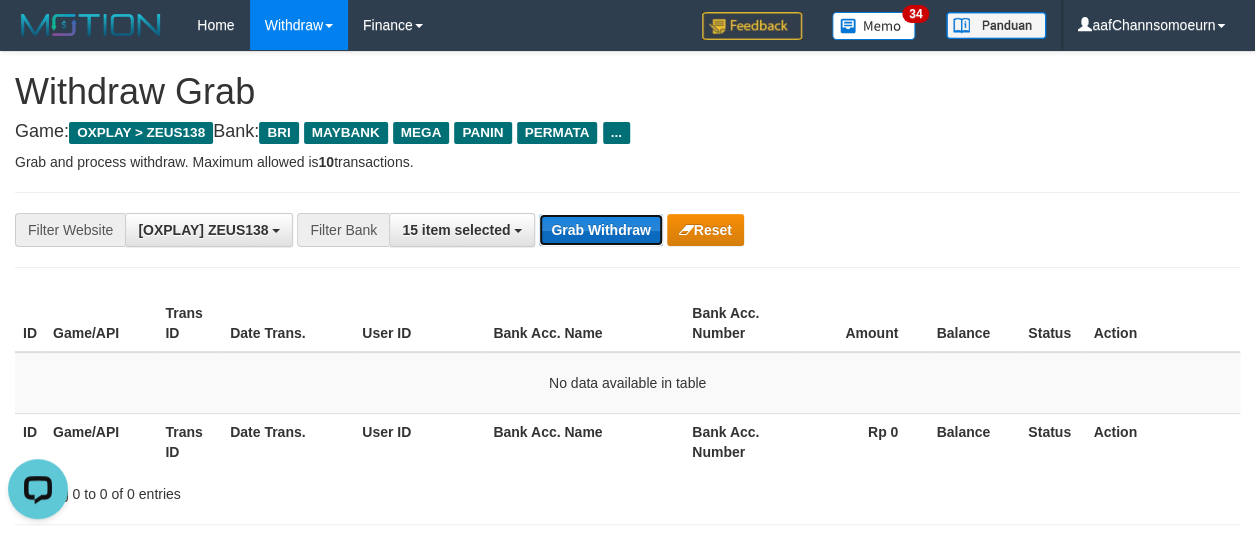 click on "Grab Withdraw" at bounding box center (600, 230) 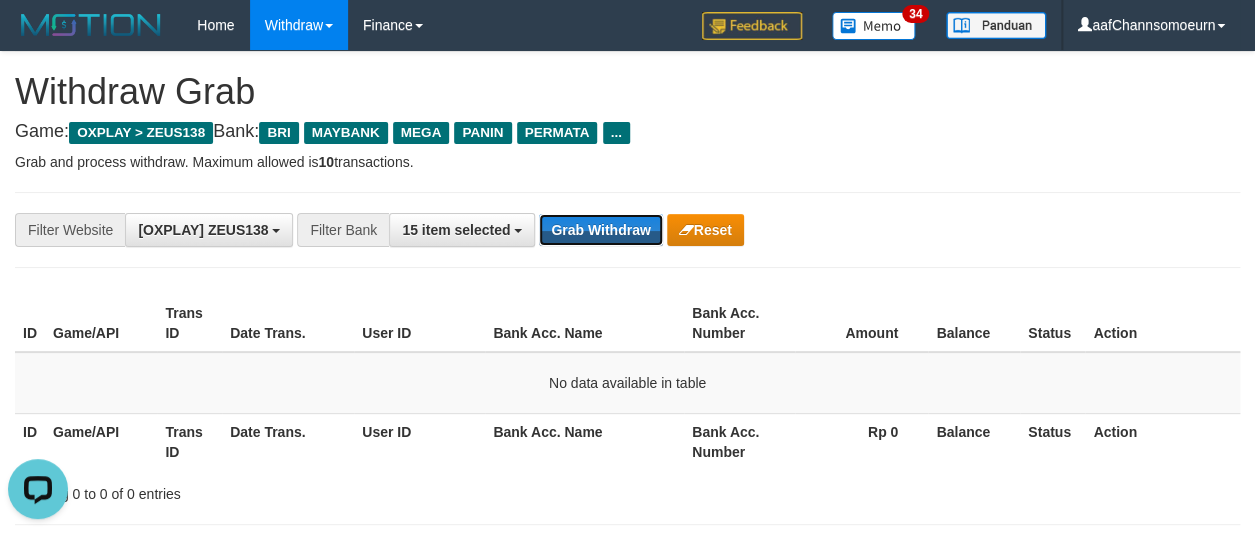 click on "Grab Withdraw" at bounding box center (600, 230) 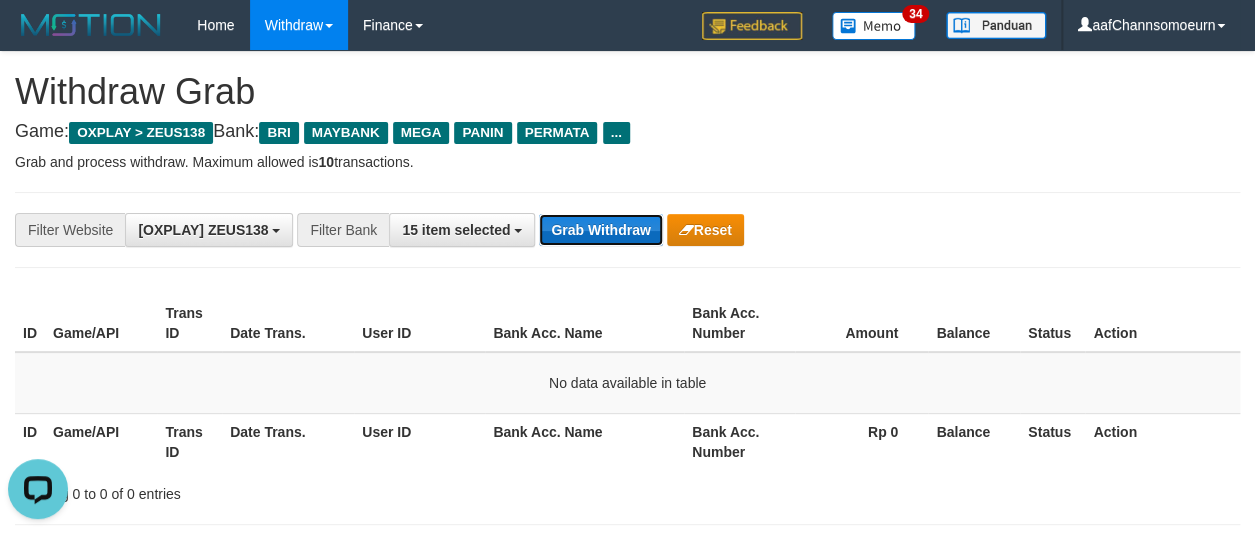 click on "Grab Withdraw" at bounding box center (600, 230) 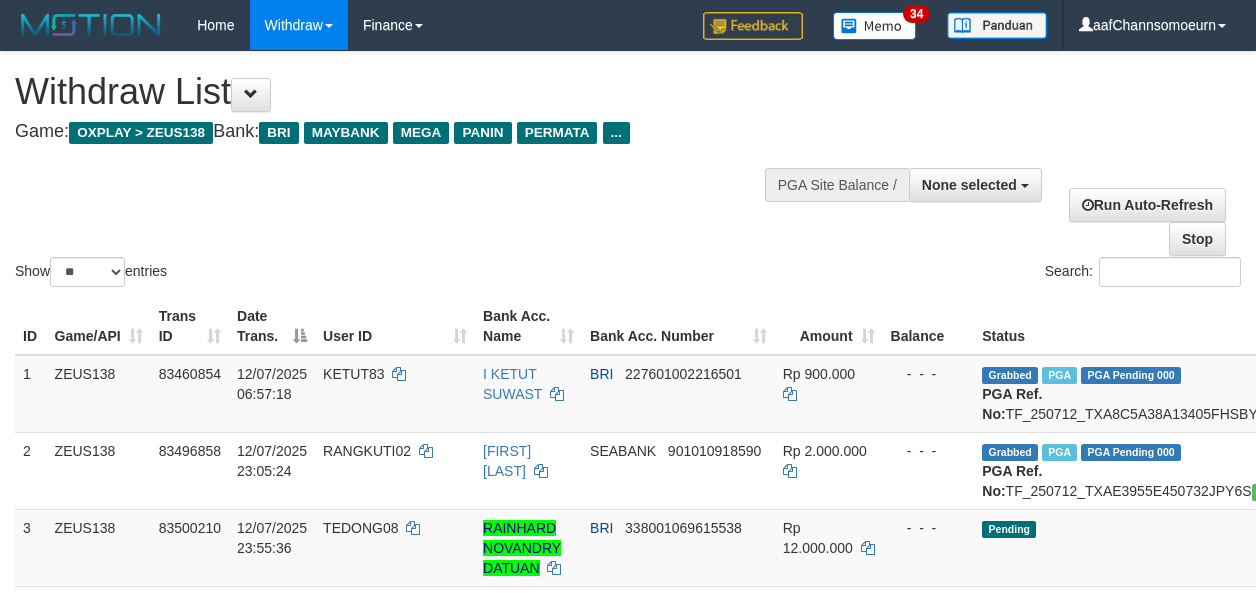 select 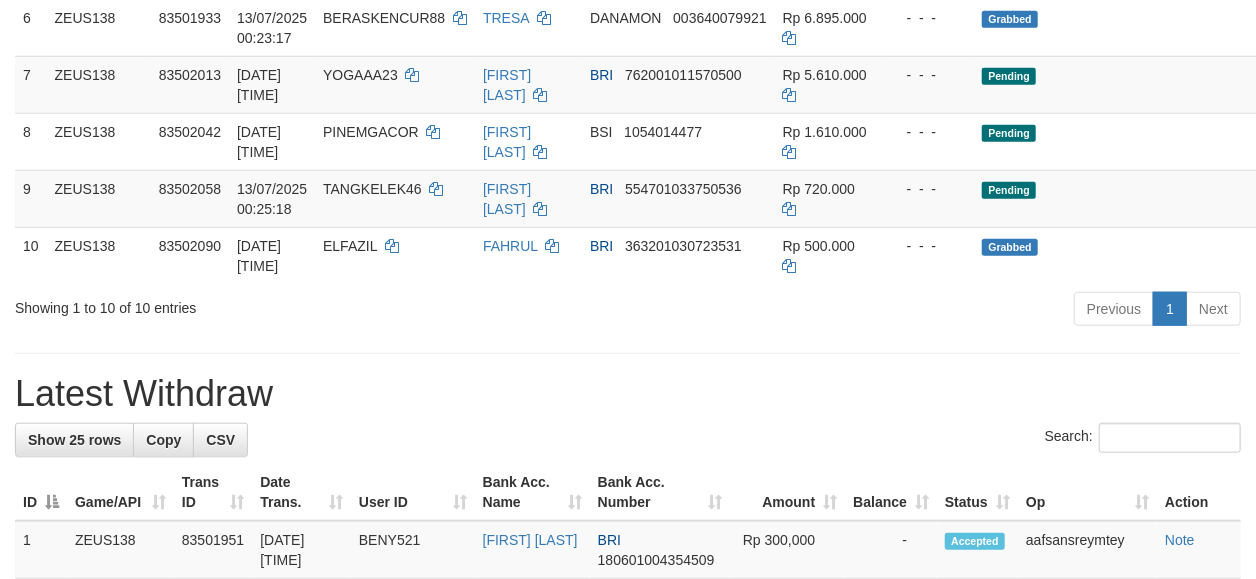 scroll, scrollTop: 647, scrollLeft: 0, axis: vertical 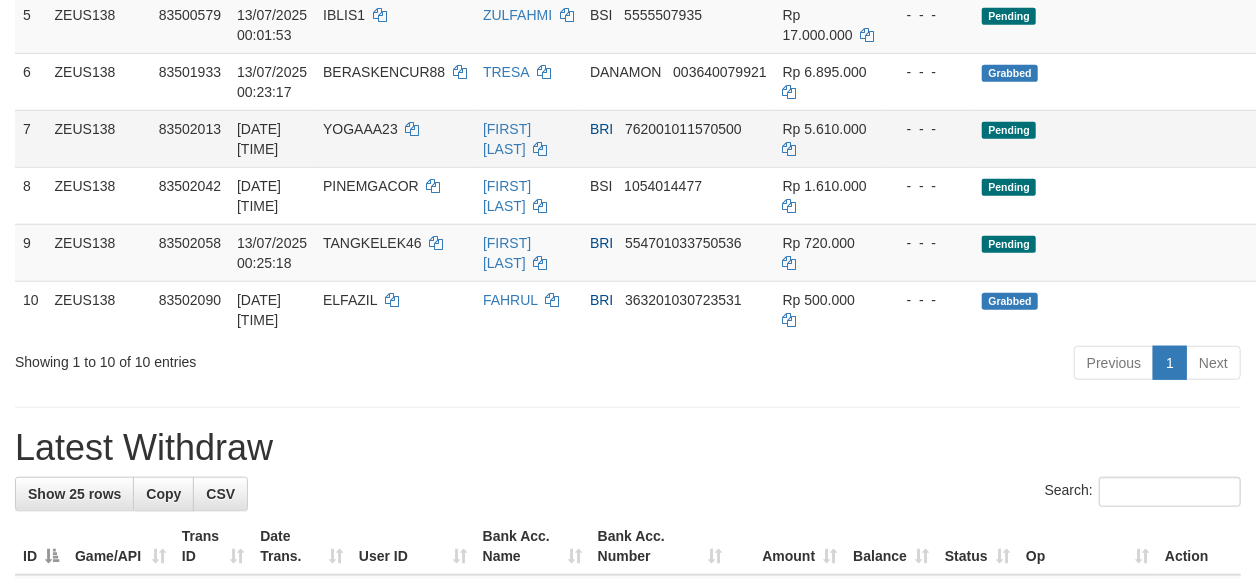 click on "Pending" at bounding box center [1161, 138] 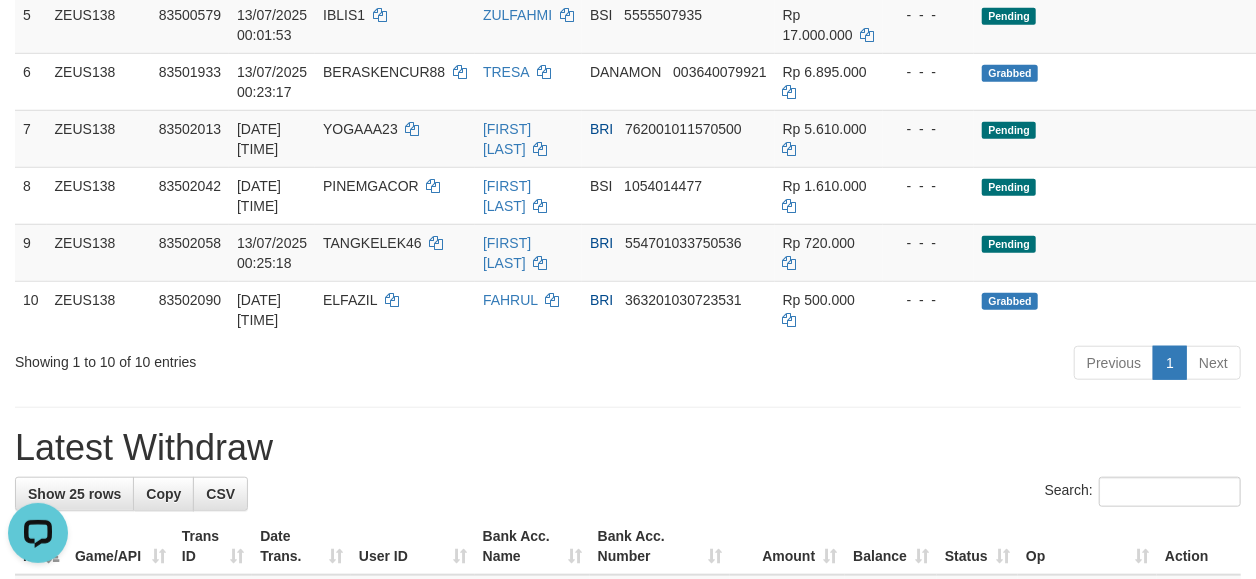 scroll, scrollTop: 0, scrollLeft: 0, axis: both 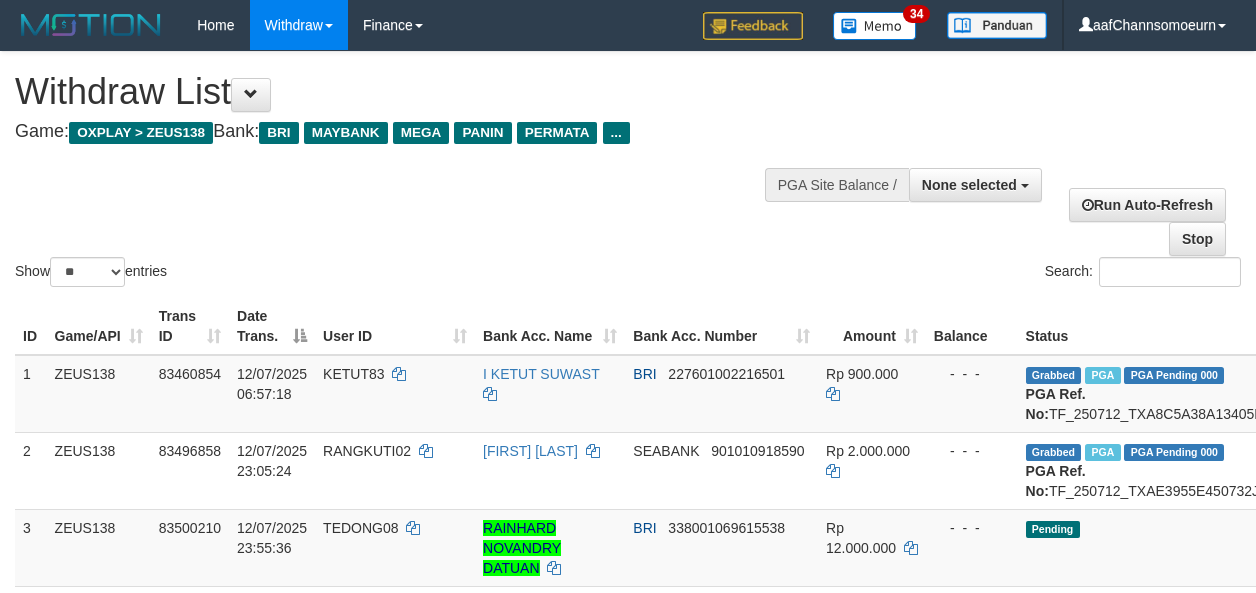 select 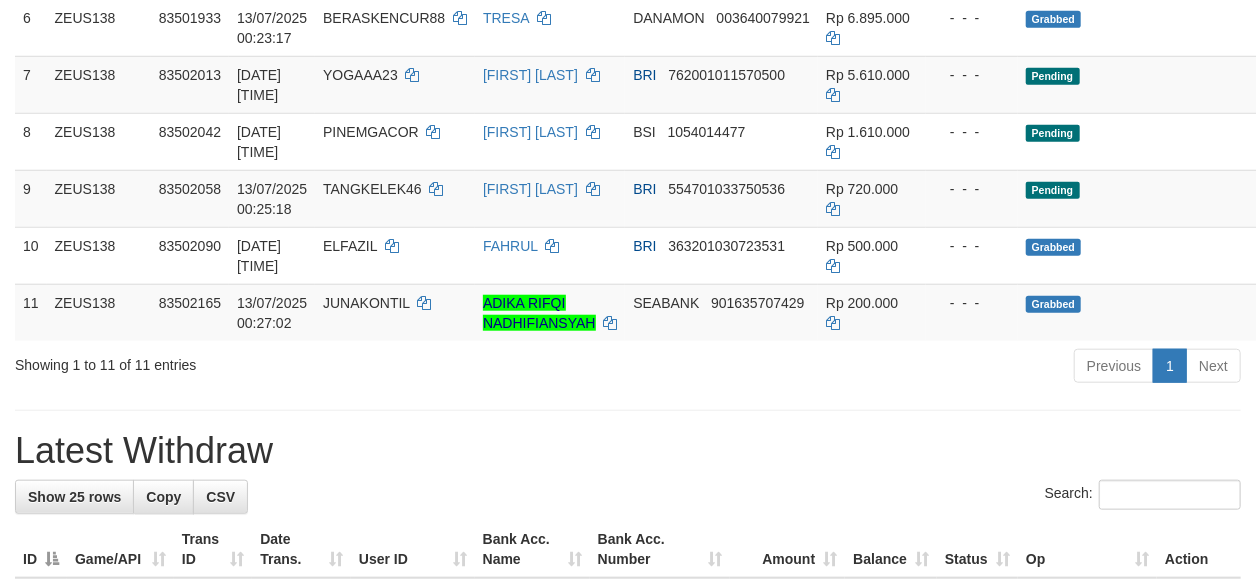 scroll, scrollTop: 647, scrollLeft: 0, axis: vertical 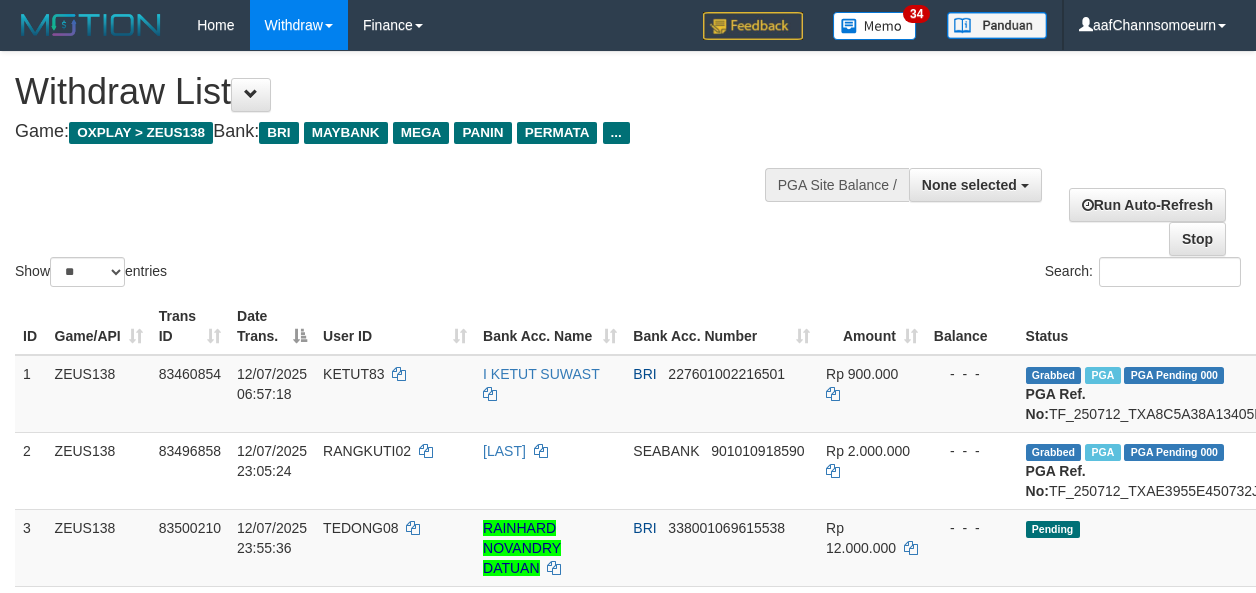 select 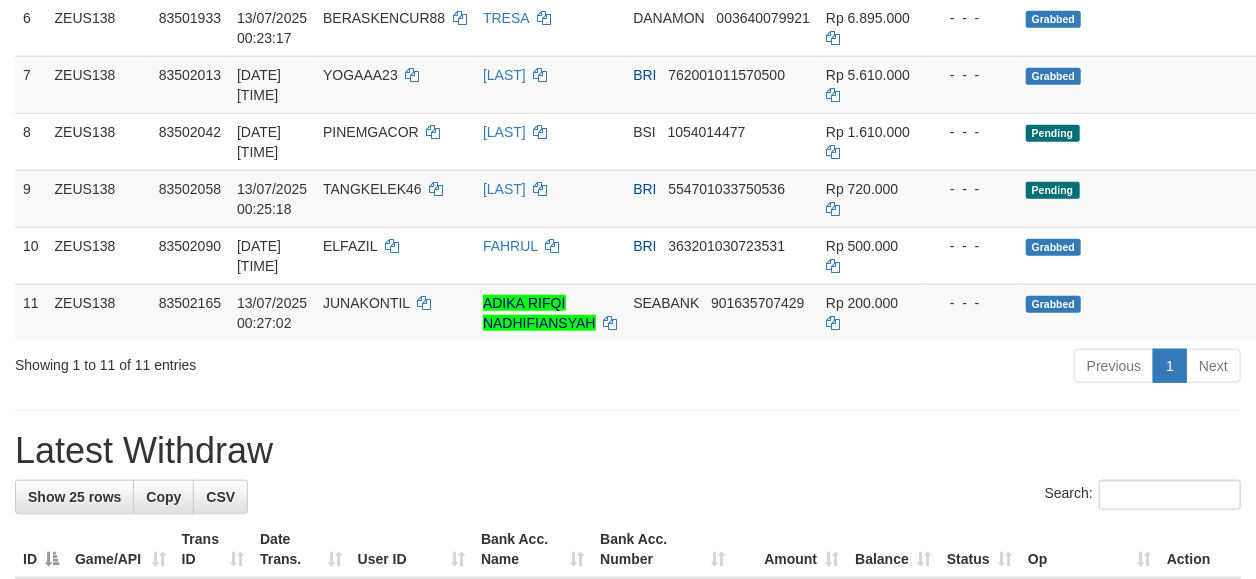 scroll, scrollTop: 647, scrollLeft: 0, axis: vertical 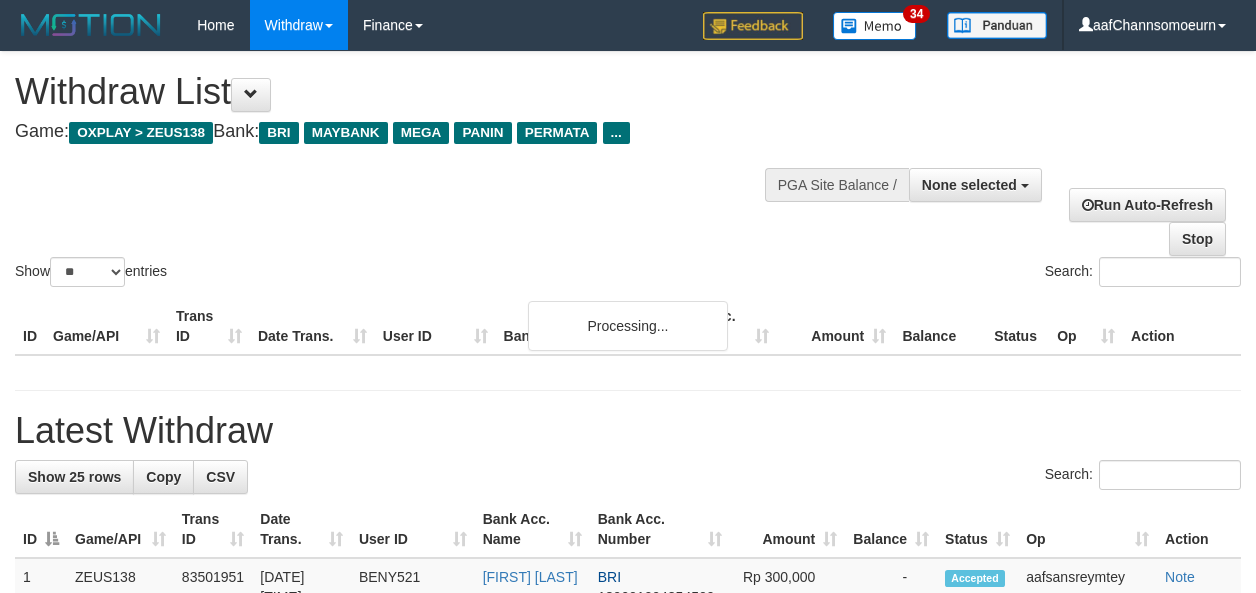select 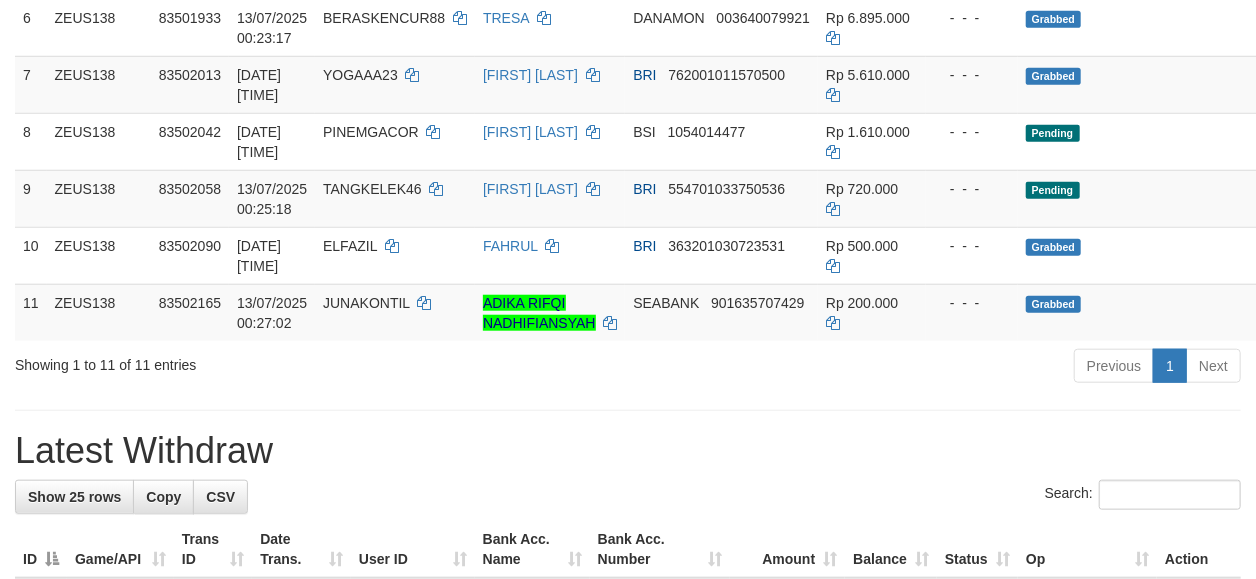 scroll, scrollTop: 647, scrollLeft: 0, axis: vertical 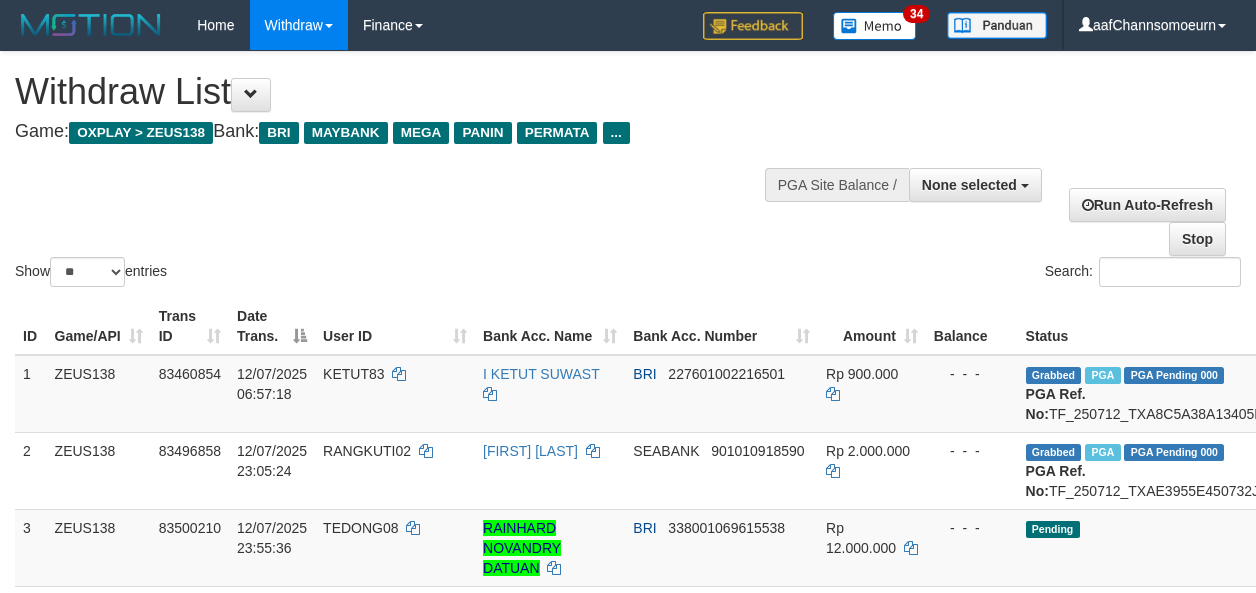 select 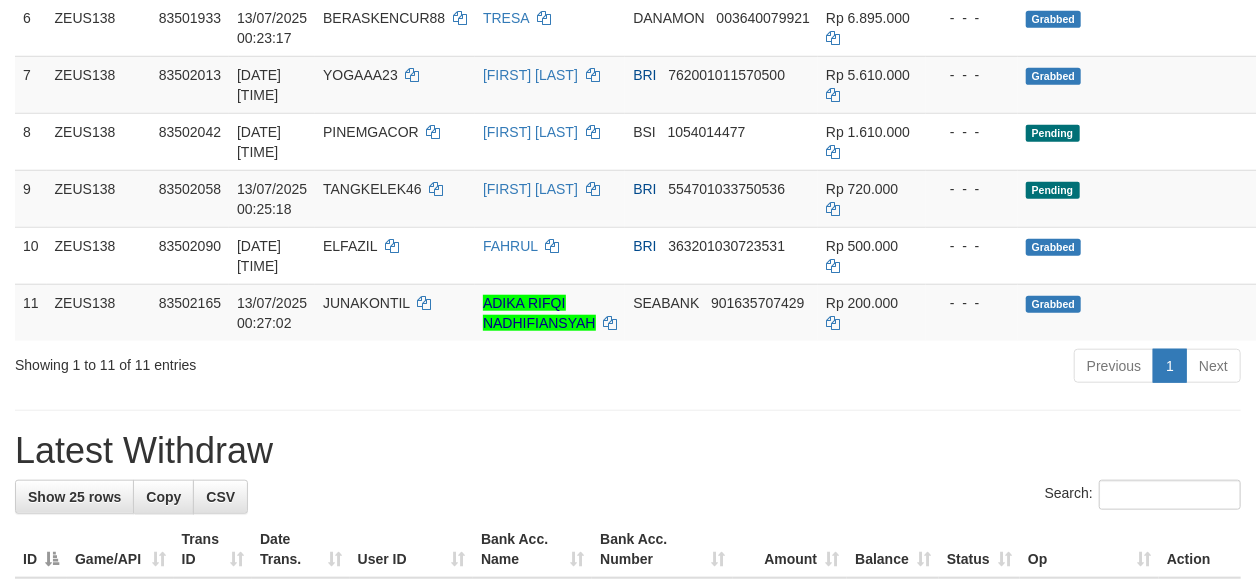 scroll, scrollTop: 647, scrollLeft: 0, axis: vertical 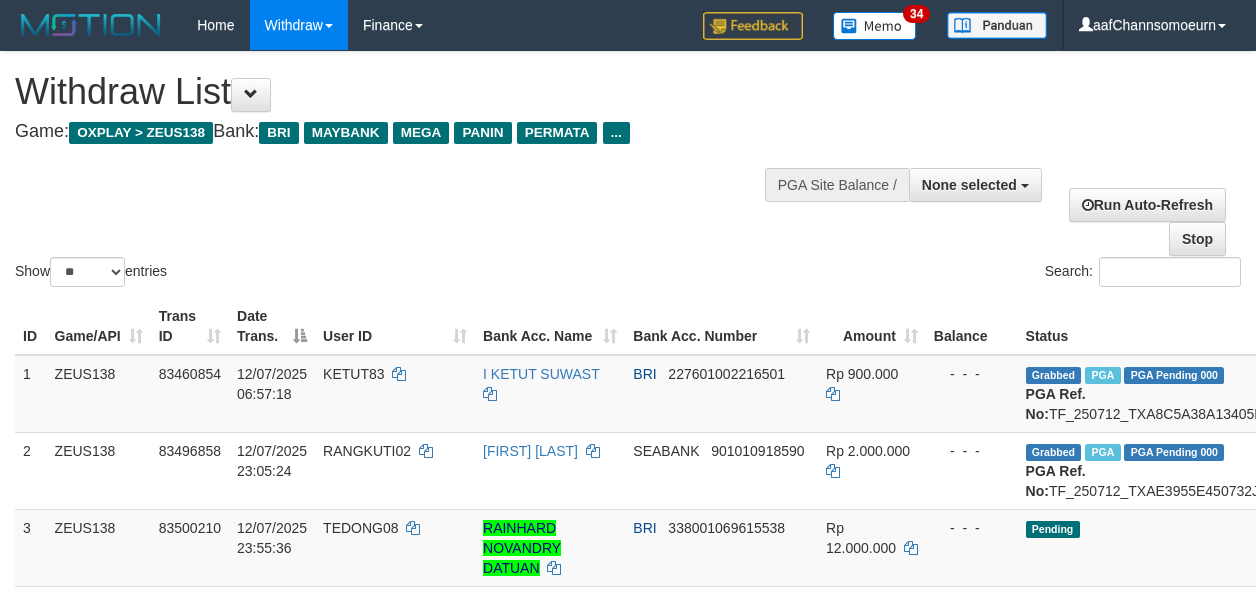 select 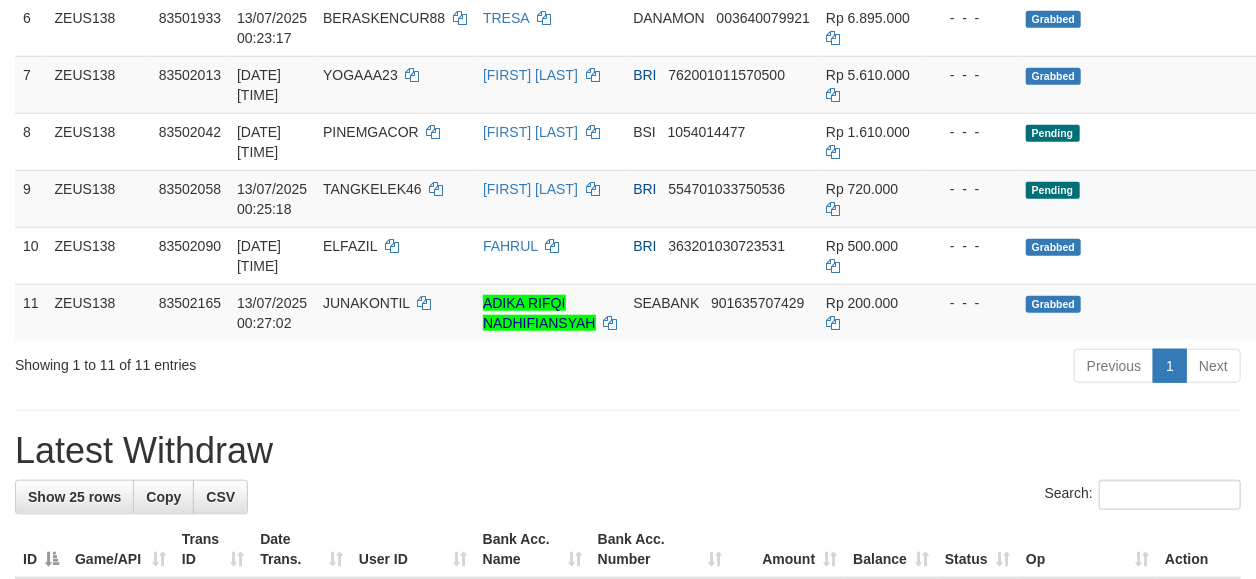 scroll, scrollTop: 647, scrollLeft: 0, axis: vertical 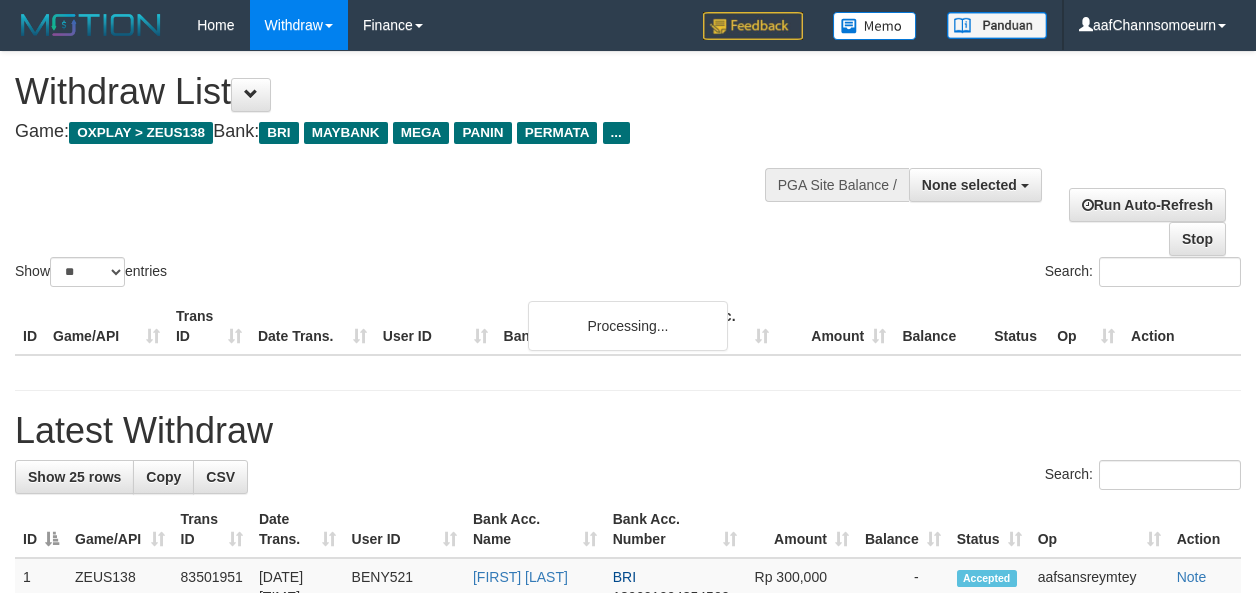 select 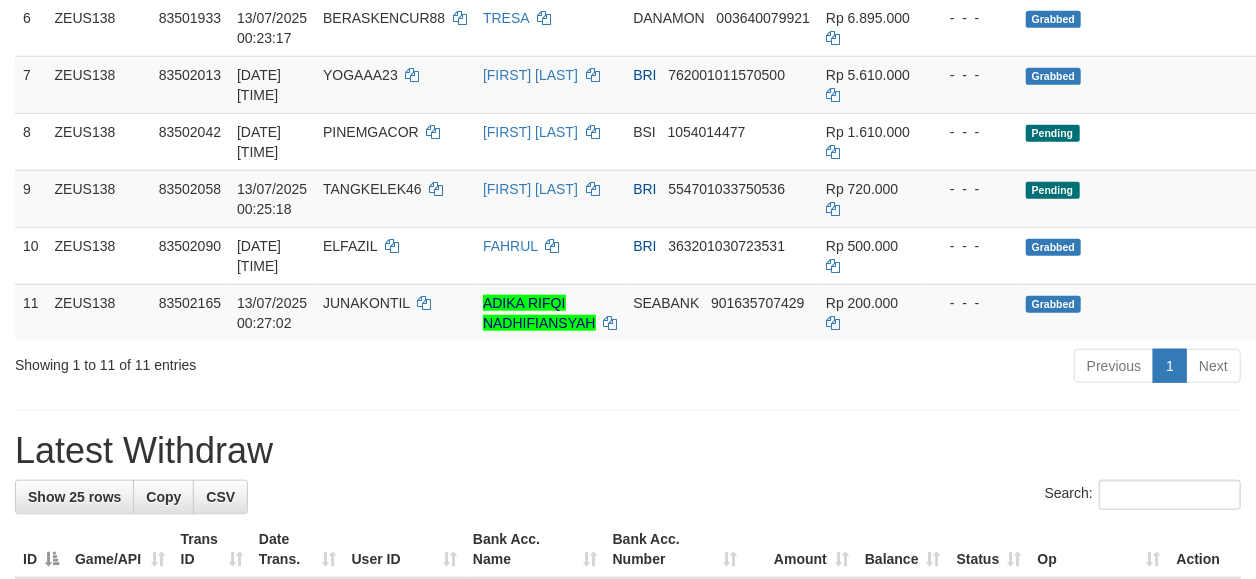 scroll, scrollTop: 647, scrollLeft: 0, axis: vertical 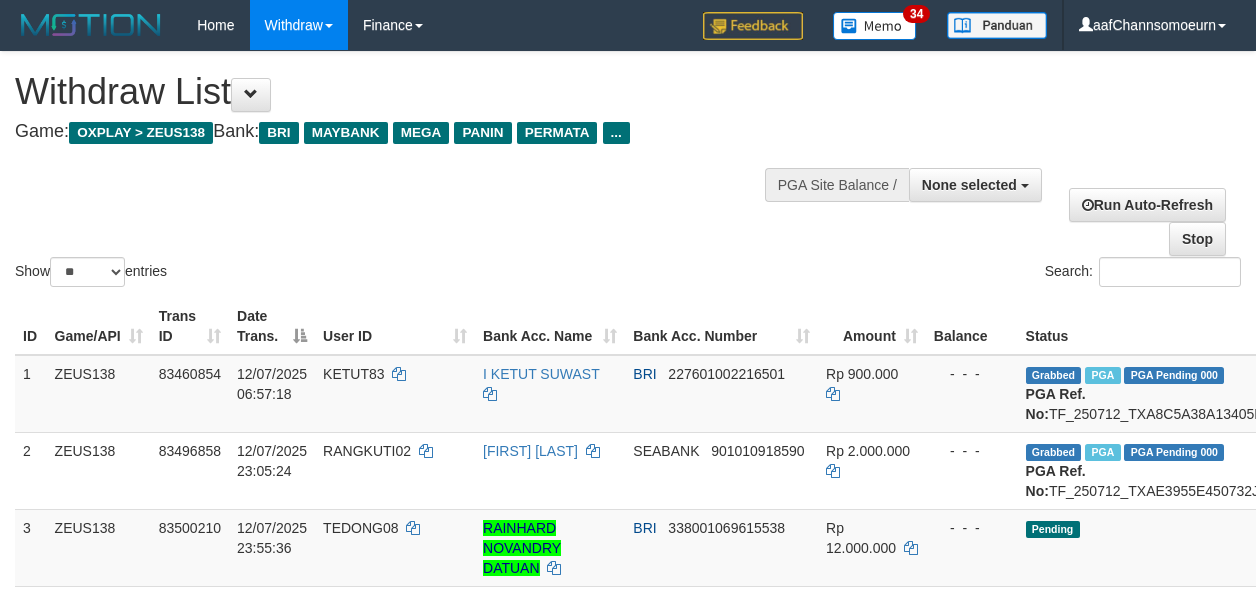 select 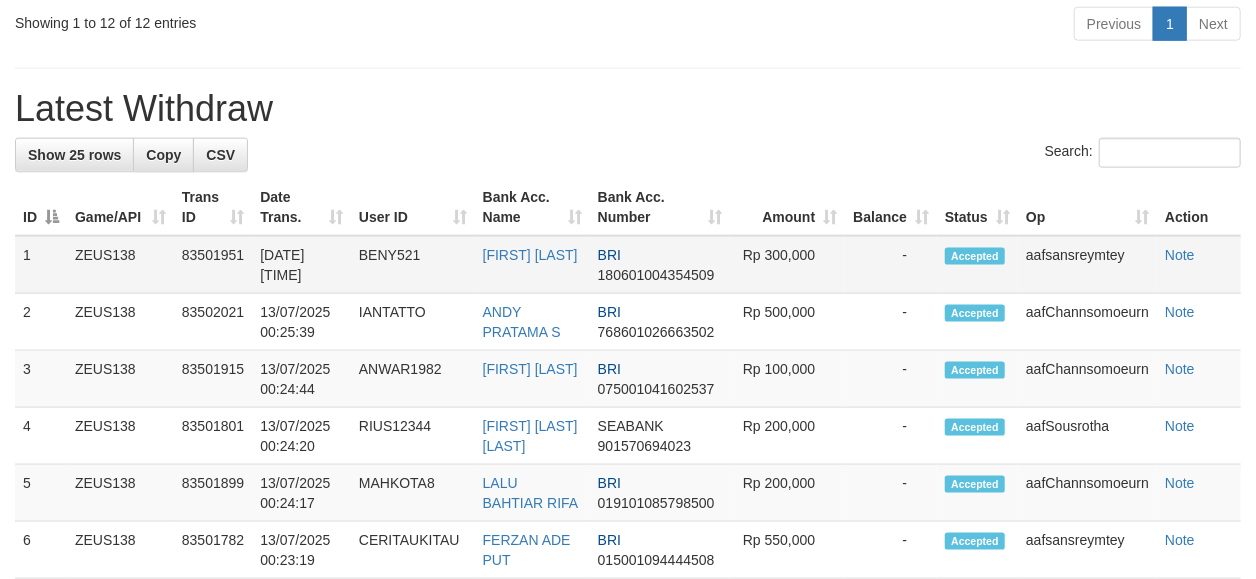 scroll, scrollTop: 1153, scrollLeft: 0, axis: vertical 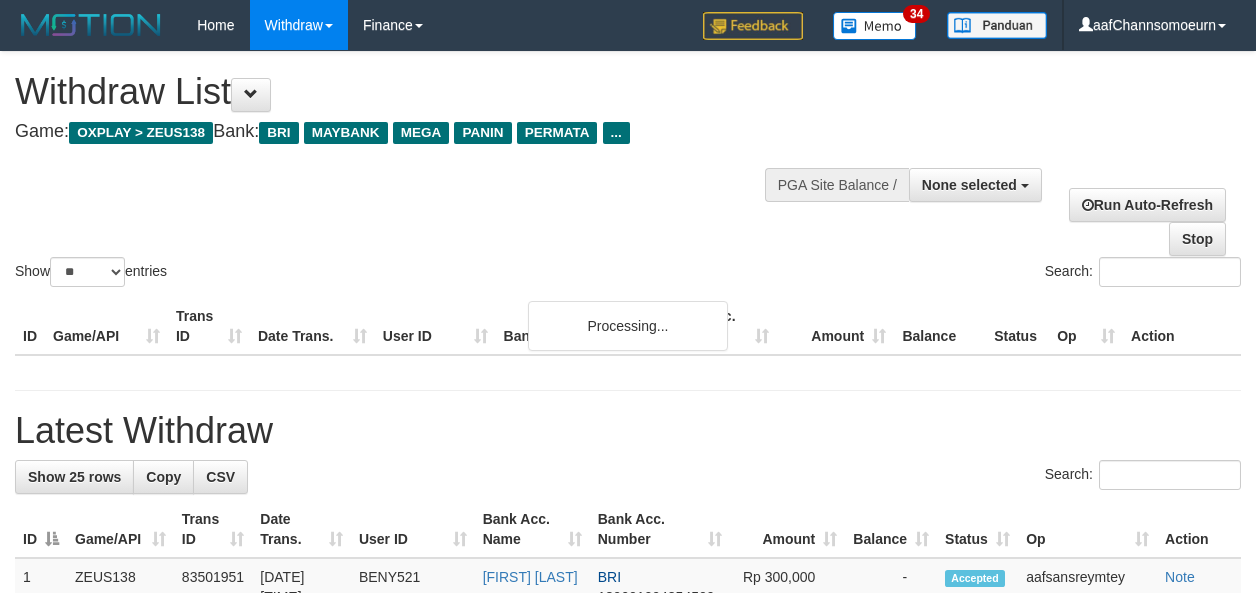 select 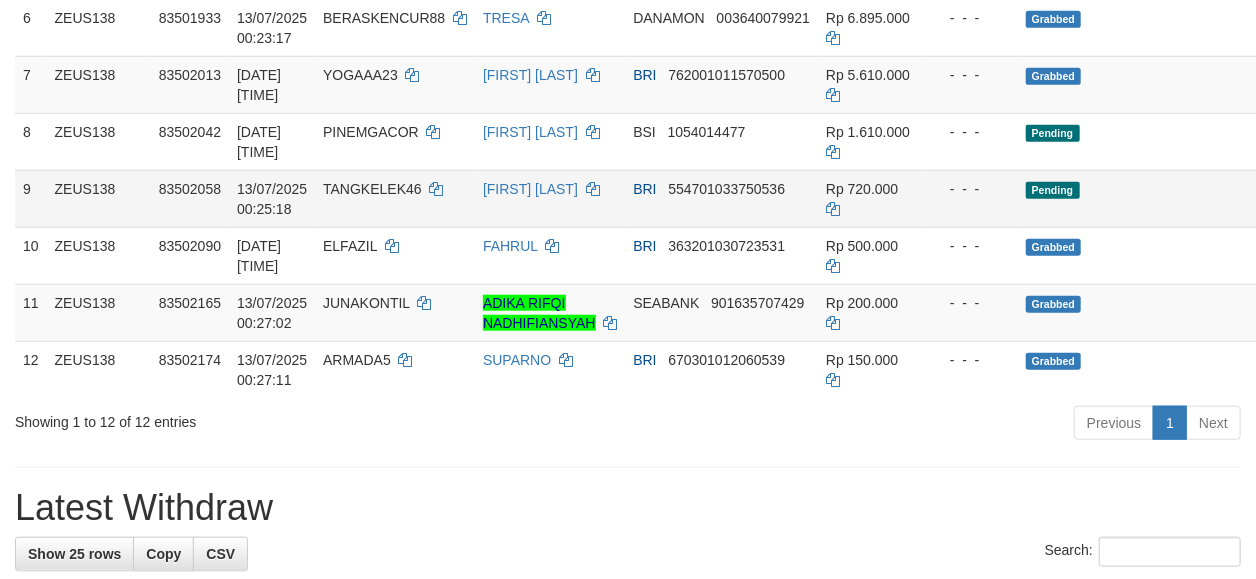 scroll, scrollTop: 647, scrollLeft: 0, axis: vertical 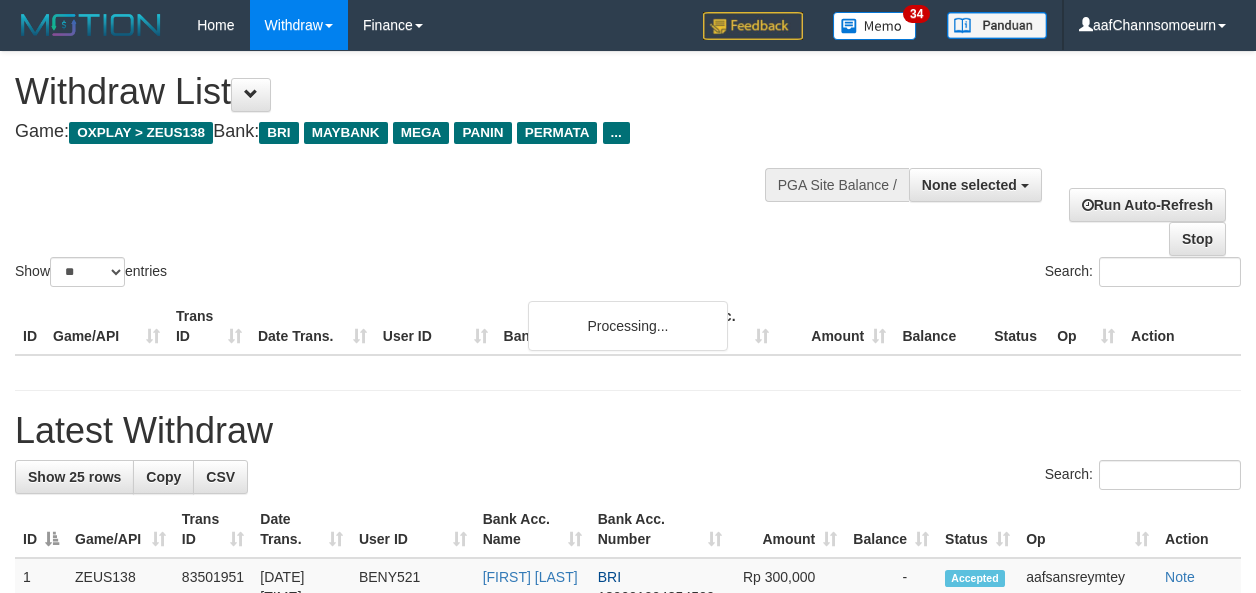 select 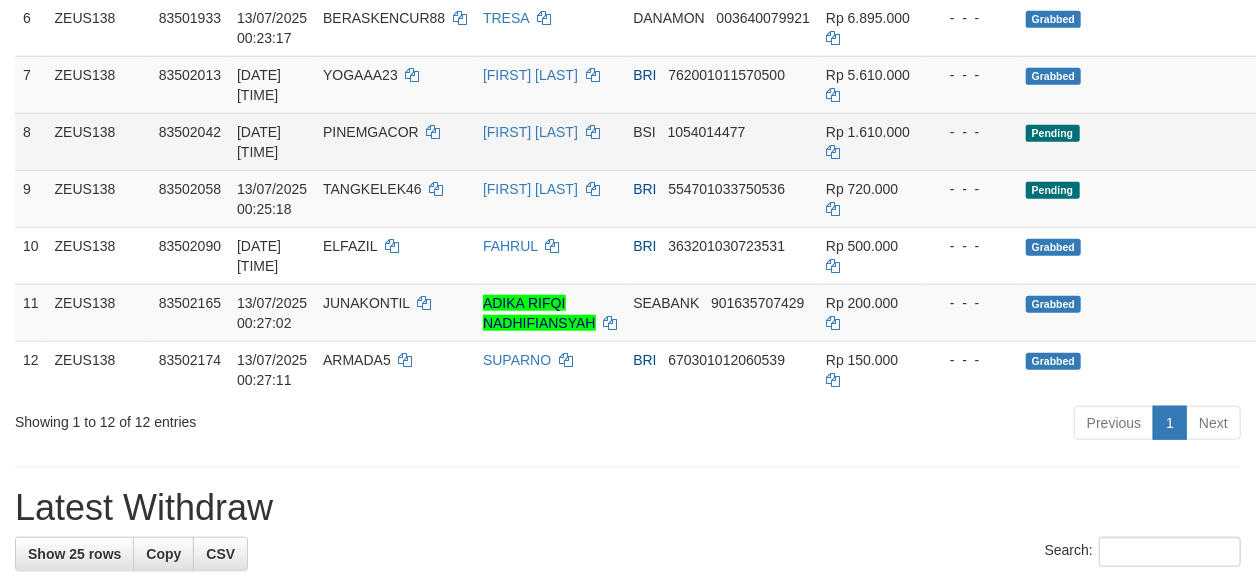 scroll, scrollTop: 647, scrollLeft: 0, axis: vertical 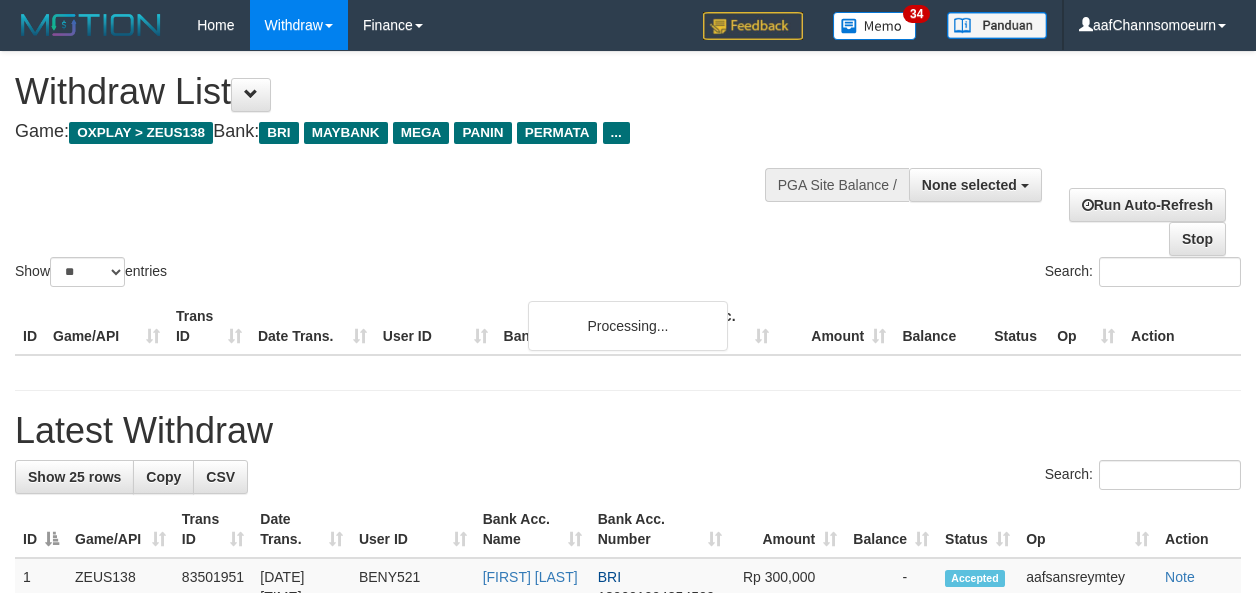 select 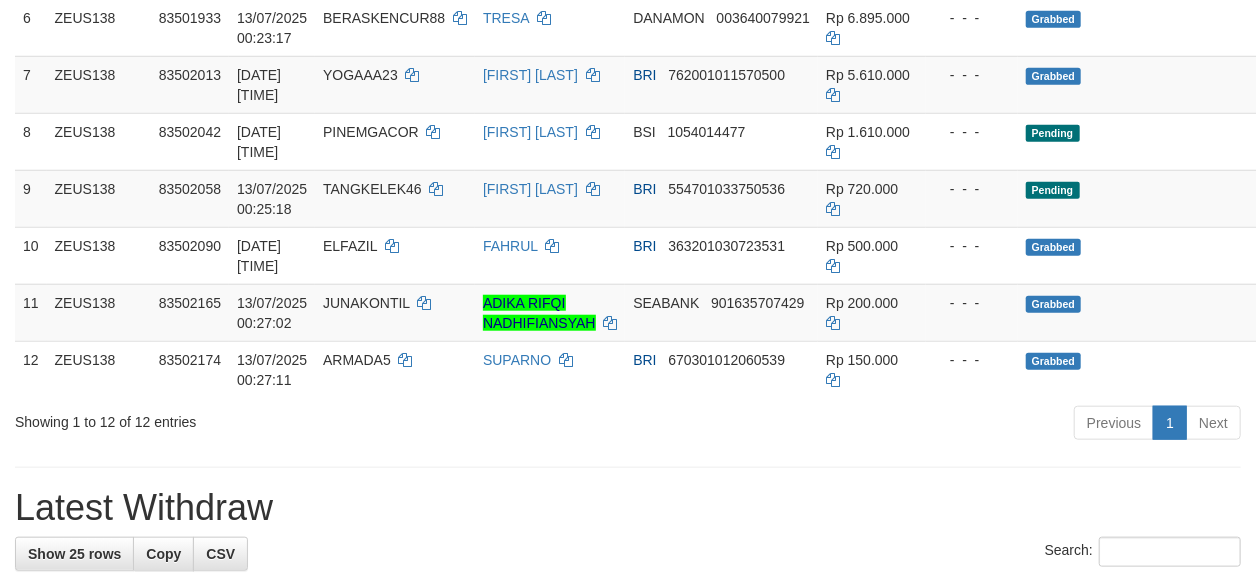 scroll, scrollTop: 647, scrollLeft: 0, axis: vertical 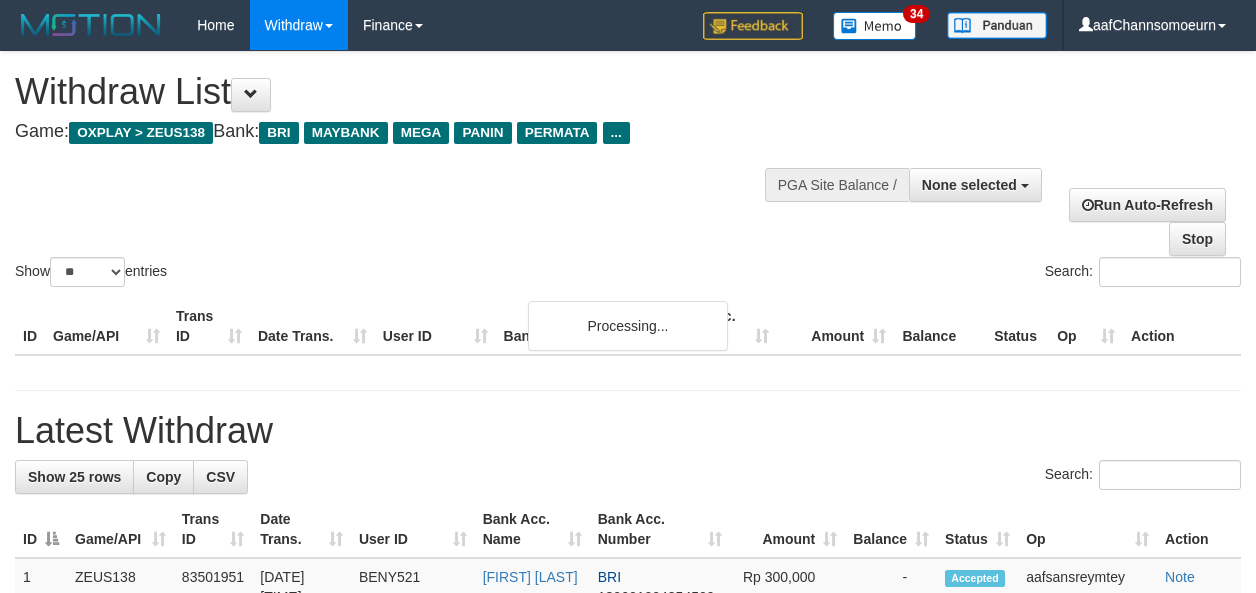 select 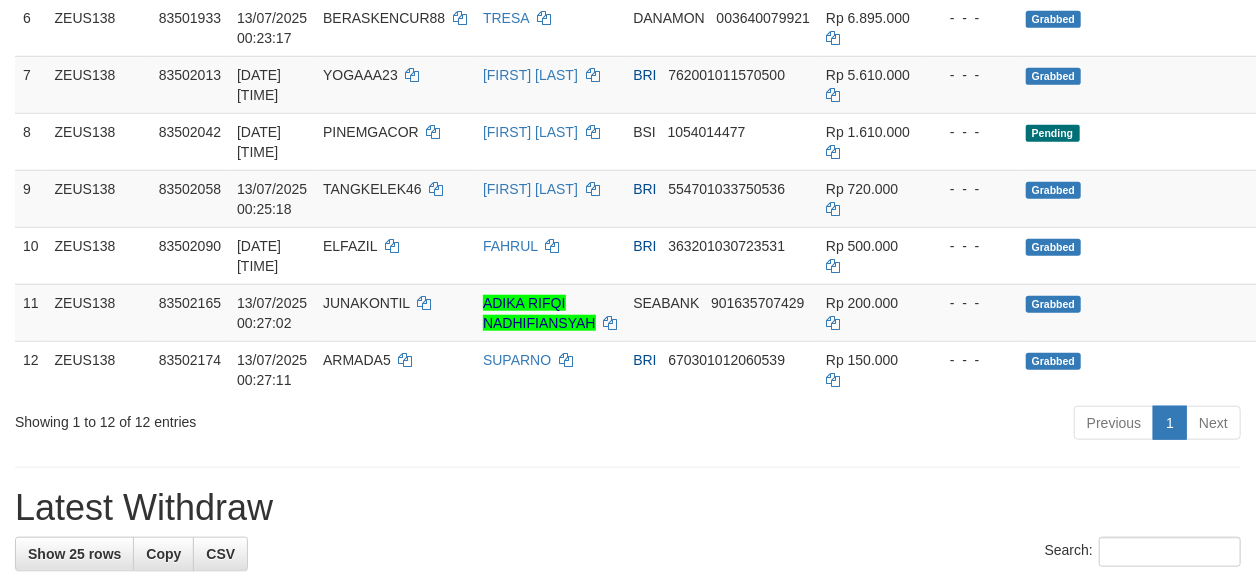 scroll, scrollTop: 647, scrollLeft: 0, axis: vertical 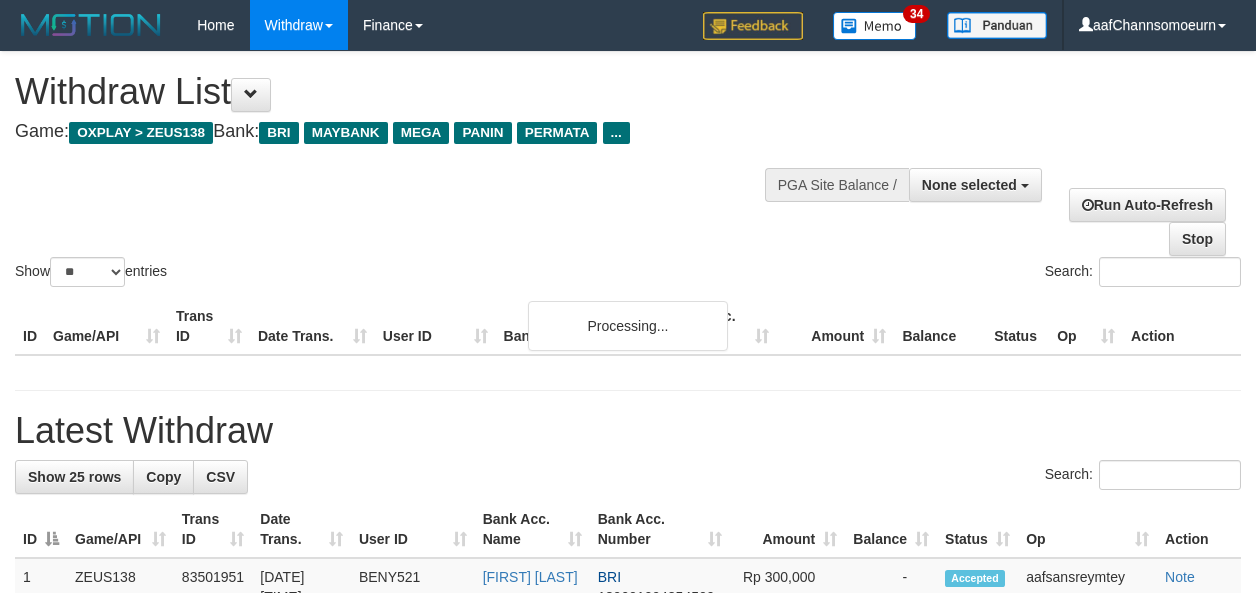 select 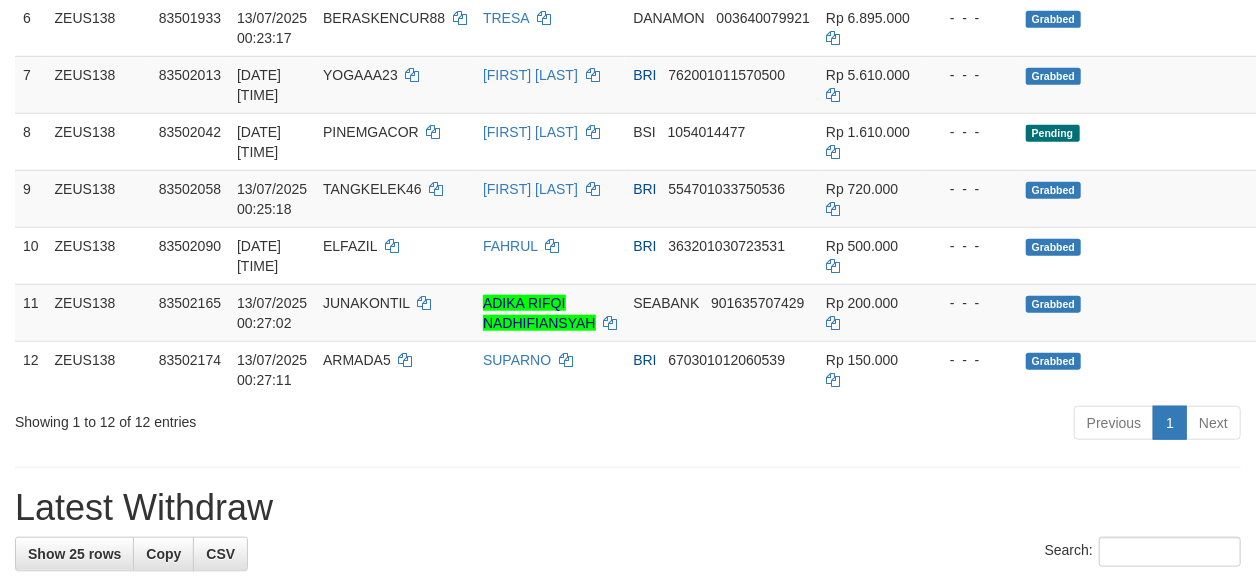 scroll, scrollTop: 647, scrollLeft: 0, axis: vertical 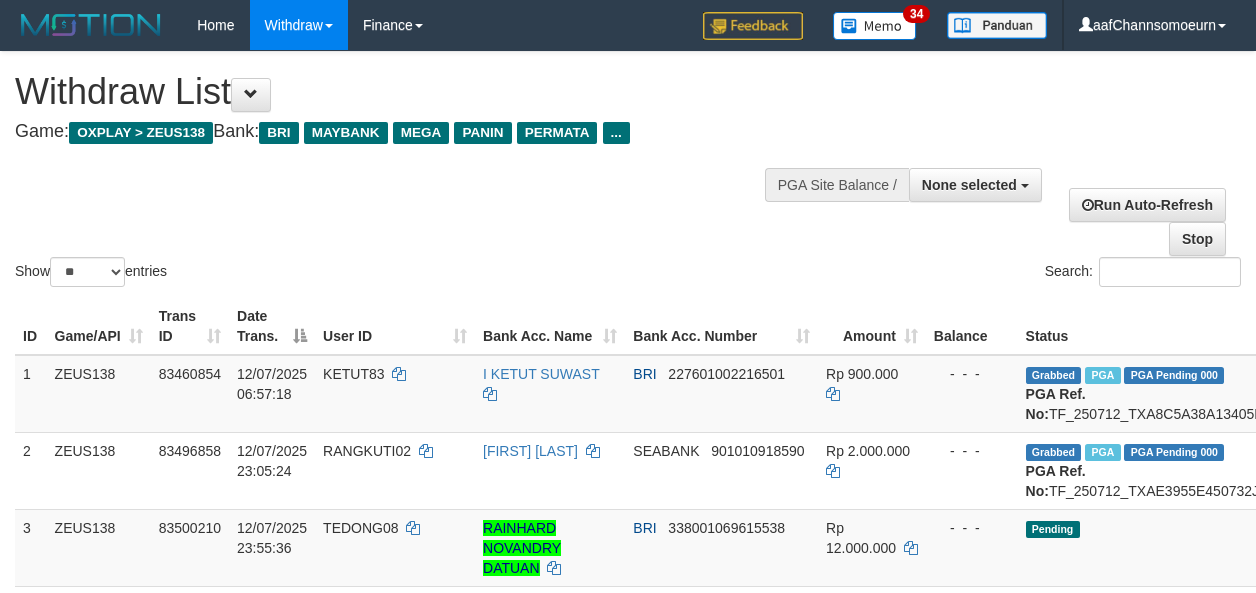 select 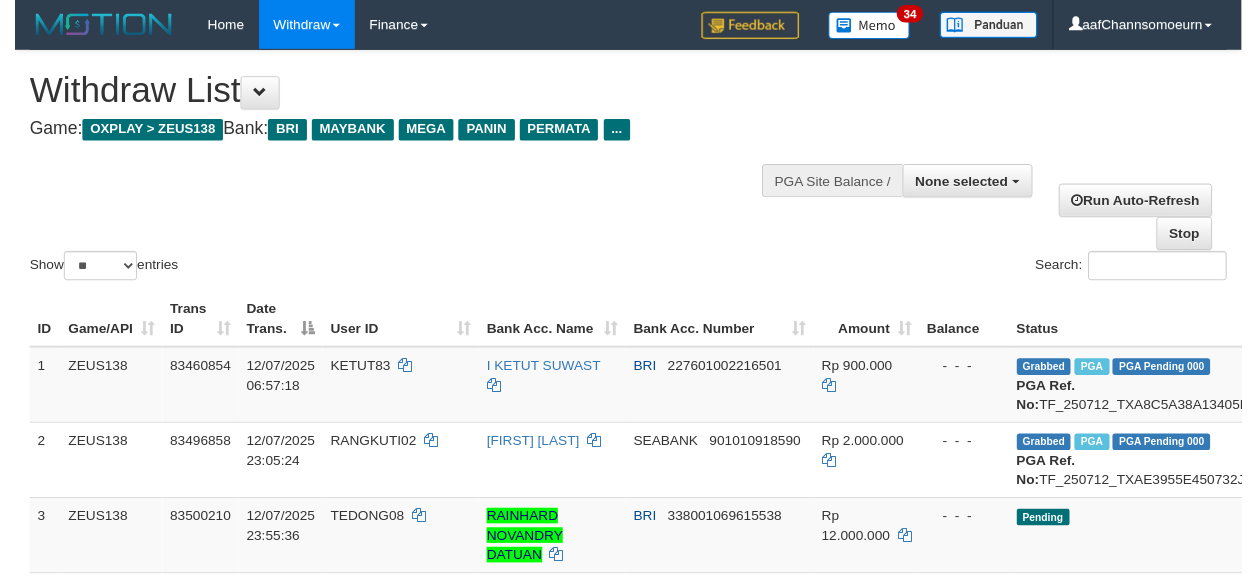 scroll, scrollTop: 0, scrollLeft: 0, axis: both 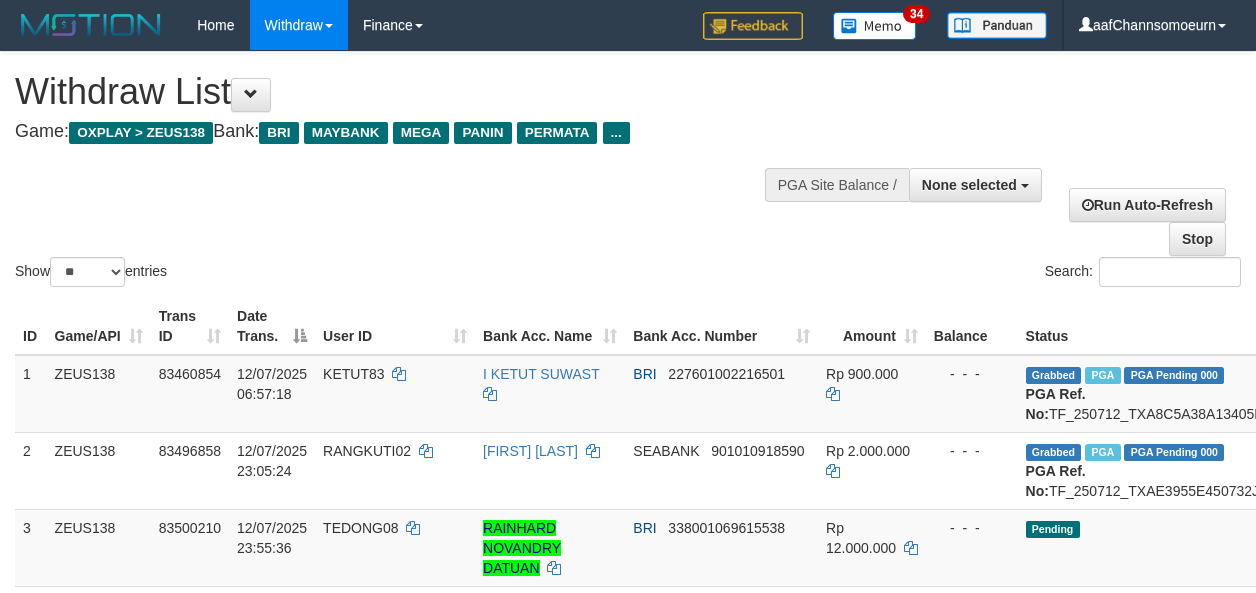 select 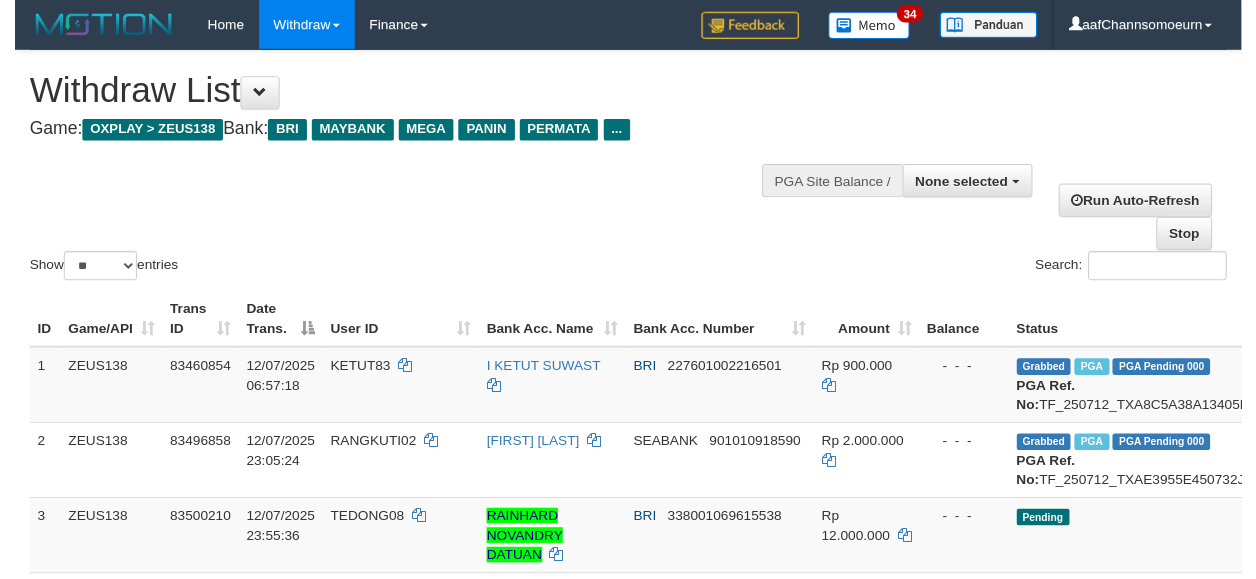 scroll, scrollTop: 0, scrollLeft: 0, axis: both 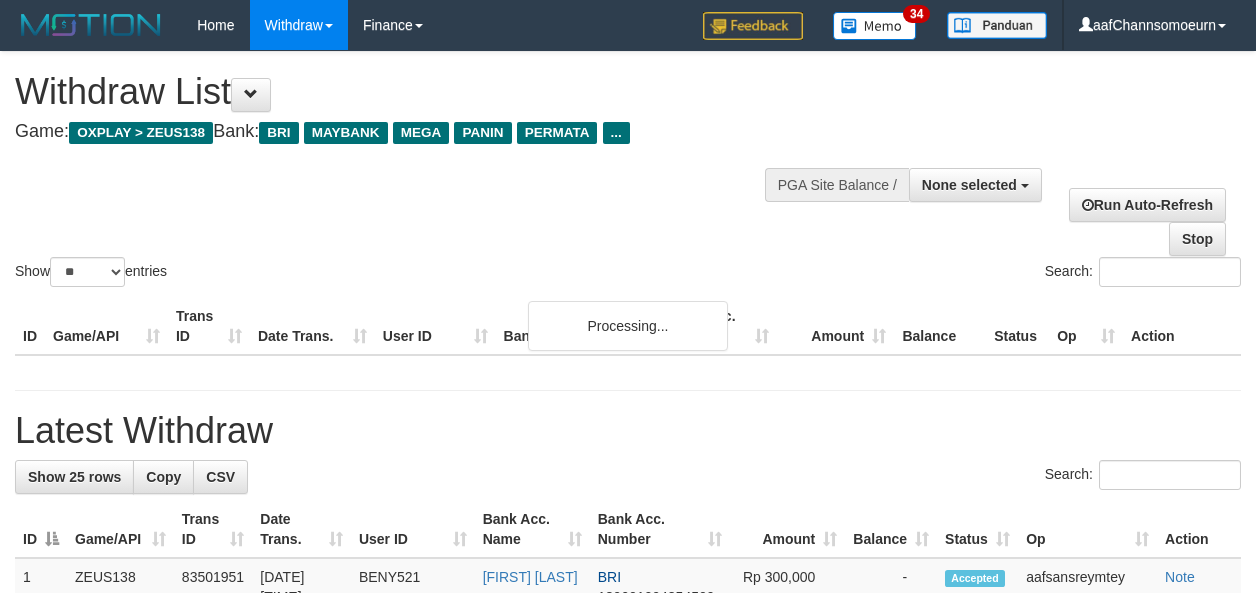 select 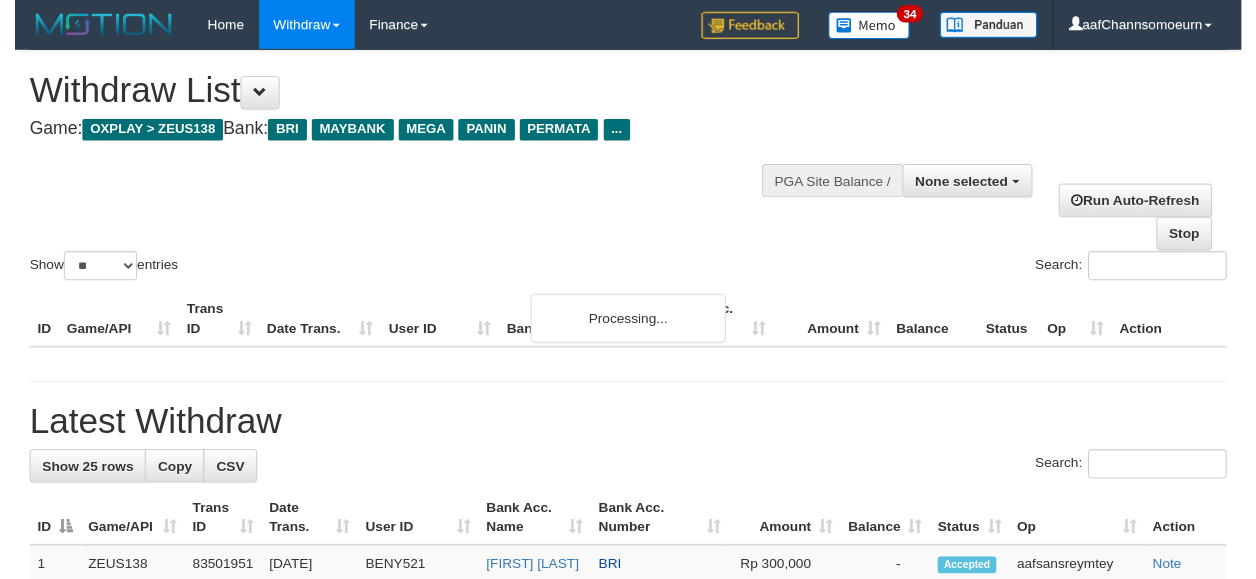 scroll, scrollTop: 0, scrollLeft: 0, axis: both 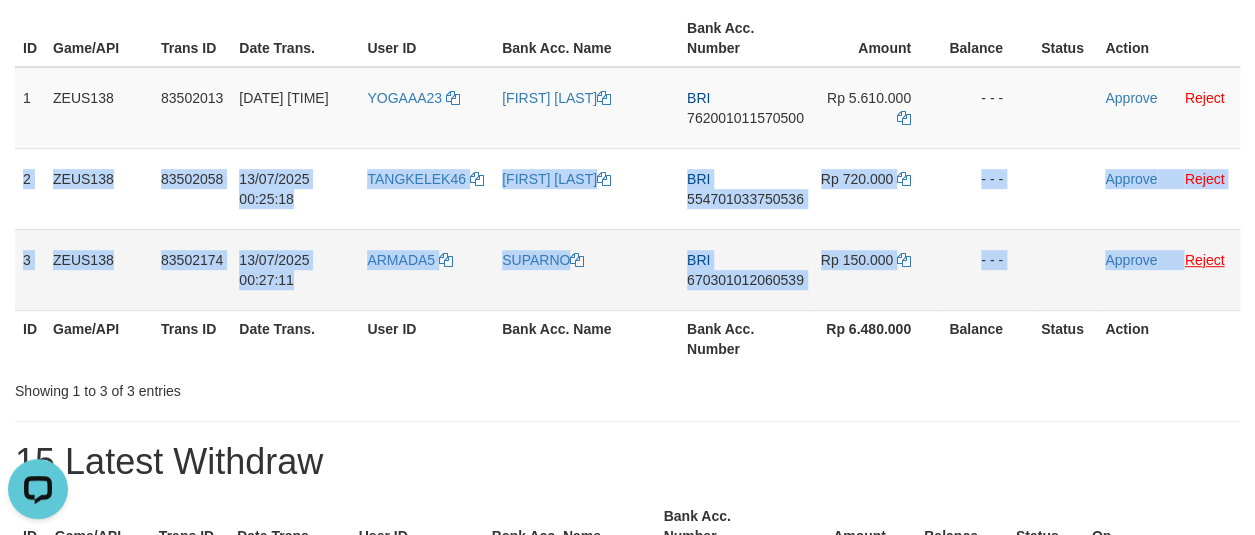 drag, startPoint x: 19, startPoint y: 171, endPoint x: 1183, endPoint y: 259, distance: 1167.3218 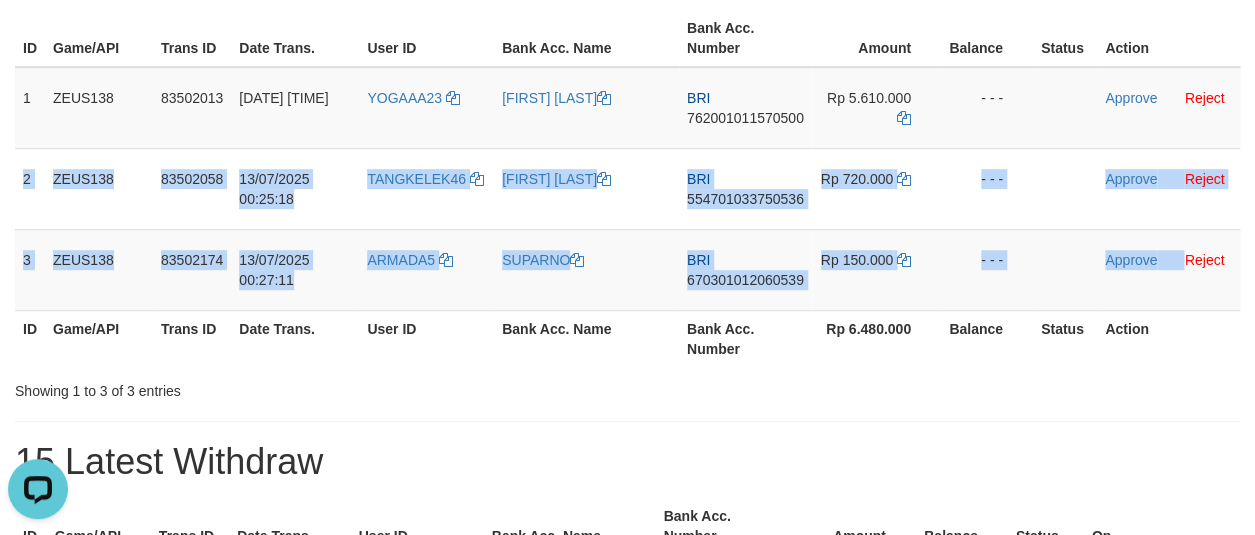 copy on "2
ZEUS138
83502058
13/07/2025 00:25:18
TANGKELEK46
SILVIA ELZA
BRI
554701033750536
Rp 720.000
- - -
Approve
Reject
3
ZEUS138
83502174
13/07/2025 00:27:11
ARMADA5
SUPARNO
BRI
670301012060539
Rp 150.000
- - -
Approve" 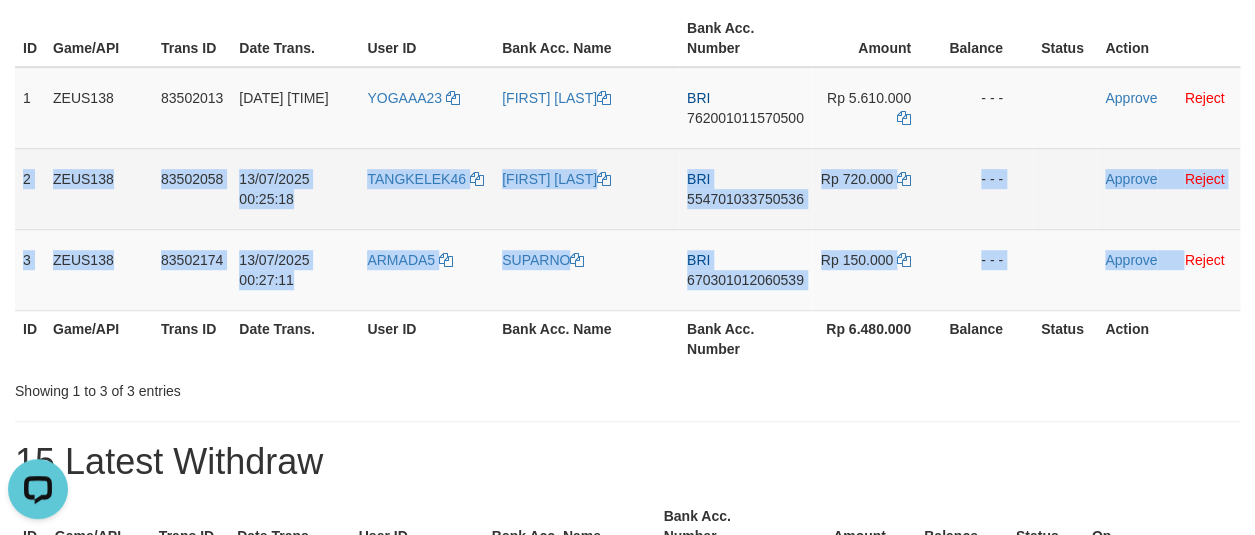 click on "554701033750536" at bounding box center [745, 199] 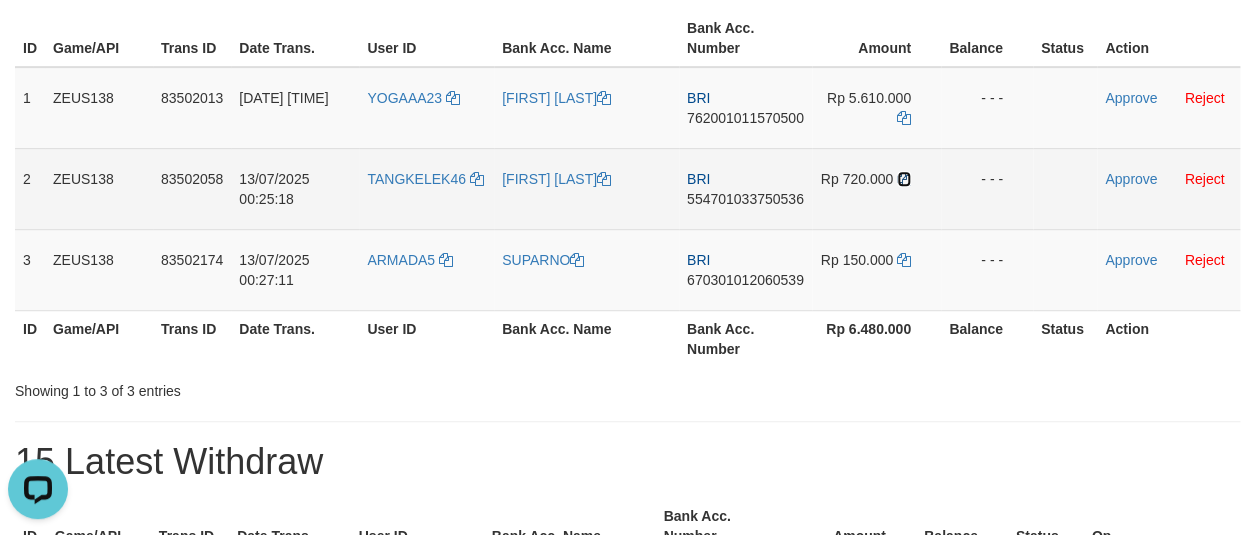 click at bounding box center [904, 179] 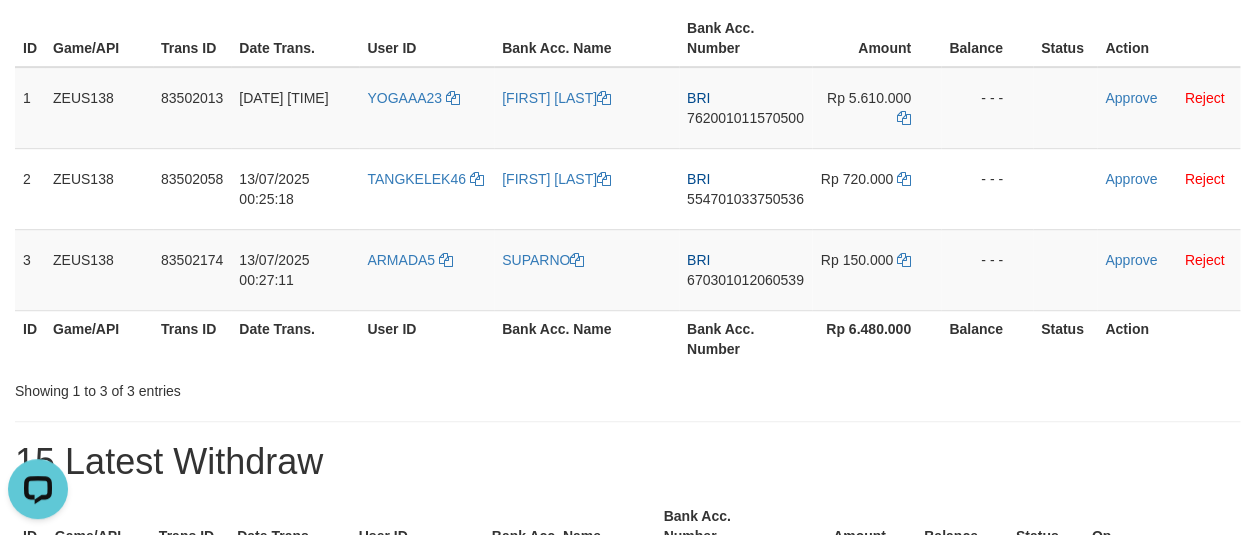 click on "Amount" at bounding box center (876, 38) 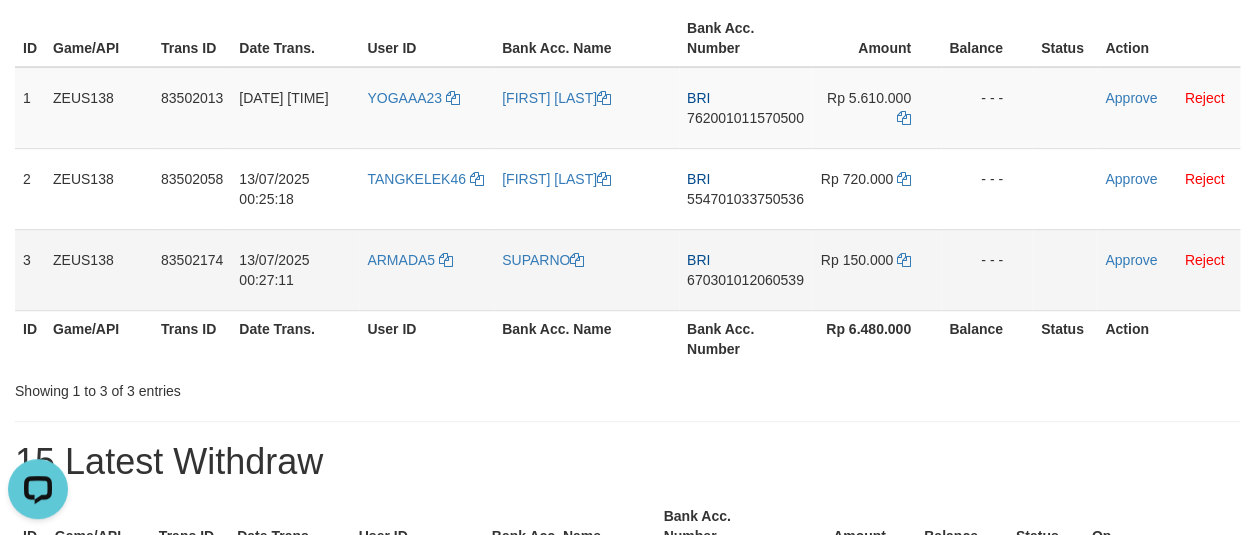click on "ARMADA5" at bounding box center [426, 269] 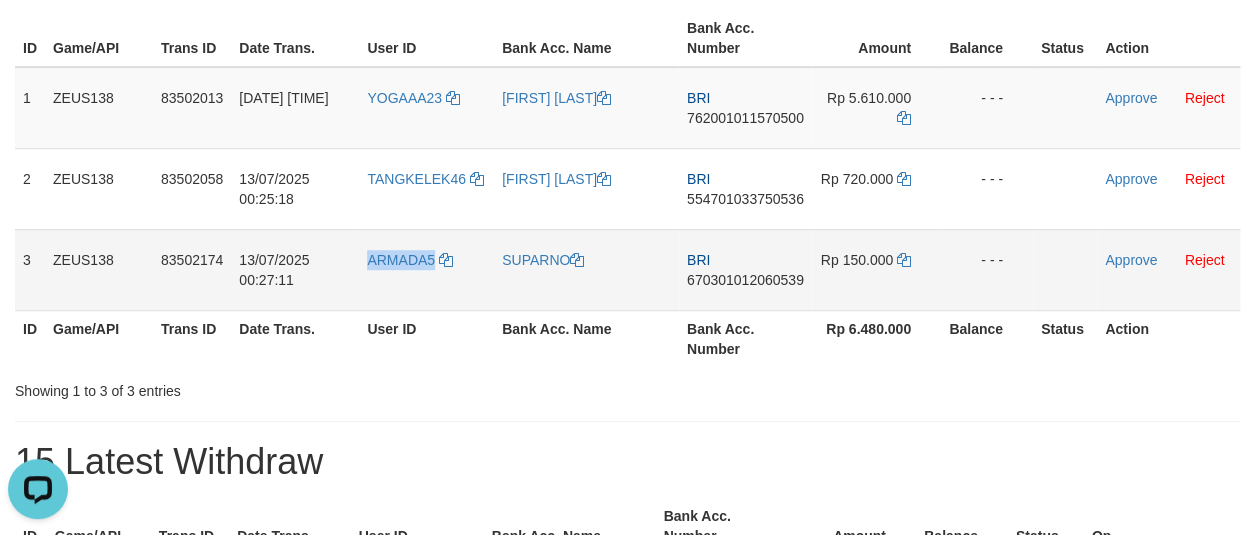 click on "ARMADA5" at bounding box center (426, 269) 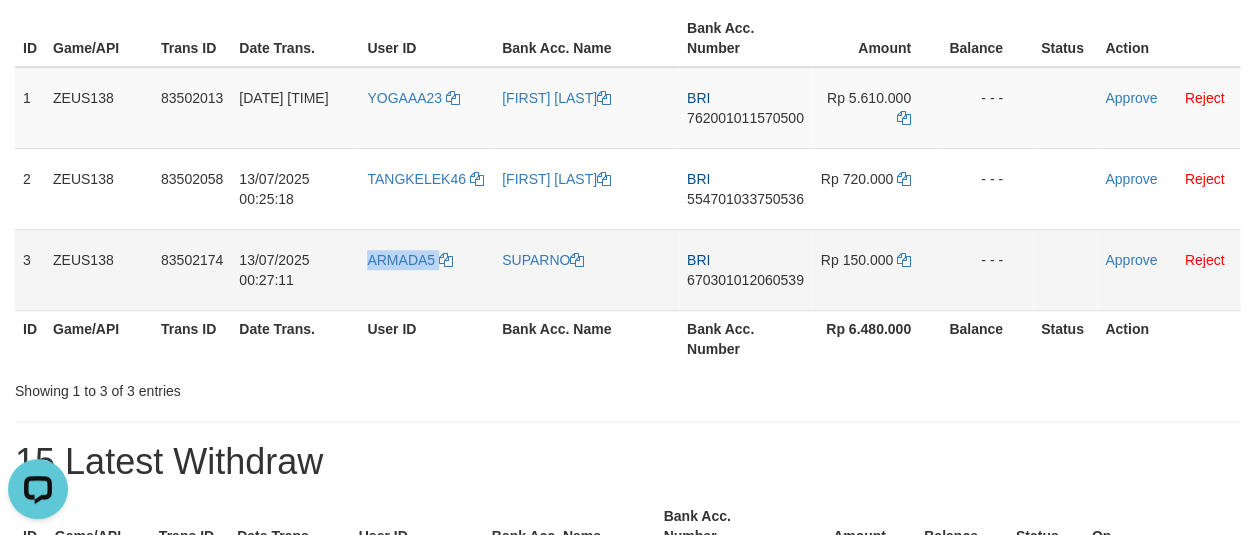 click on "ARMADA5" at bounding box center [426, 269] 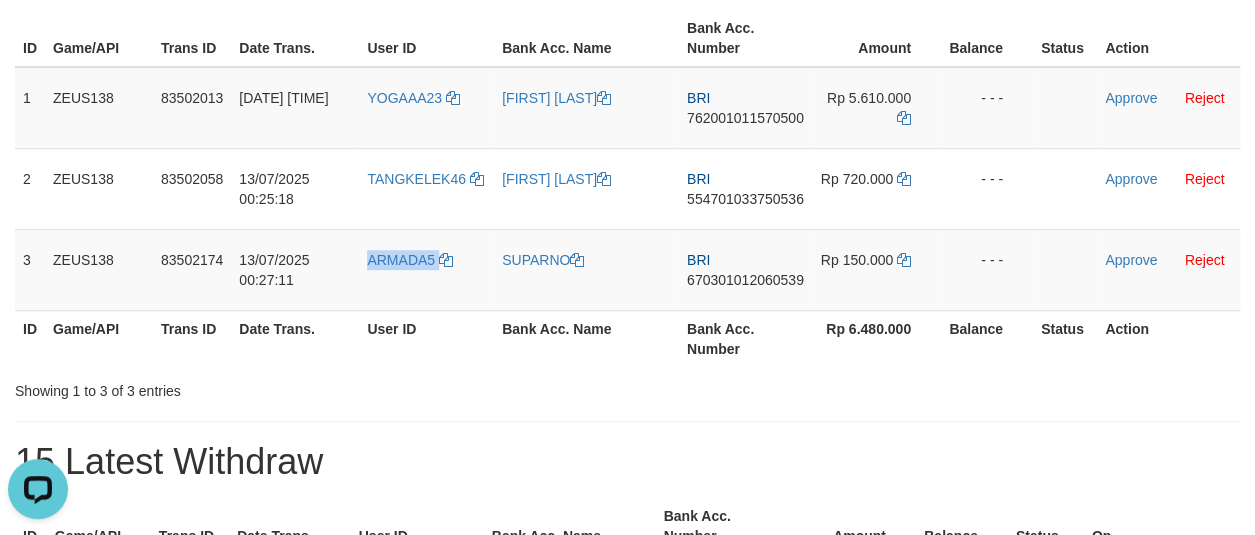 copy on "ARMADA5" 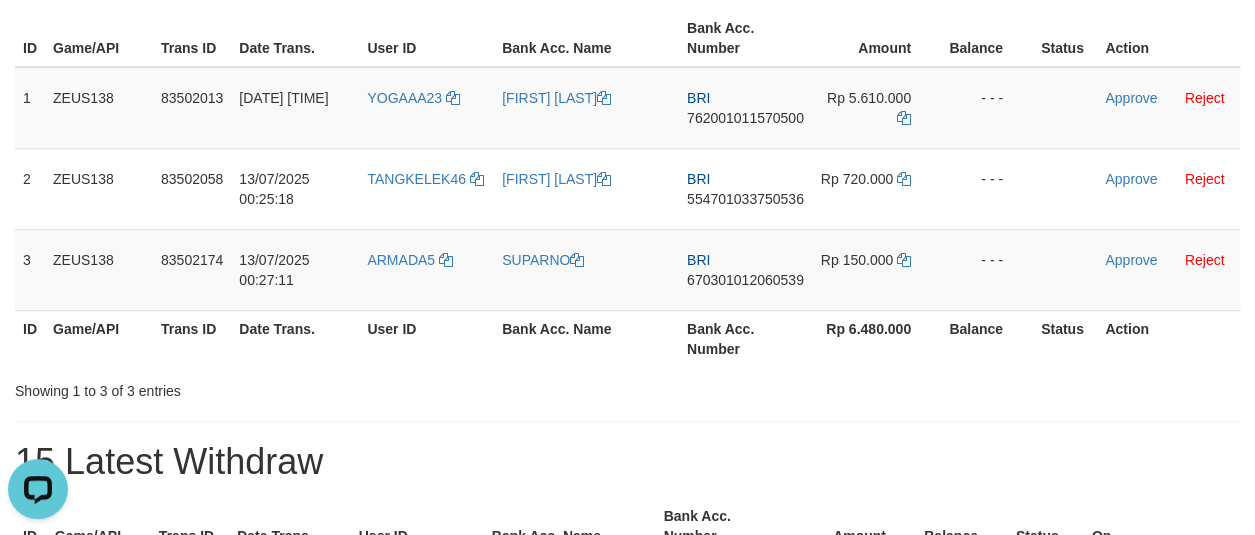 drag, startPoint x: 820, startPoint y: 420, endPoint x: 937, endPoint y: 515, distance: 150.71164 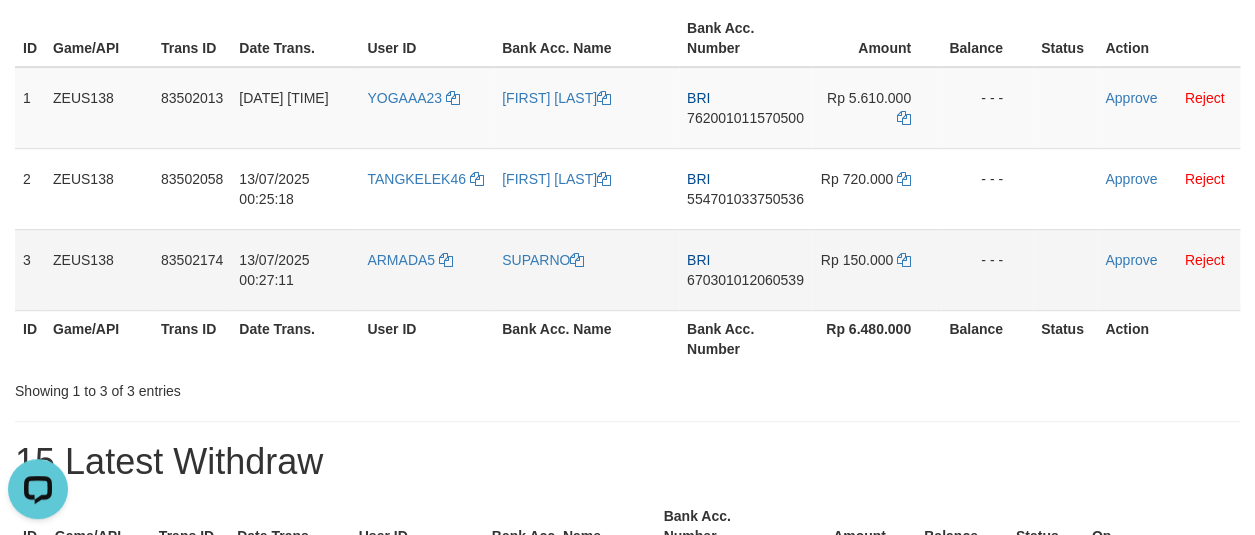 click on "- - -" at bounding box center (987, 269) 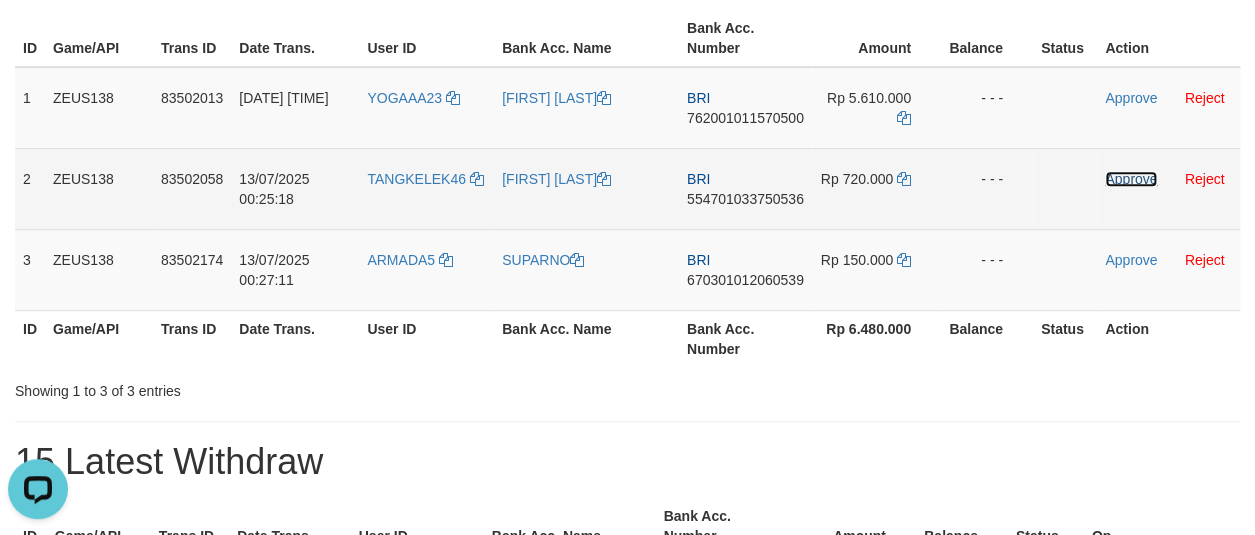 click on "Approve" at bounding box center (1131, 179) 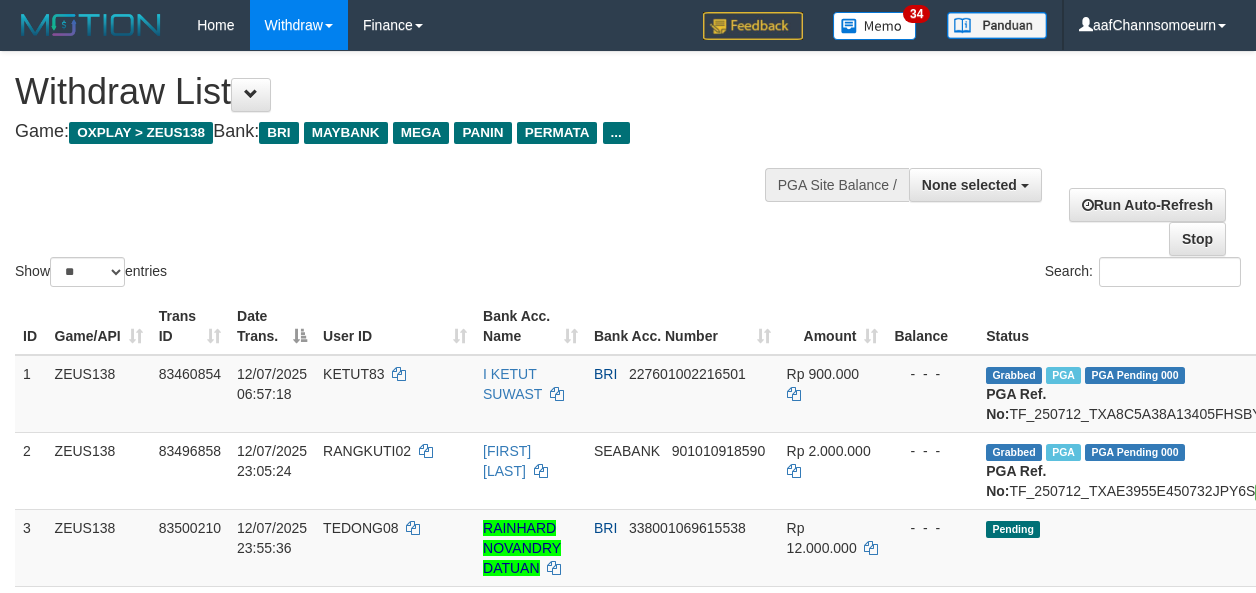 select 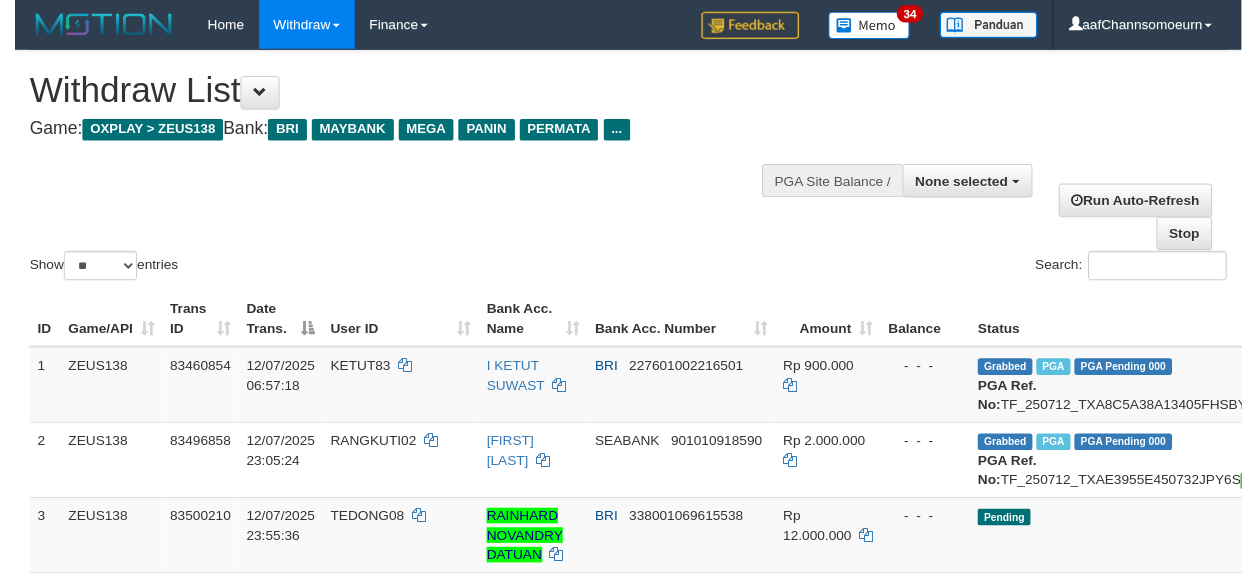 scroll, scrollTop: 0, scrollLeft: 0, axis: both 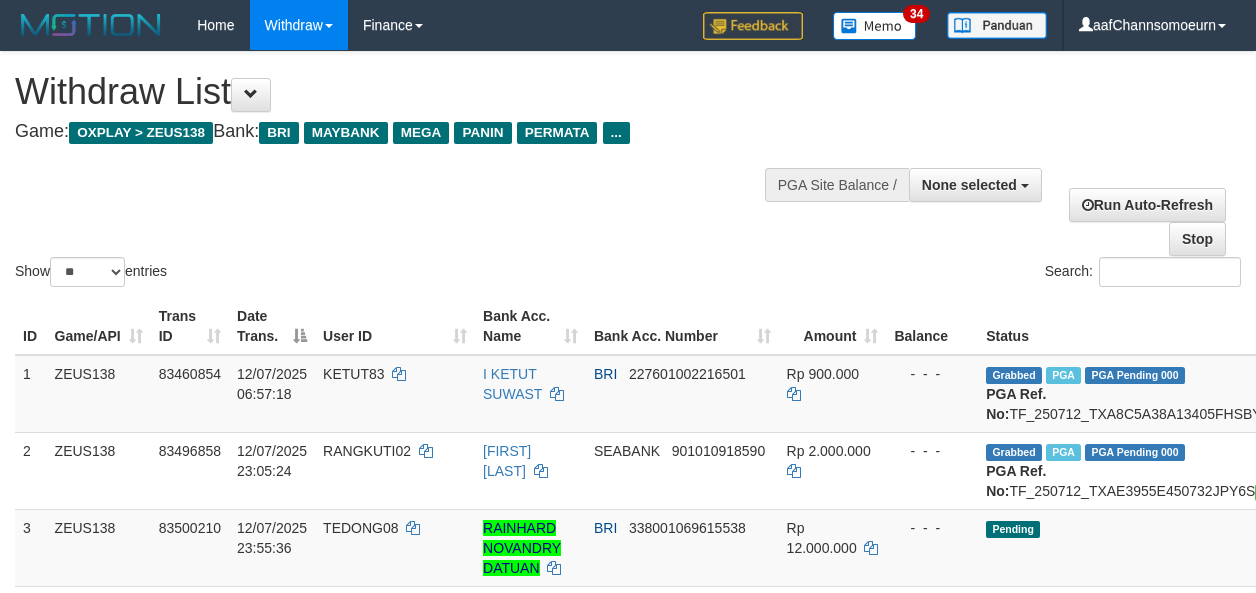 select 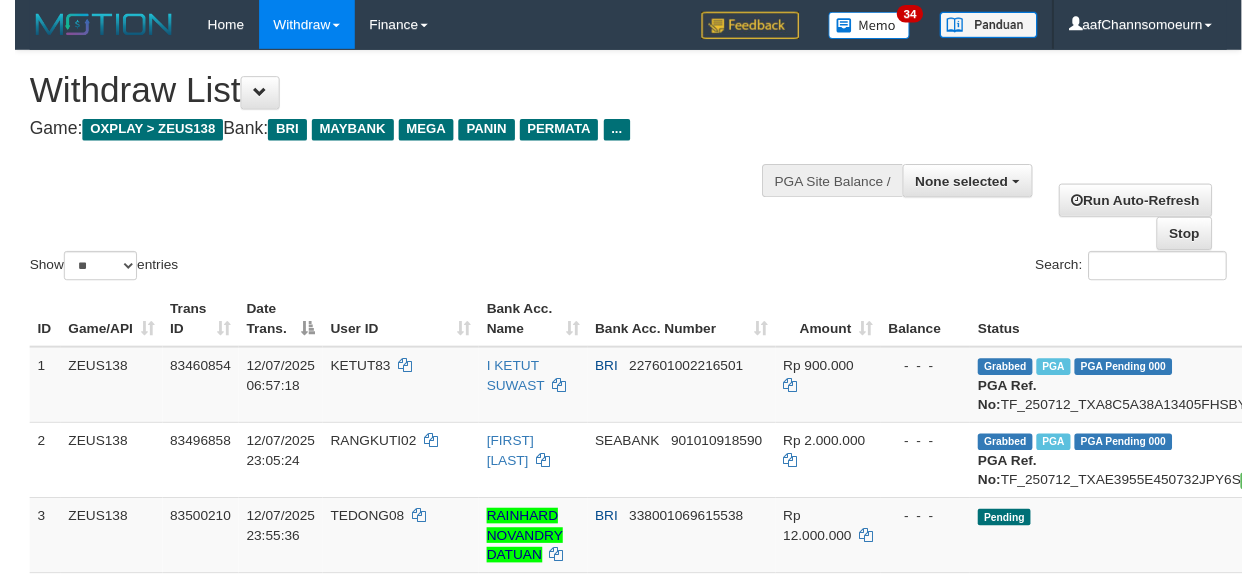 scroll, scrollTop: 0, scrollLeft: 0, axis: both 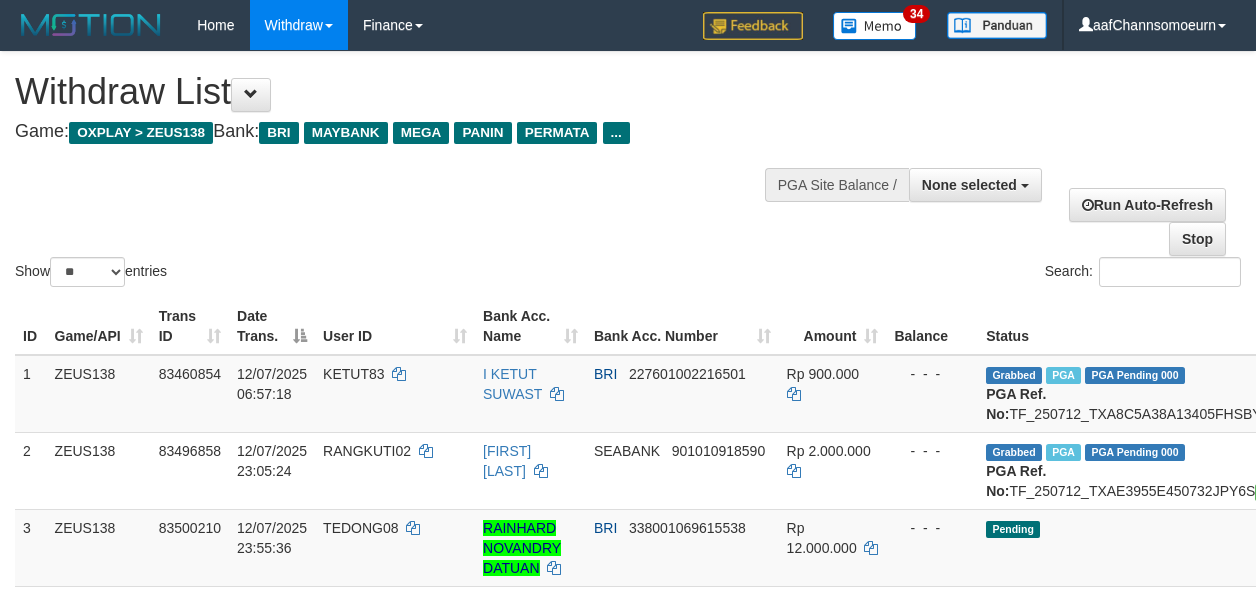 select 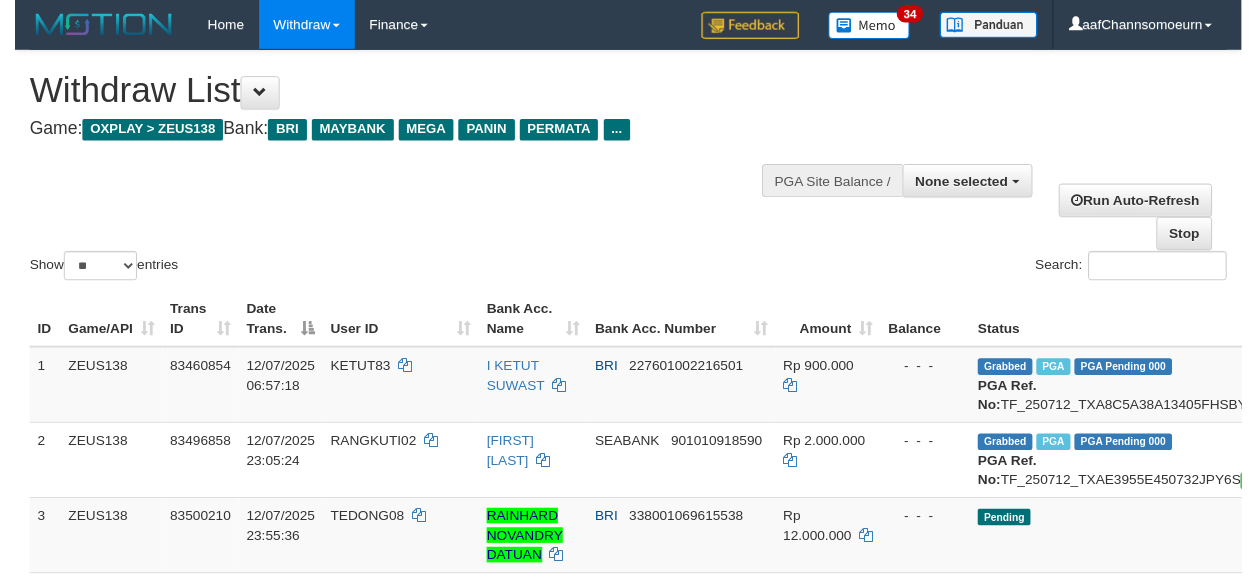 scroll, scrollTop: 0, scrollLeft: 0, axis: both 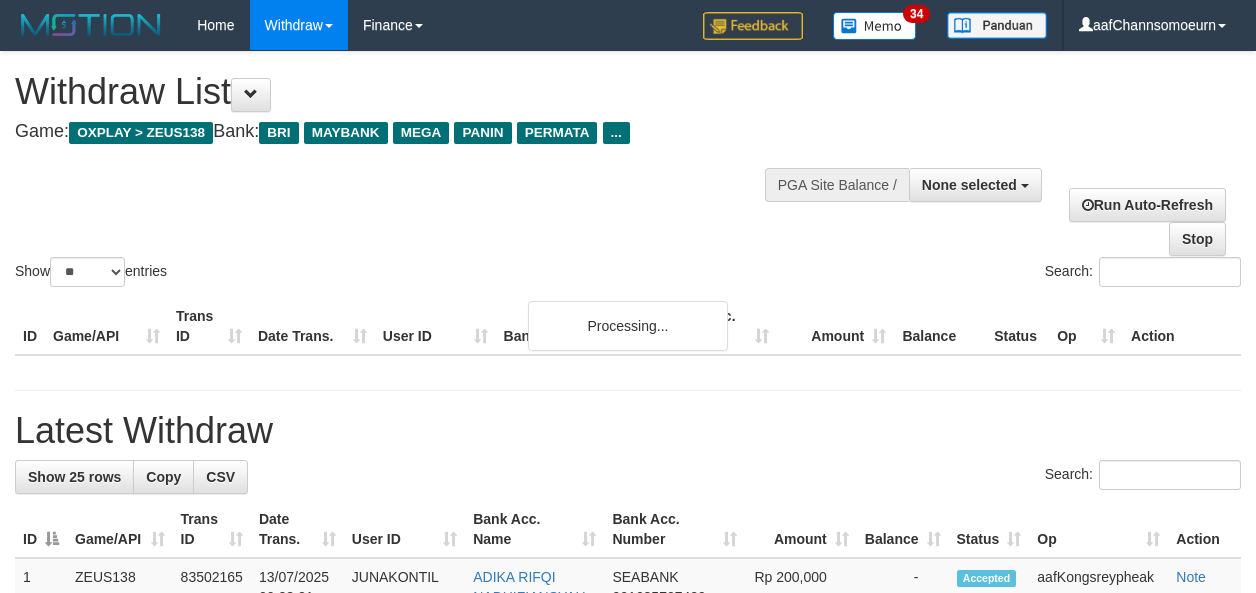 select 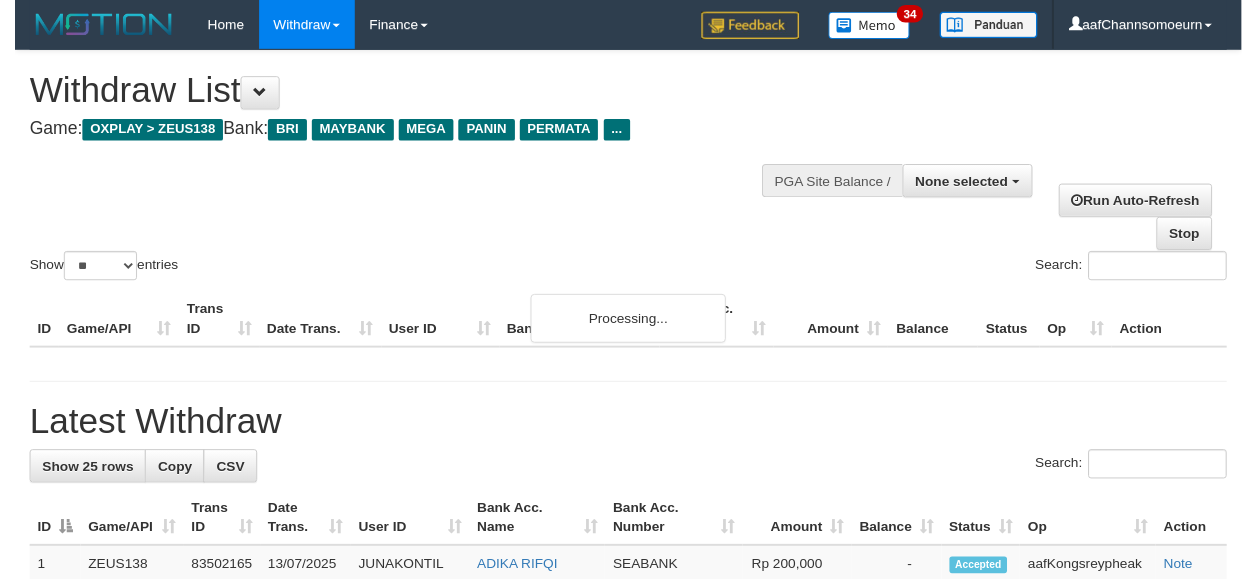 scroll, scrollTop: 0, scrollLeft: 0, axis: both 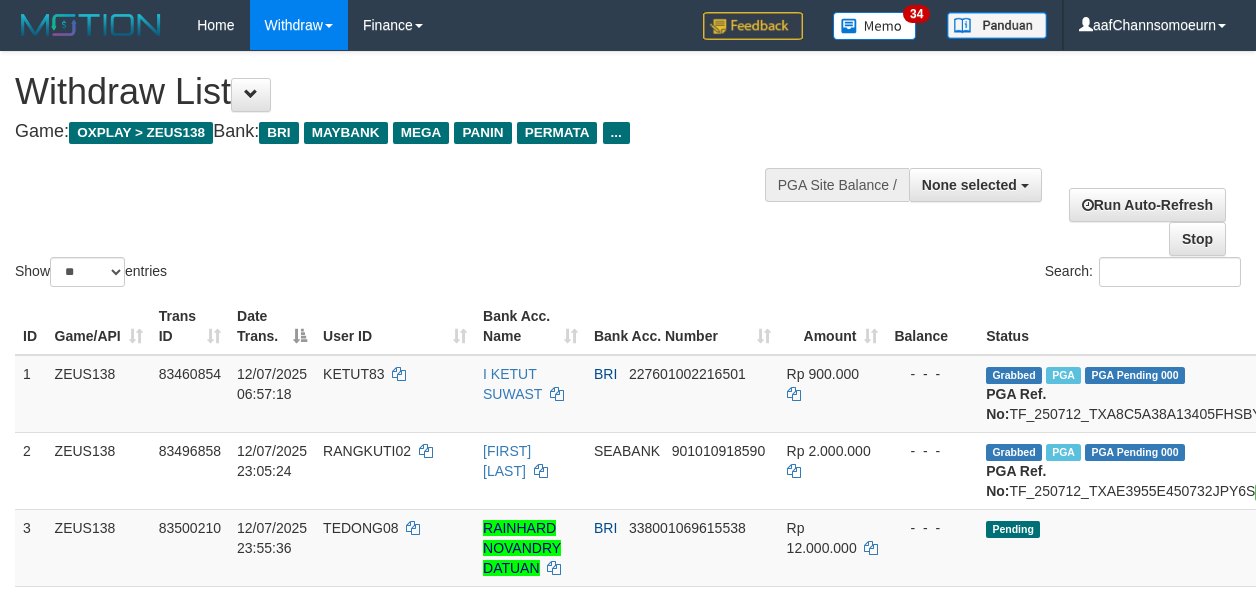 select 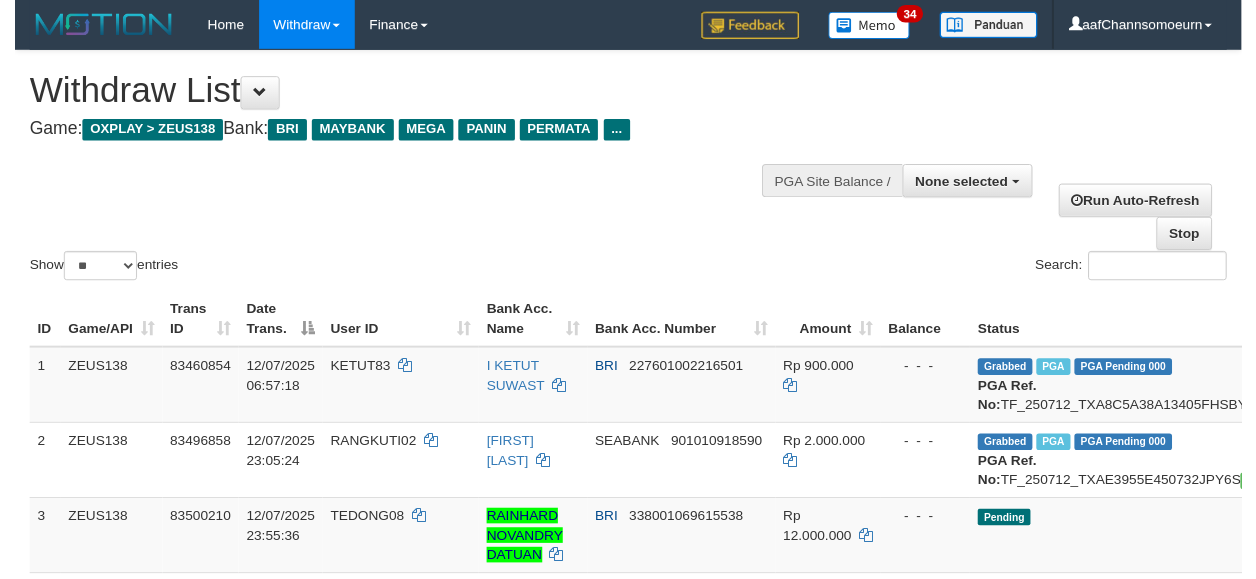 scroll, scrollTop: 0, scrollLeft: 0, axis: both 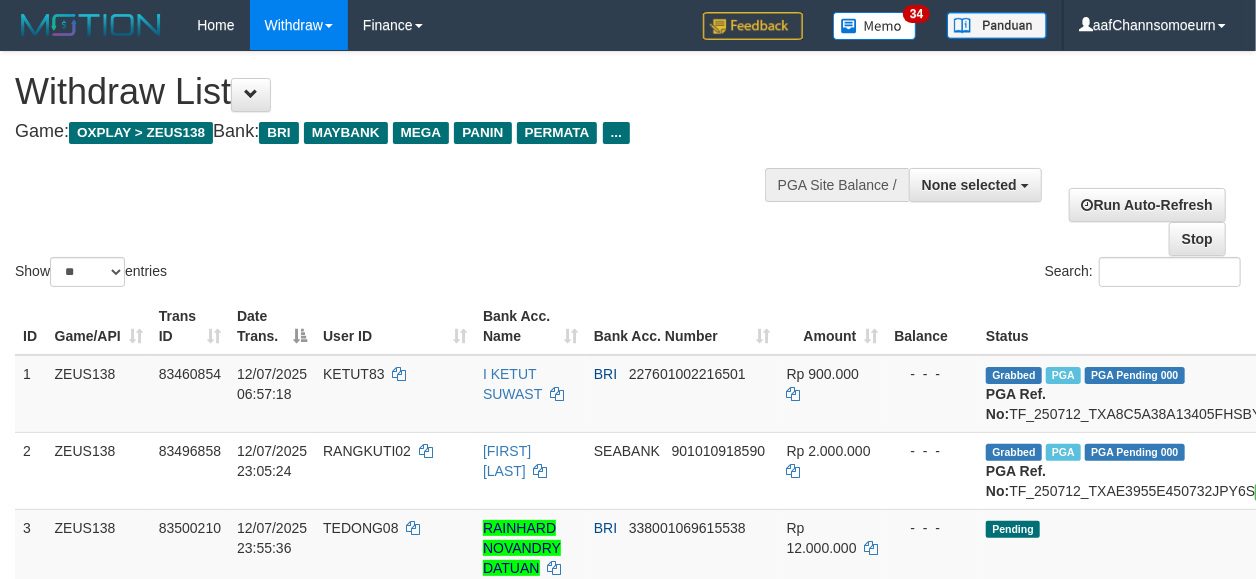 click on "Show  ** ** ** ***  entries Search:" at bounding box center [628, 171] 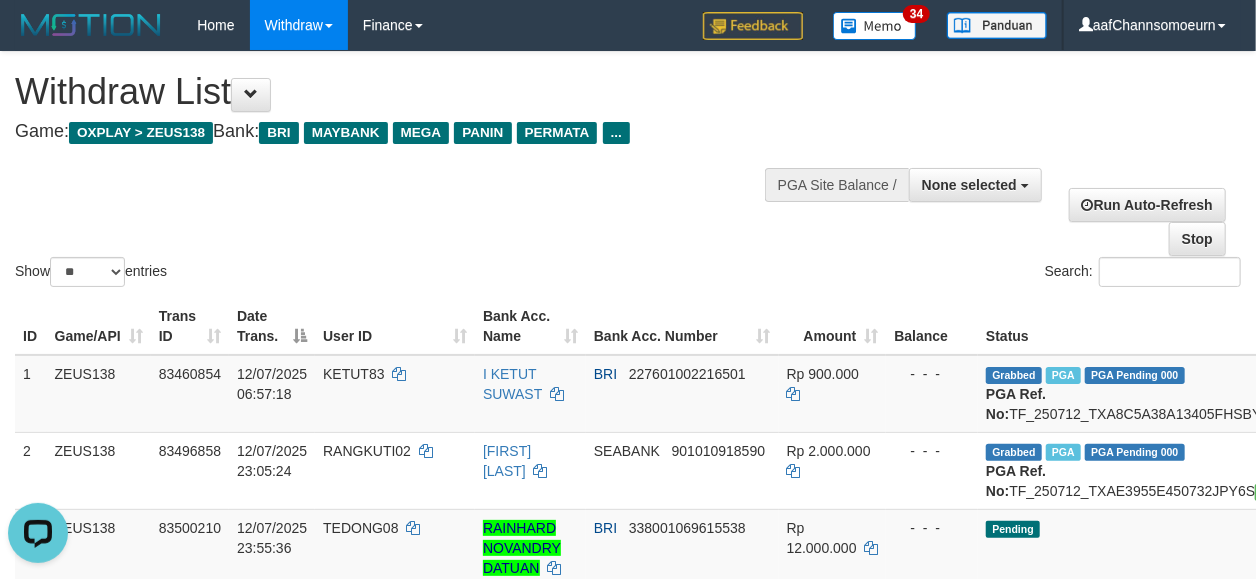 scroll, scrollTop: 0, scrollLeft: 0, axis: both 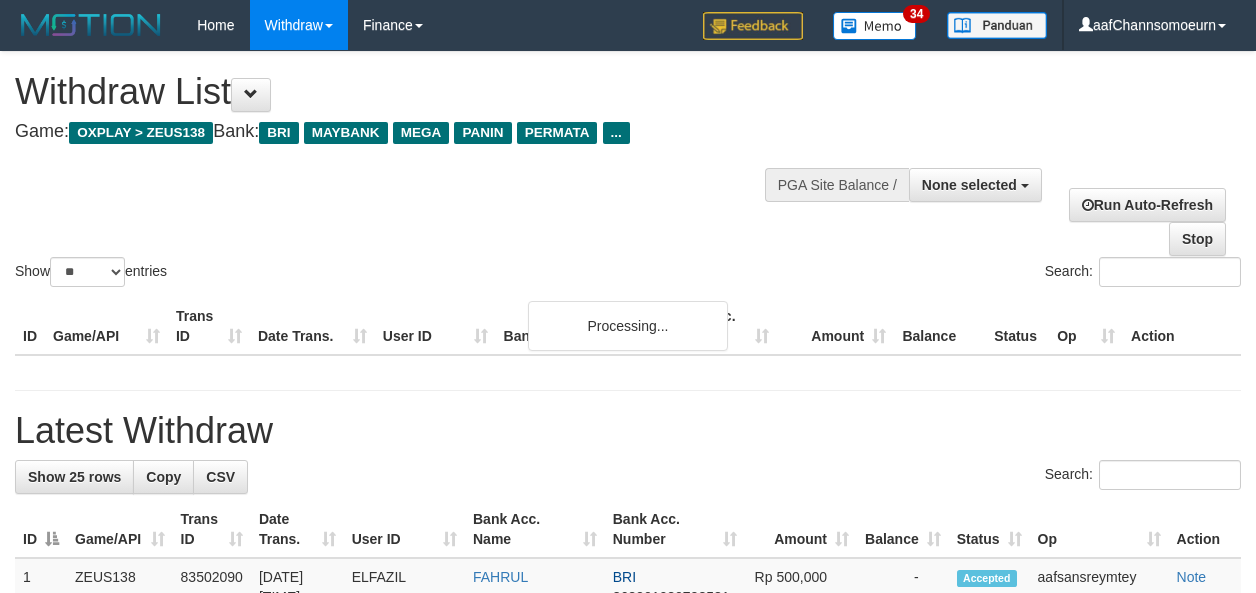 select 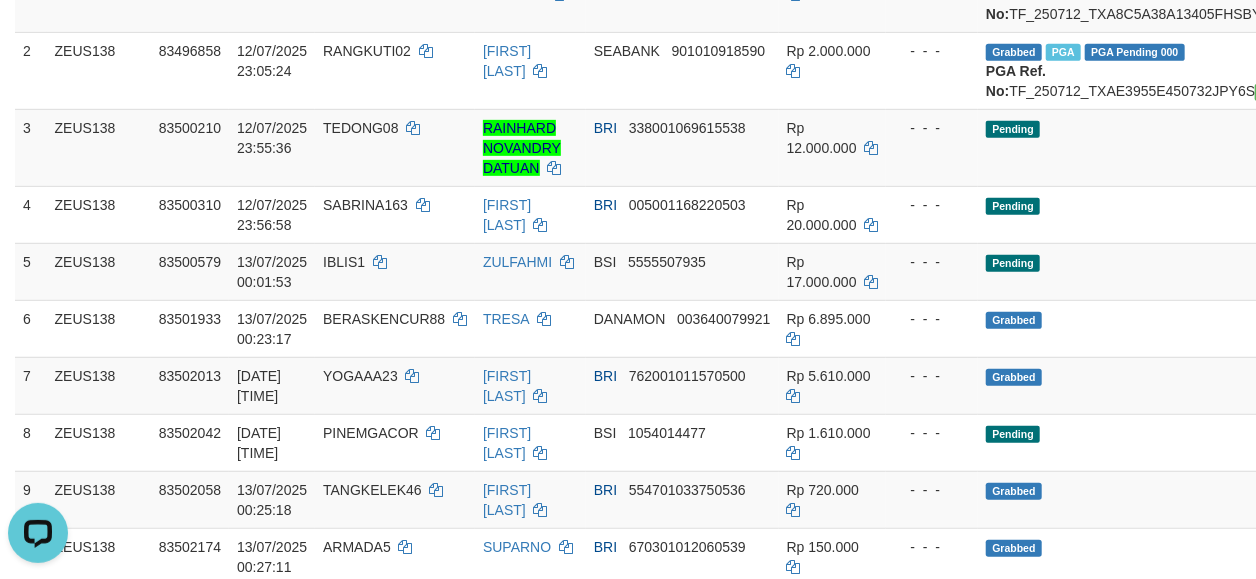 scroll, scrollTop: 0, scrollLeft: 0, axis: both 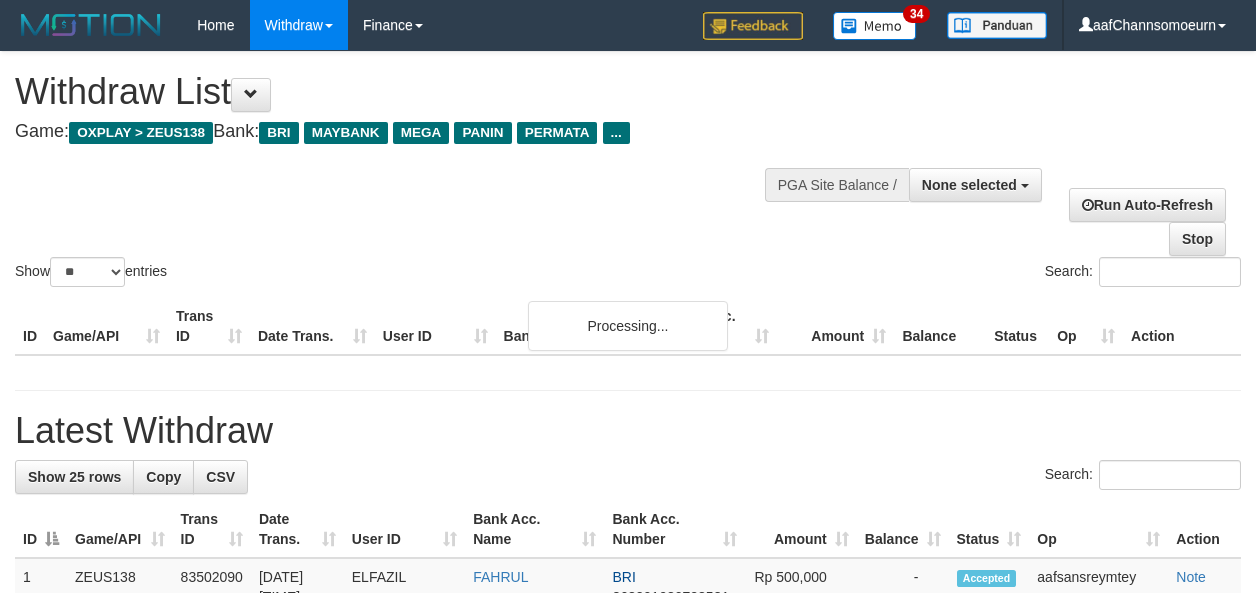 select 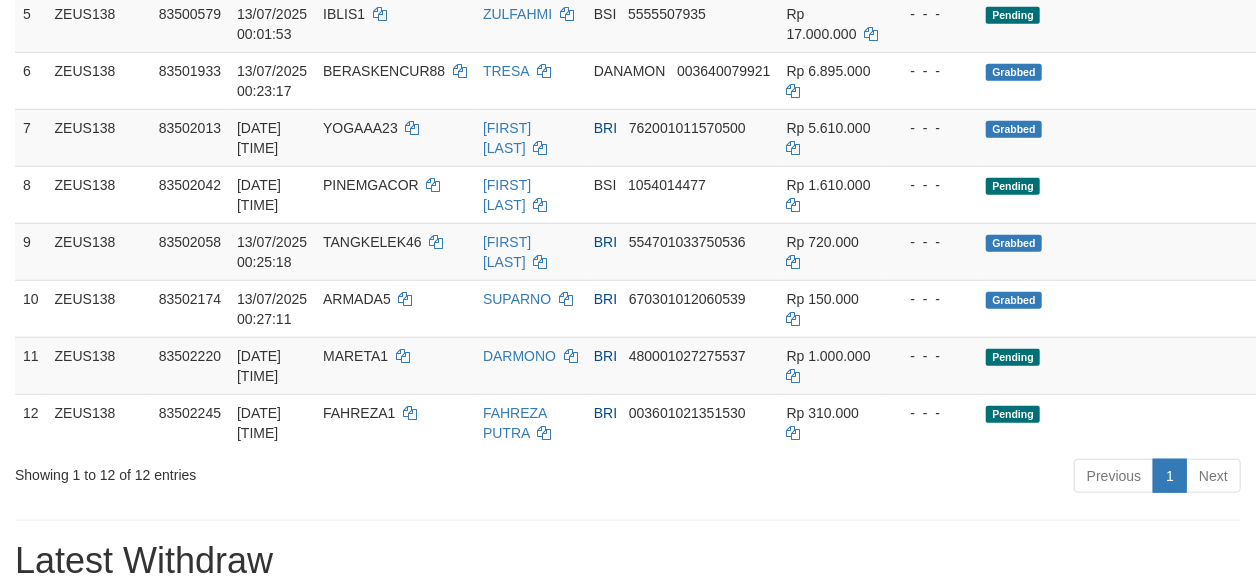 scroll, scrollTop: 592, scrollLeft: 0, axis: vertical 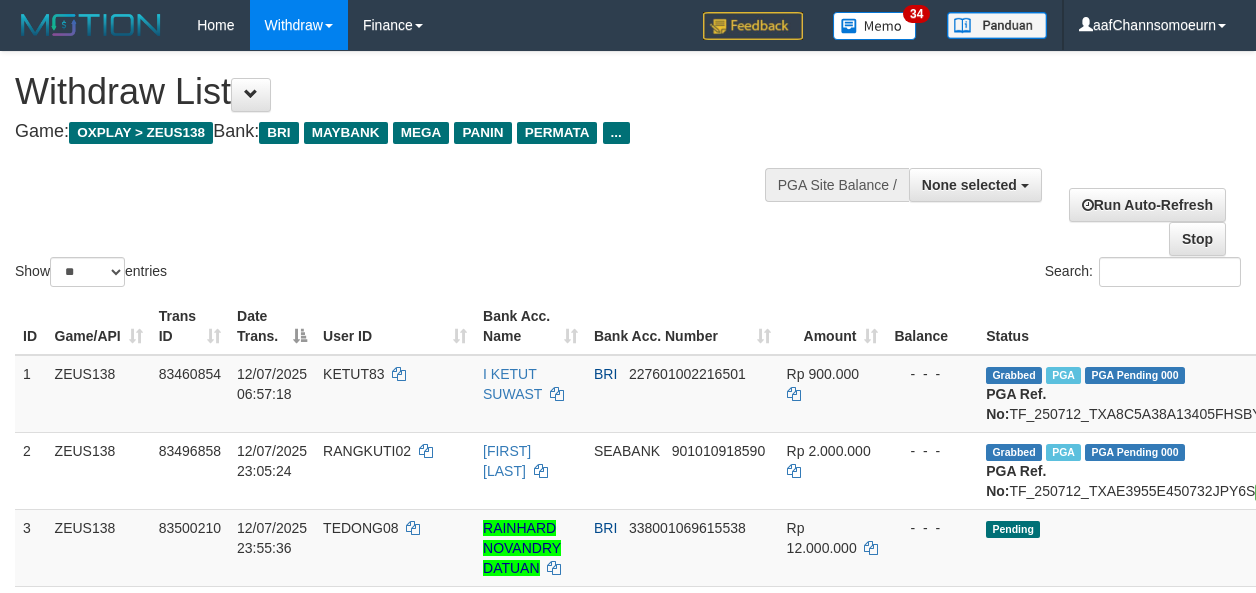 select 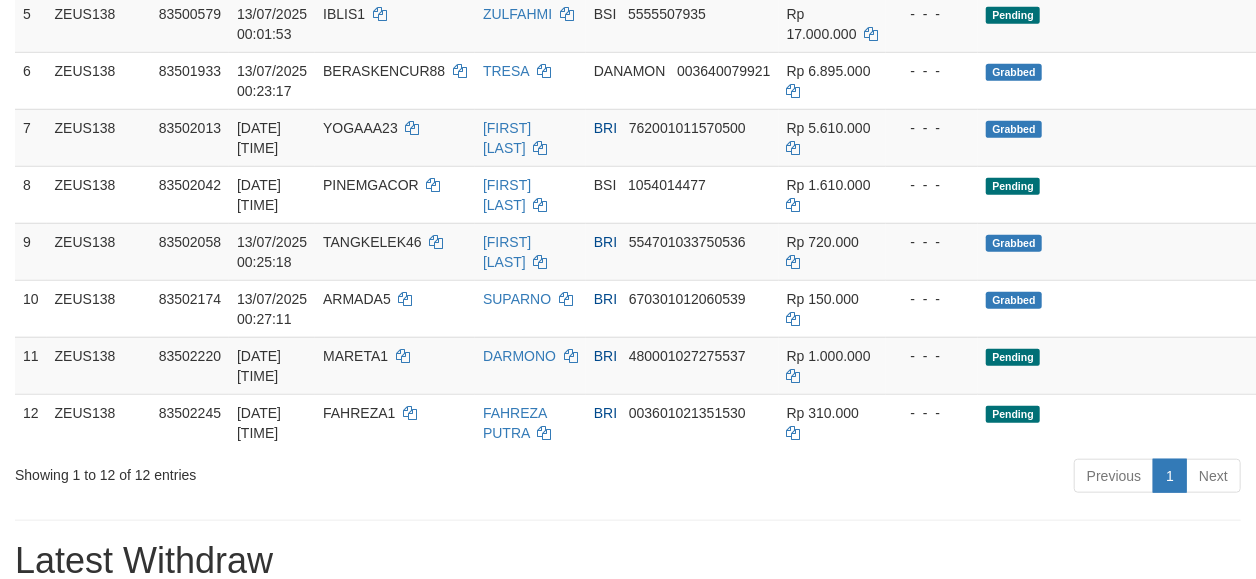 scroll, scrollTop: 592, scrollLeft: 0, axis: vertical 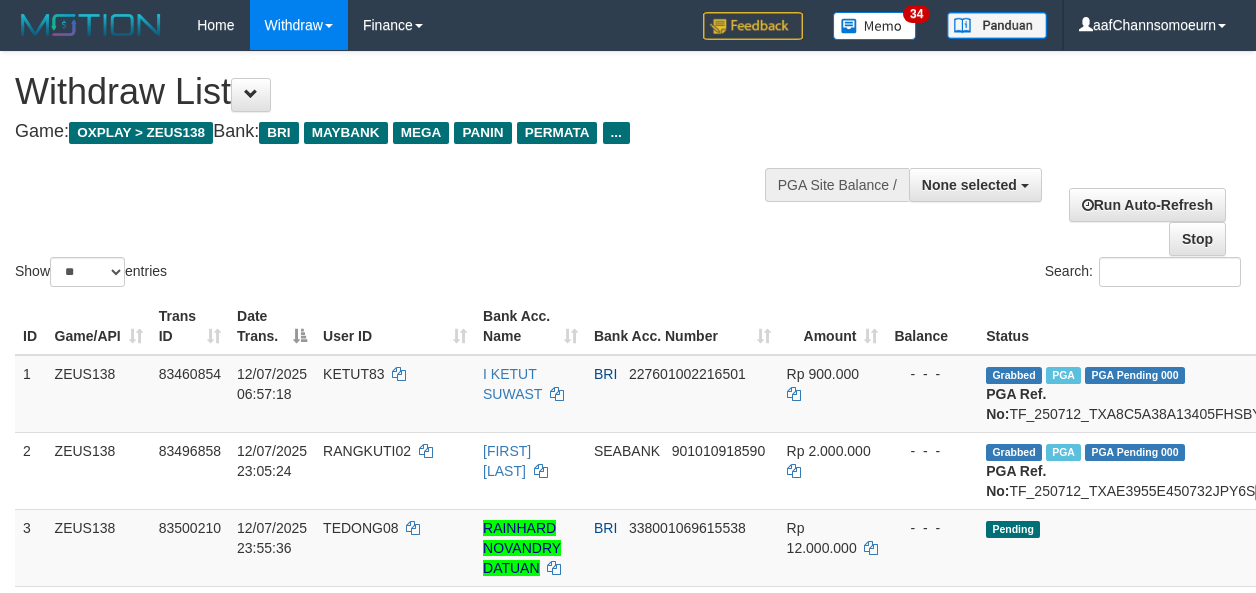 select 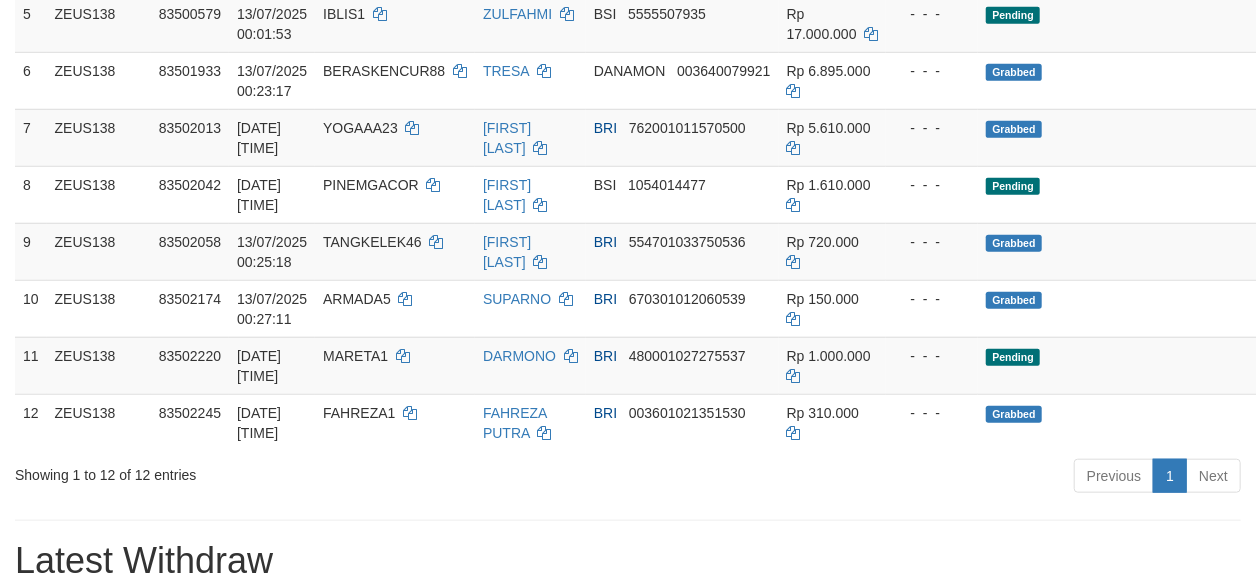 scroll, scrollTop: 592, scrollLeft: 0, axis: vertical 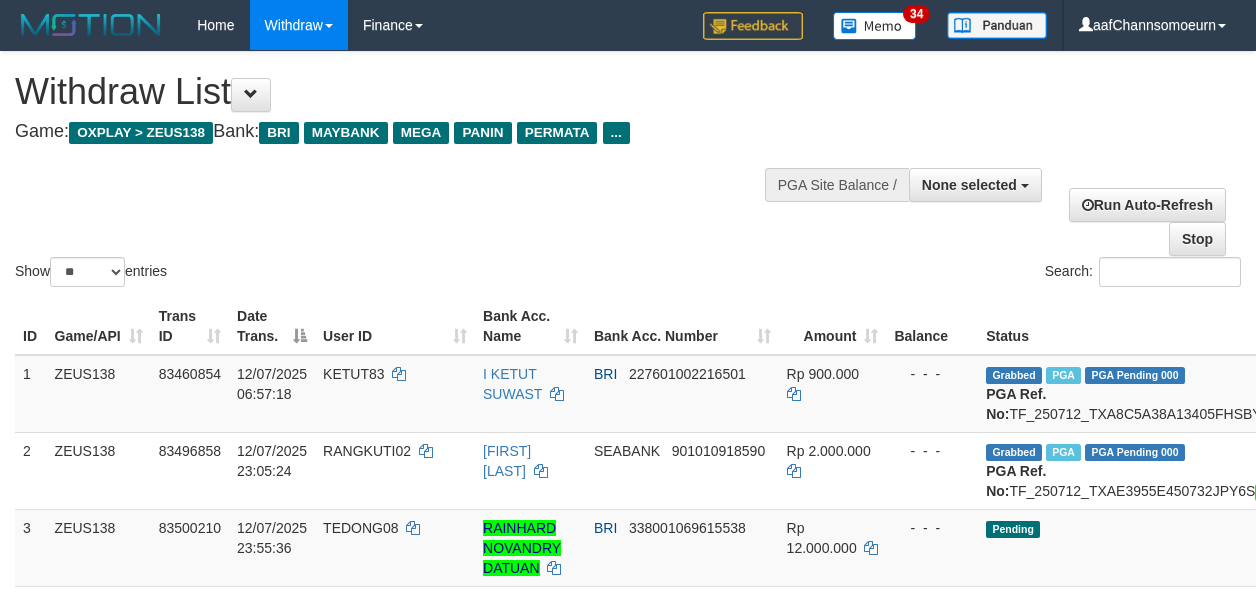 select 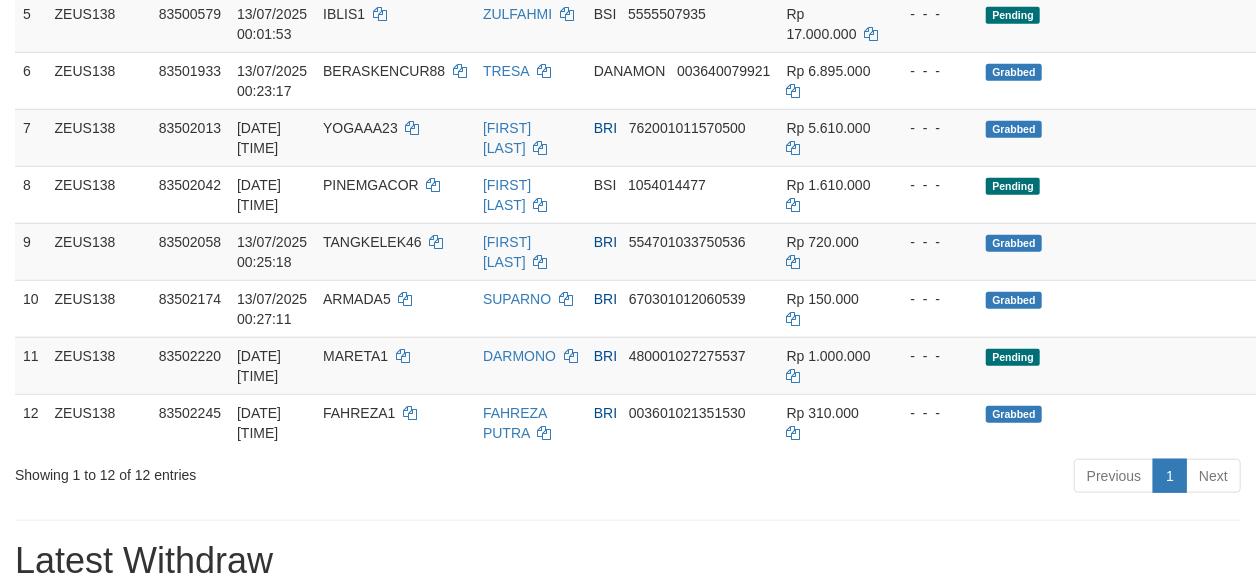 scroll, scrollTop: 592, scrollLeft: 0, axis: vertical 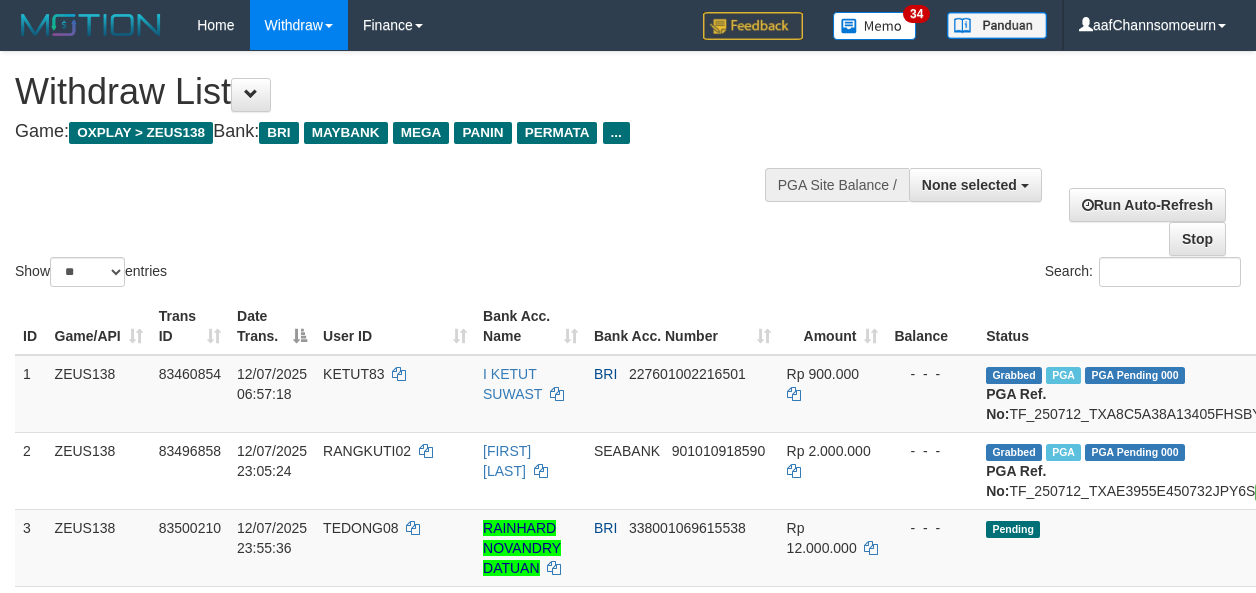 select 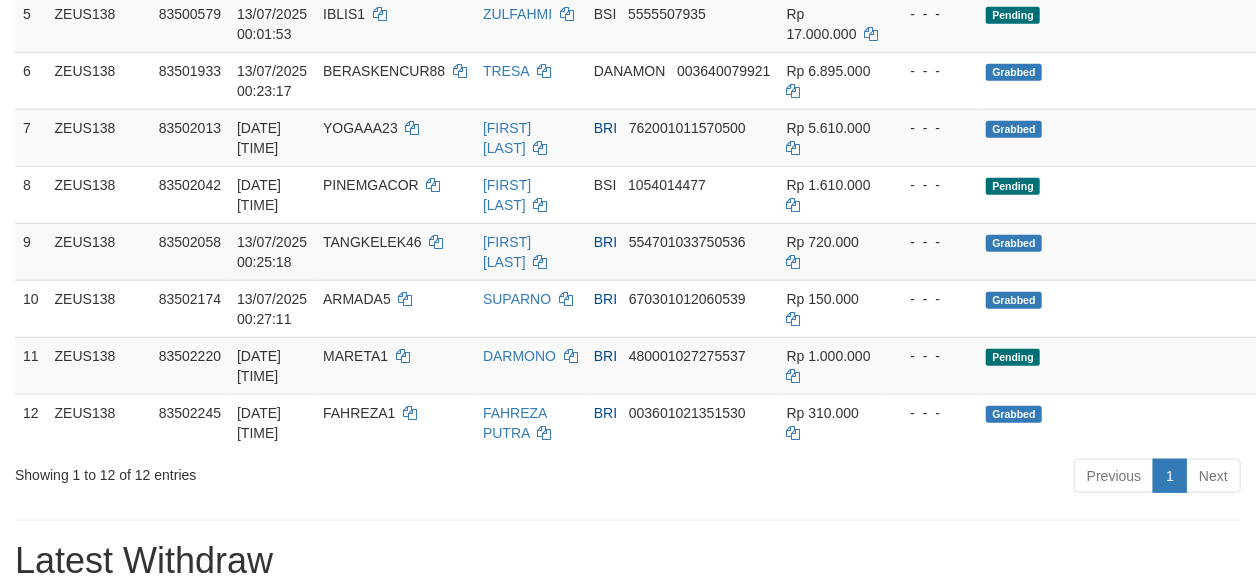 scroll, scrollTop: 592, scrollLeft: 0, axis: vertical 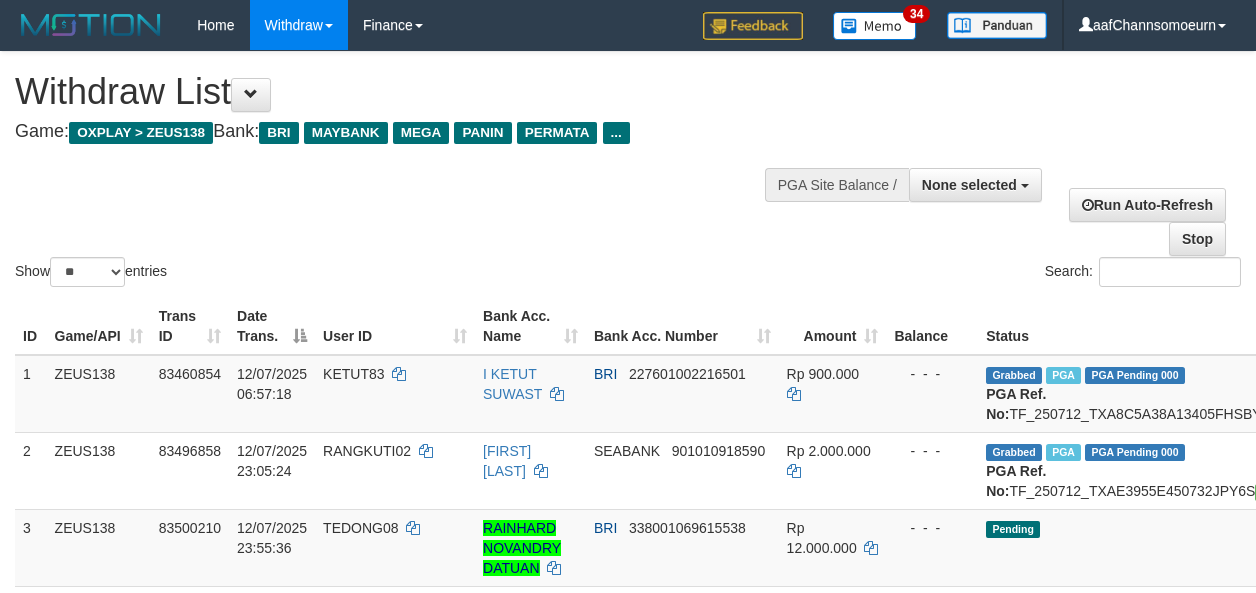 select 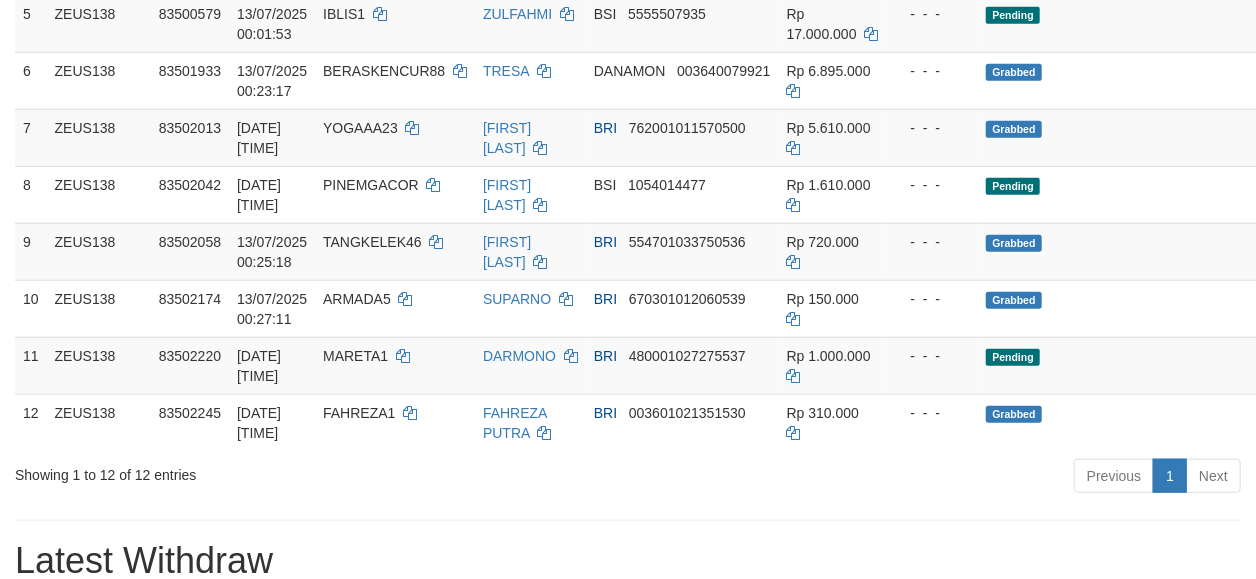 scroll, scrollTop: 592, scrollLeft: 0, axis: vertical 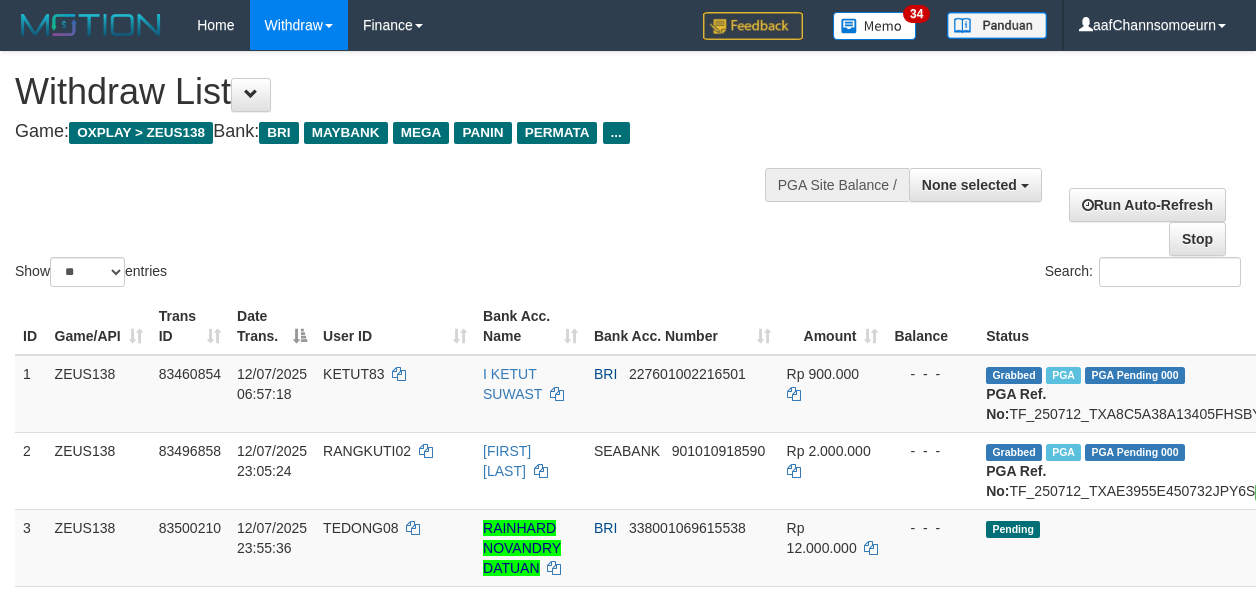 select 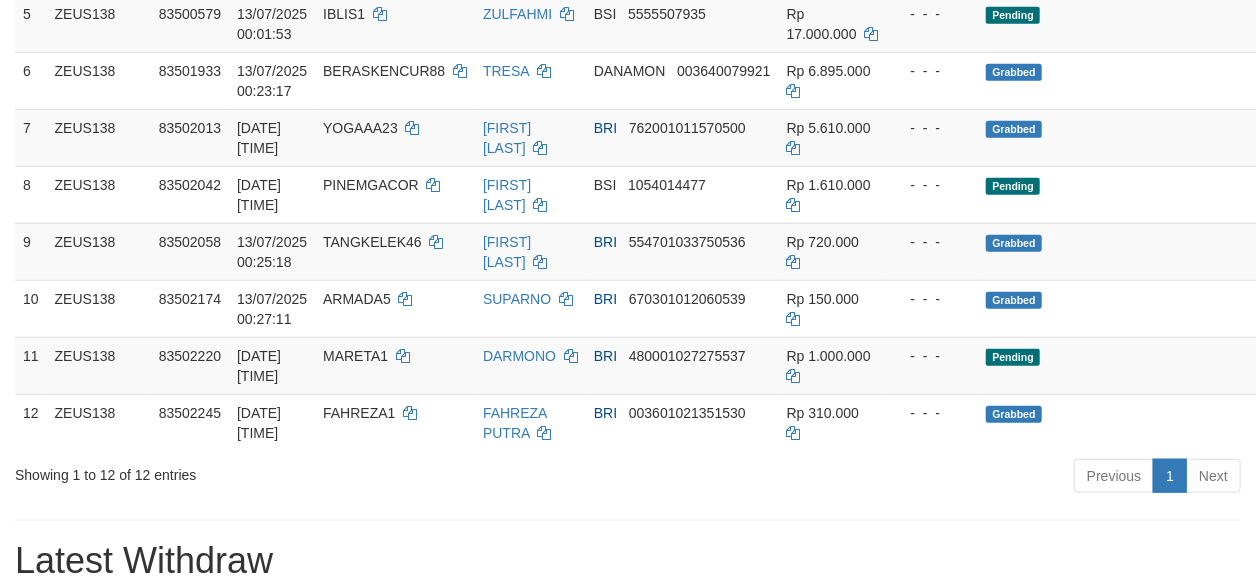 scroll, scrollTop: 592, scrollLeft: 0, axis: vertical 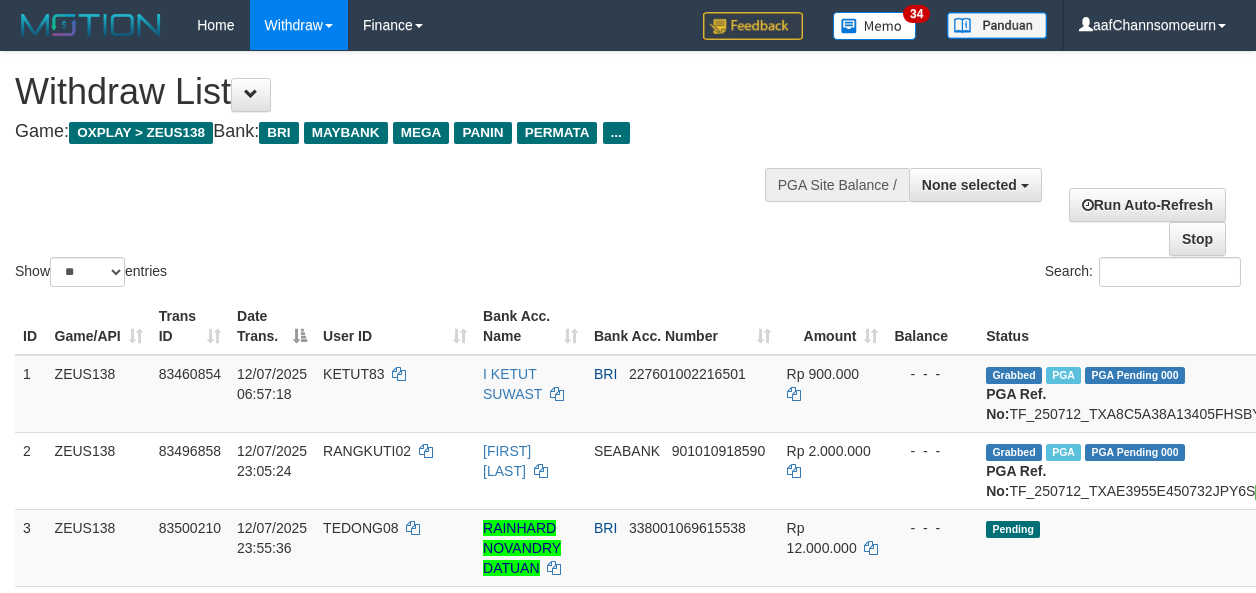 select 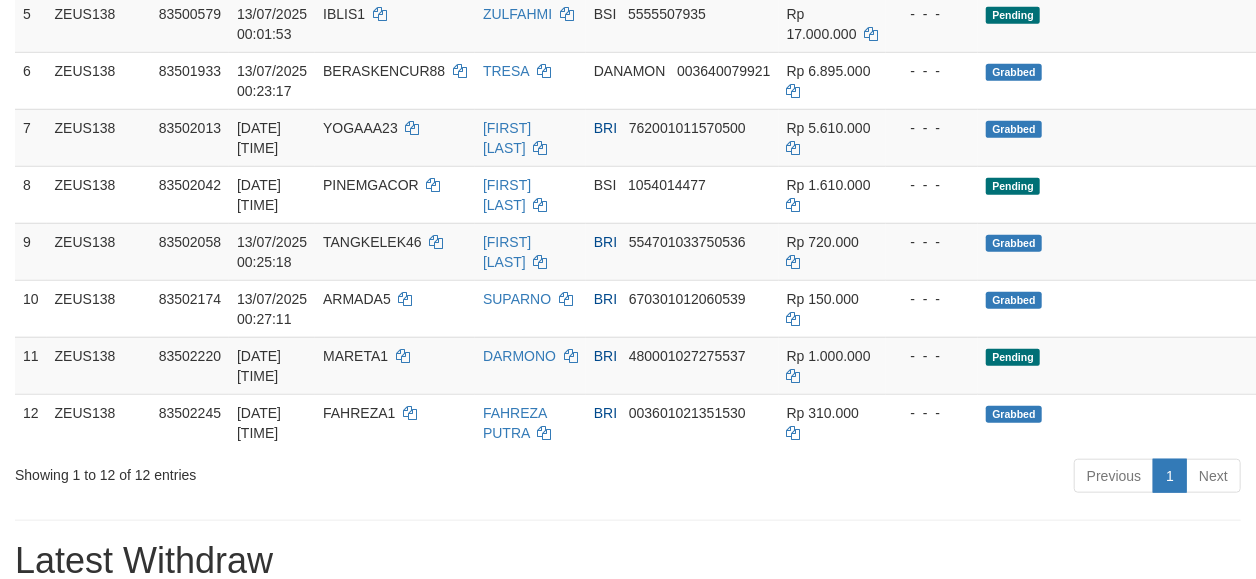 scroll, scrollTop: 592, scrollLeft: 0, axis: vertical 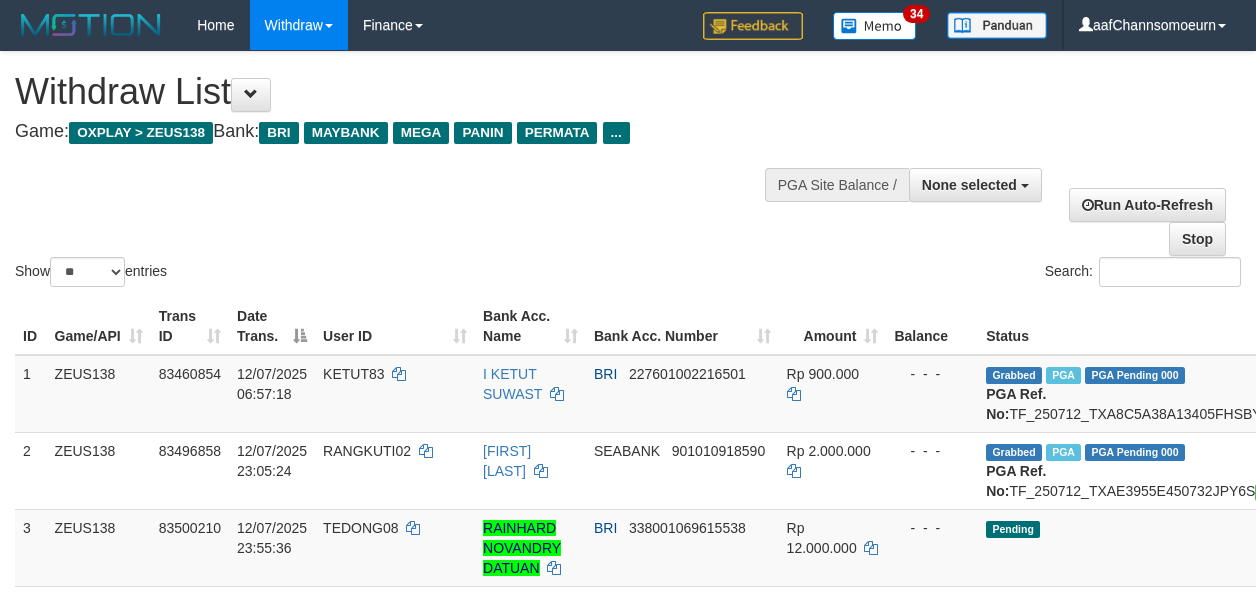 select 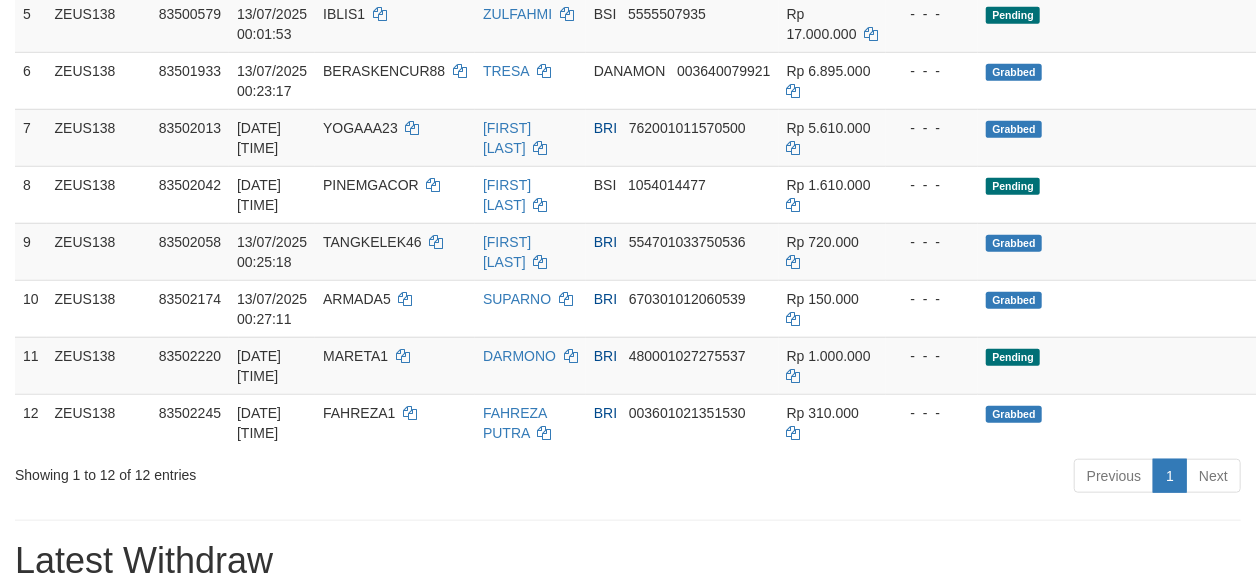 scroll, scrollTop: 592, scrollLeft: 0, axis: vertical 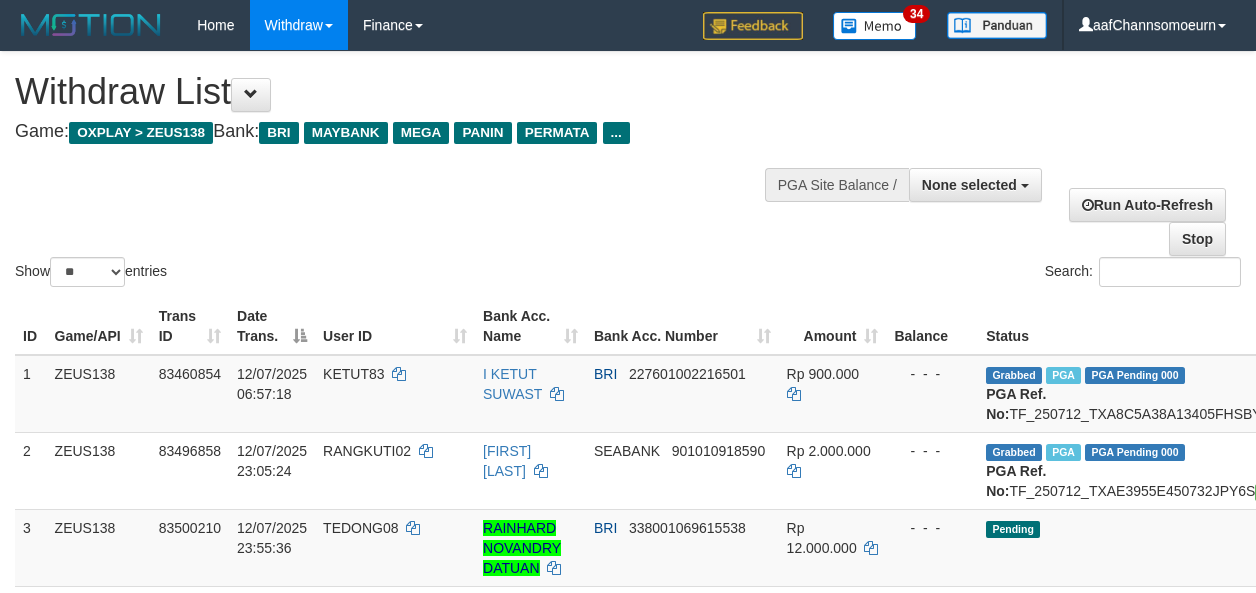 select 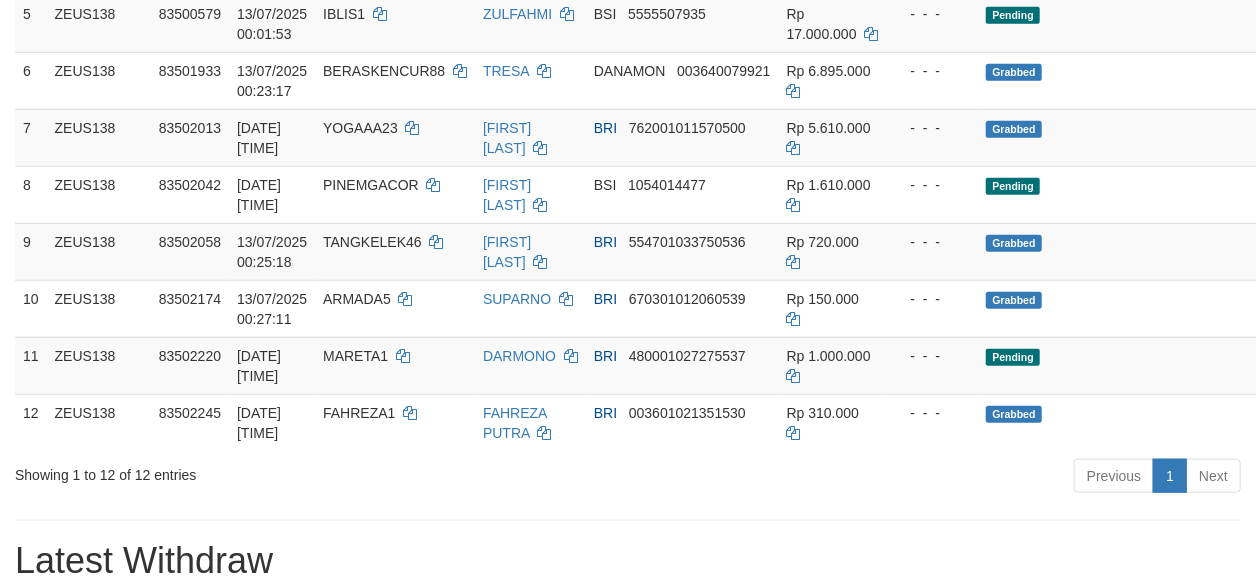 scroll, scrollTop: 592, scrollLeft: 0, axis: vertical 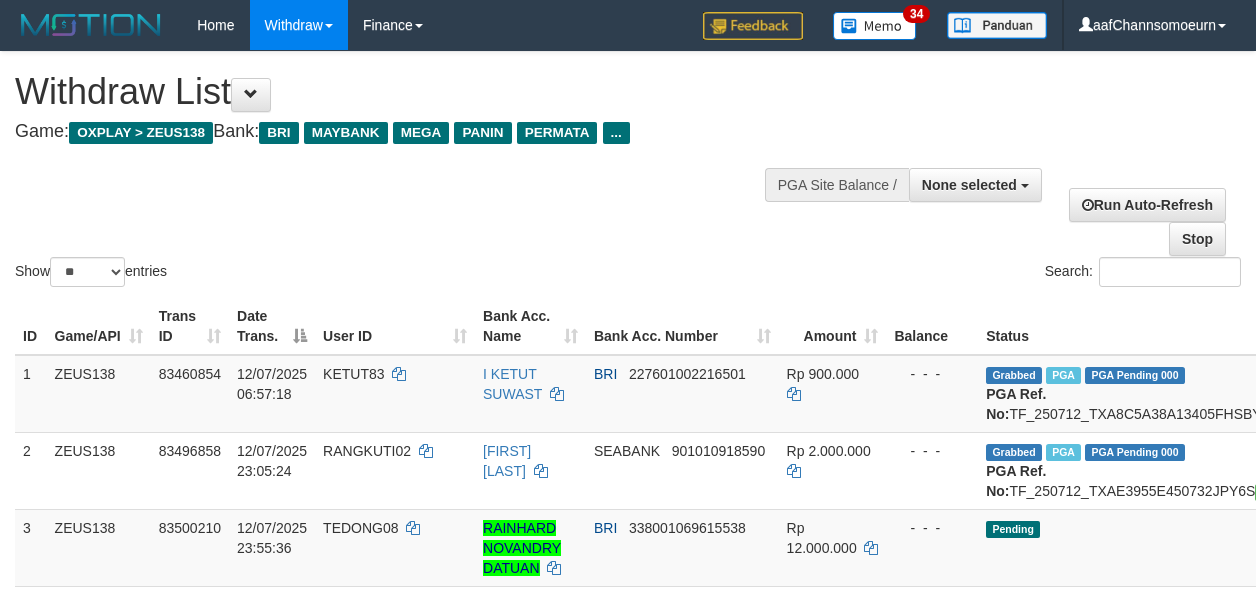 select 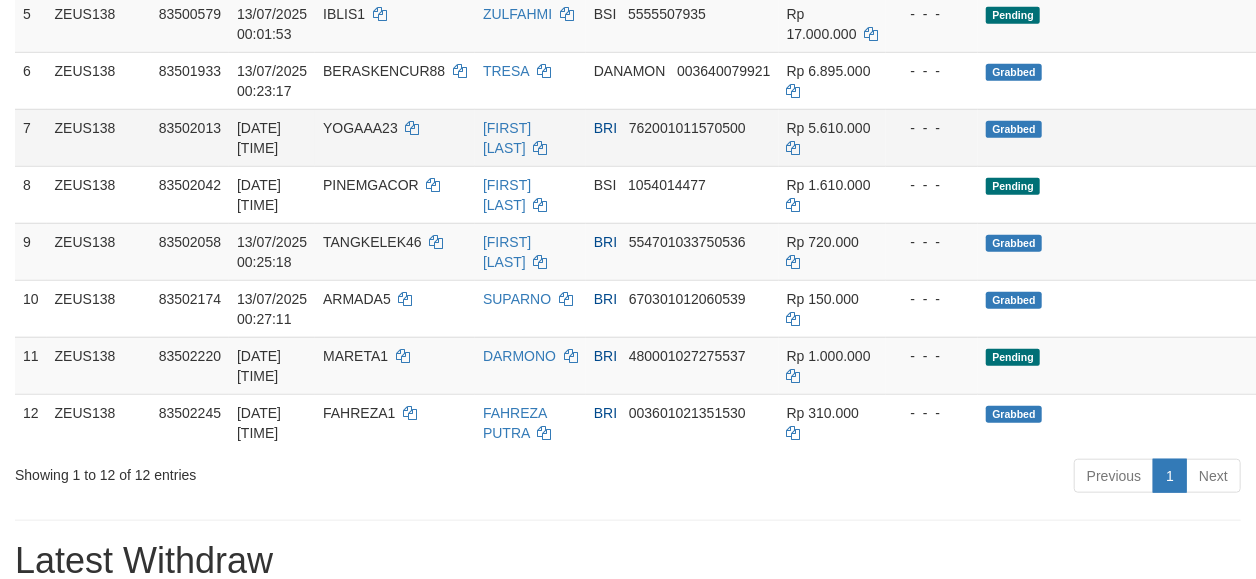 scroll, scrollTop: 592, scrollLeft: 0, axis: vertical 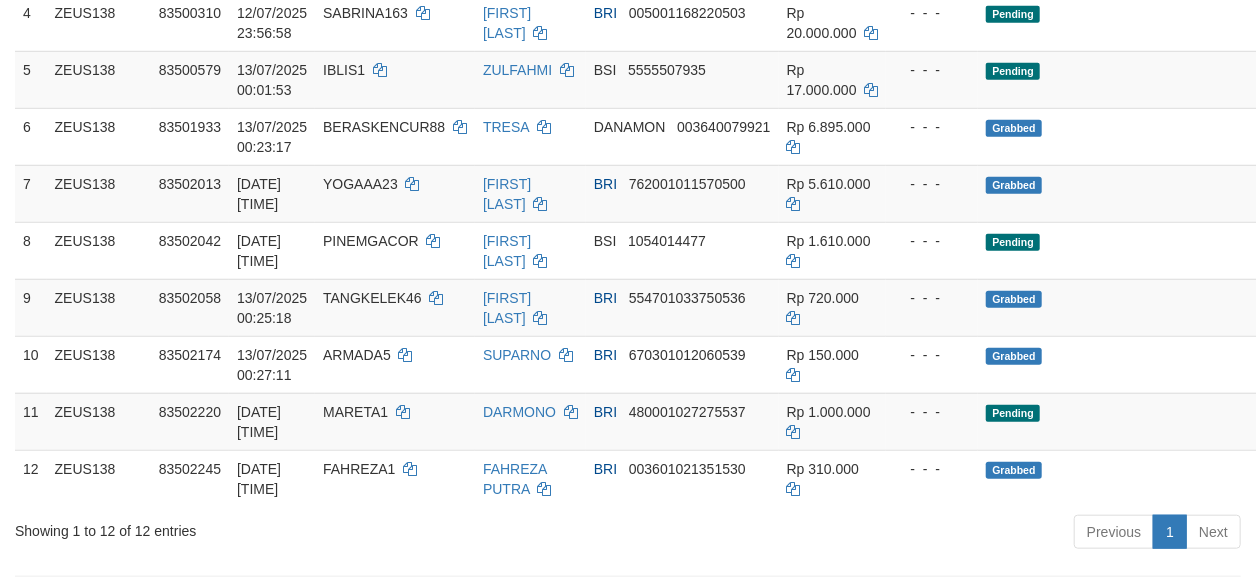 drag, startPoint x: 1227, startPoint y: 165, endPoint x: 1267, endPoint y: 159, distance: 40.4475 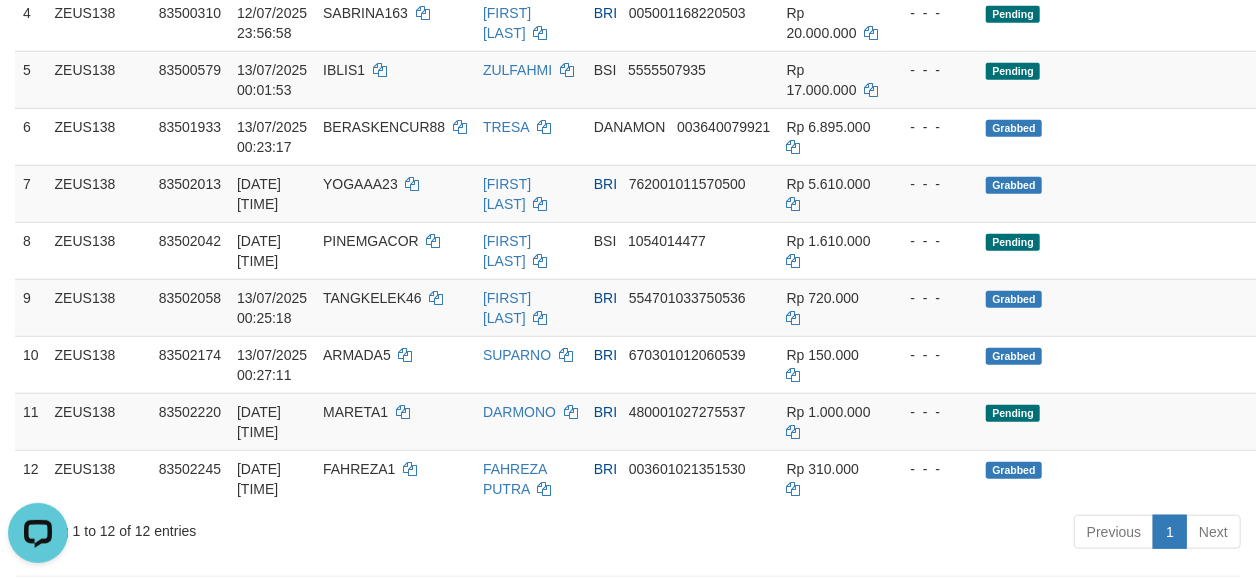 scroll, scrollTop: 0, scrollLeft: 0, axis: both 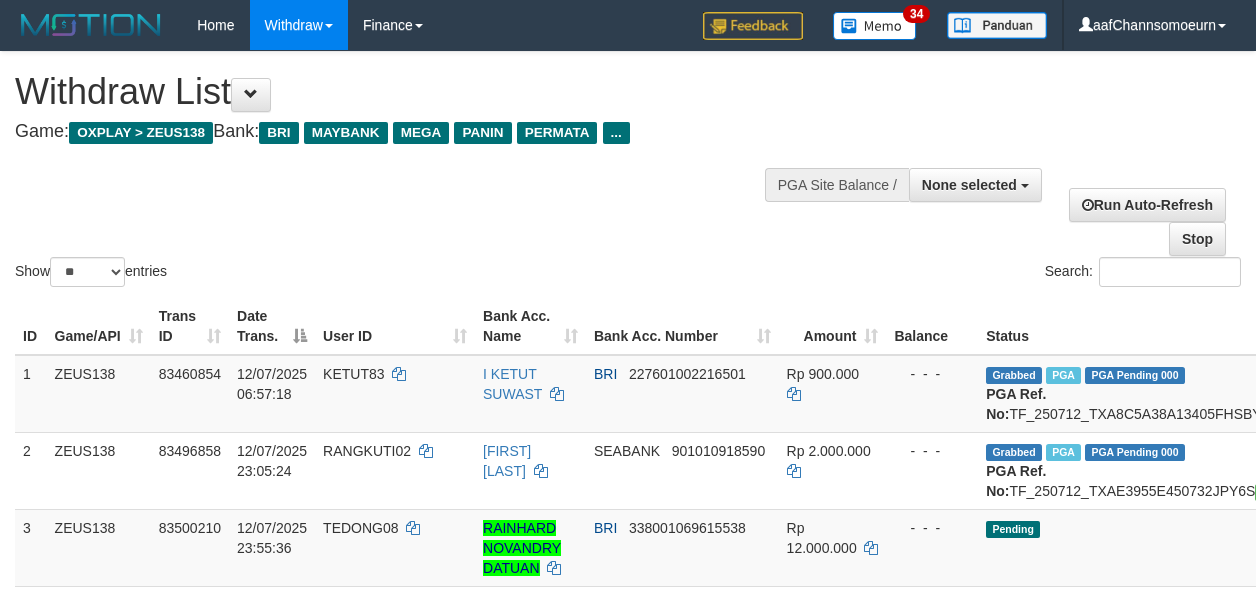 select 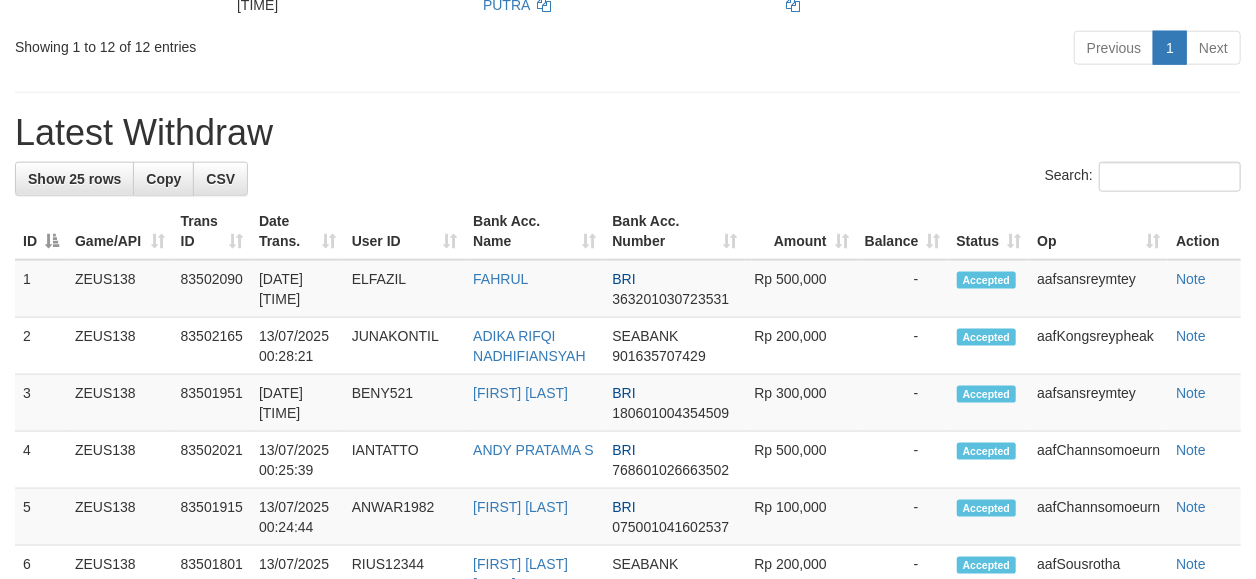 scroll, scrollTop: 1020, scrollLeft: 0, axis: vertical 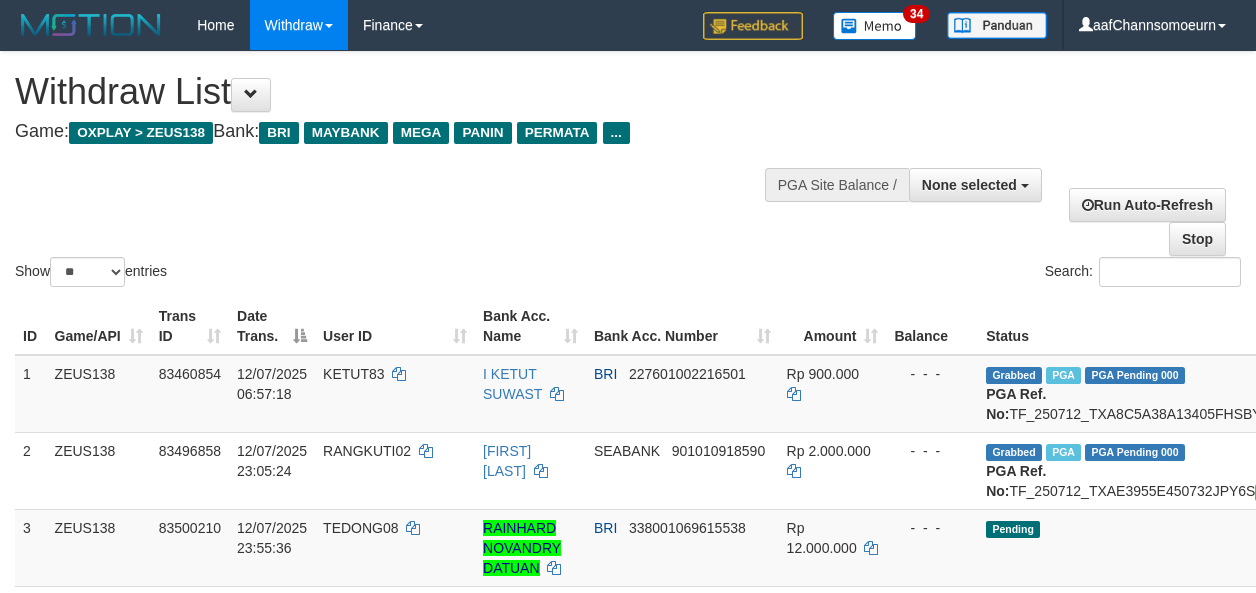 select 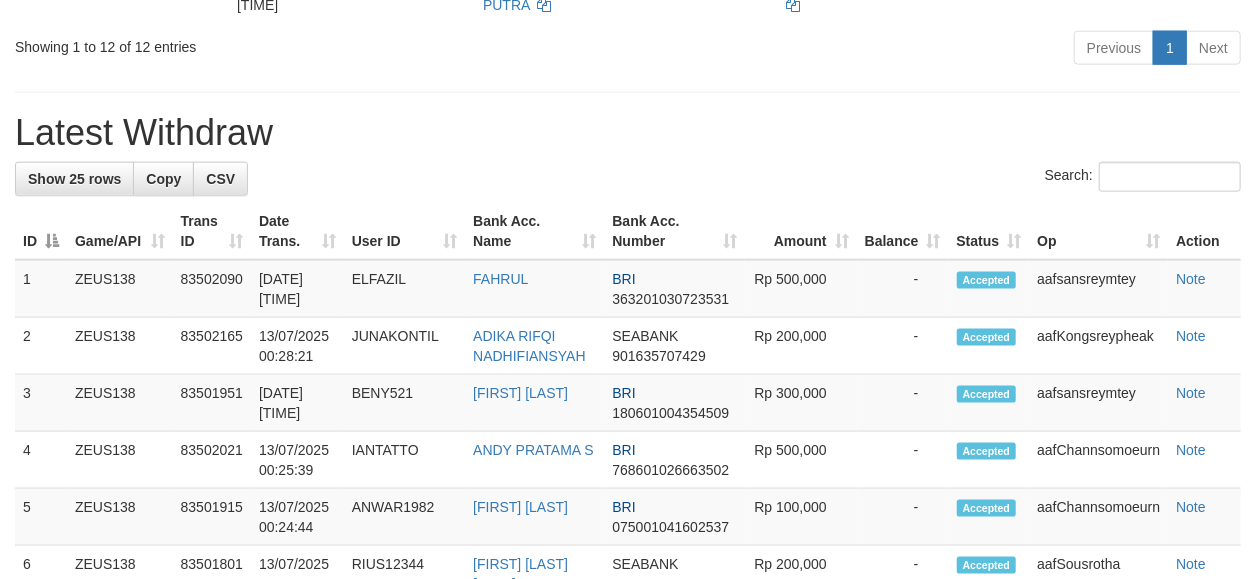 scroll, scrollTop: 1020, scrollLeft: 0, axis: vertical 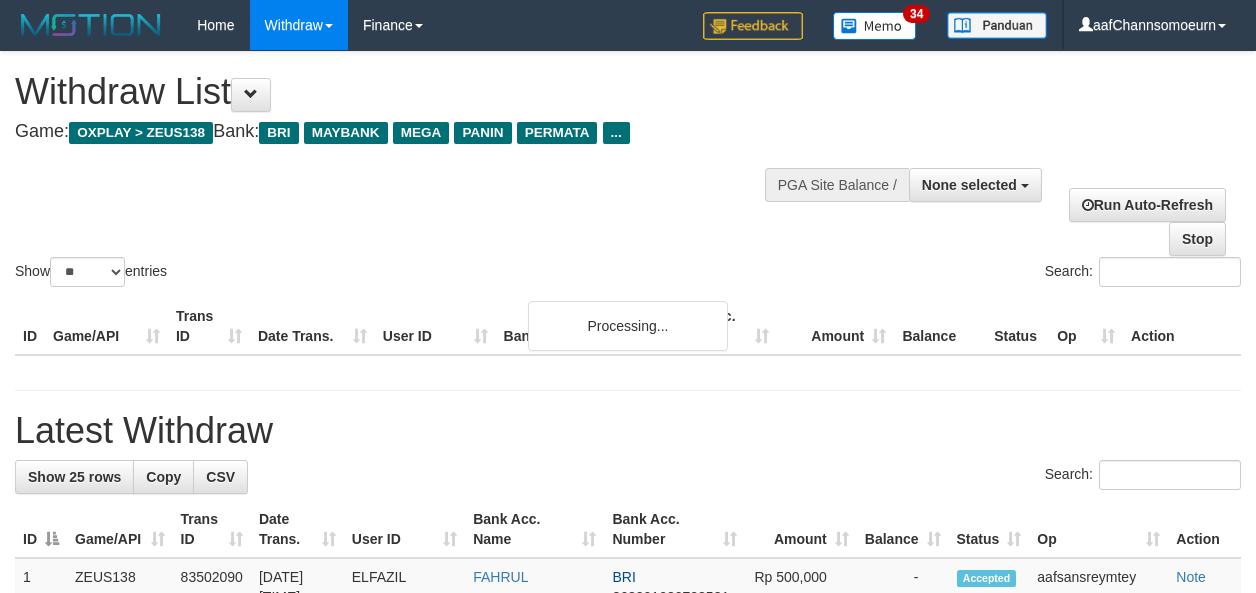 select 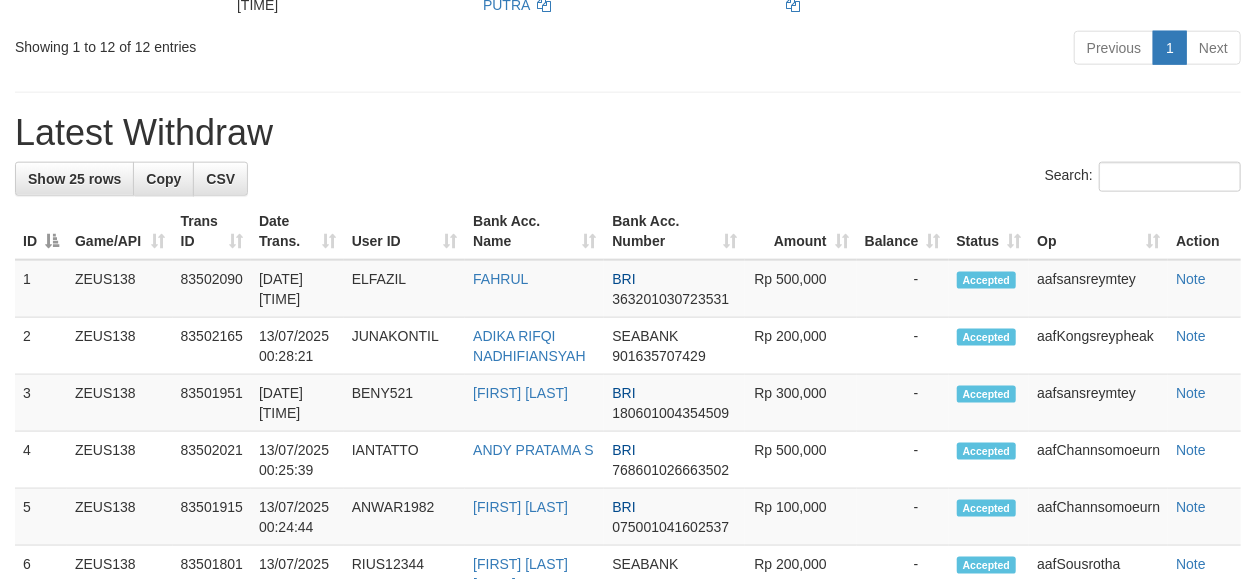 scroll, scrollTop: 1020, scrollLeft: 0, axis: vertical 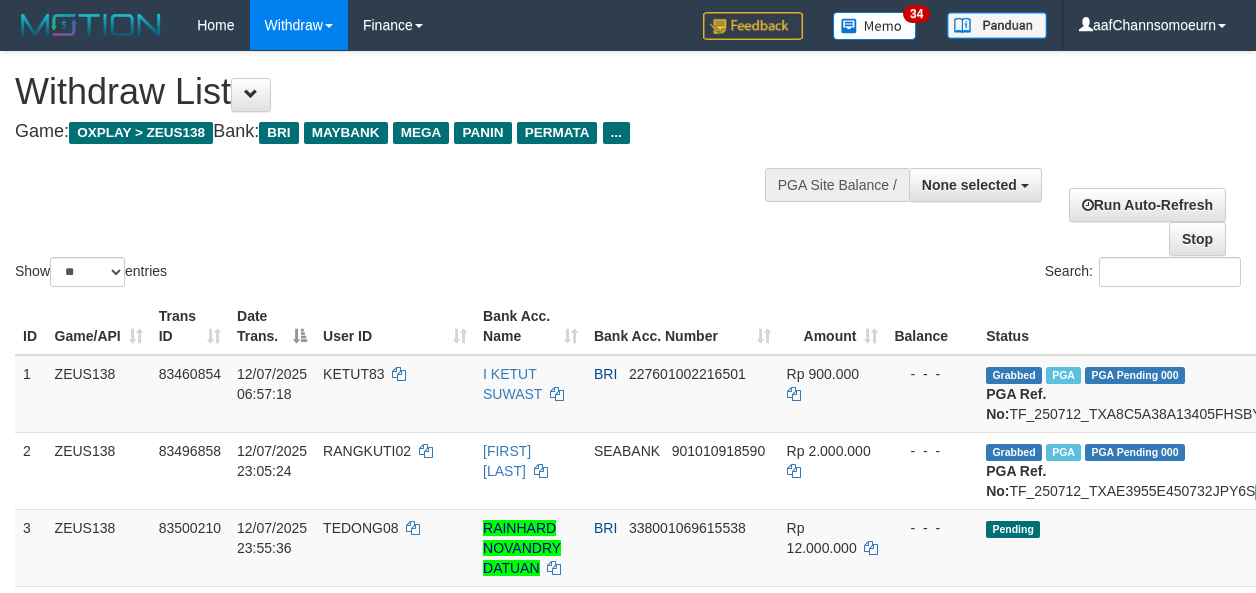 select 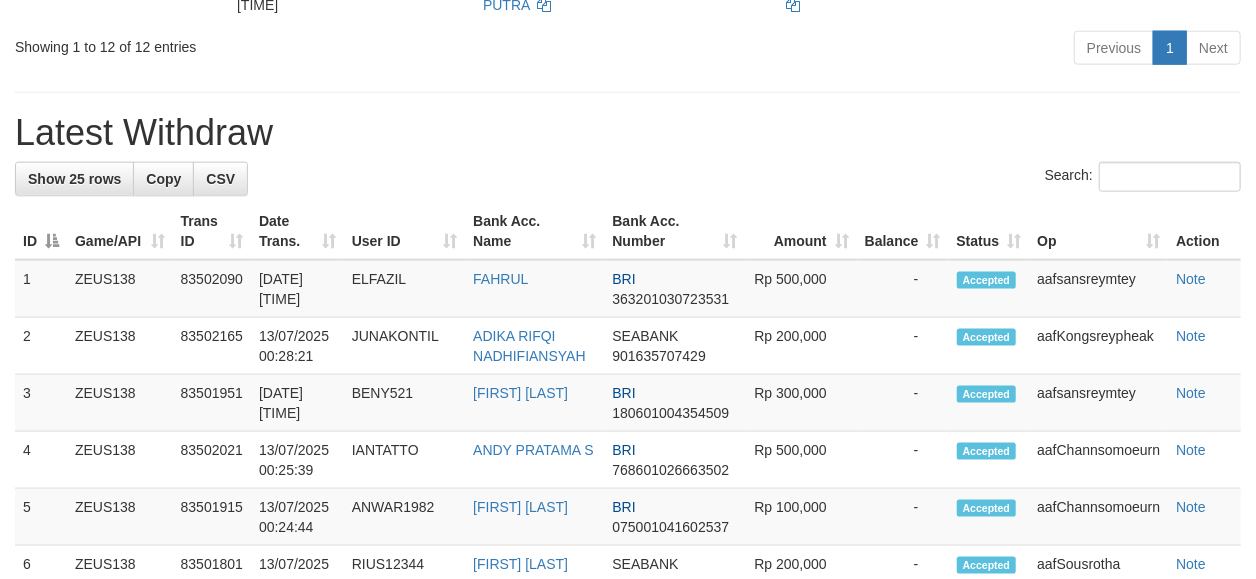 scroll, scrollTop: 1020, scrollLeft: 0, axis: vertical 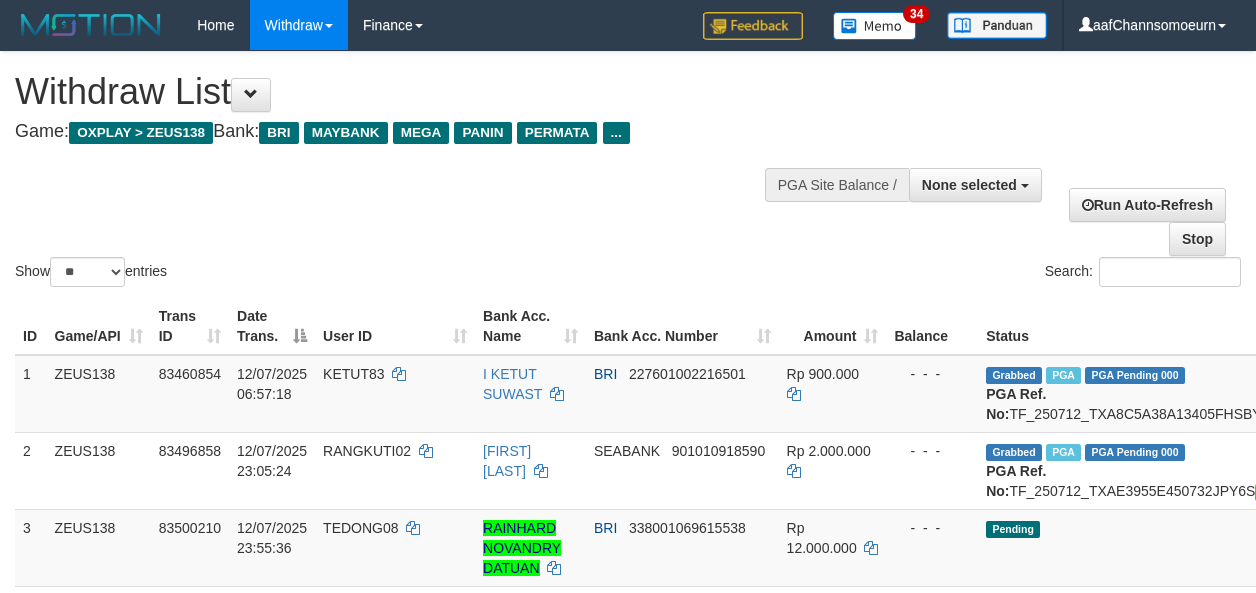 select 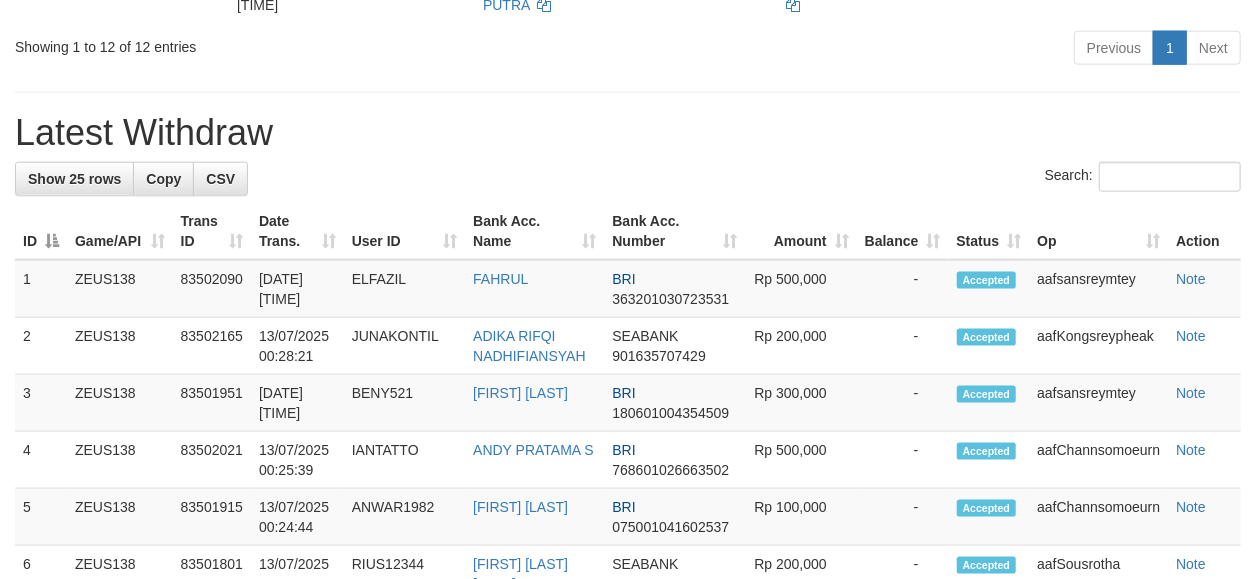 scroll, scrollTop: 1020, scrollLeft: 0, axis: vertical 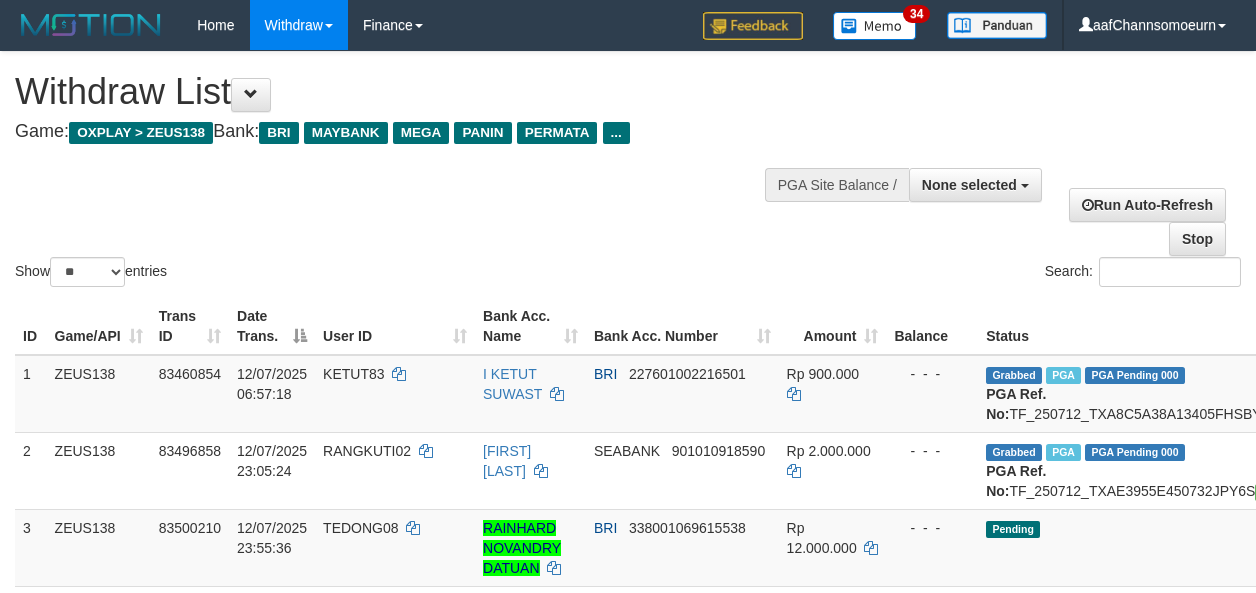 select 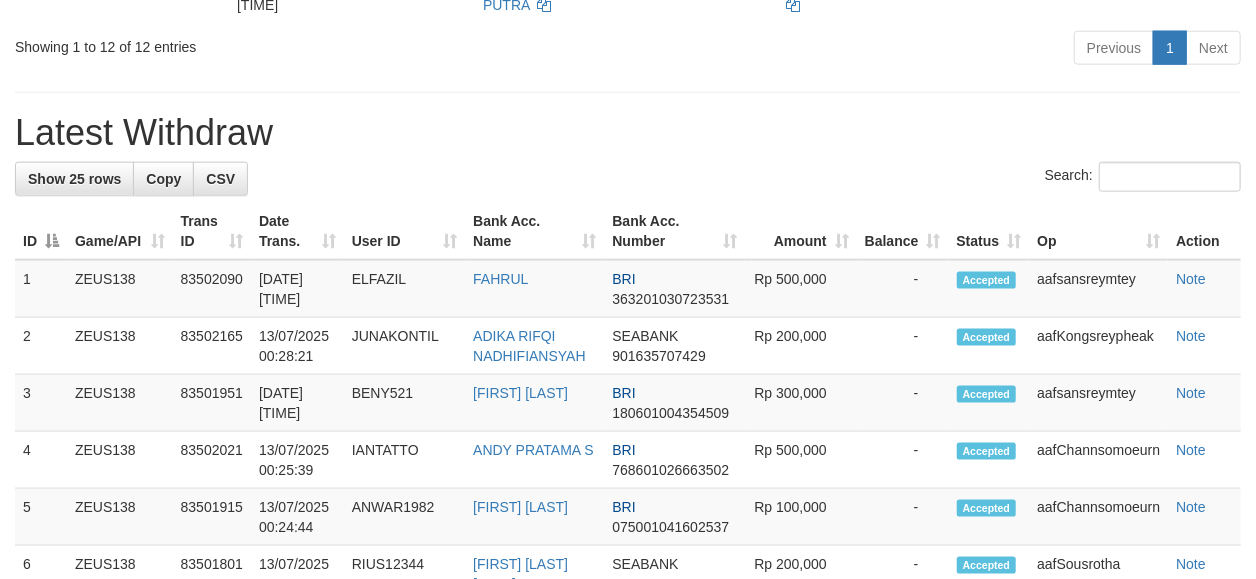 scroll, scrollTop: 1020, scrollLeft: 0, axis: vertical 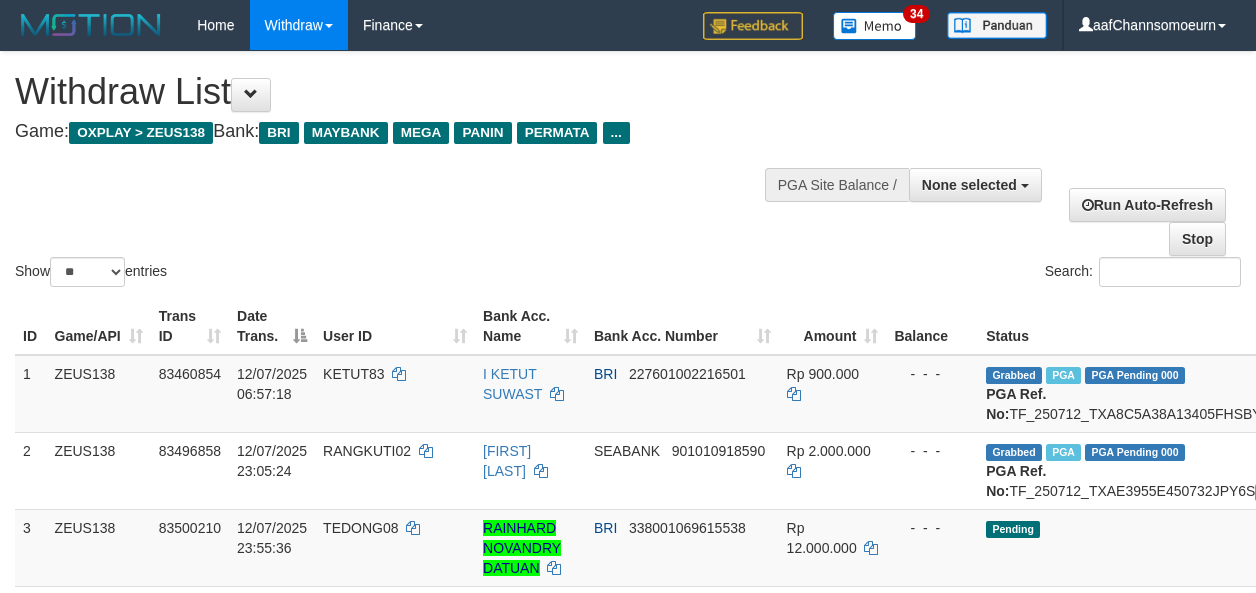 select 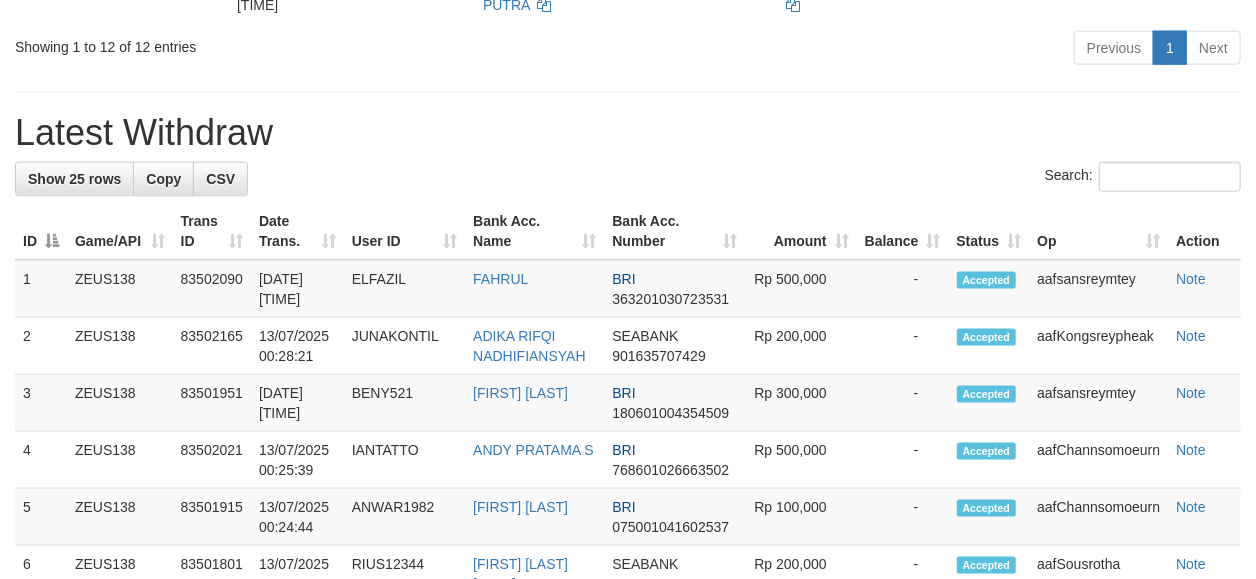 scroll, scrollTop: 1020, scrollLeft: 0, axis: vertical 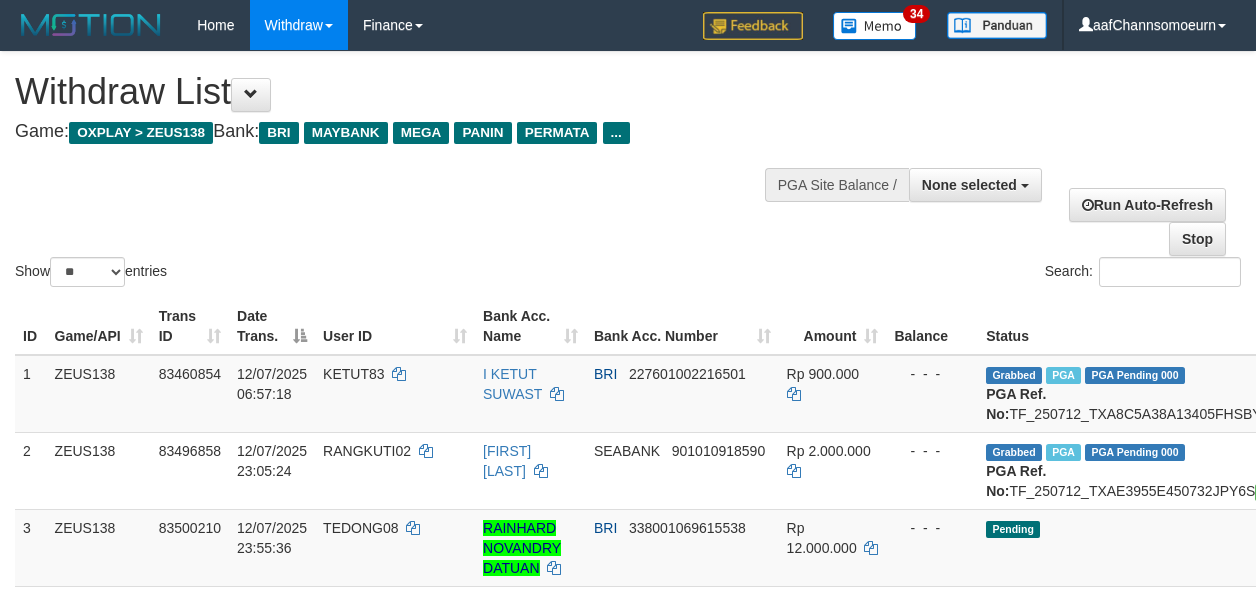 select 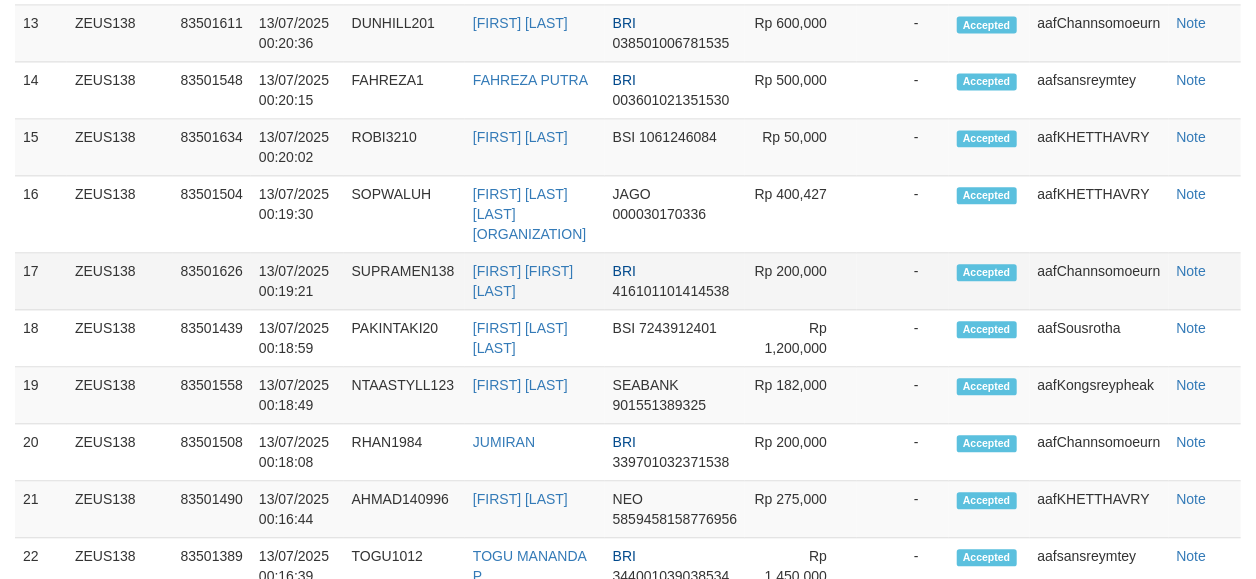 scroll, scrollTop: 1509, scrollLeft: 0, axis: vertical 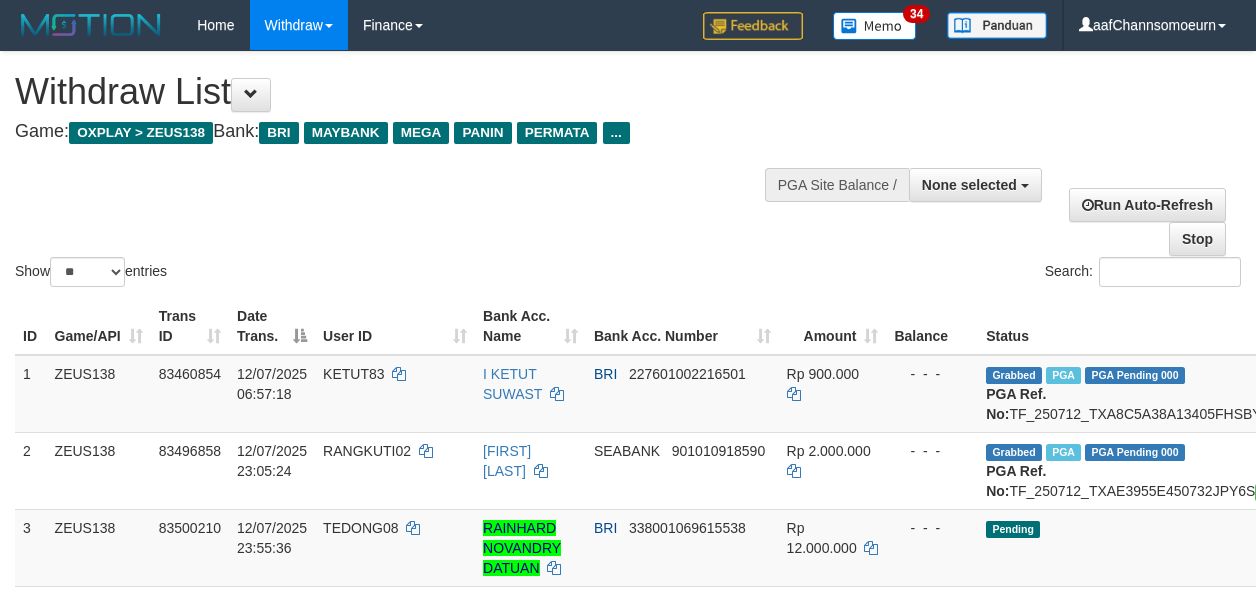 select 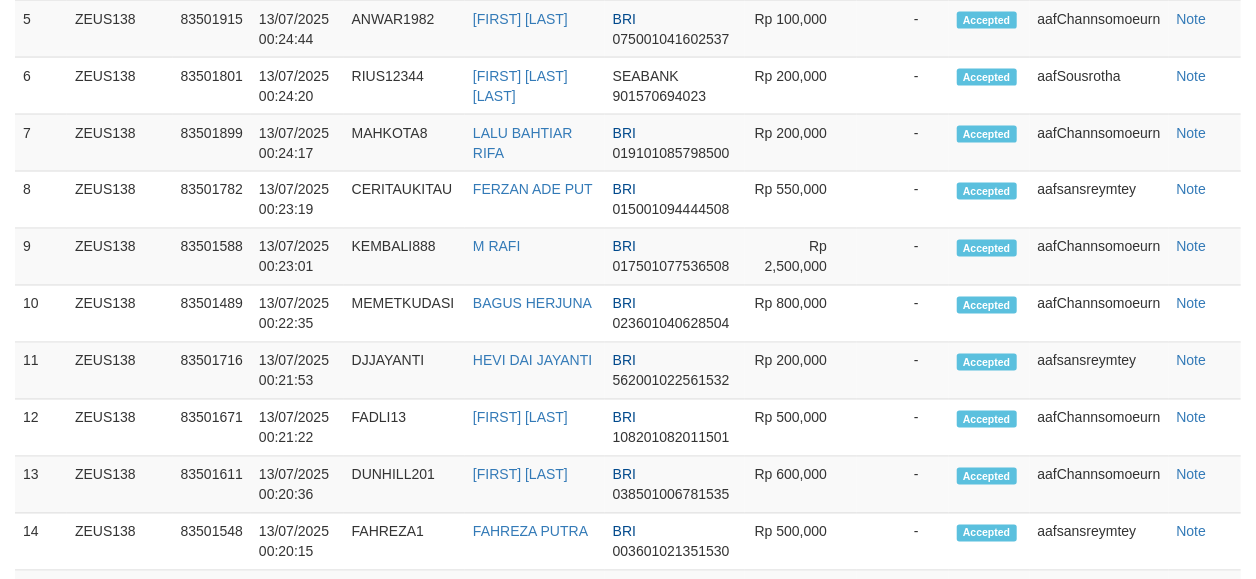 scroll, scrollTop: 1509, scrollLeft: 0, axis: vertical 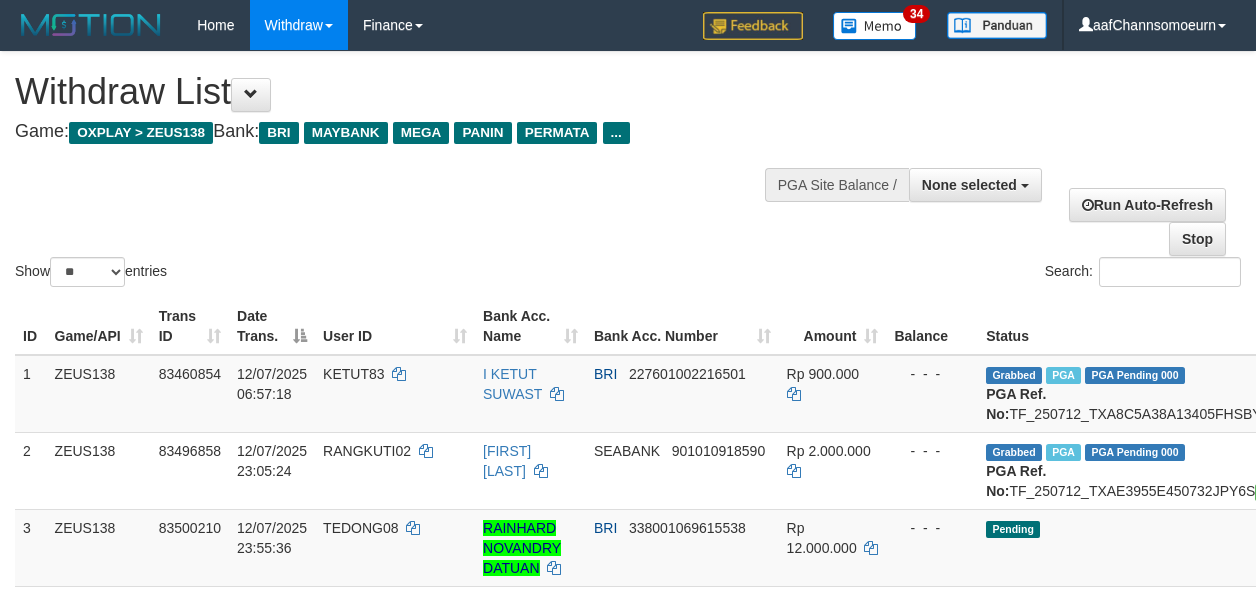select 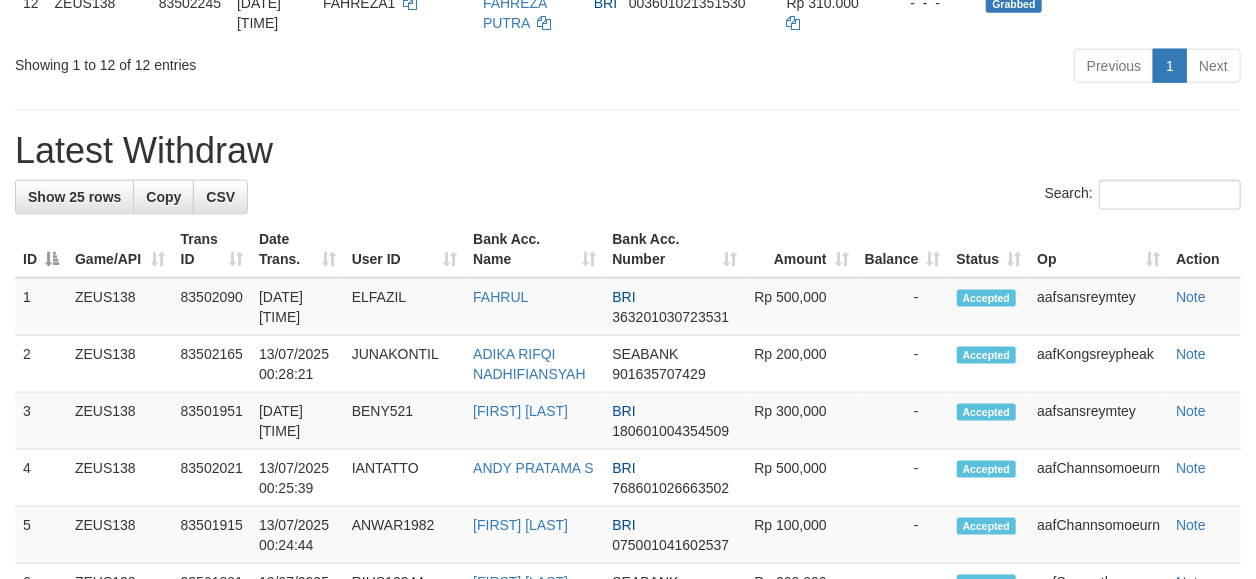 scroll, scrollTop: 550, scrollLeft: 0, axis: vertical 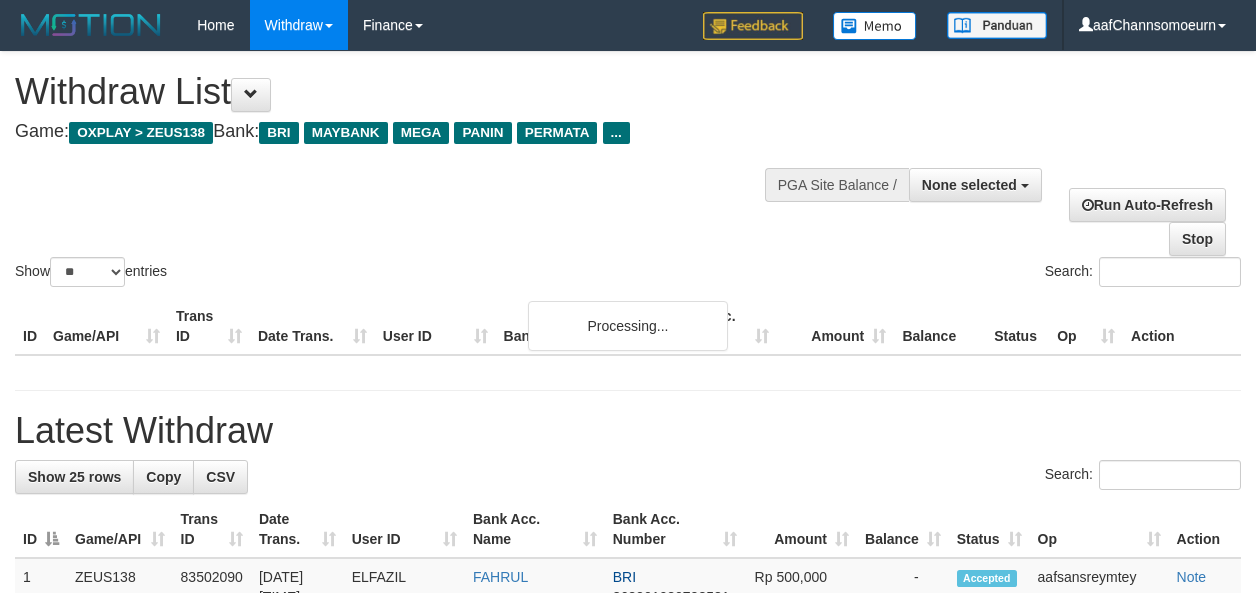 select 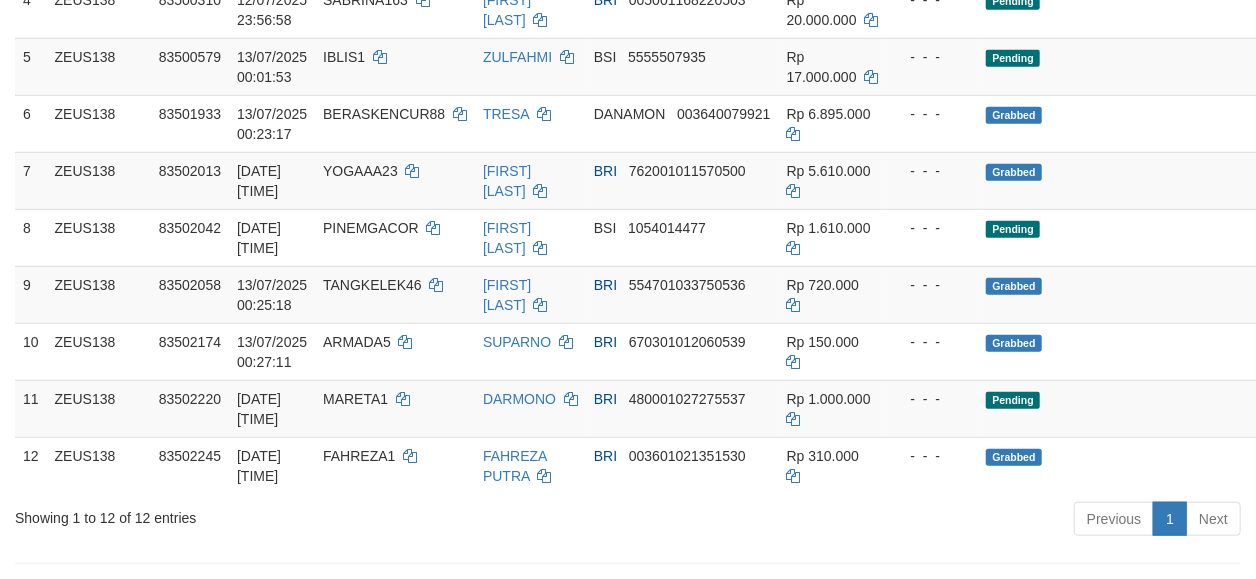 scroll, scrollTop: 550, scrollLeft: 0, axis: vertical 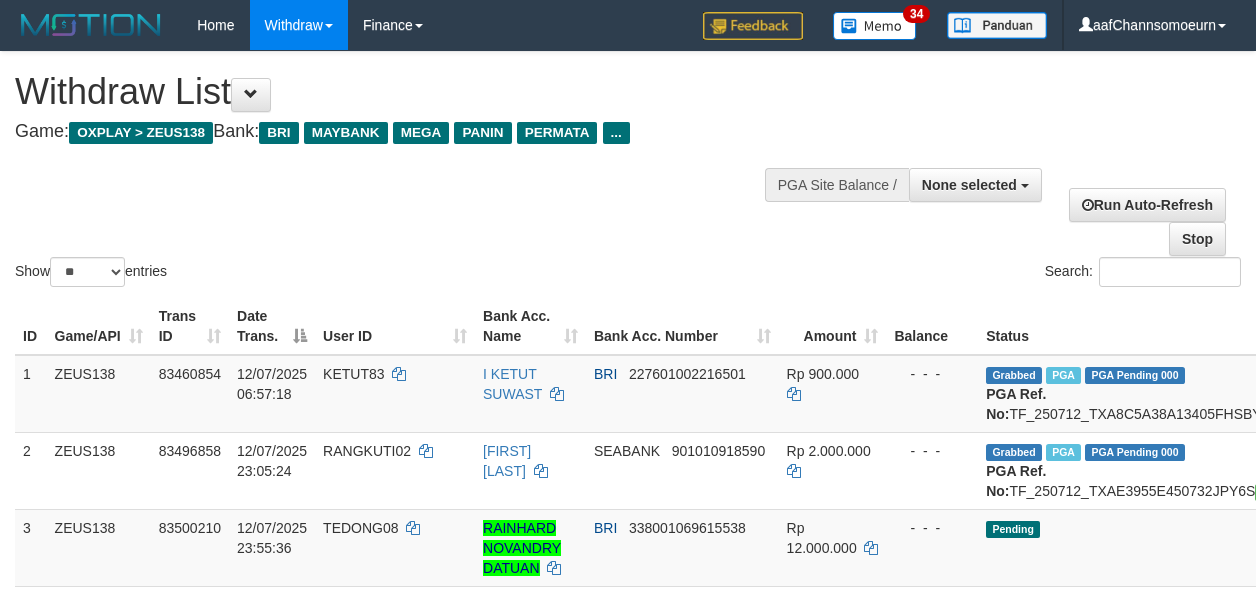 select 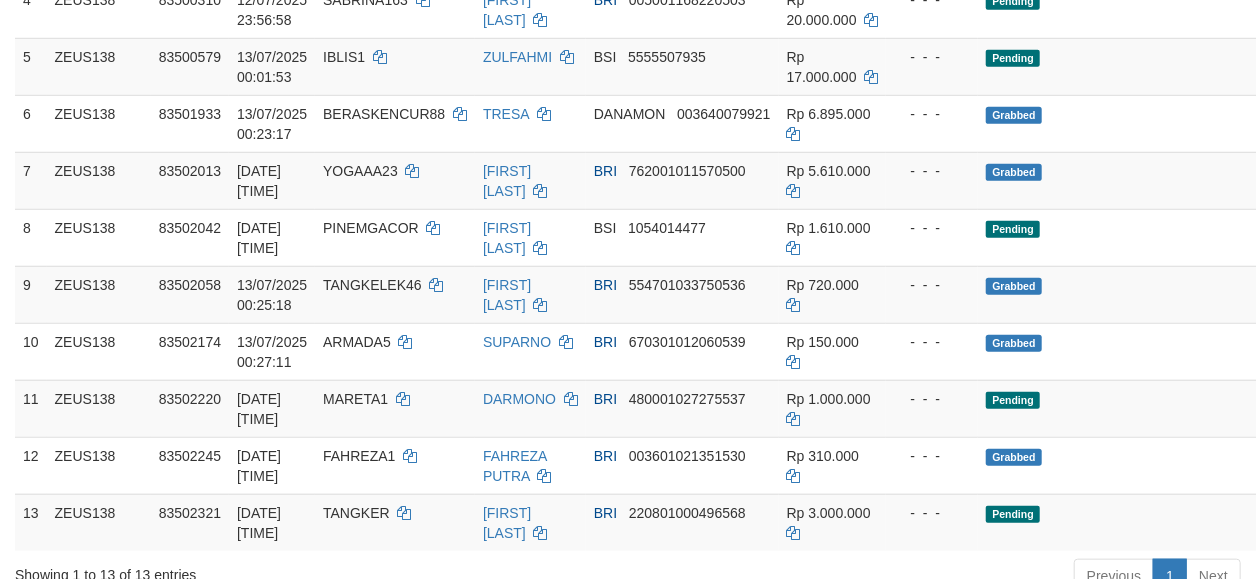 scroll, scrollTop: 550, scrollLeft: 0, axis: vertical 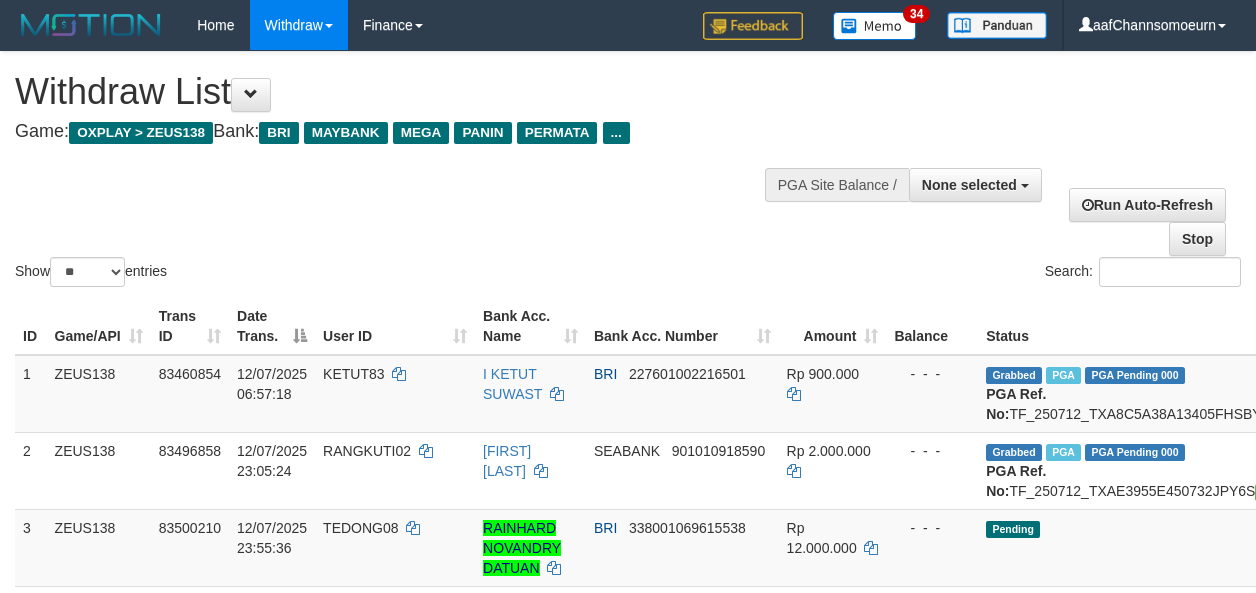 select 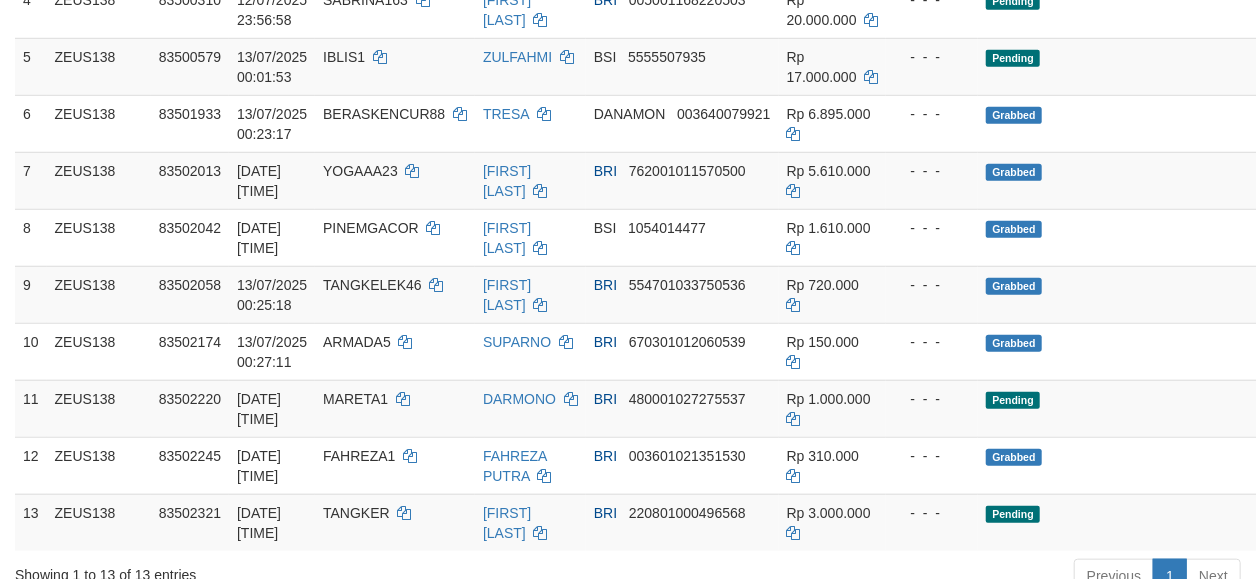 scroll, scrollTop: 550, scrollLeft: 0, axis: vertical 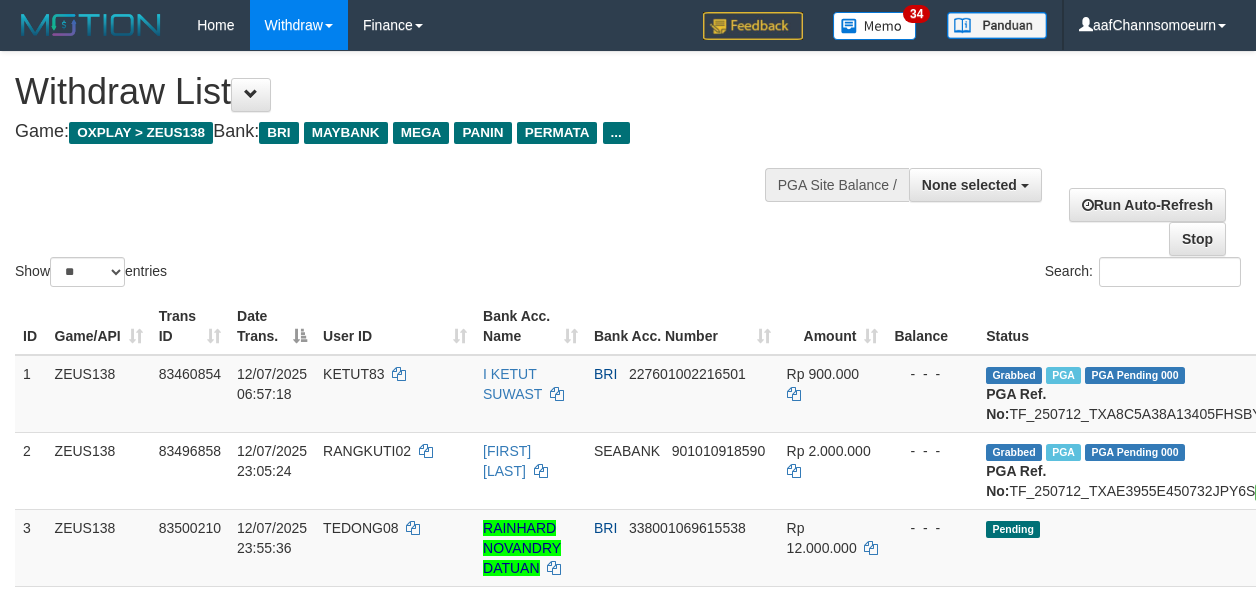 select 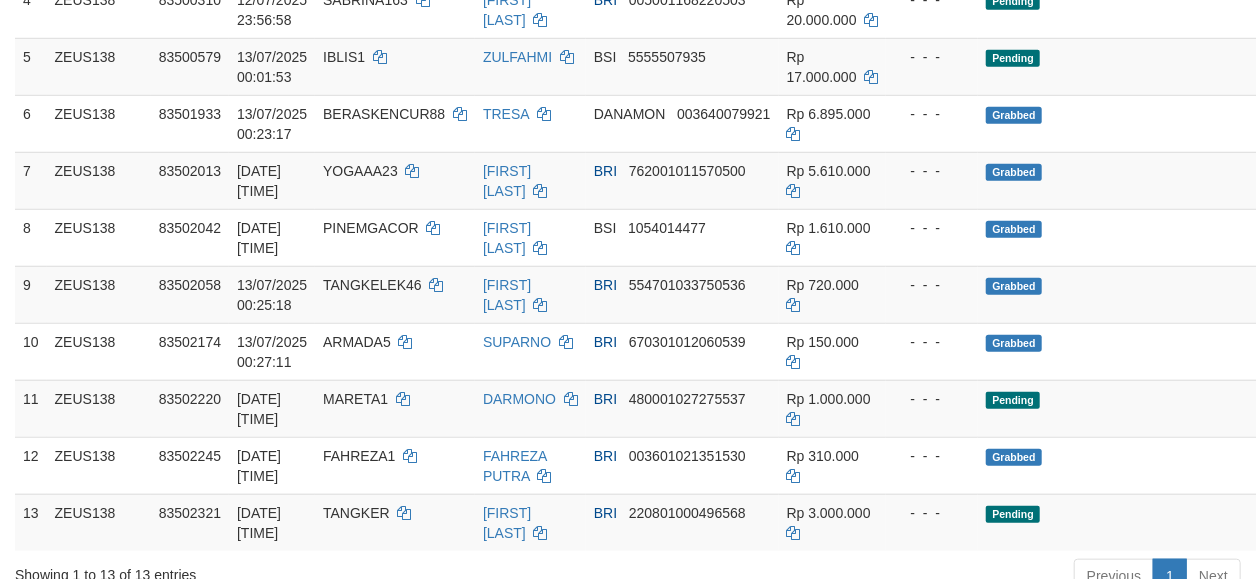 scroll, scrollTop: 550, scrollLeft: 0, axis: vertical 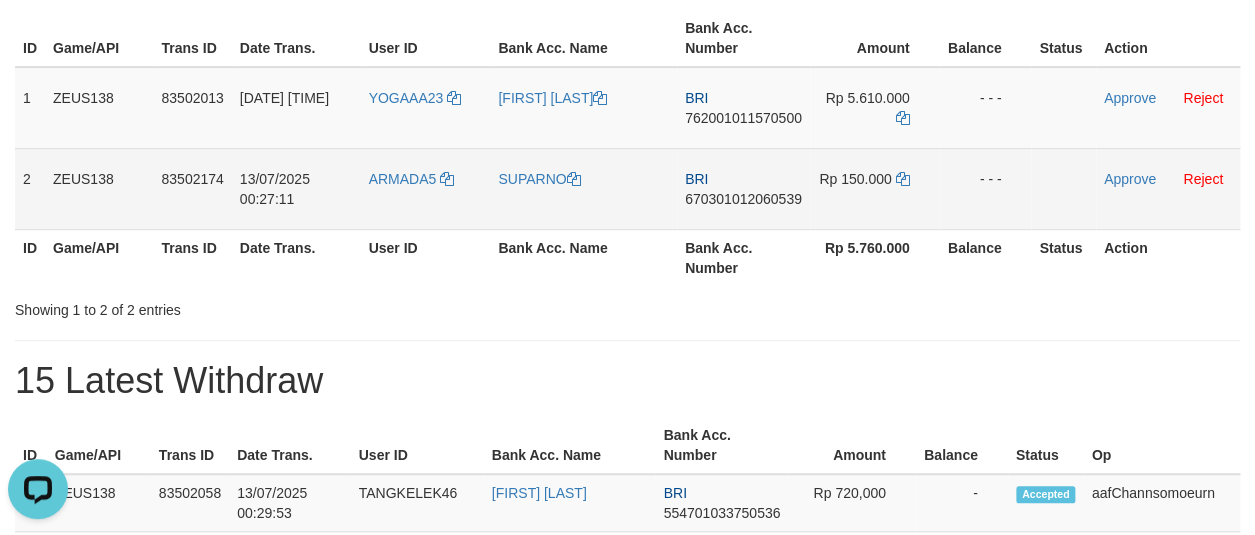 click on "670301012060539" at bounding box center (743, 199) 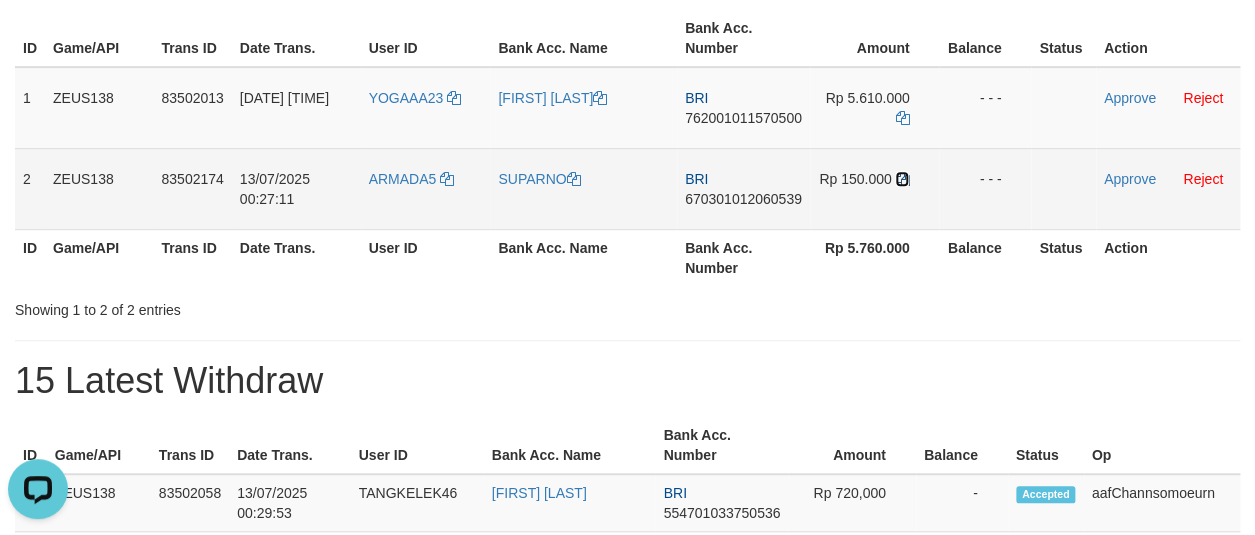 click at bounding box center (902, 179) 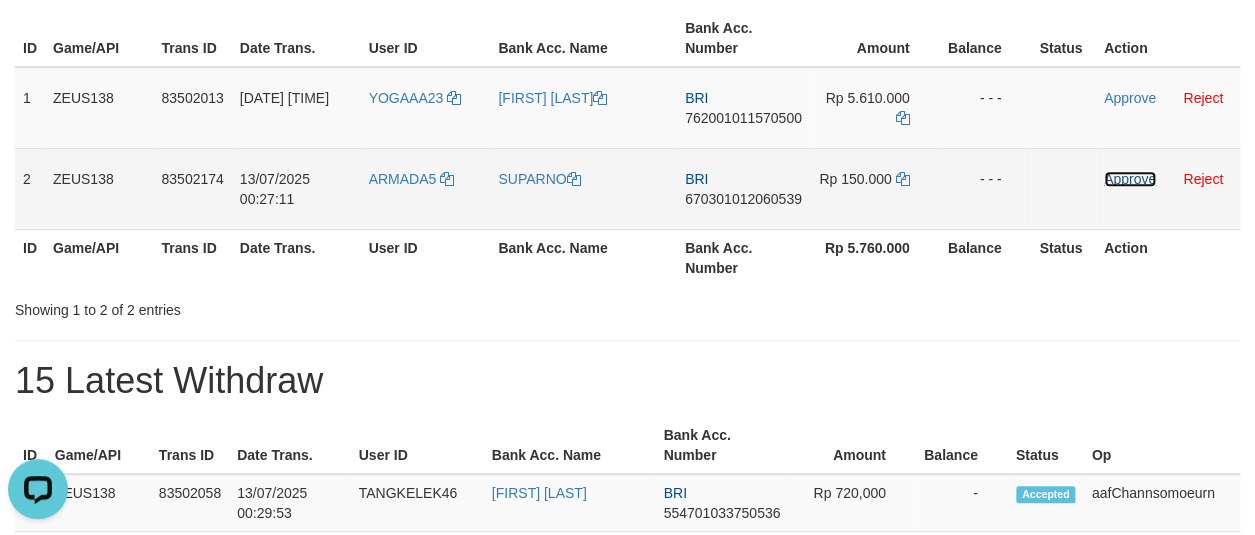 click on "Approve" at bounding box center [1130, 179] 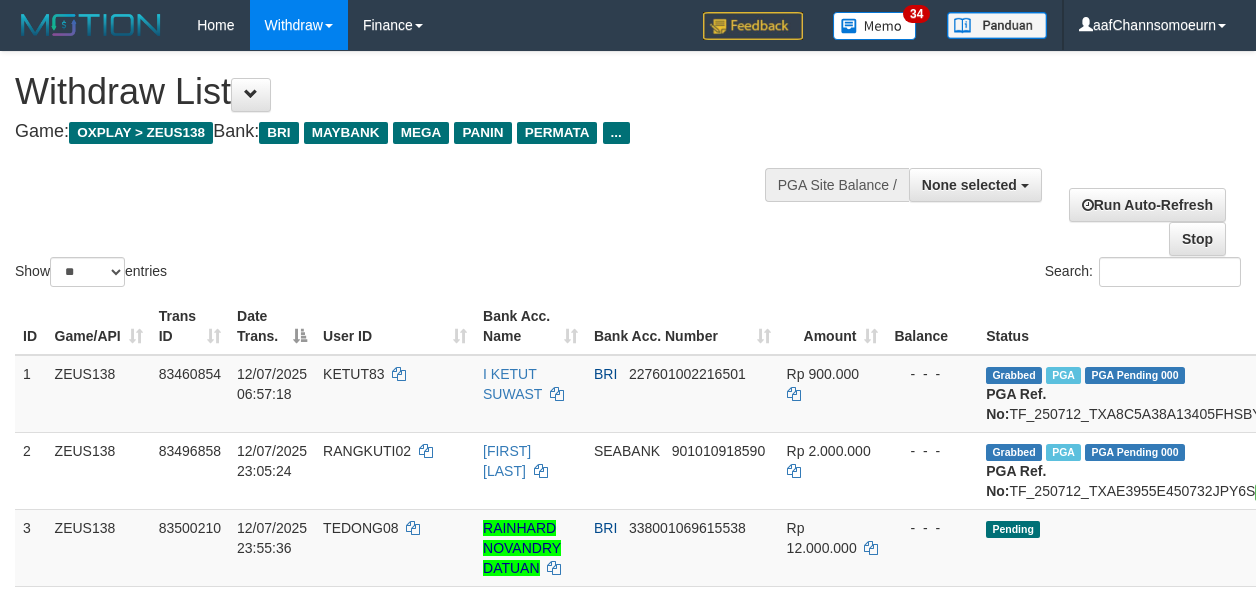select 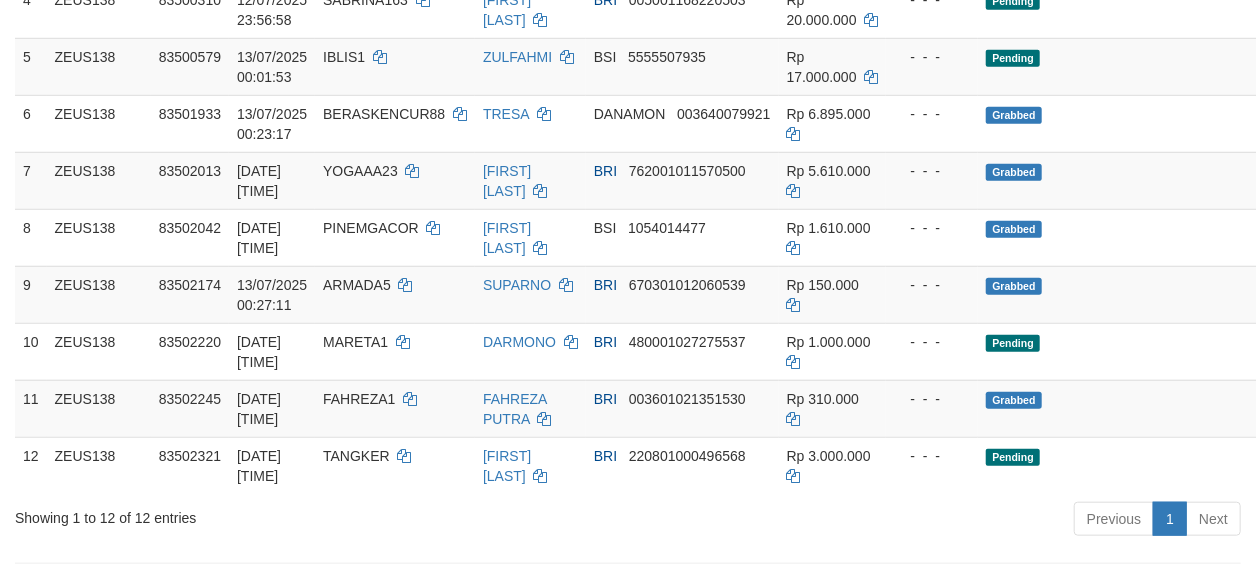 scroll, scrollTop: 550, scrollLeft: 0, axis: vertical 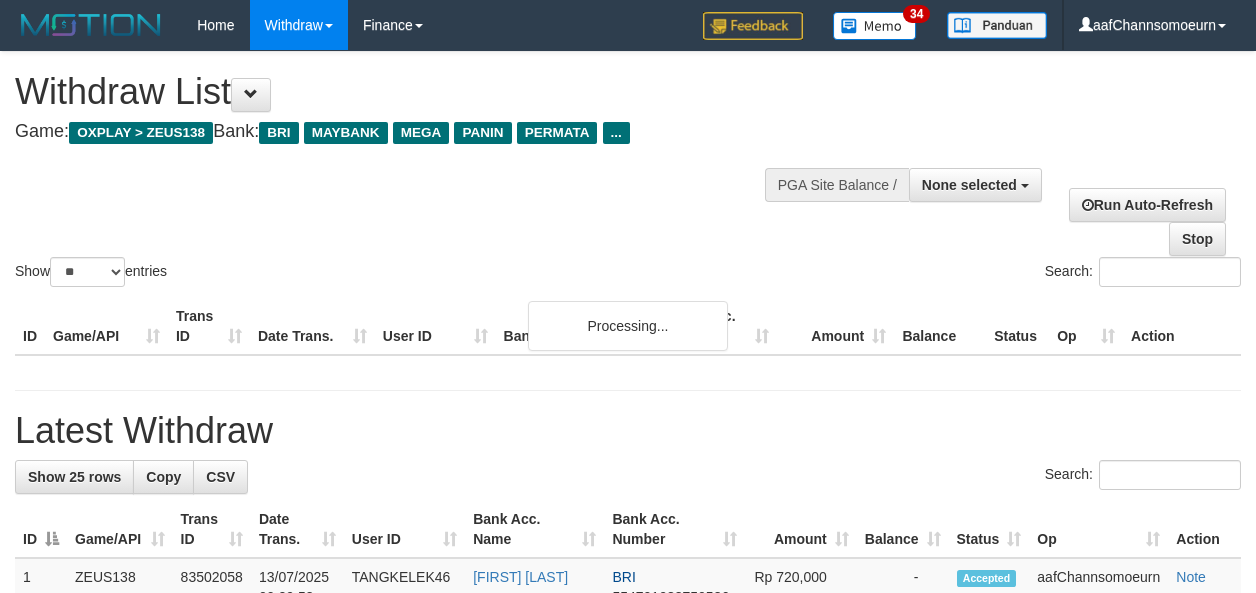select 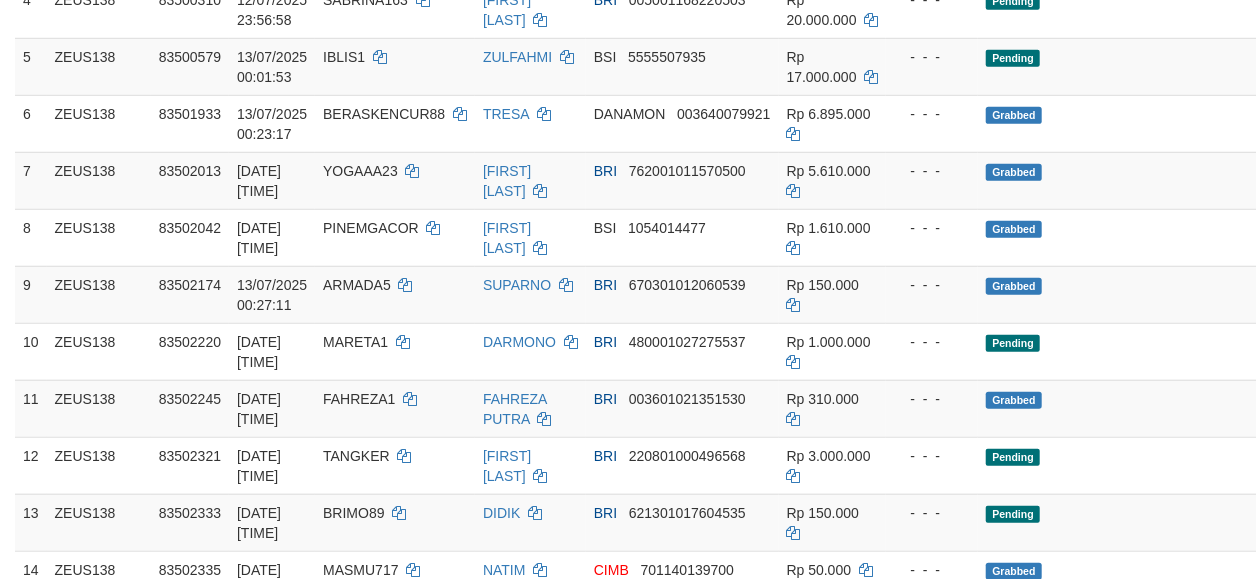 scroll, scrollTop: 550, scrollLeft: 0, axis: vertical 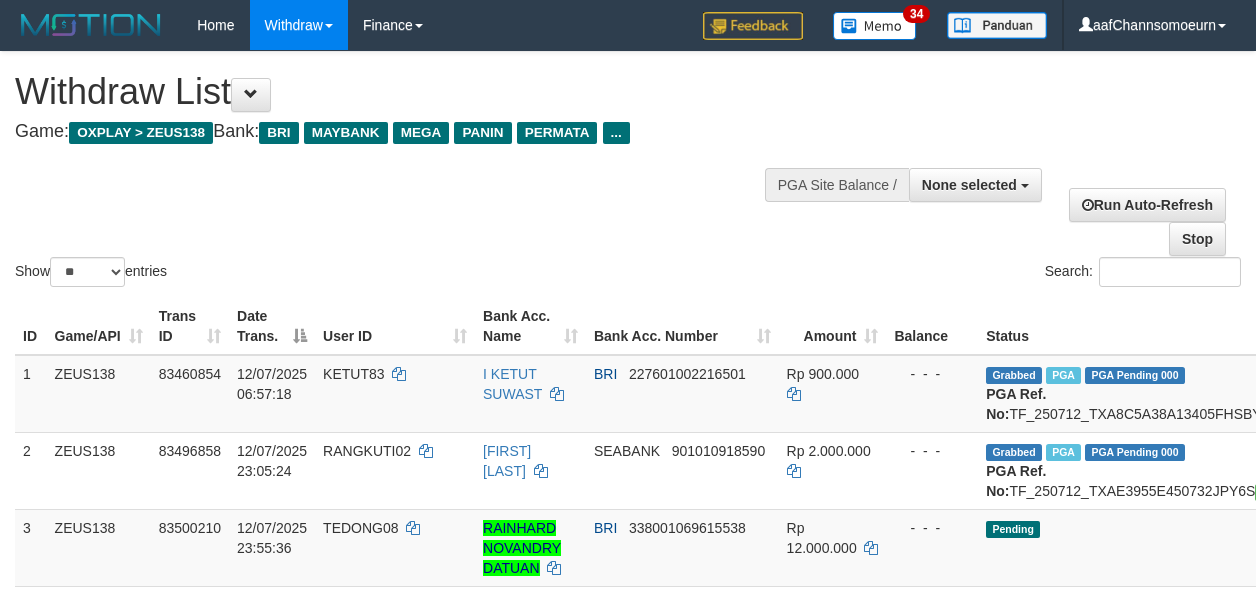 select 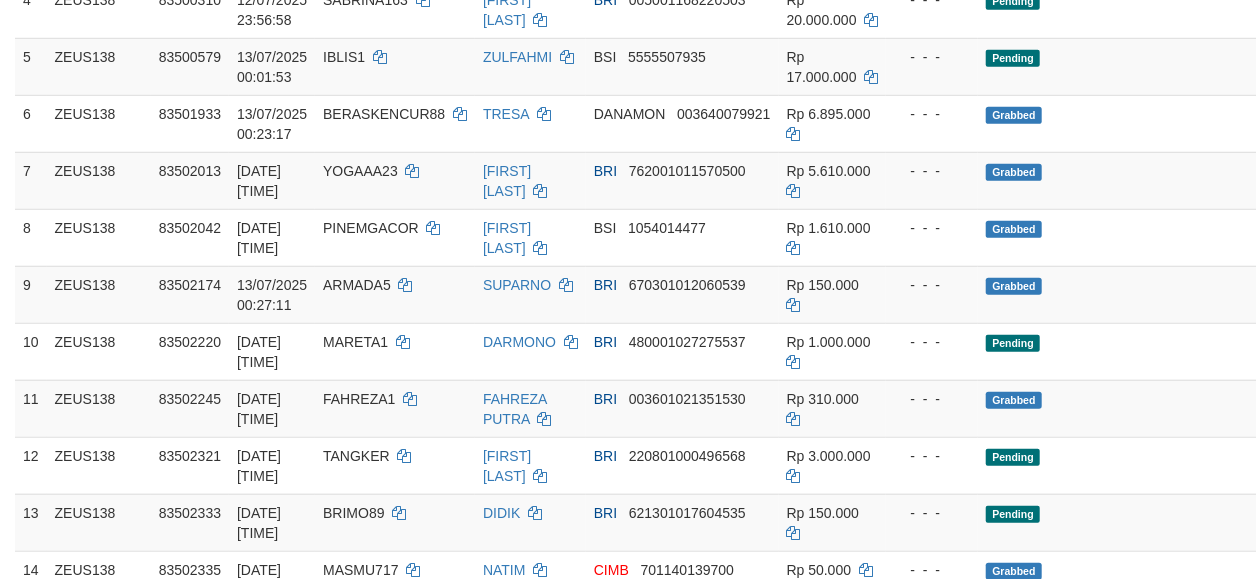 scroll, scrollTop: 550, scrollLeft: 0, axis: vertical 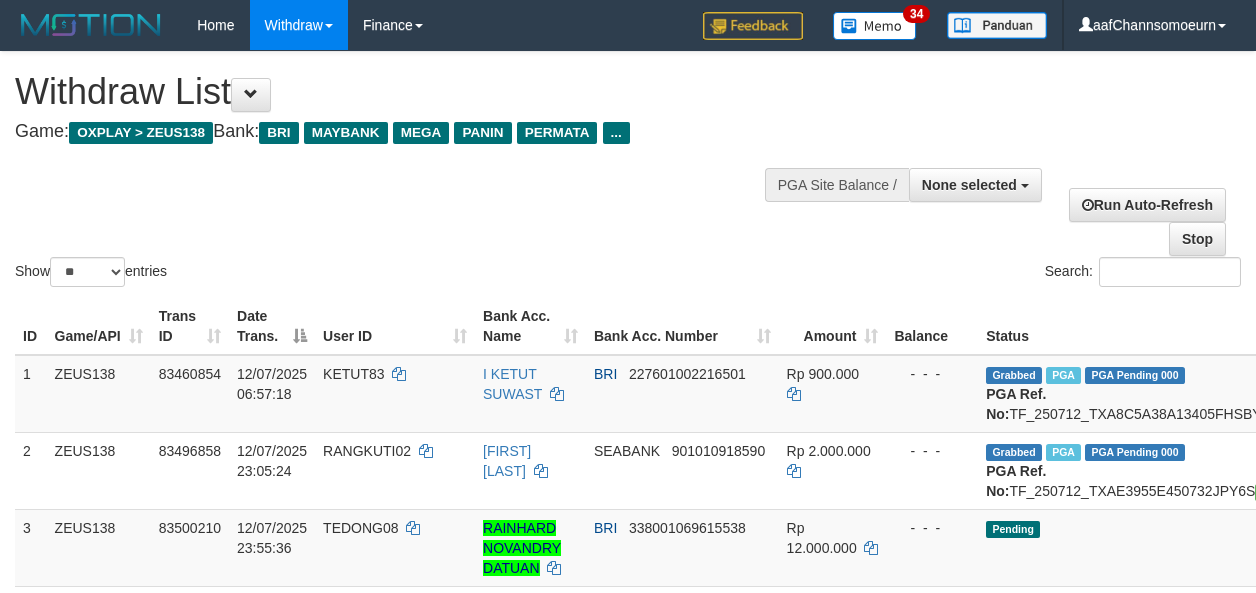 select 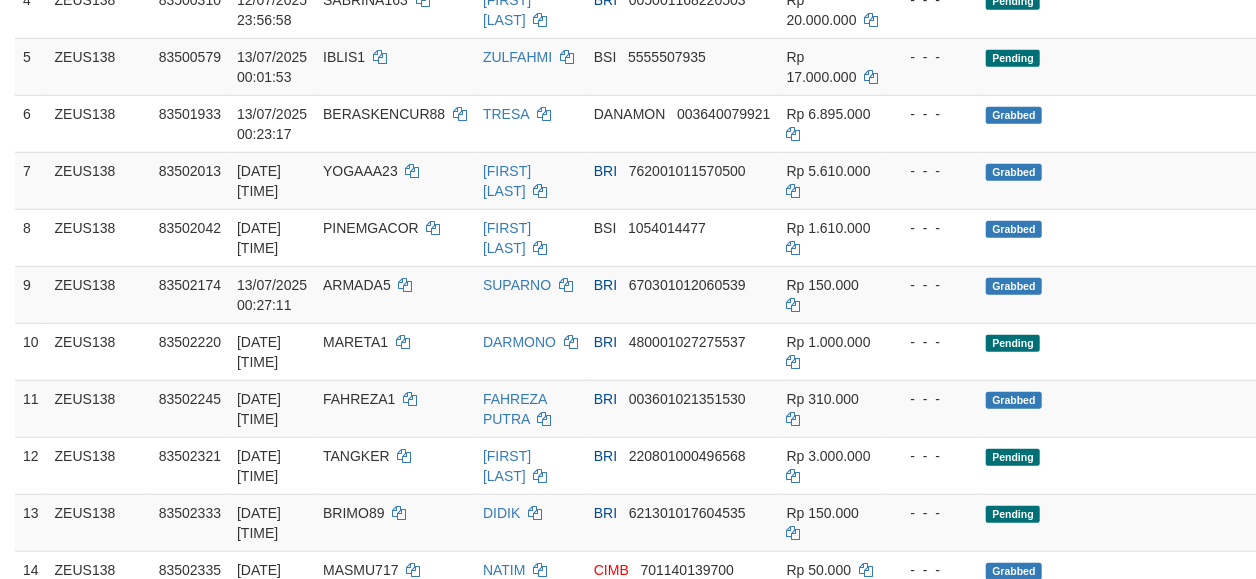 scroll, scrollTop: 550, scrollLeft: 0, axis: vertical 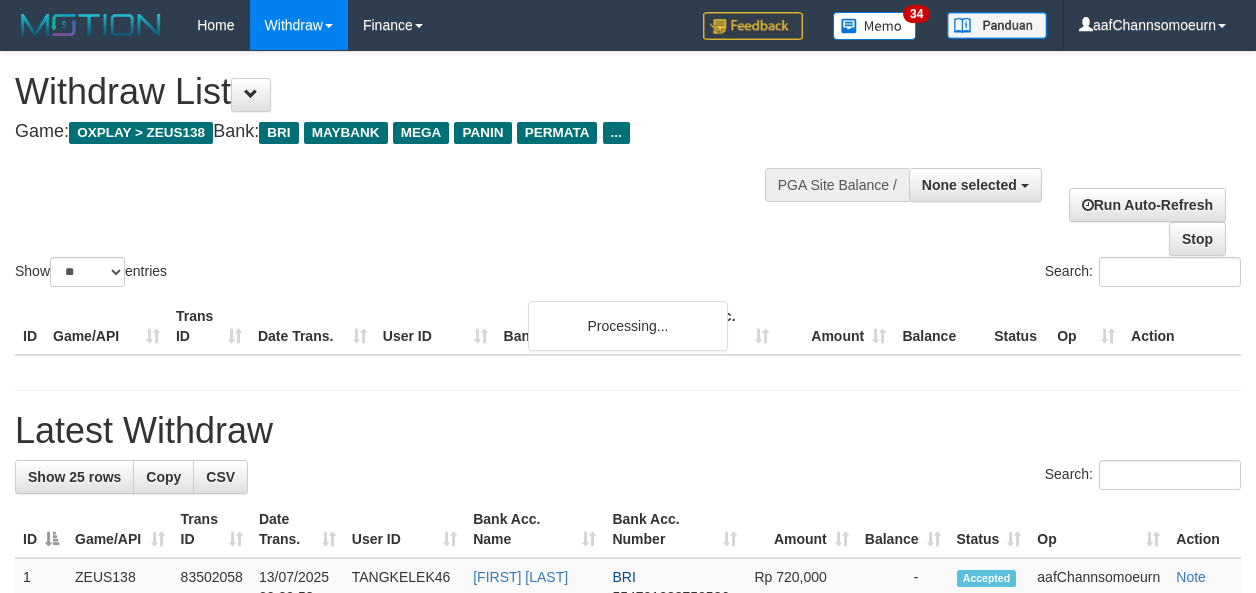 select 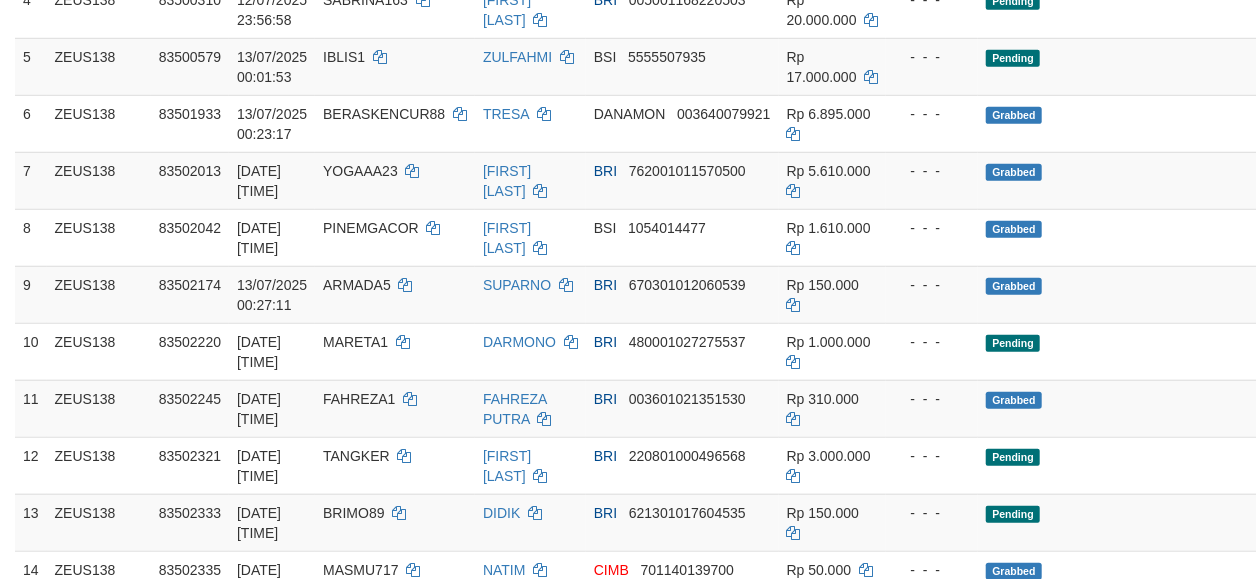 scroll, scrollTop: 550, scrollLeft: 0, axis: vertical 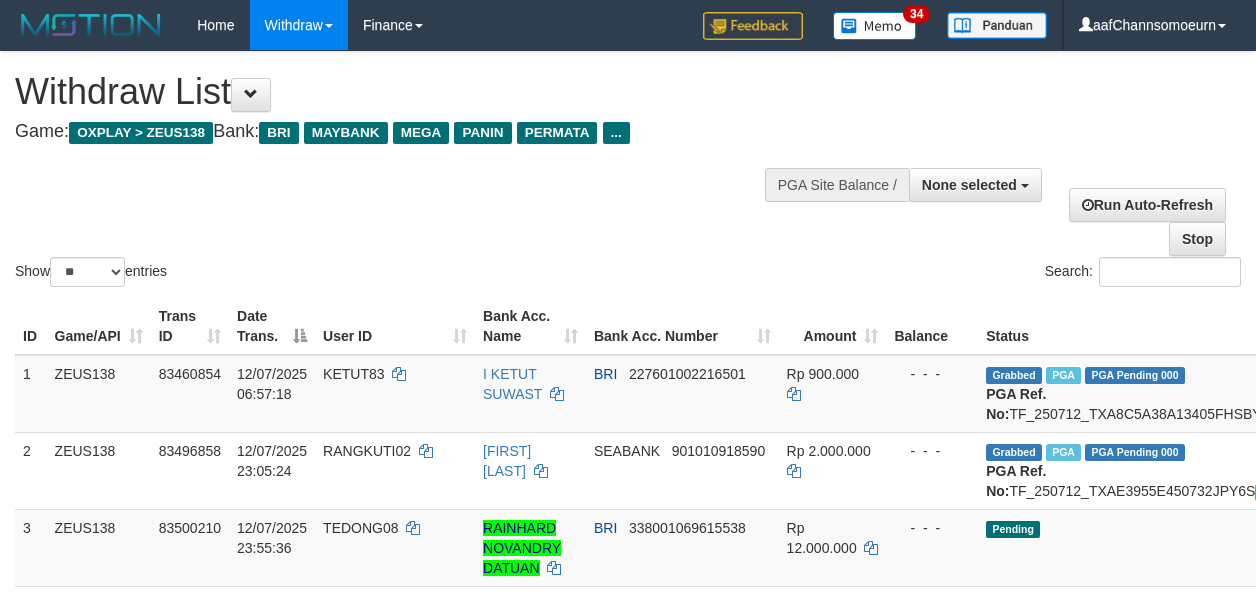 select 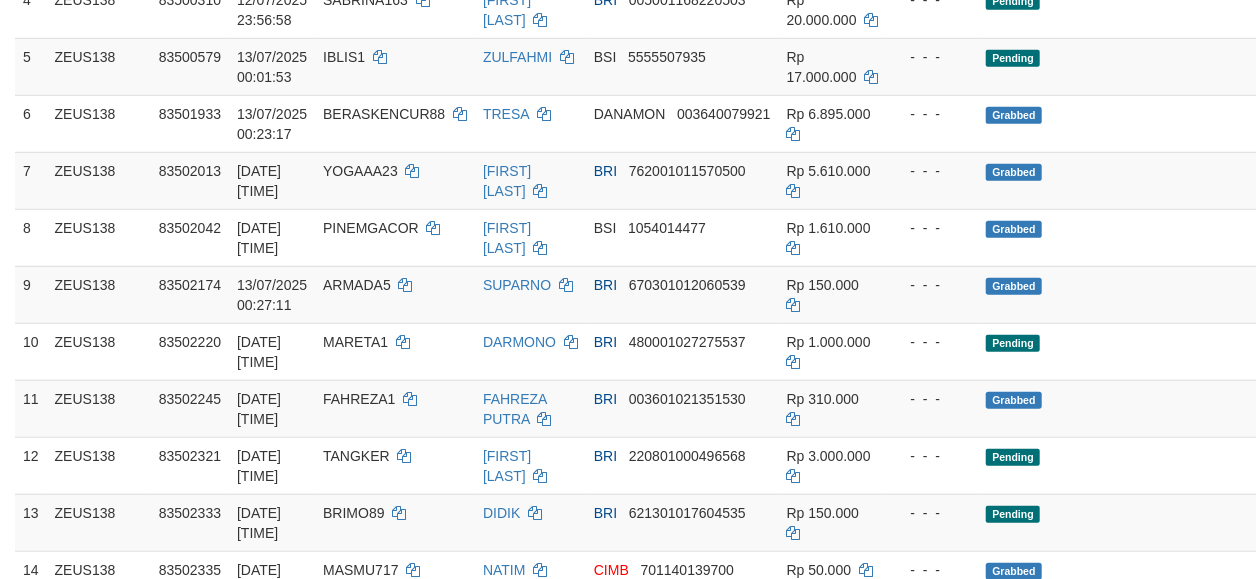 scroll, scrollTop: 550, scrollLeft: 0, axis: vertical 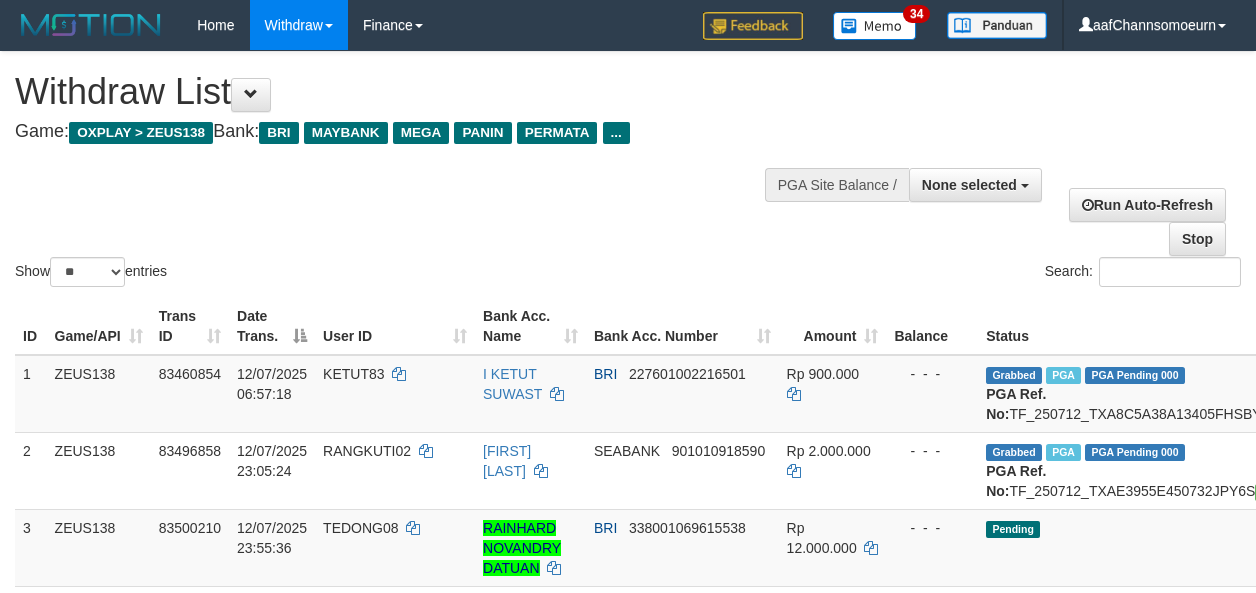 select 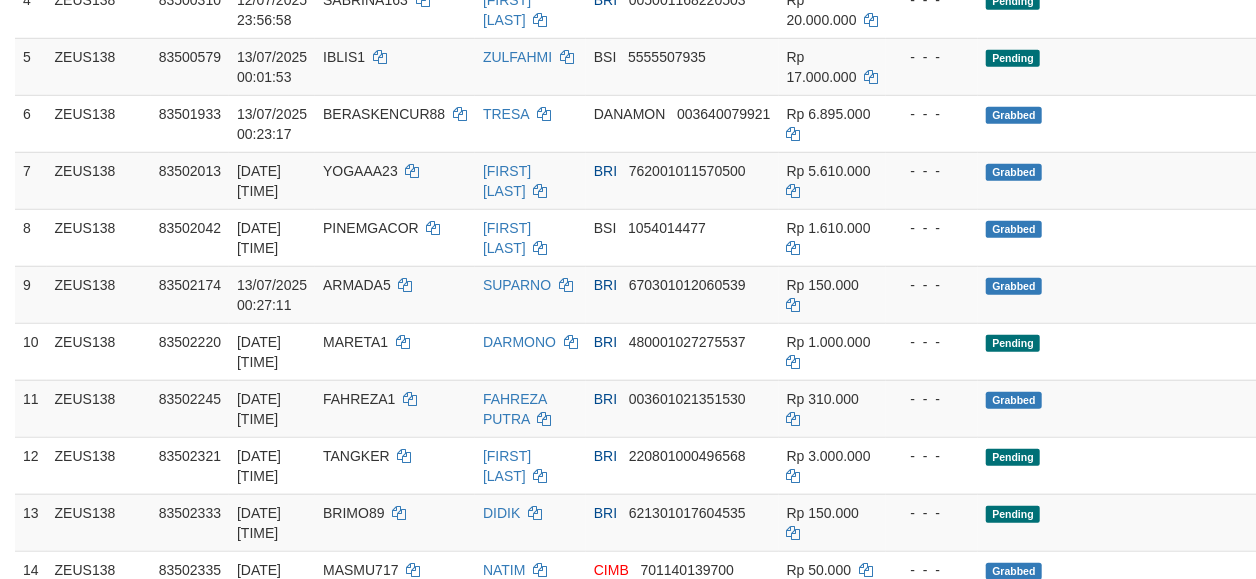 scroll, scrollTop: 550, scrollLeft: 0, axis: vertical 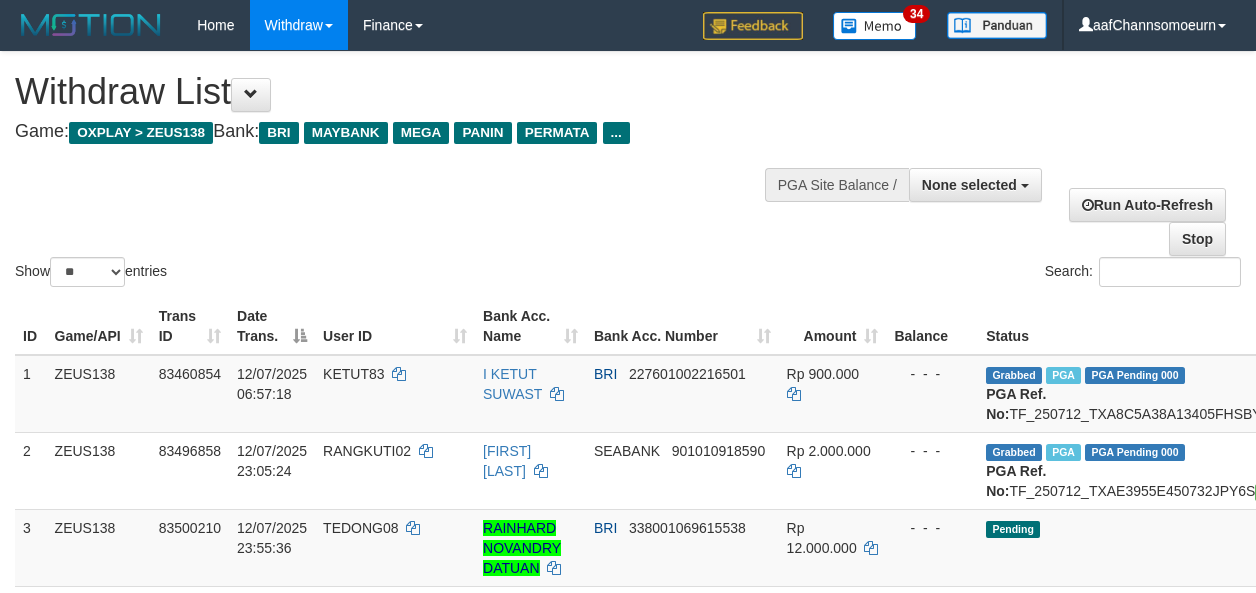 select 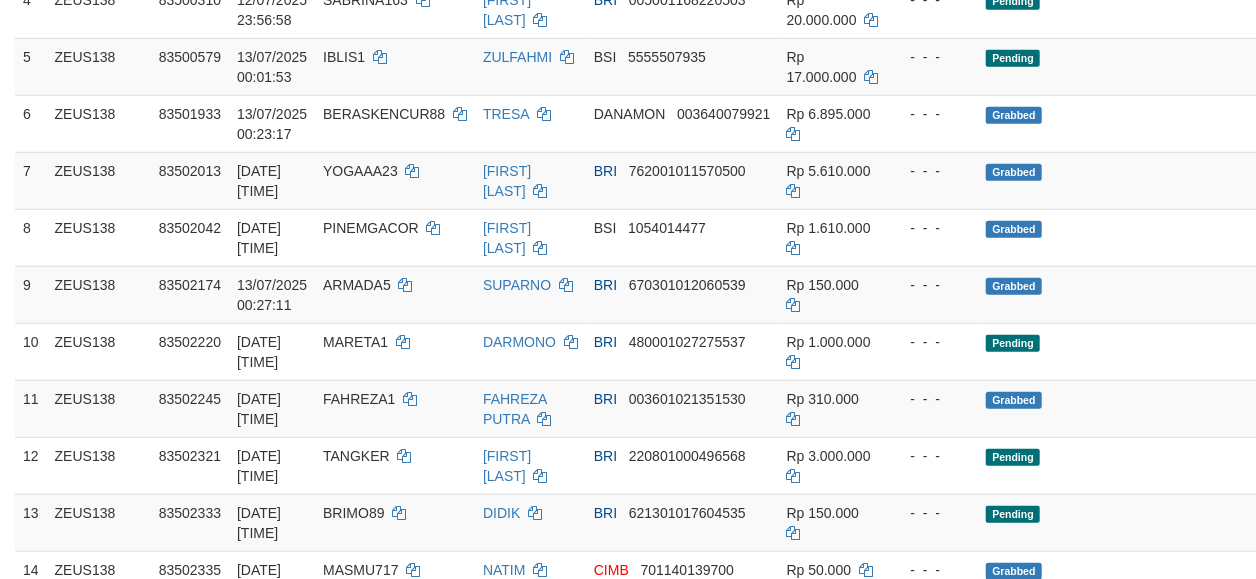 scroll, scrollTop: 550, scrollLeft: 0, axis: vertical 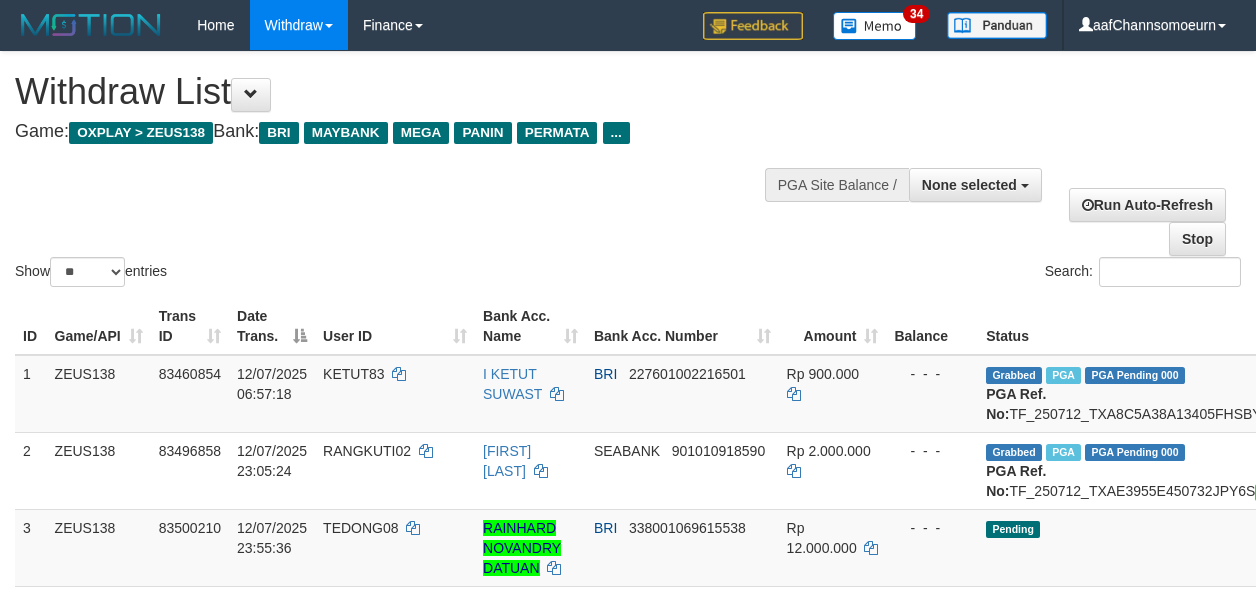 select 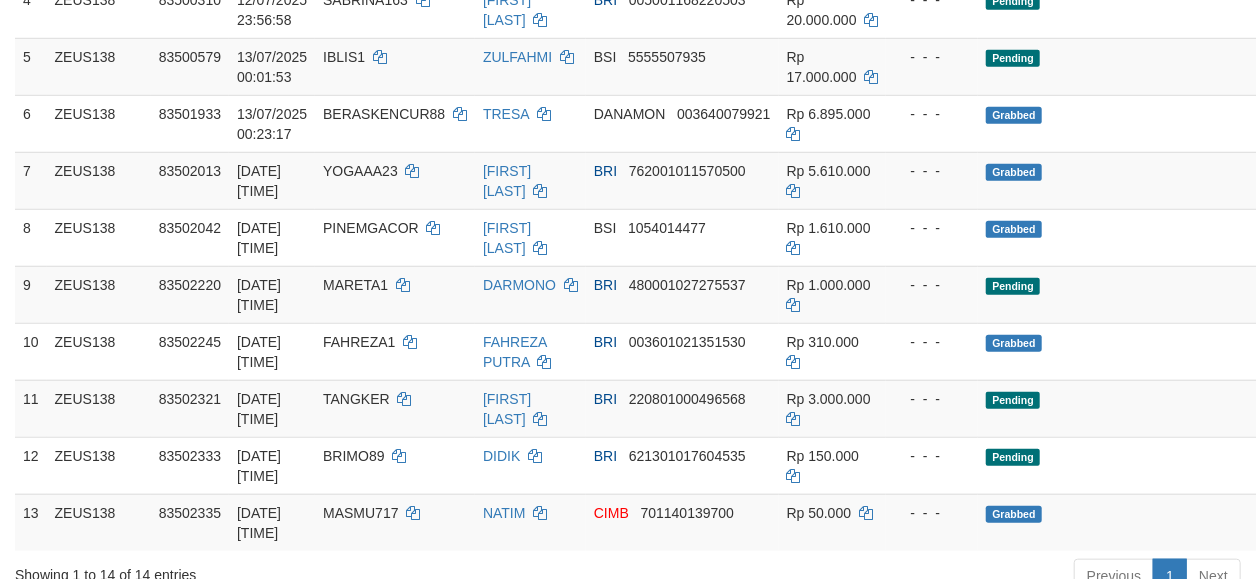 scroll, scrollTop: 550, scrollLeft: 0, axis: vertical 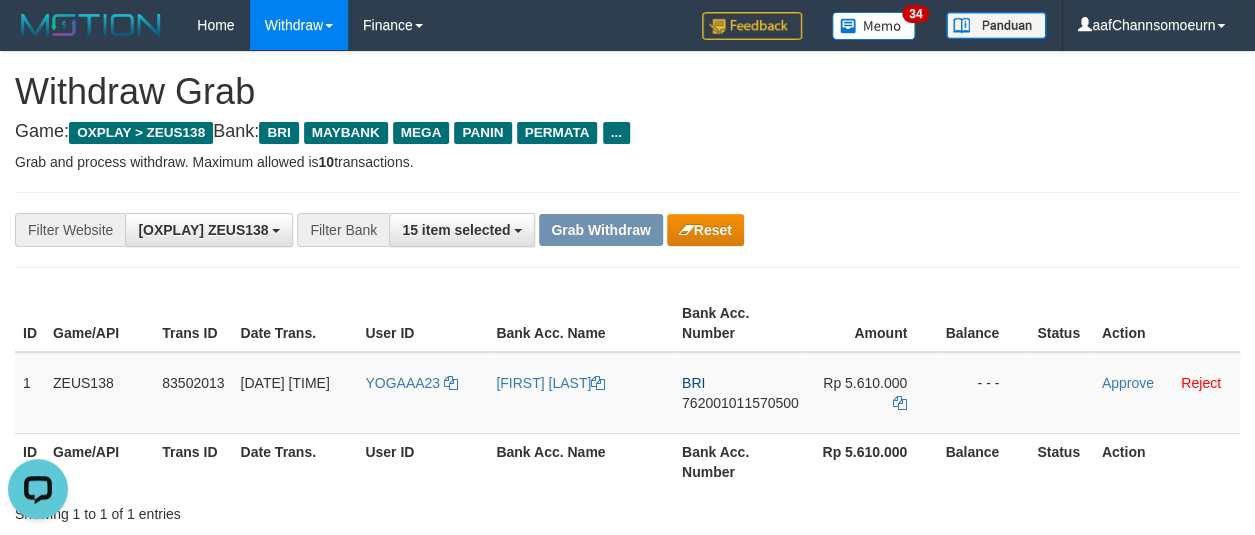 click on "**********" at bounding box center (627, 1123) 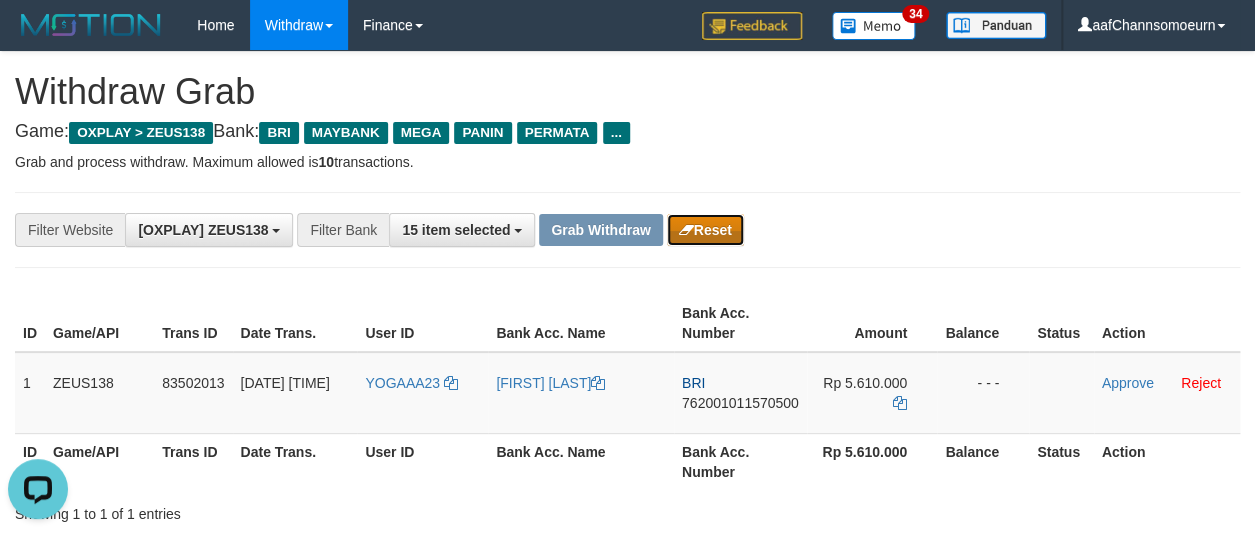 click on "Reset" at bounding box center [705, 230] 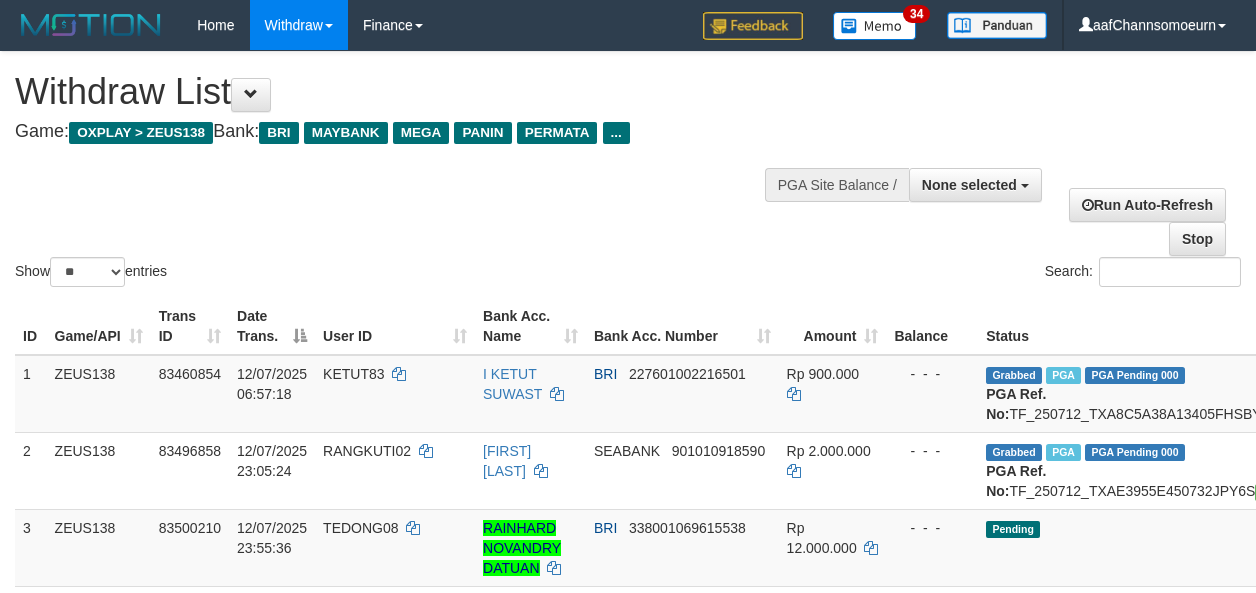 select 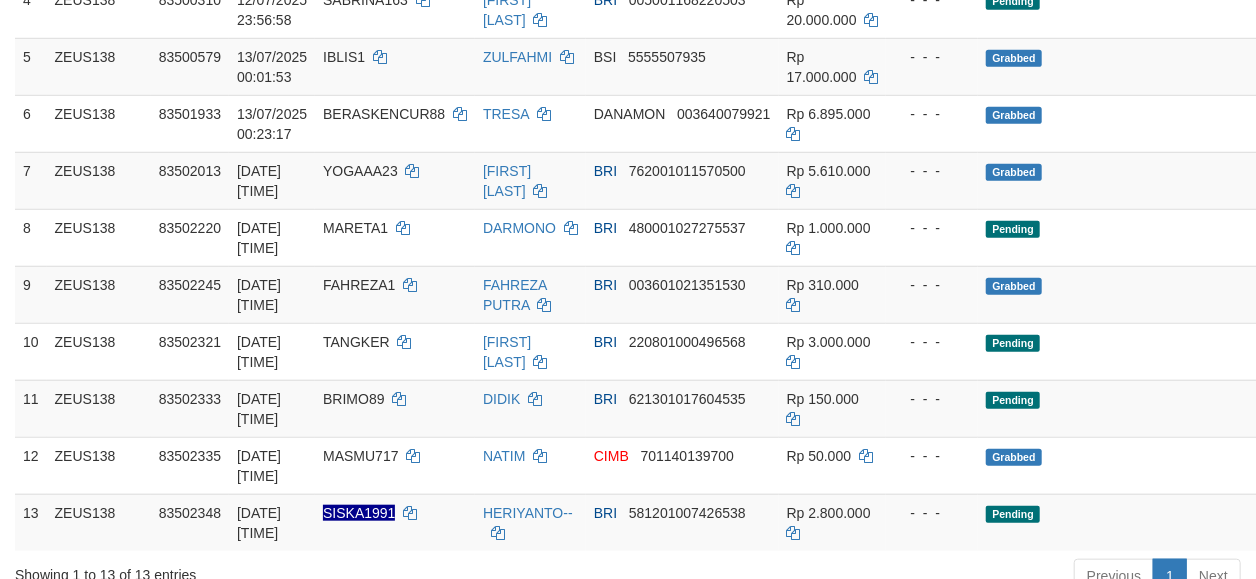scroll, scrollTop: 550, scrollLeft: 0, axis: vertical 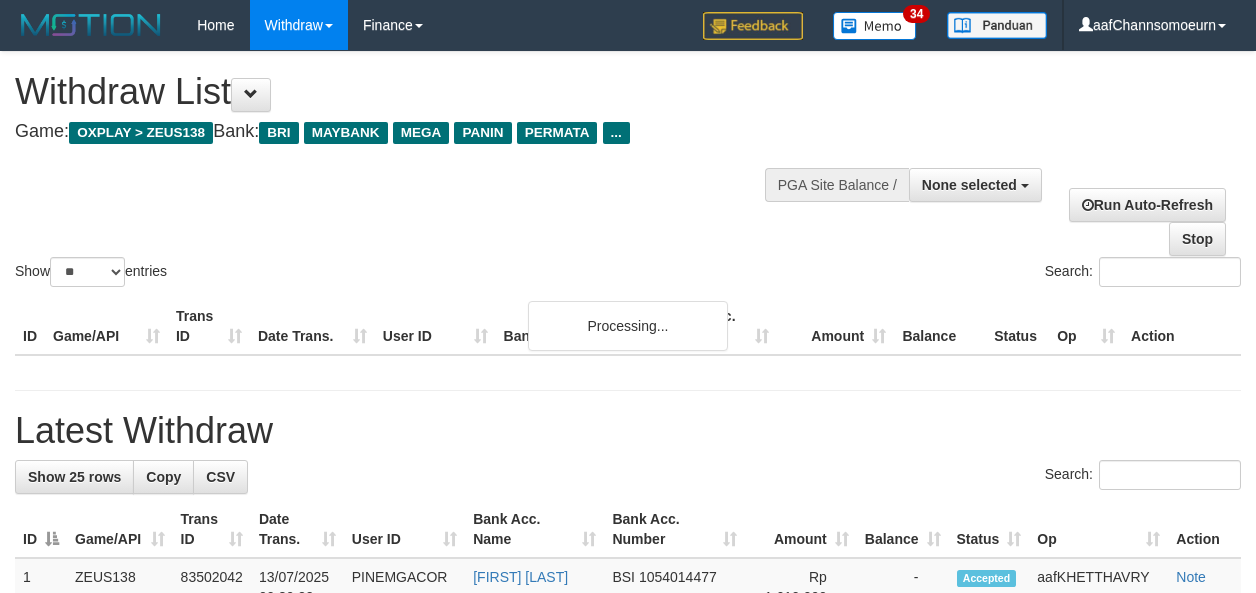 select 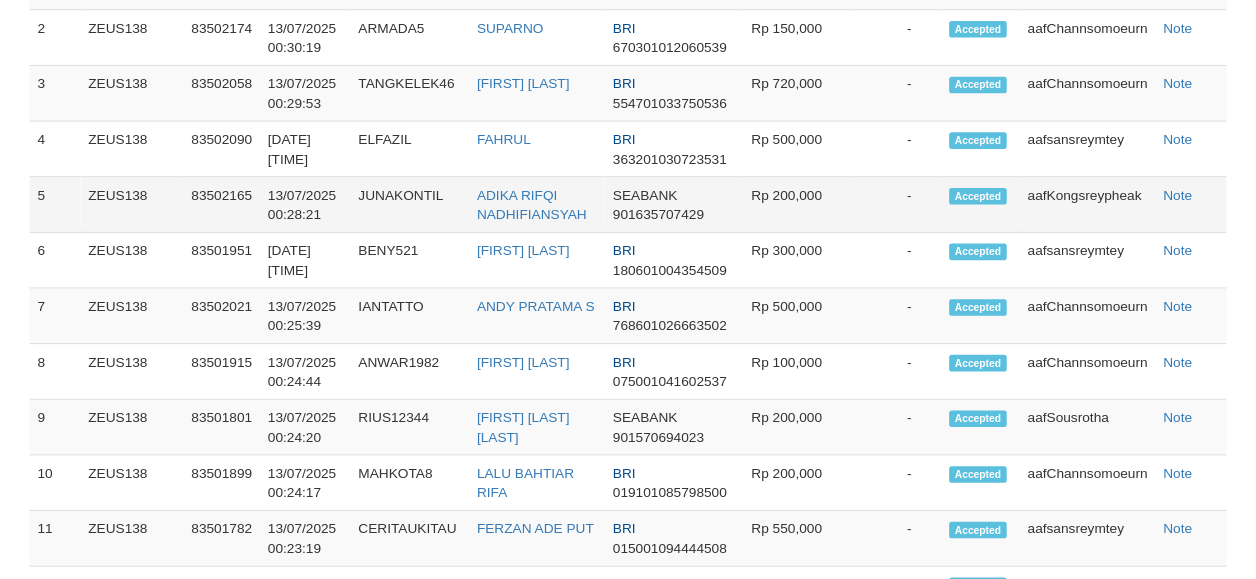 scroll, scrollTop: 550, scrollLeft: 0, axis: vertical 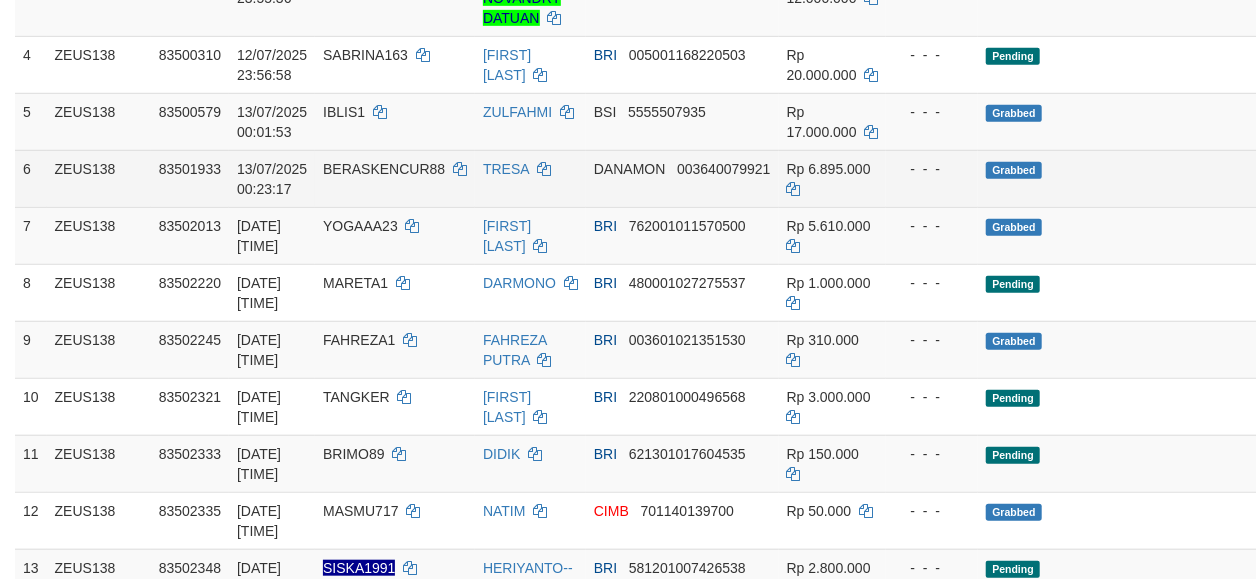 click on "Grabbed" at bounding box center [1165, 178] 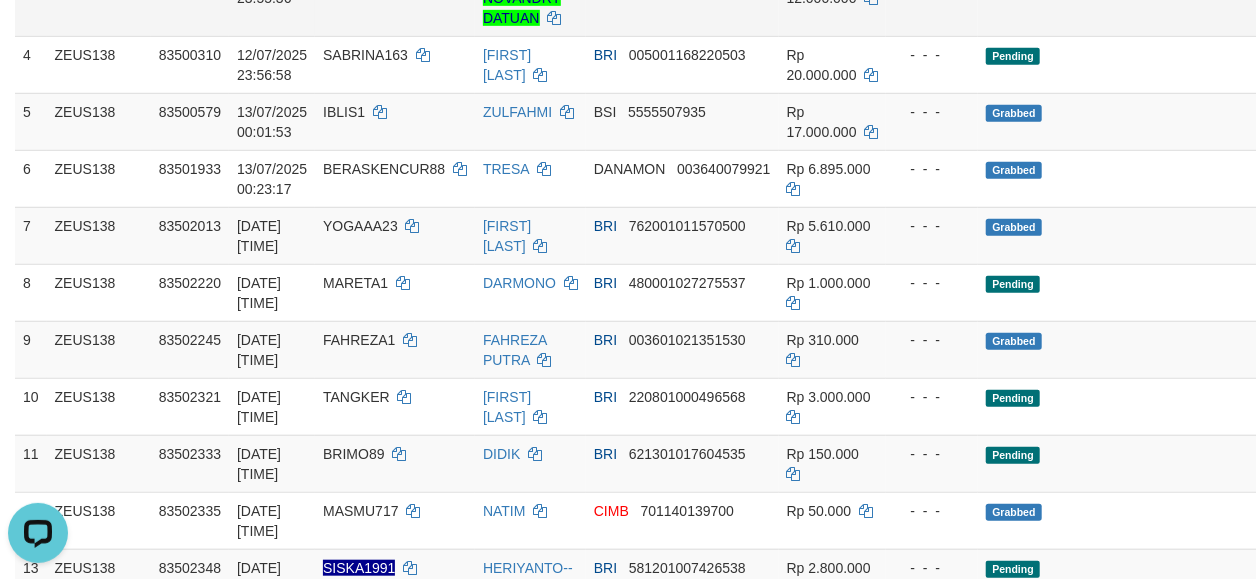 scroll, scrollTop: 0, scrollLeft: 0, axis: both 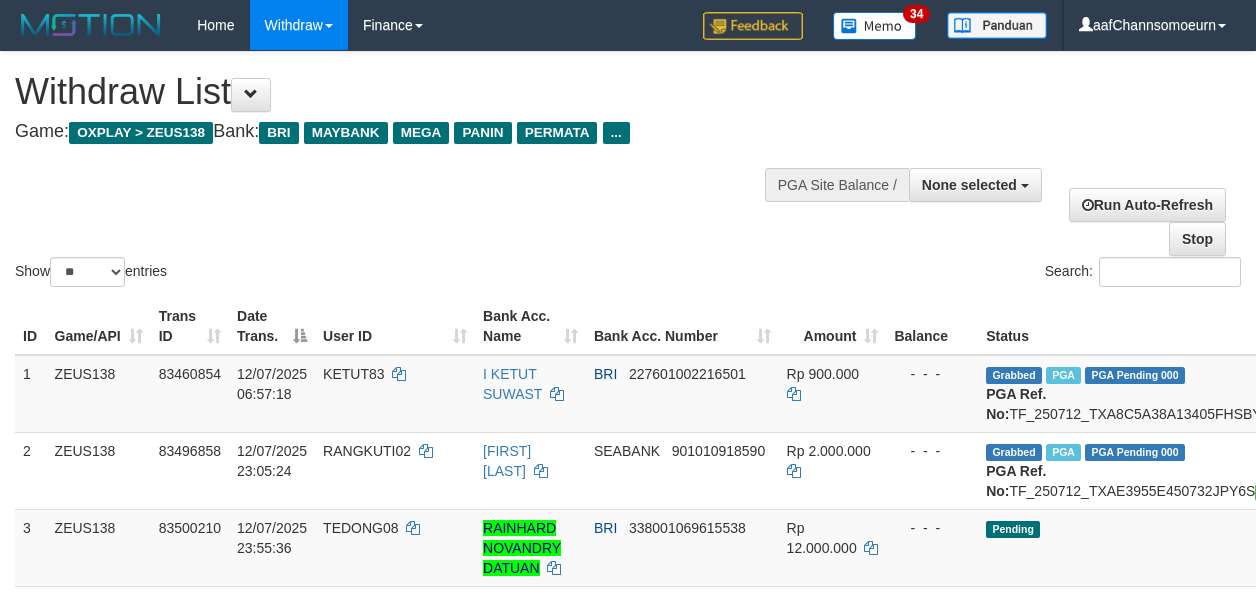 select 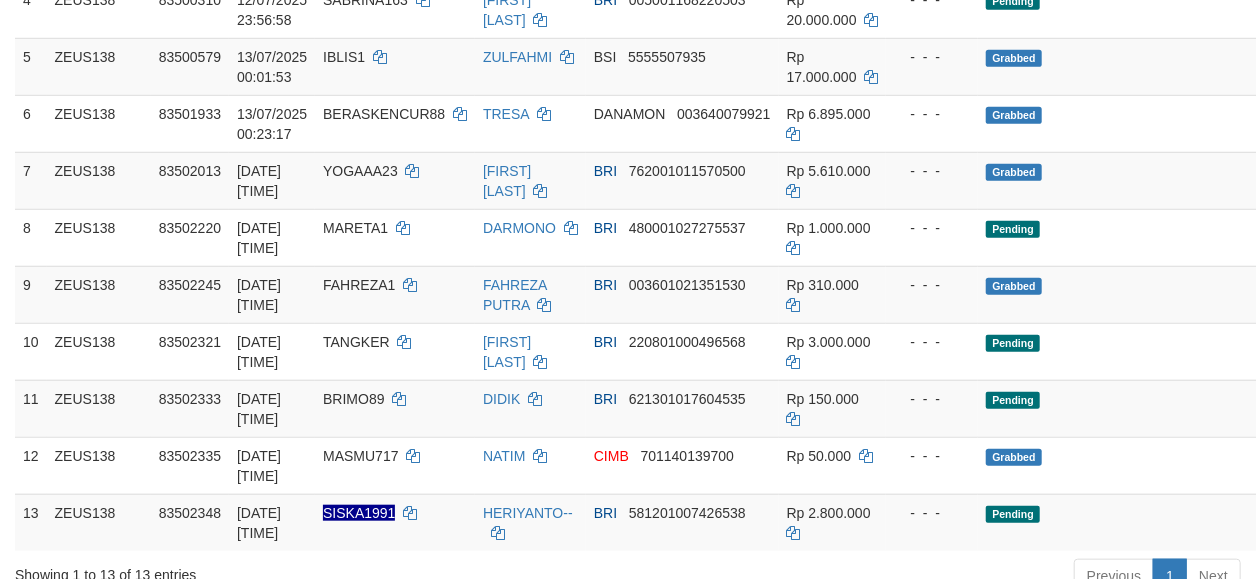 scroll, scrollTop: 550, scrollLeft: 0, axis: vertical 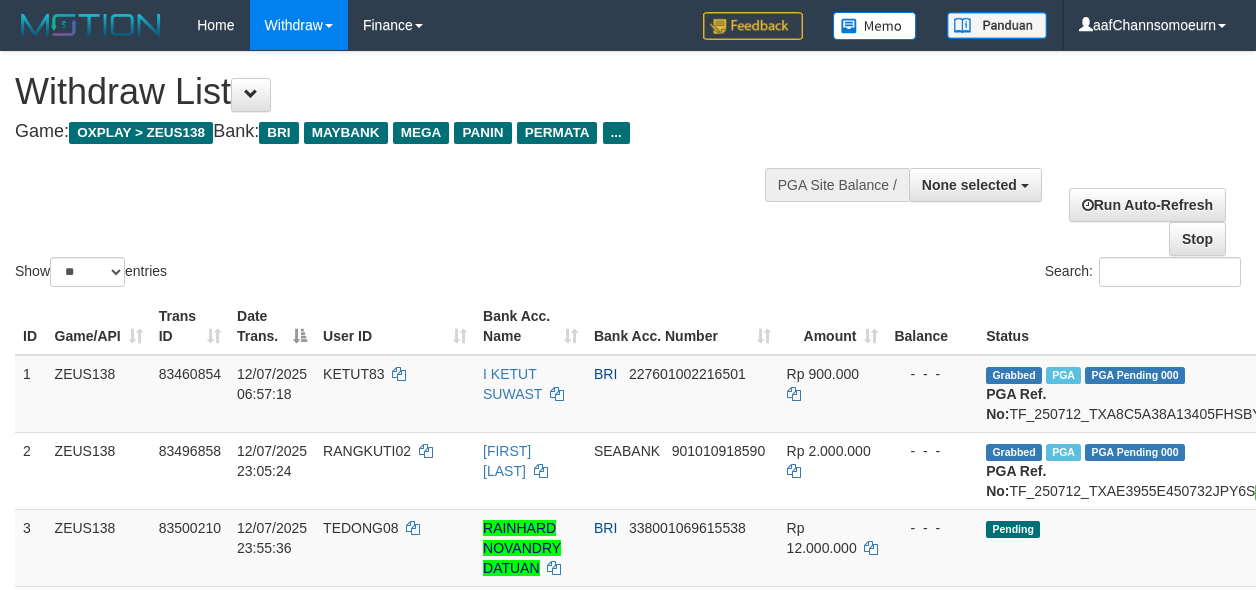select 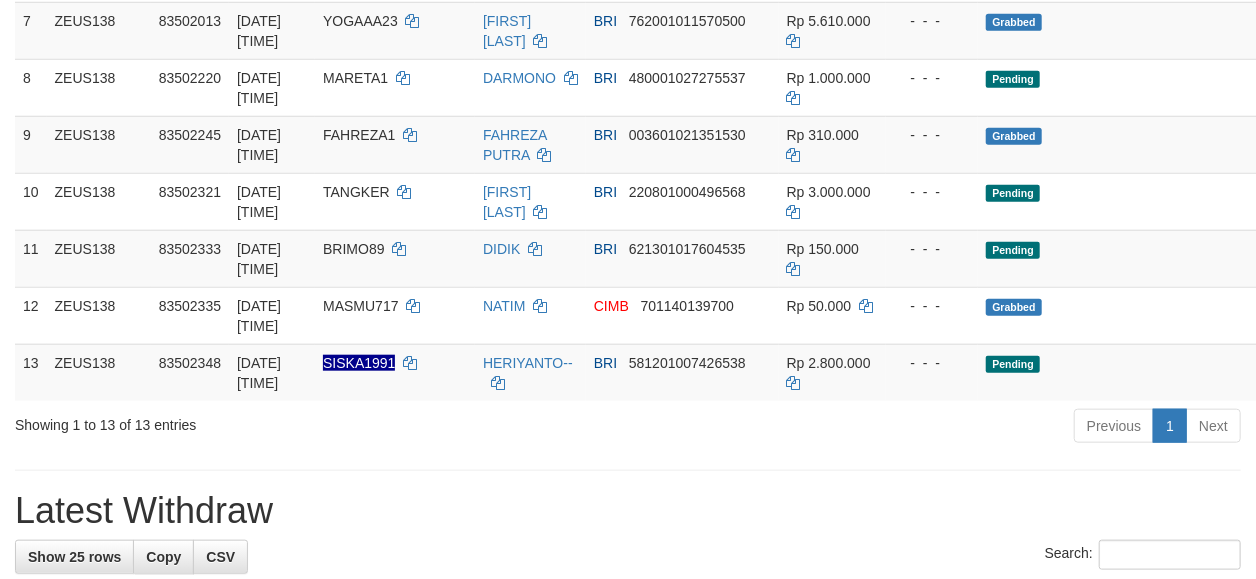 scroll, scrollTop: 866, scrollLeft: 0, axis: vertical 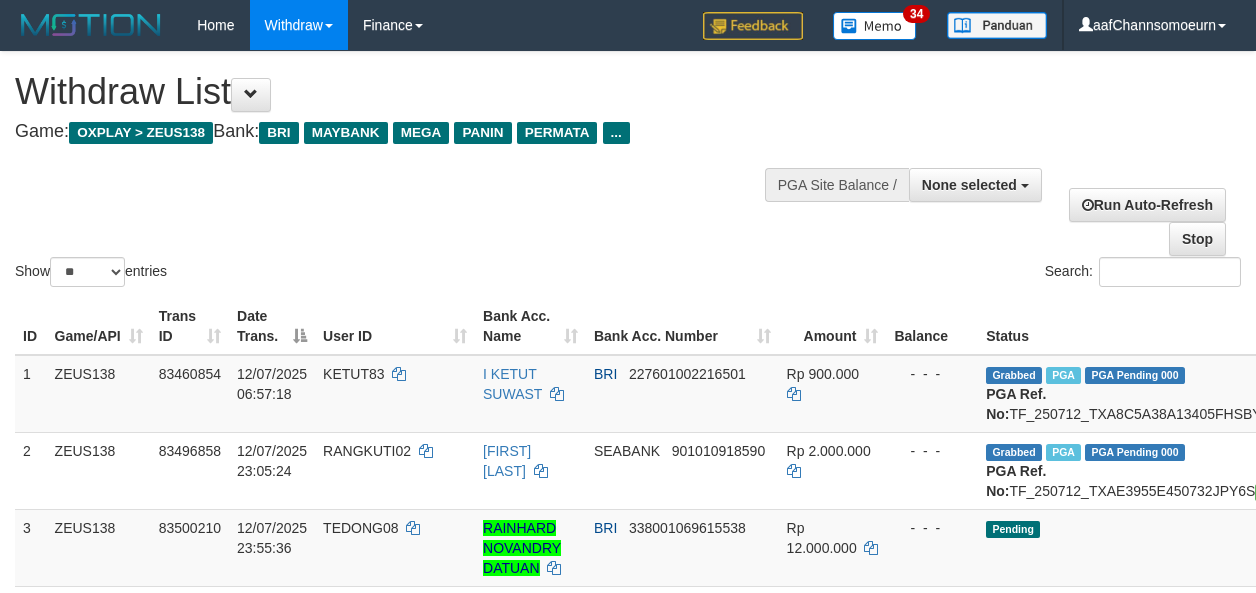 select 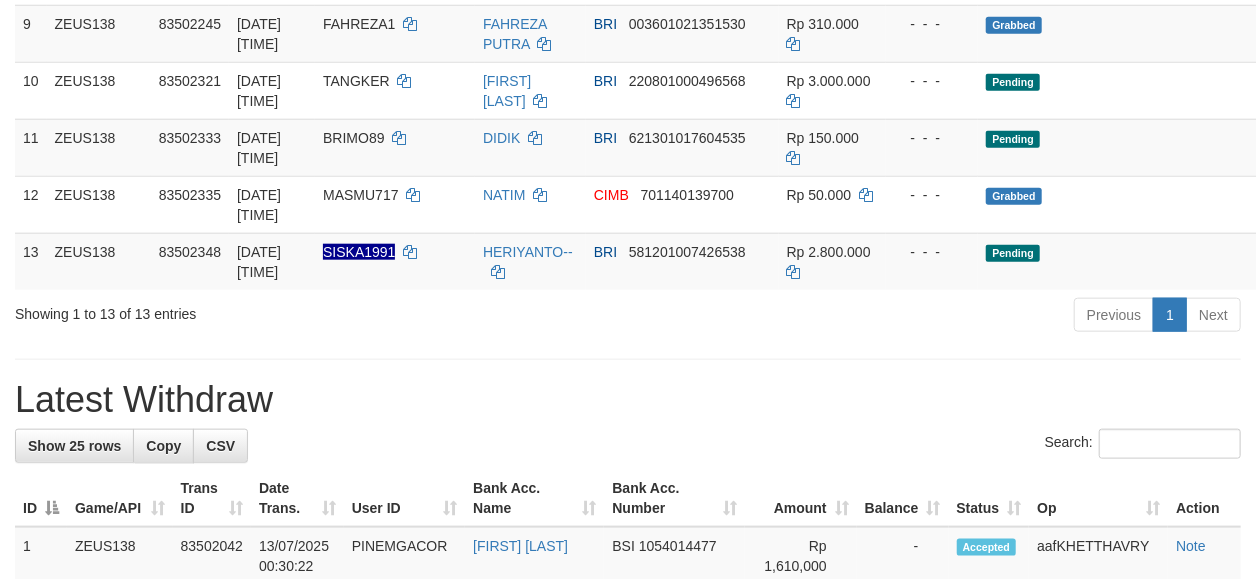 scroll, scrollTop: 677, scrollLeft: 0, axis: vertical 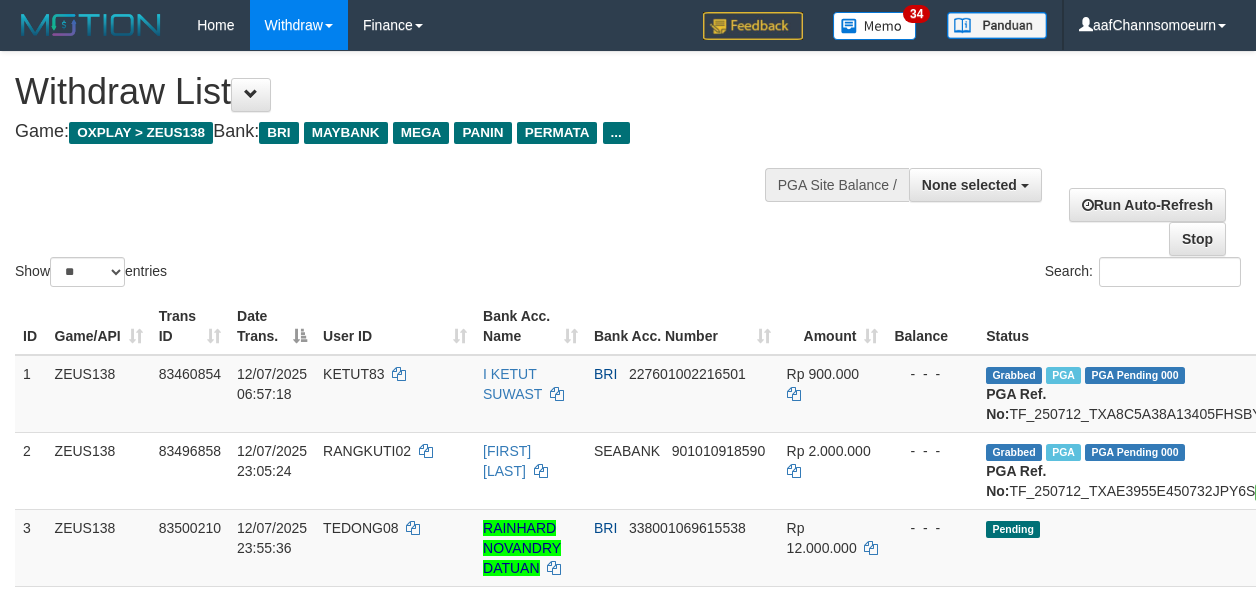 select 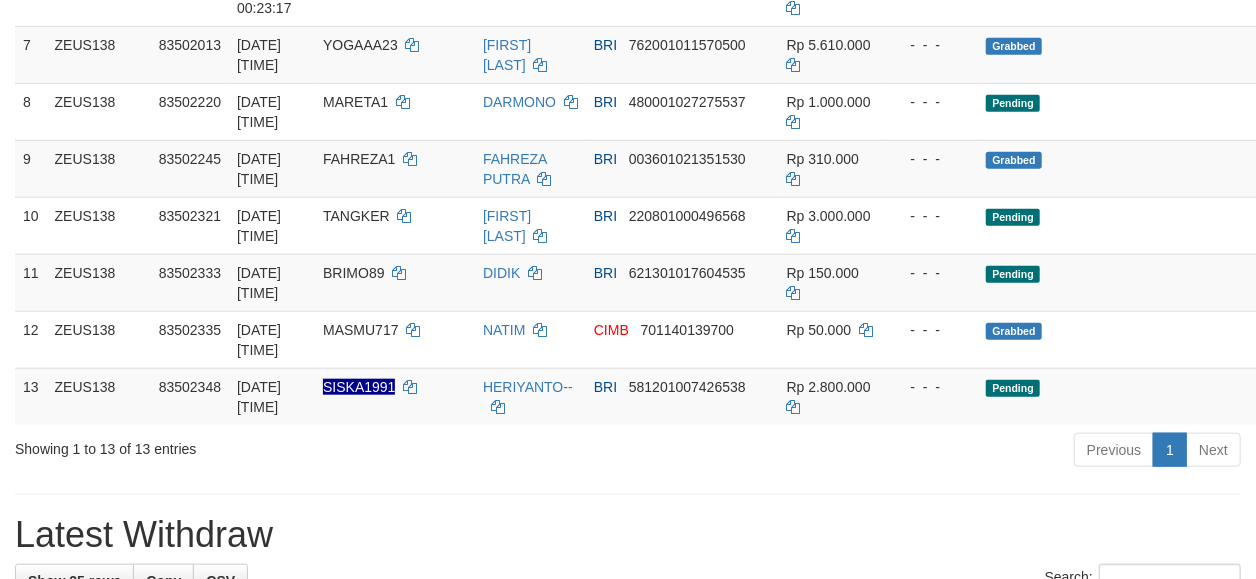 scroll, scrollTop: 677, scrollLeft: 0, axis: vertical 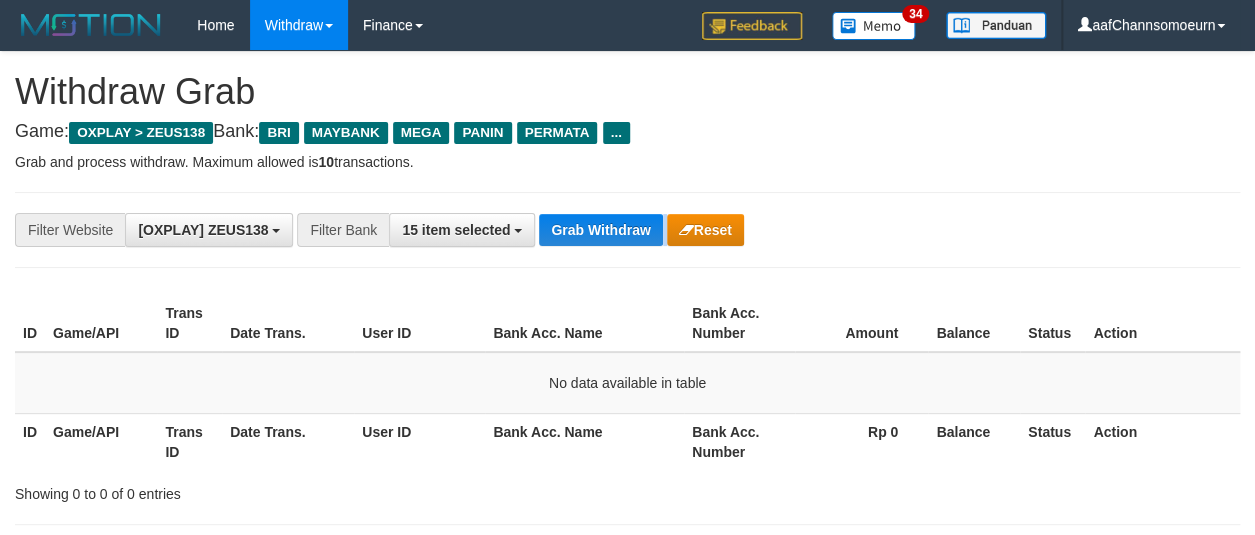 click on "Grab Withdraw" at bounding box center (600, 230) 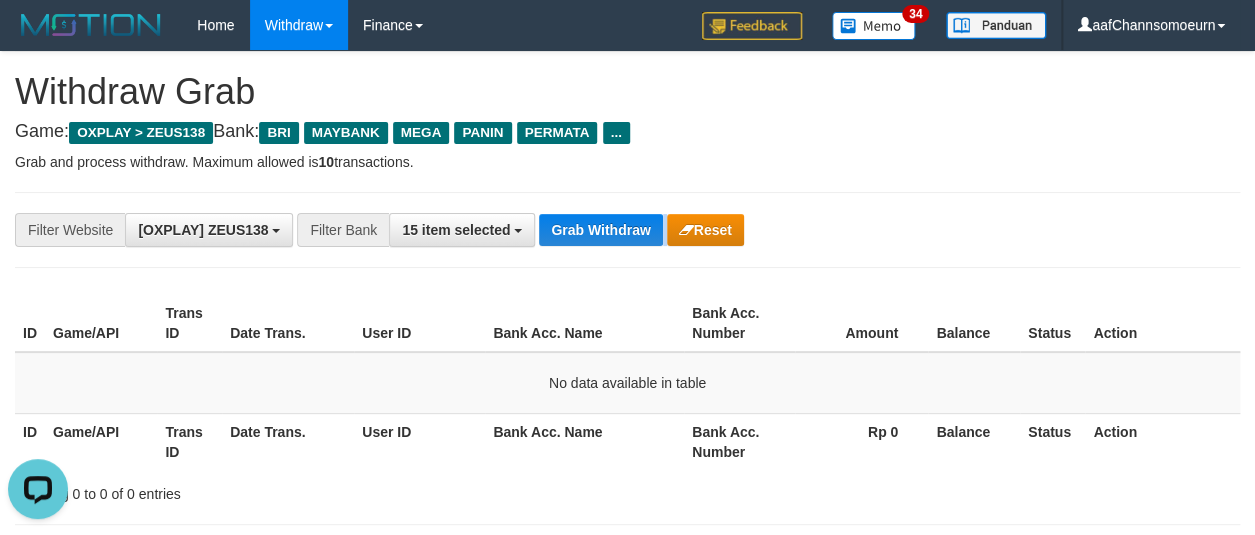 scroll, scrollTop: 0, scrollLeft: 0, axis: both 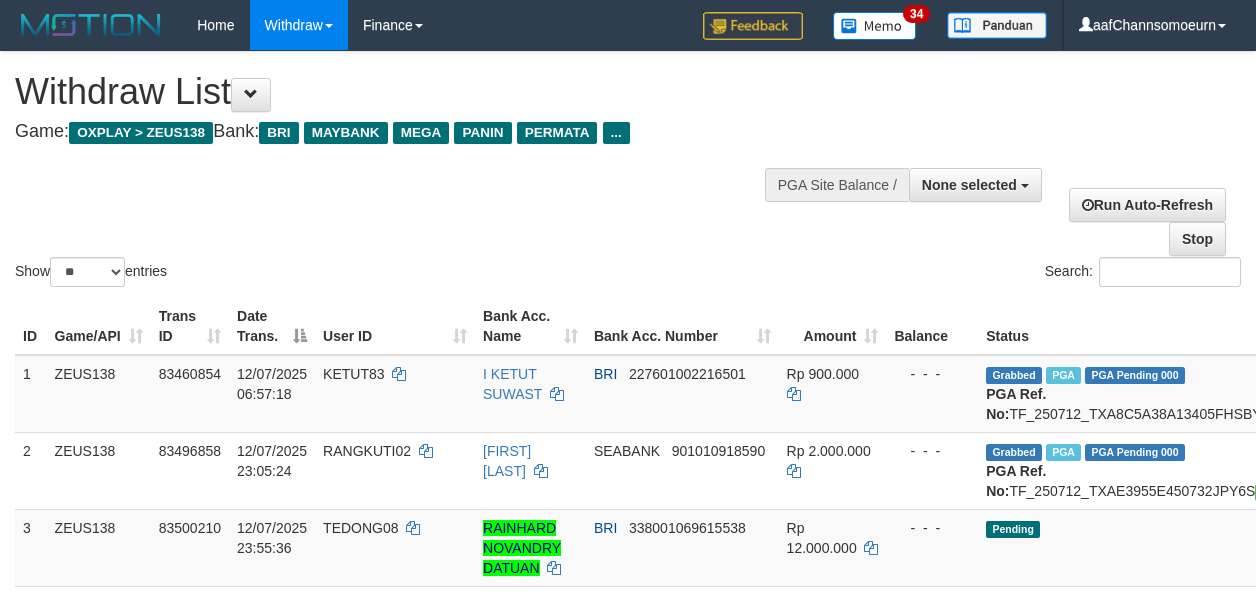 select 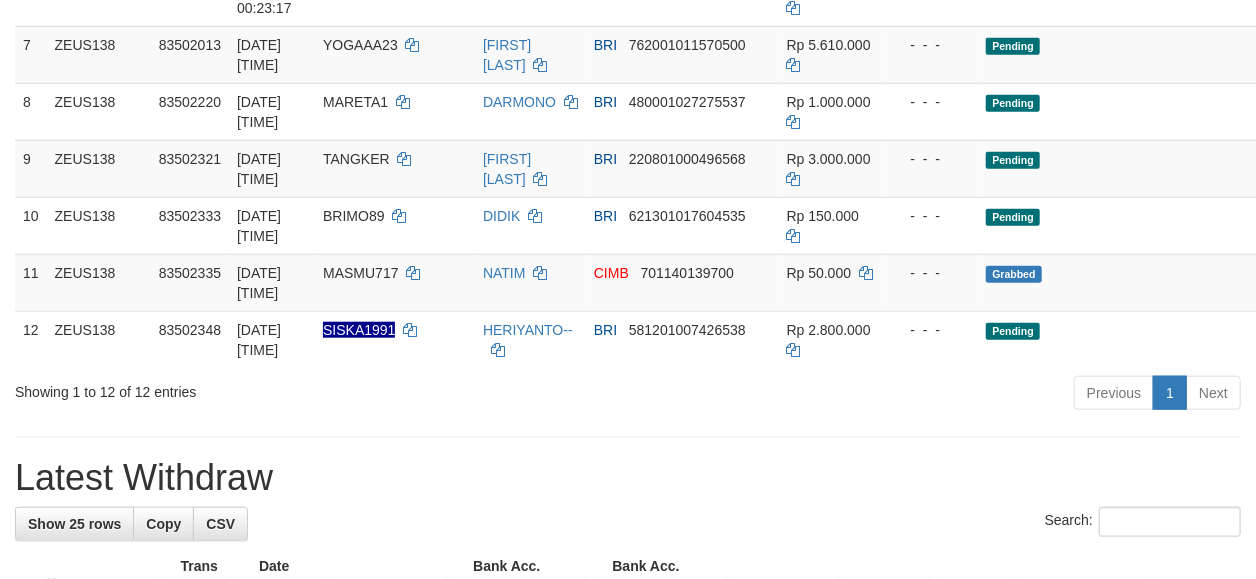 scroll, scrollTop: 677, scrollLeft: 0, axis: vertical 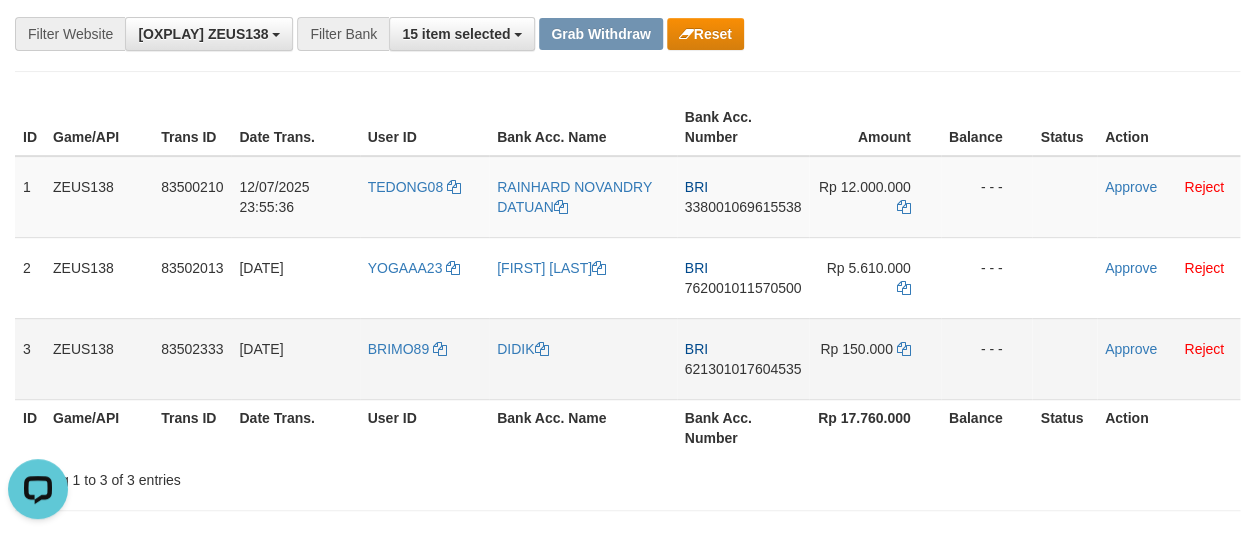 click on "BRIMO89" at bounding box center [424, 358] 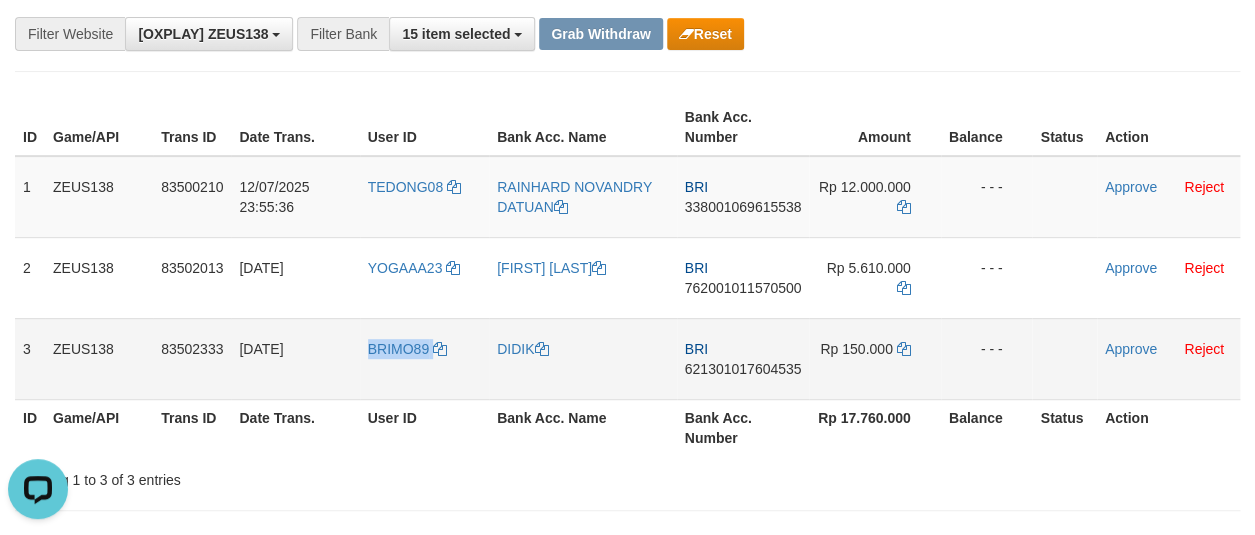 click on "BRIMO89" at bounding box center [424, 358] 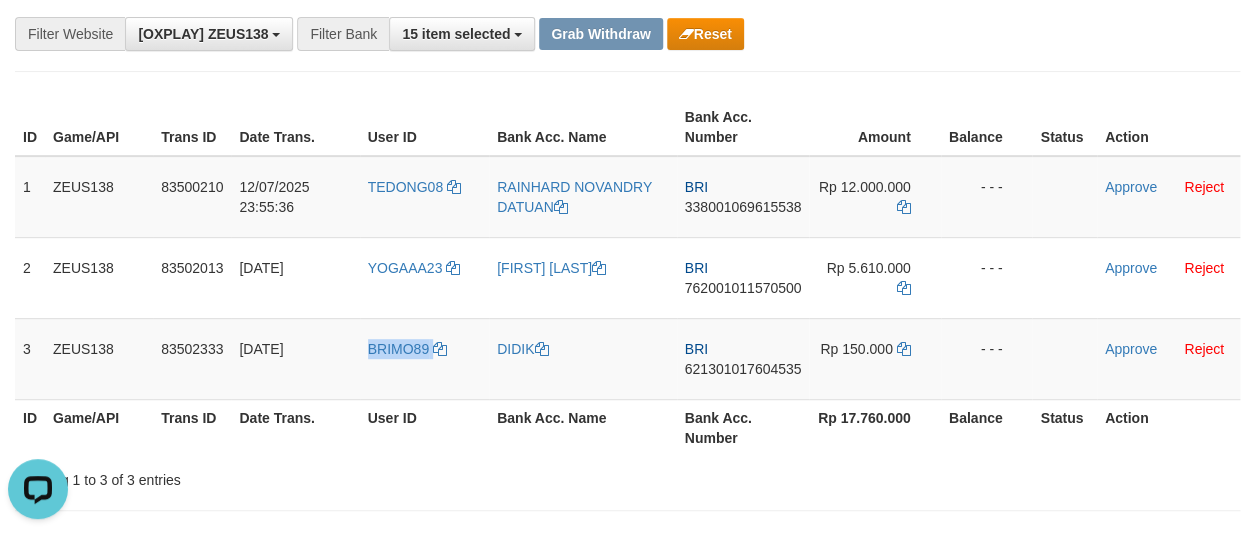 copy on "BRIMO89" 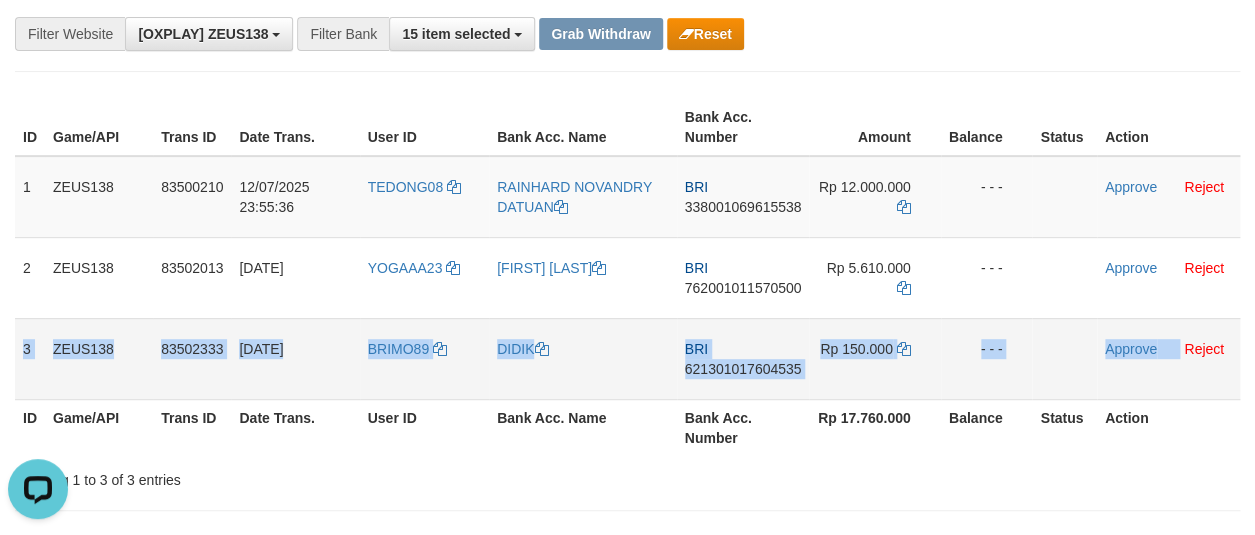 drag, startPoint x: 21, startPoint y: 328, endPoint x: 1190, endPoint y: 364, distance: 1169.5542 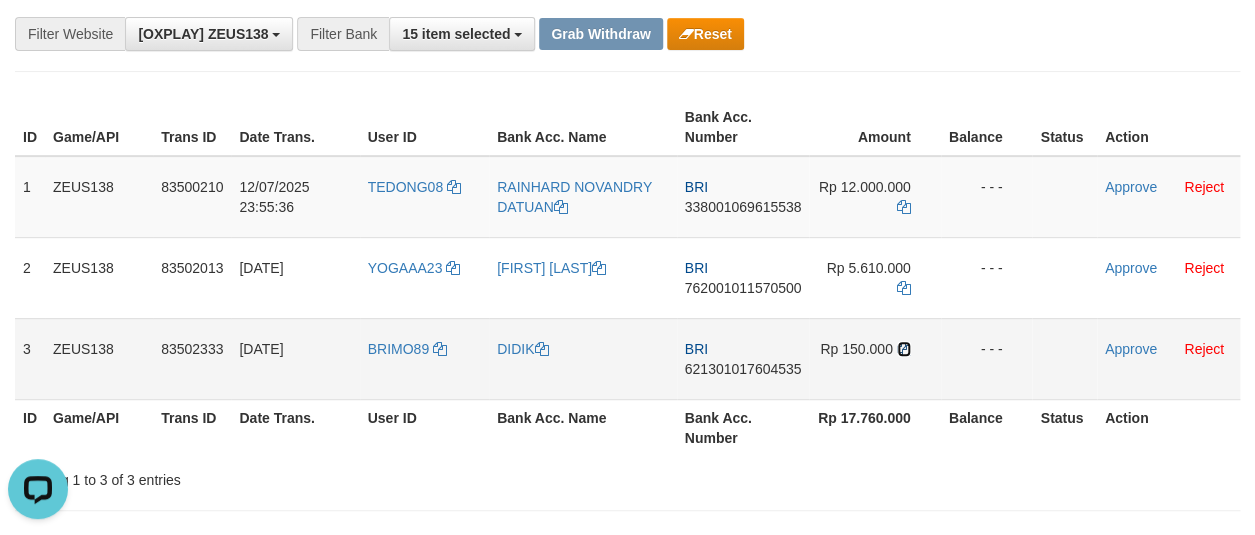 click at bounding box center [904, 349] 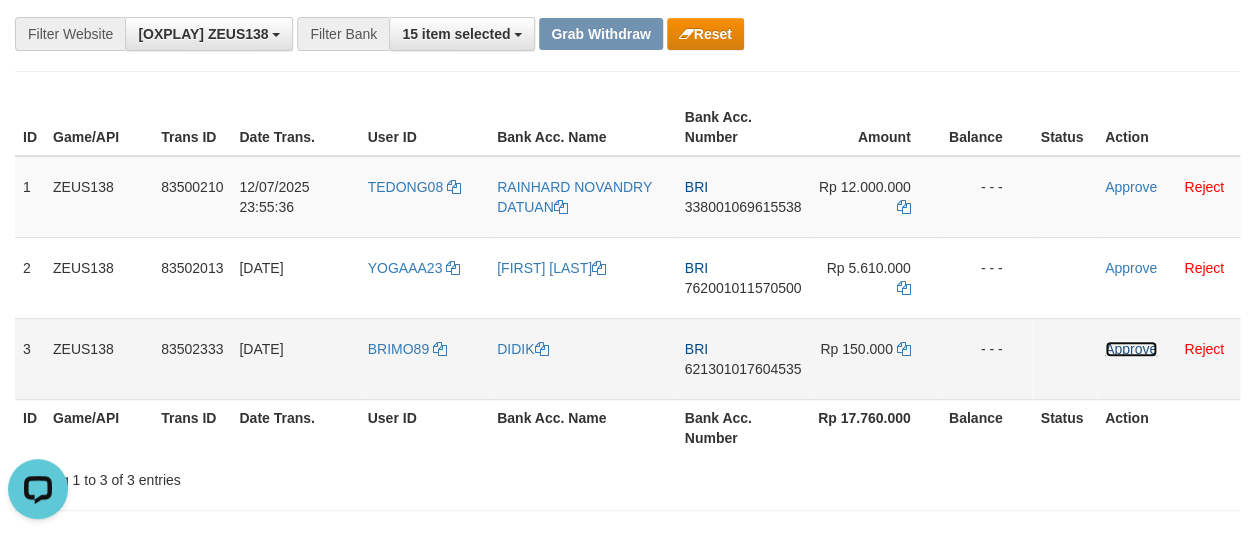 click on "Approve" at bounding box center (1131, 349) 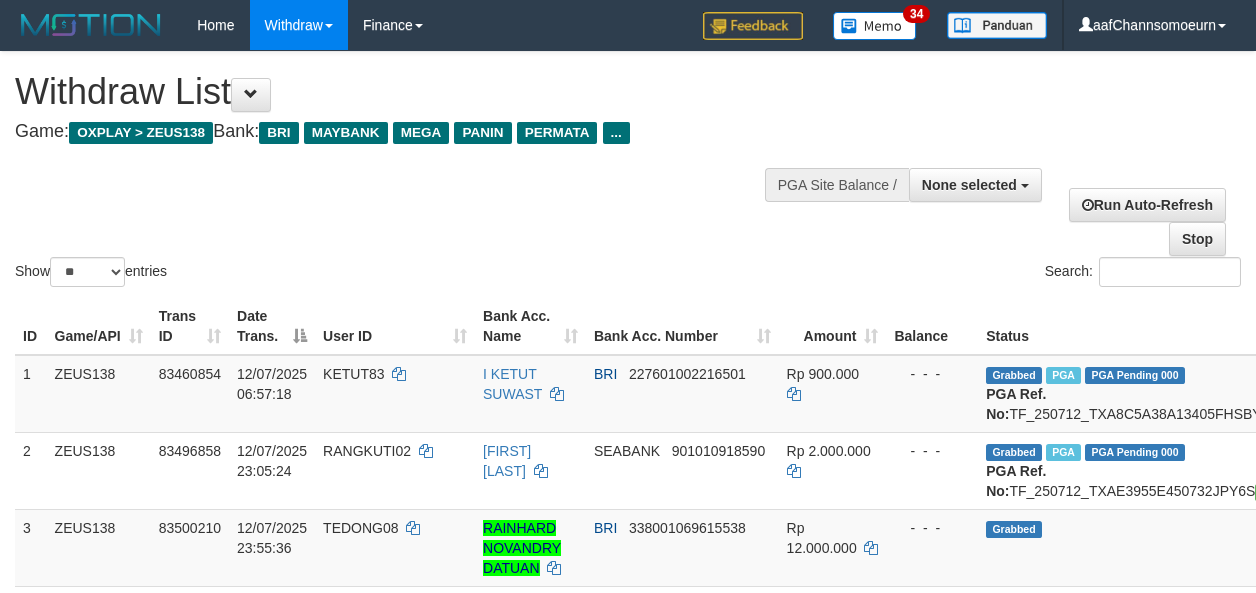 select 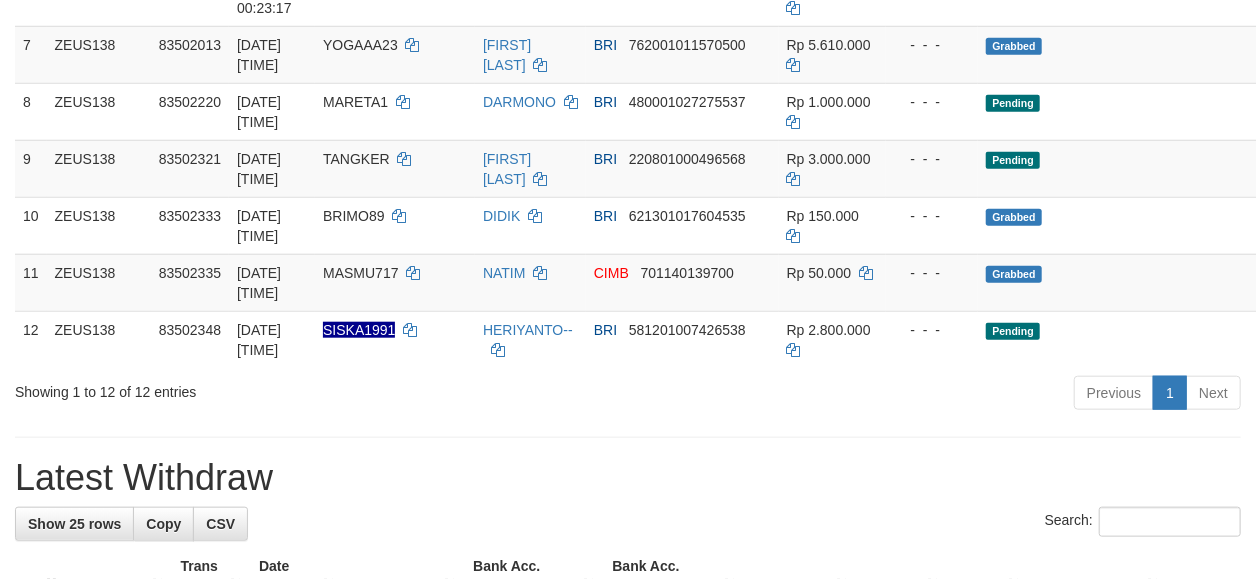 scroll, scrollTop: 677, scrollLeft: 0, axis: vertical 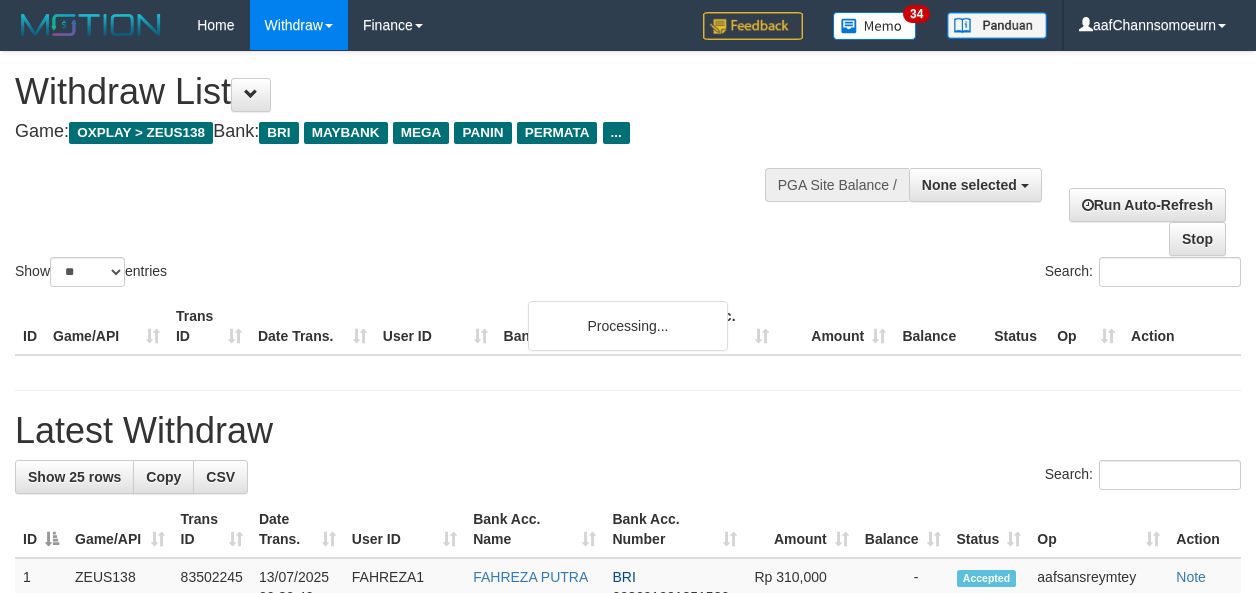 select 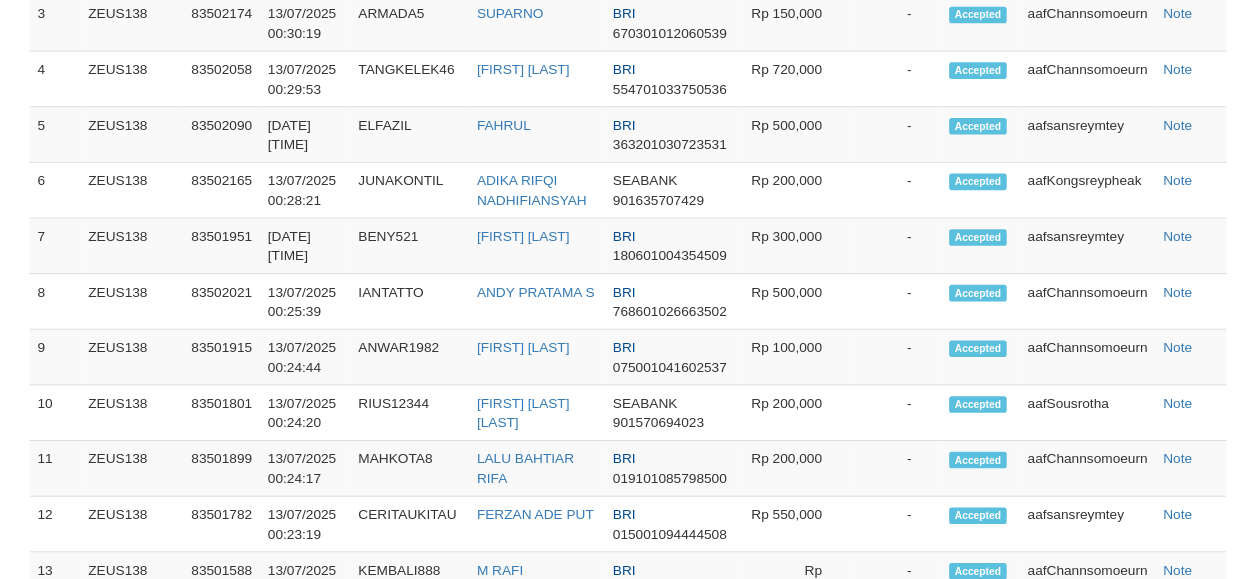 scroll, scrollTop: 1494, scrollLeft: 0, axis: vertical 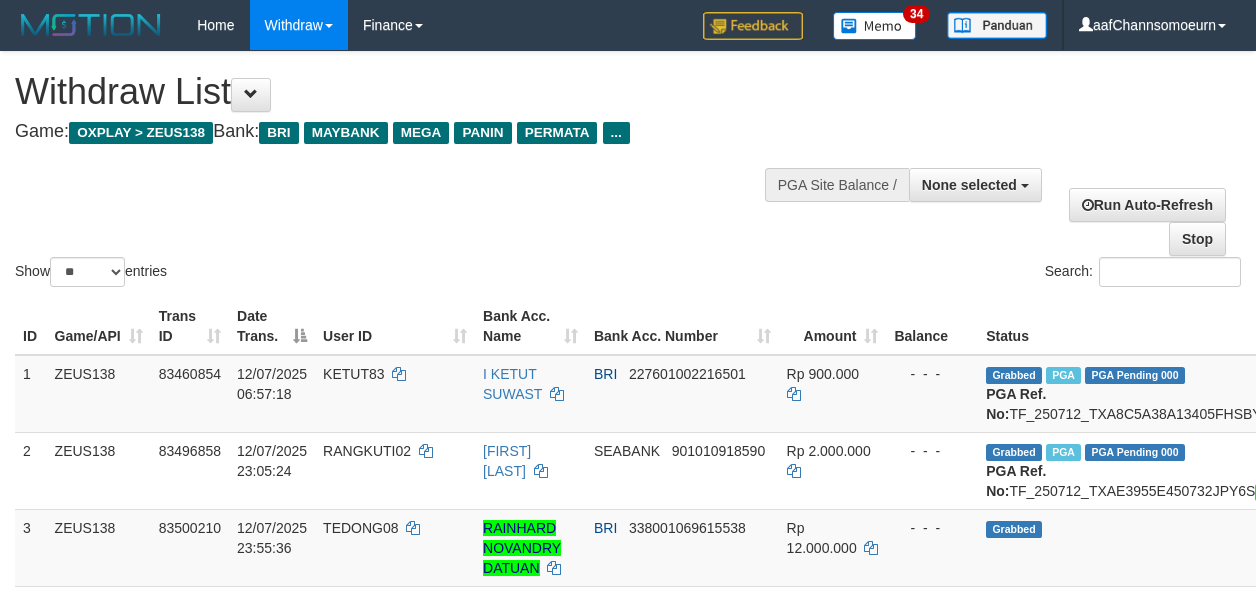 select 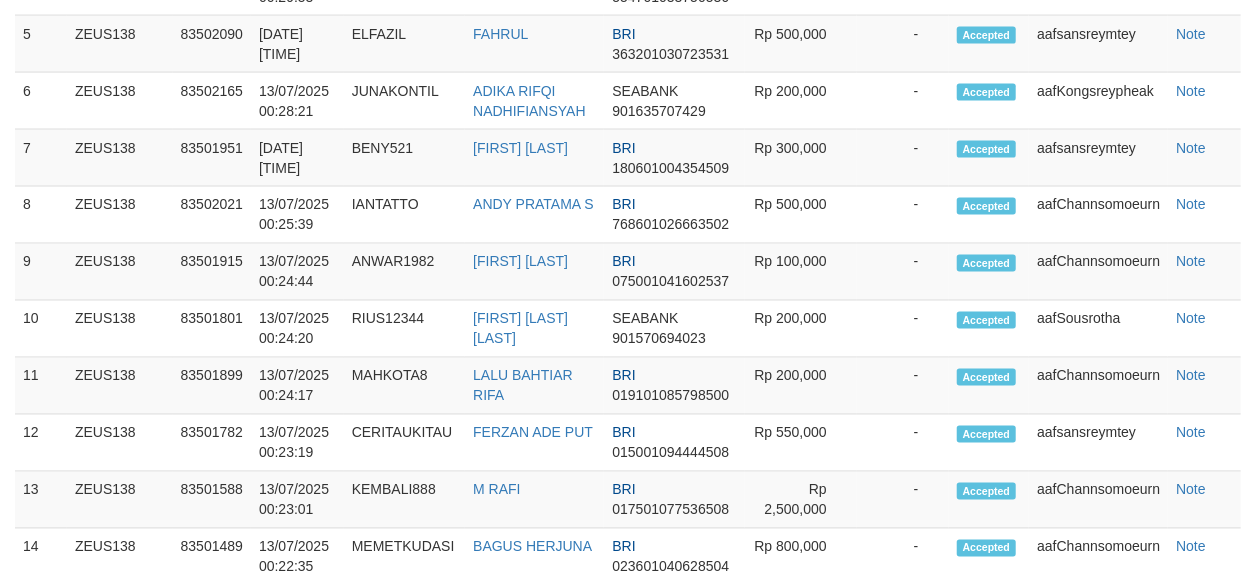 scroll, scrollTop: 1494, scrollLeft: 0, axis: vertical 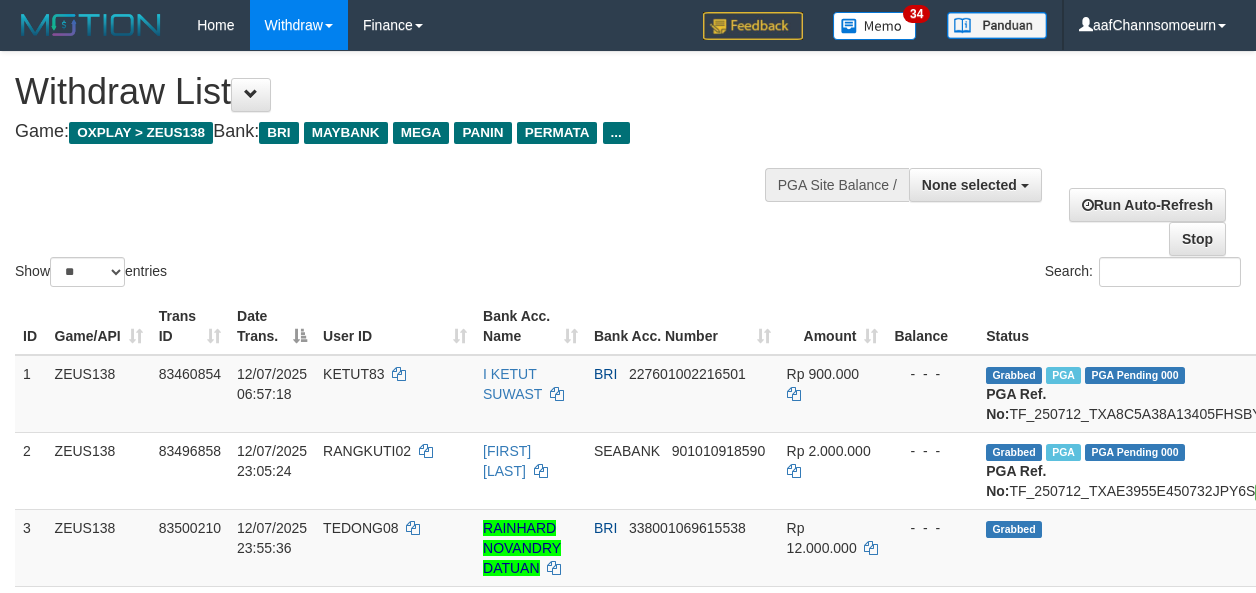 select 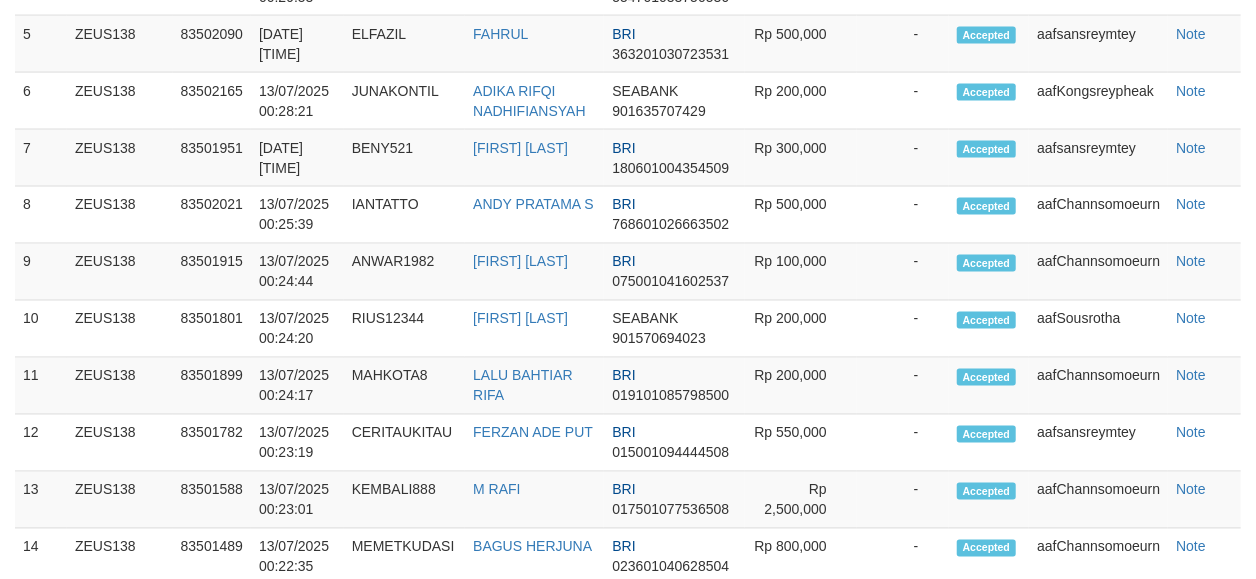 scroll, scrollTop: 1494, scrollLeft: 0, axis: vertical 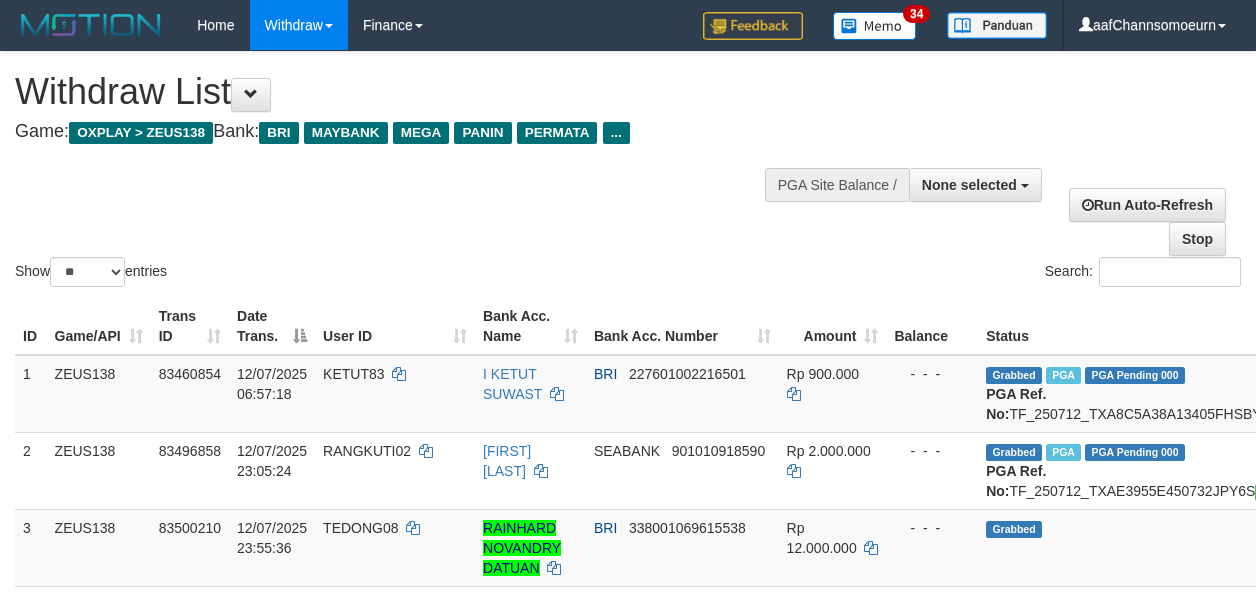 select 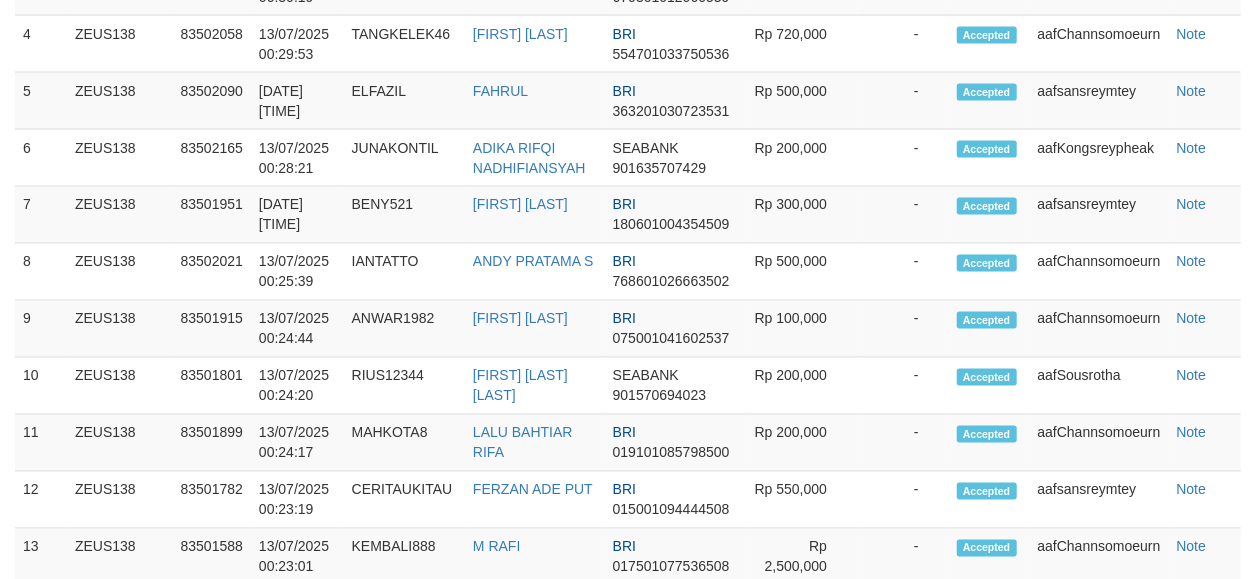 scroll, scrollTop: 1494, scrollLeft: 0, axis: vertical 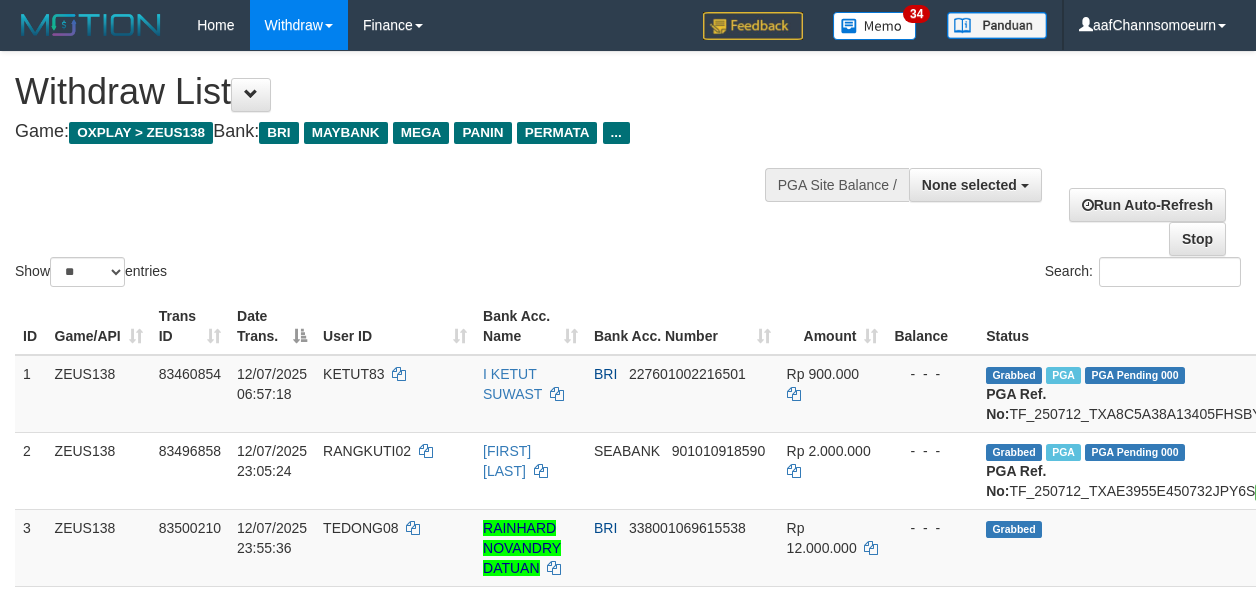 select 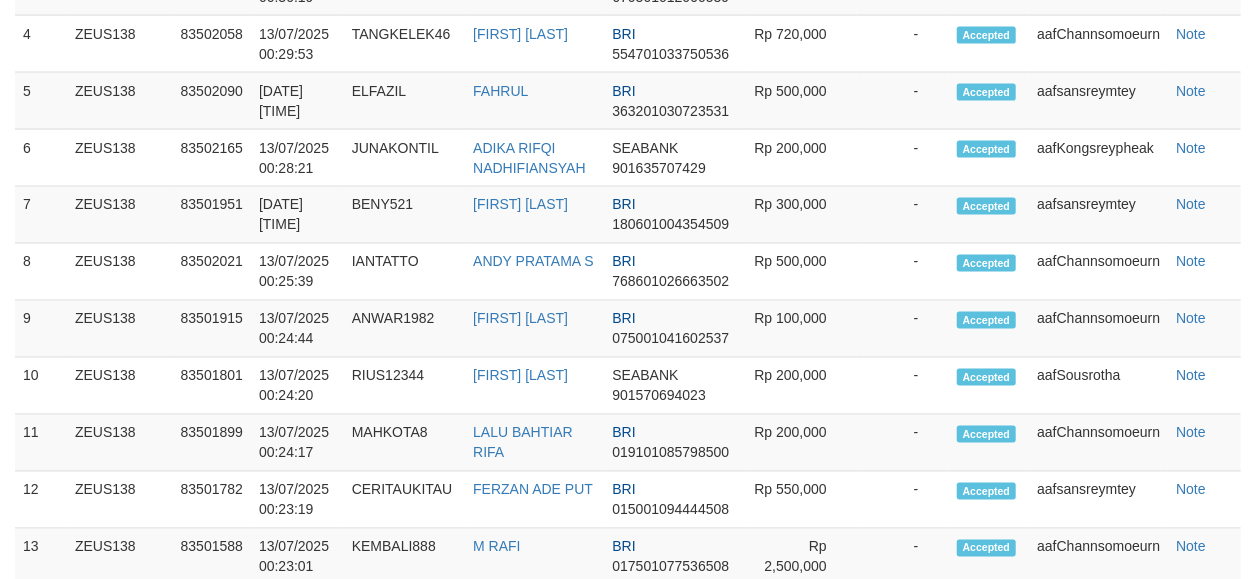 scroll, scrollTop: 1494, scrollLeft: 0, axis: vertical 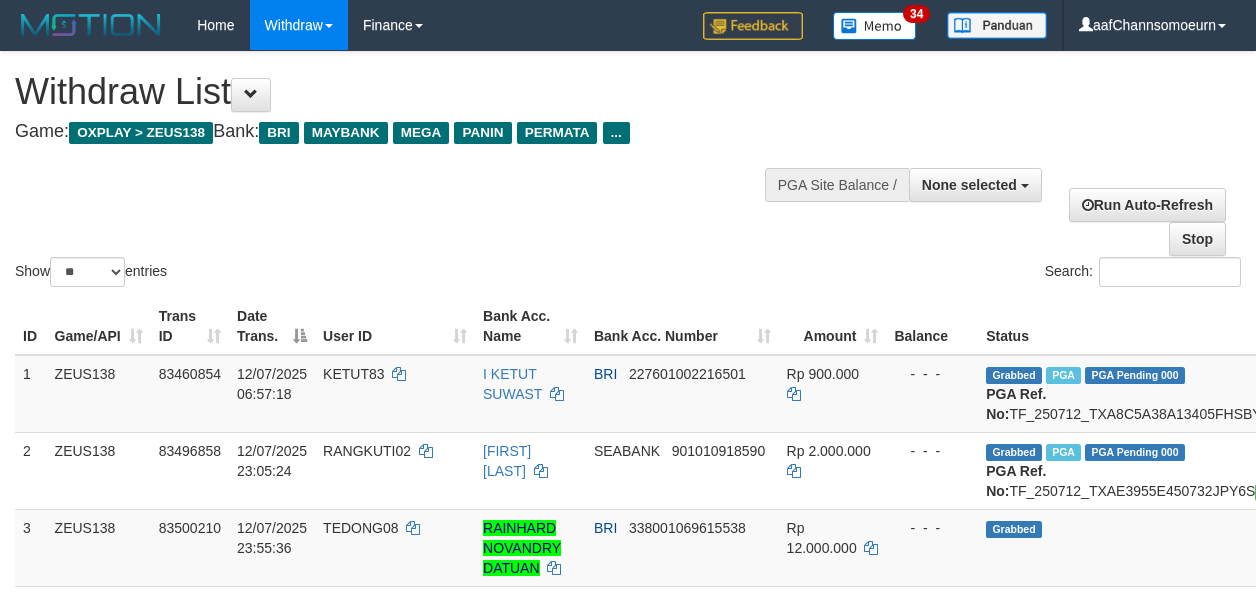 select 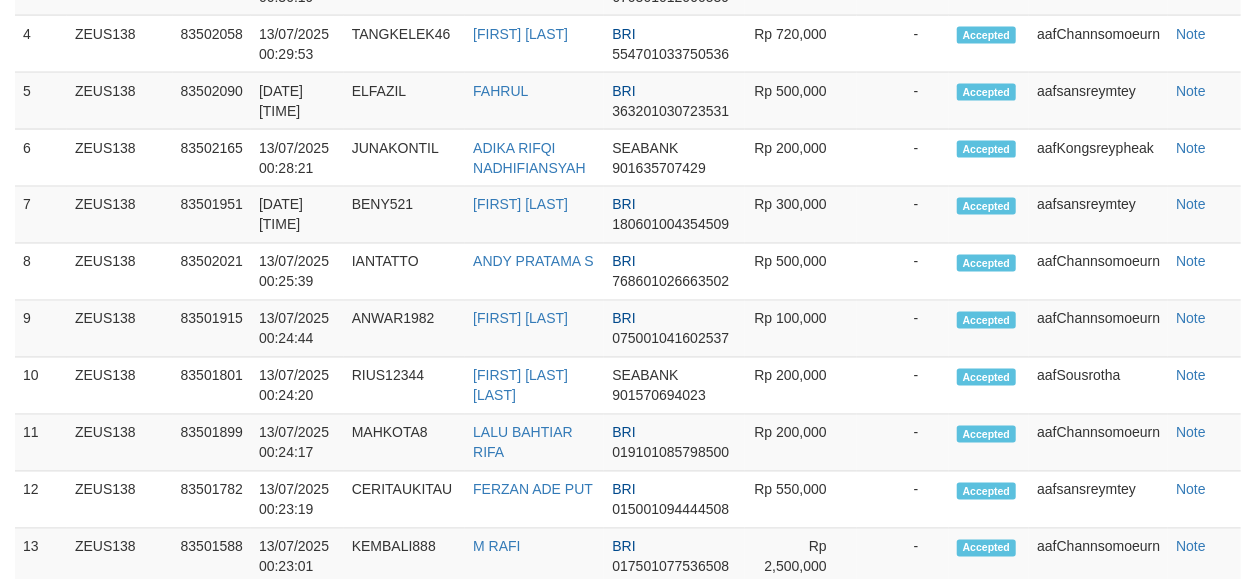 scroll, scrollTop: 1494, scrollLeft: 0, axis: vertical 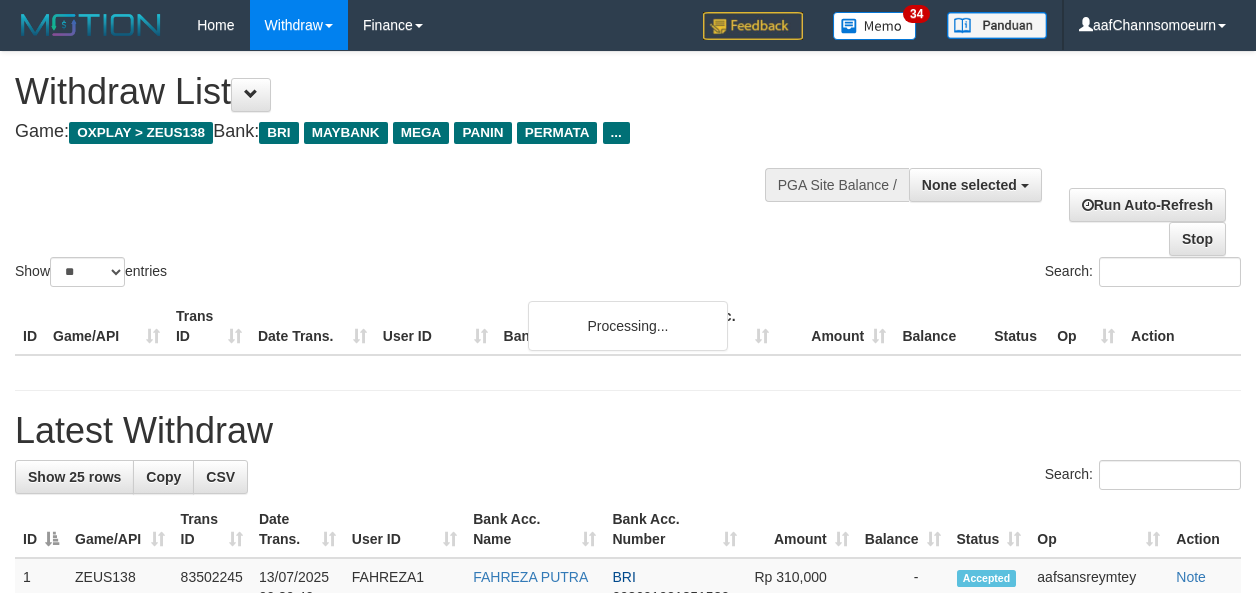 select 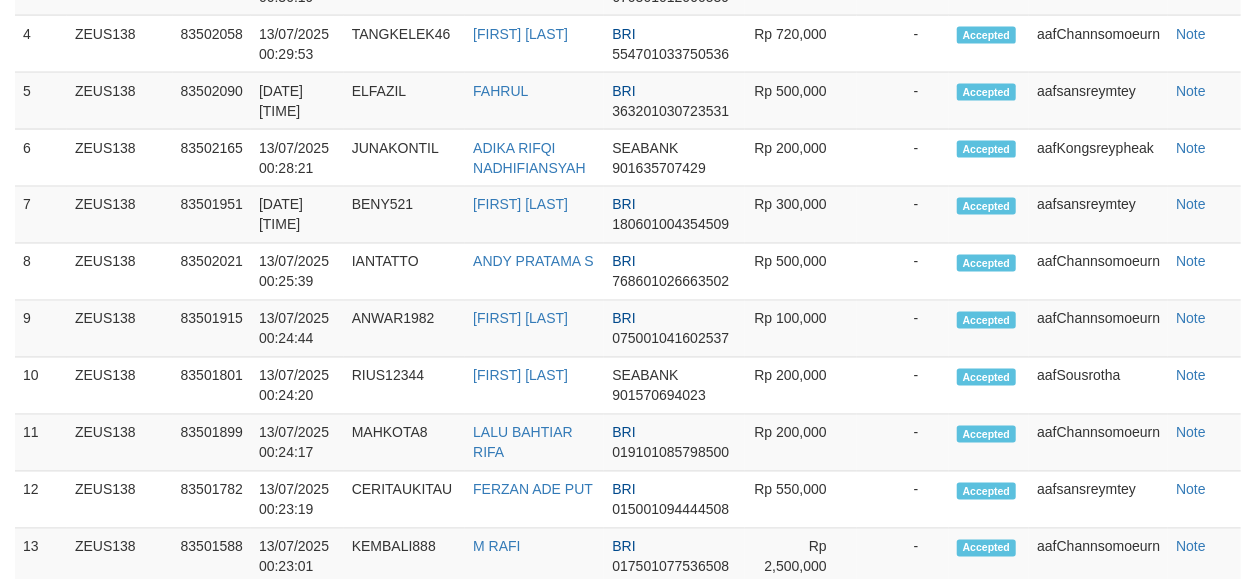 scroll, scrollTop: 1494, scrollLeft: 0, axis: vertical 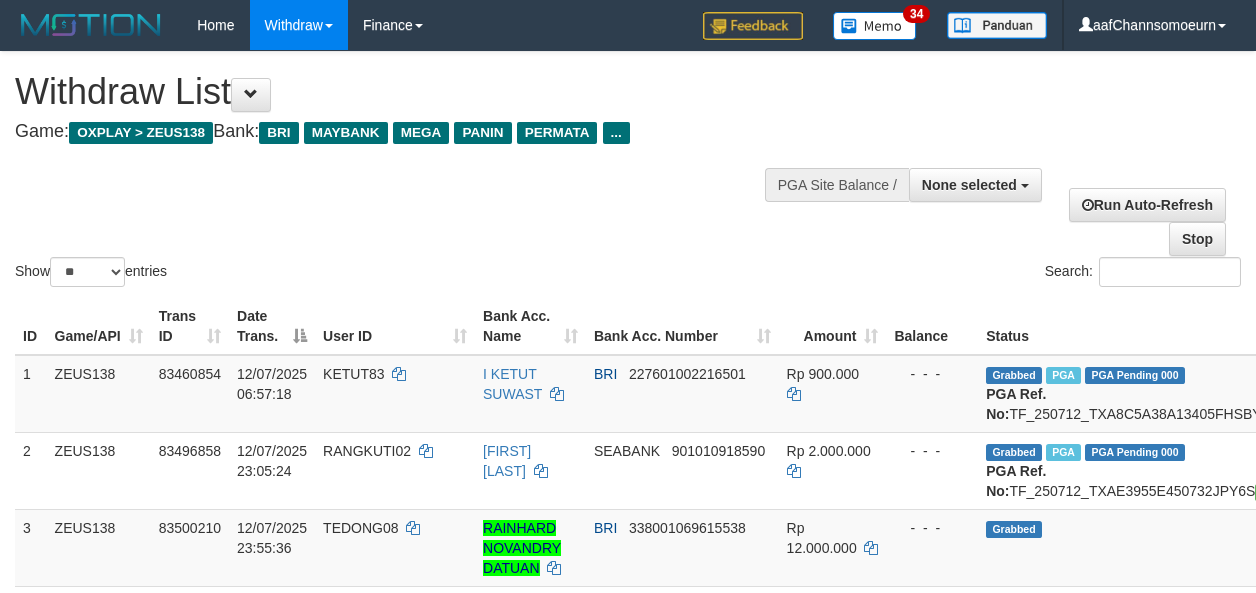 select 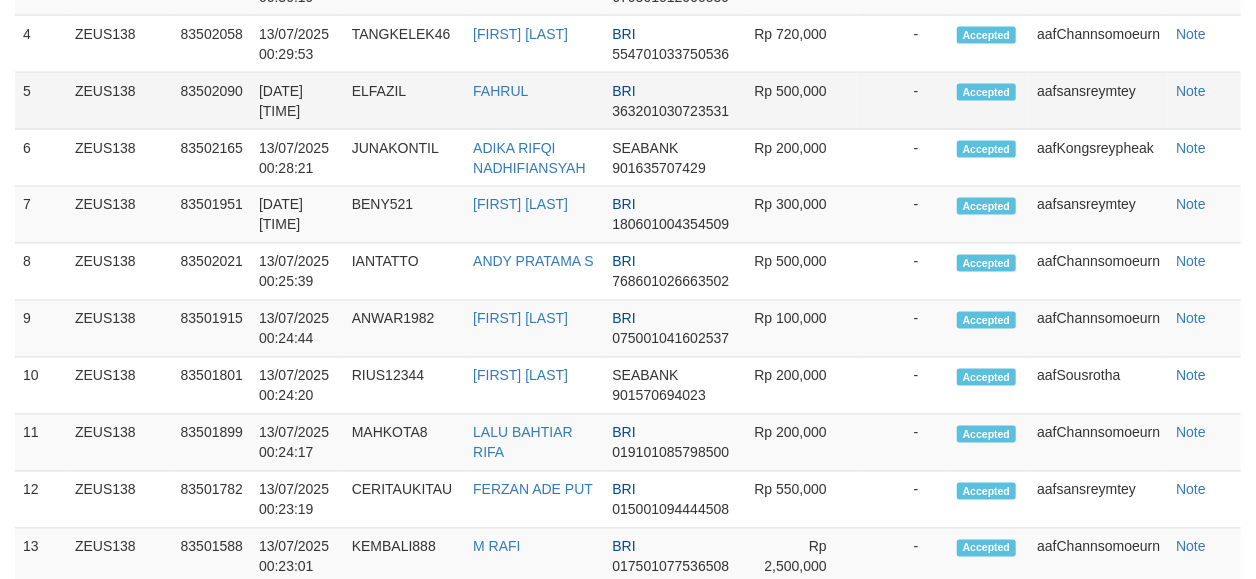 scroll, scrollTop: 1494, scrollLeft: 0, axis: vertical 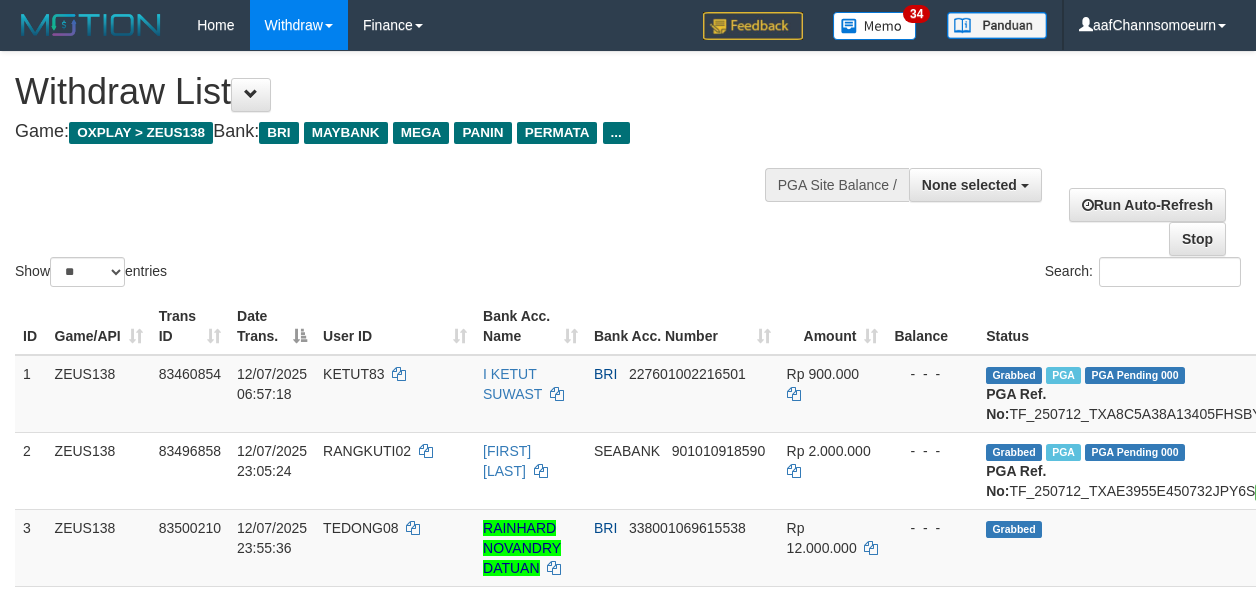 select 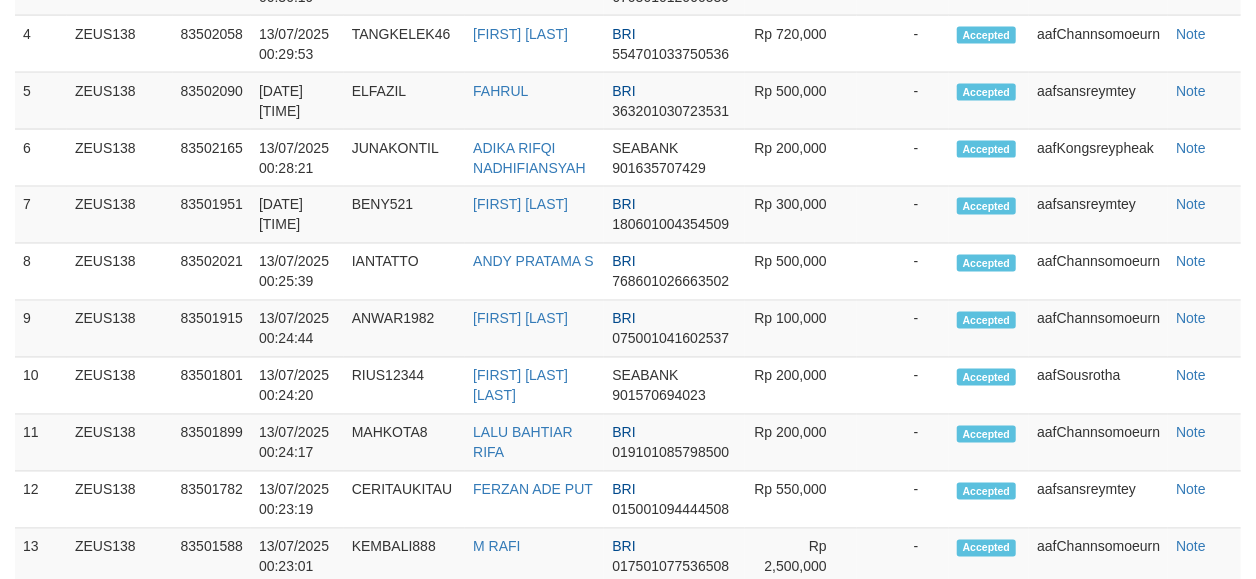 scroll, scrollTop: 1494, scrollLeft: 0, axis: vertical 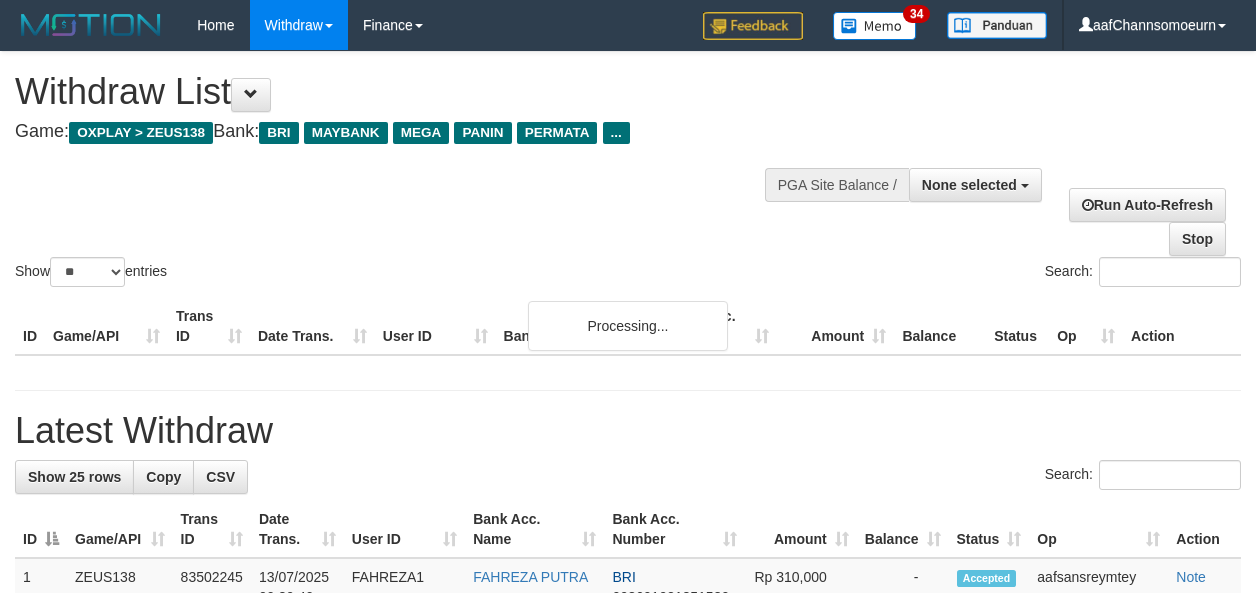 select 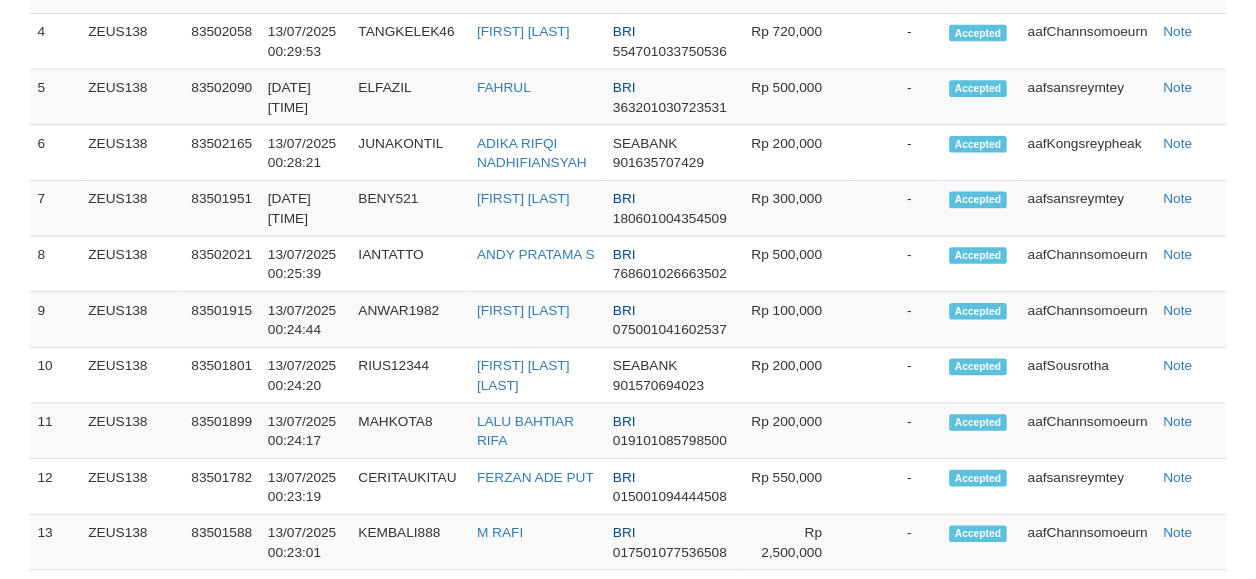 scroll, scrollTop: 2311, scrollLeft: 0, axis: vertical 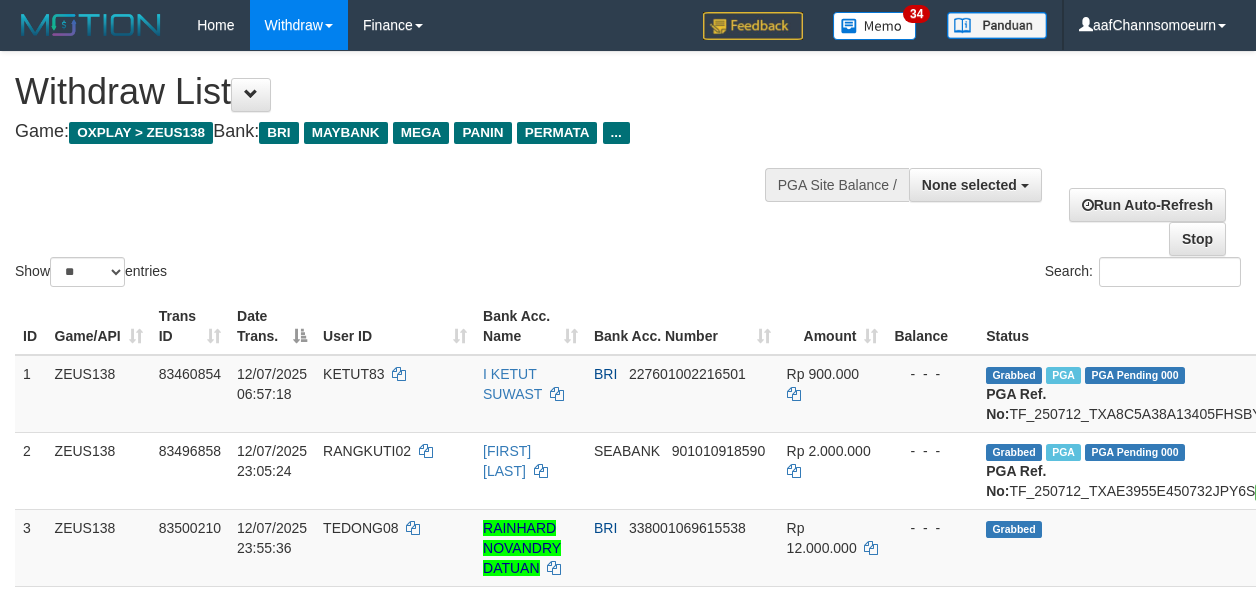 select 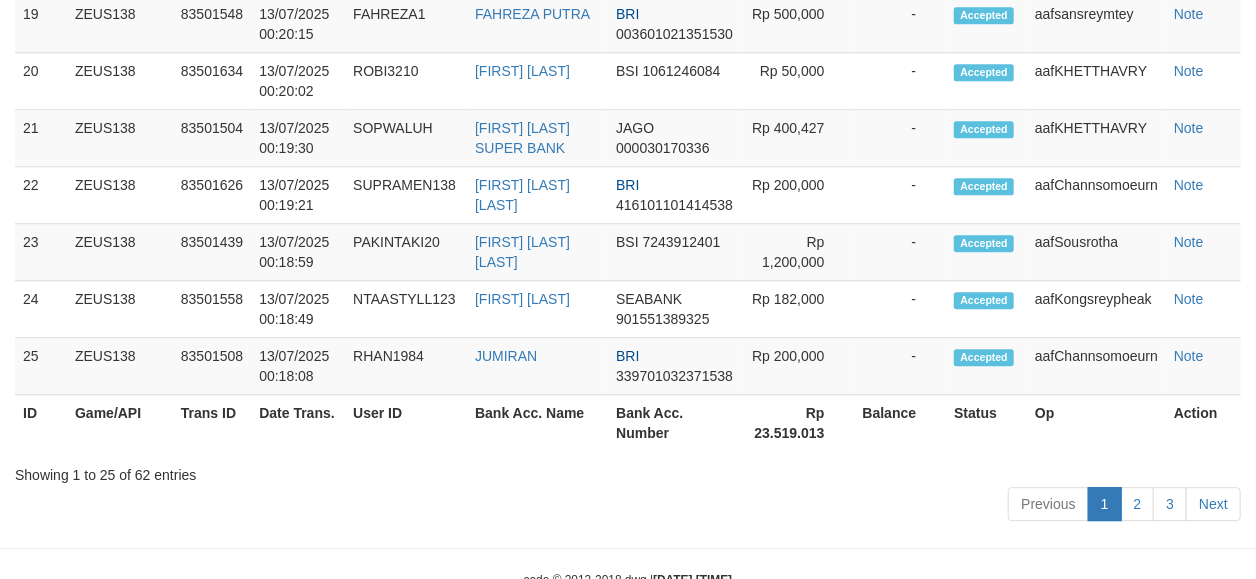 scroll, scrollTop: 2311, scrollLeft: 0, axis: vertical 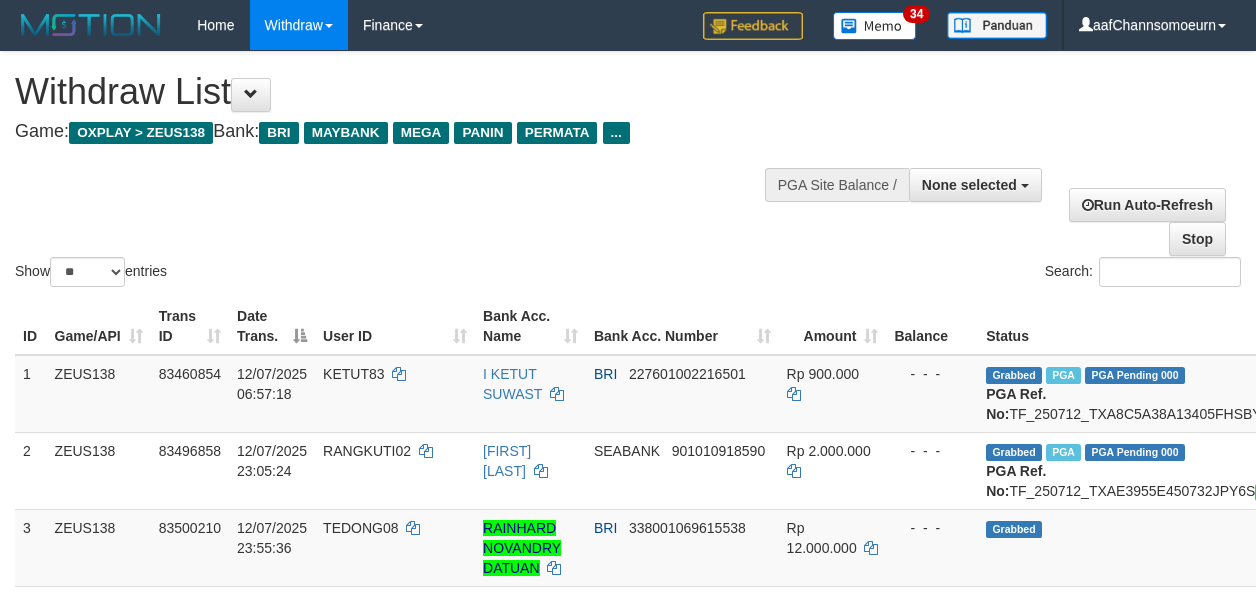 select 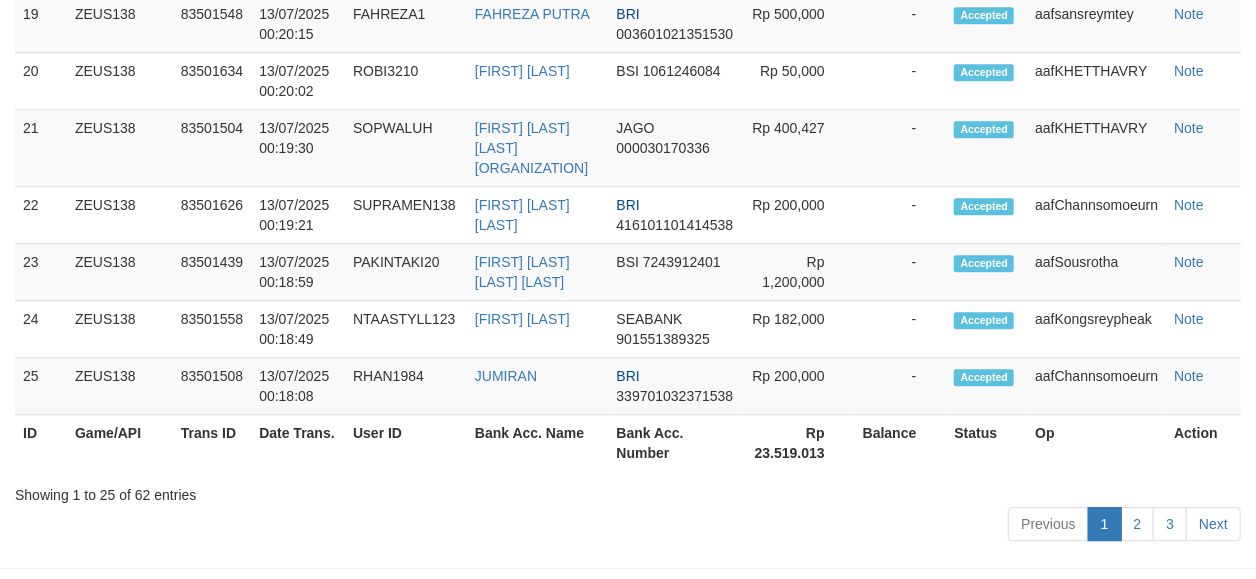 scroll, scrollTop: 2311, scrollLeft: 0, axis: vertical 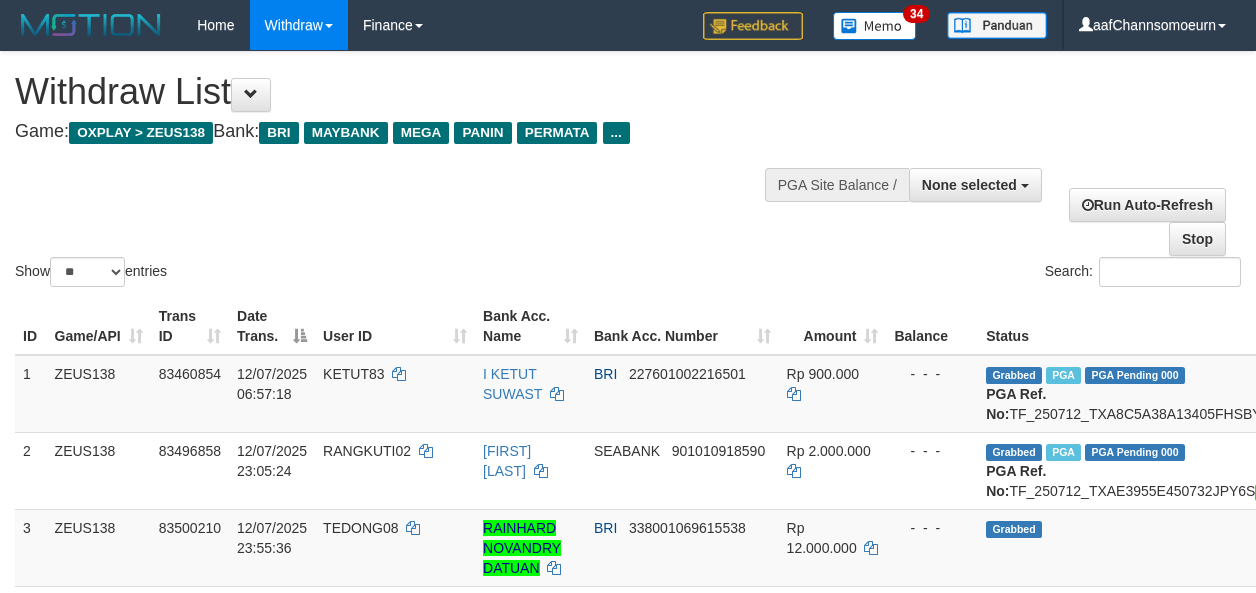 select 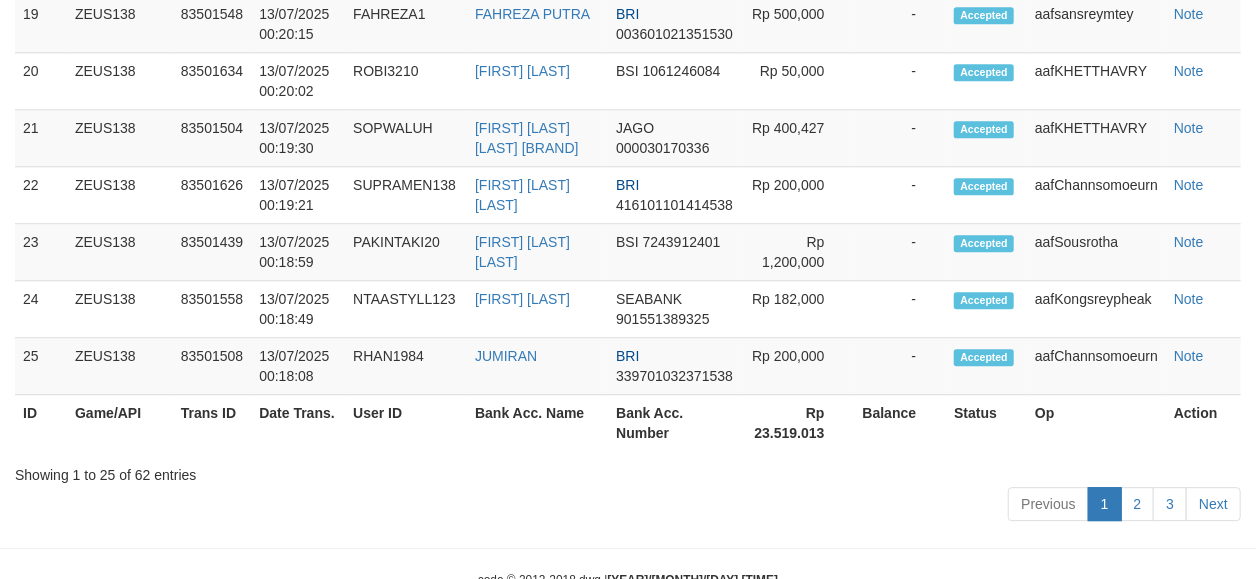 scroll, scrollTop: 2311, scrollLeft: 0, axis: vertical 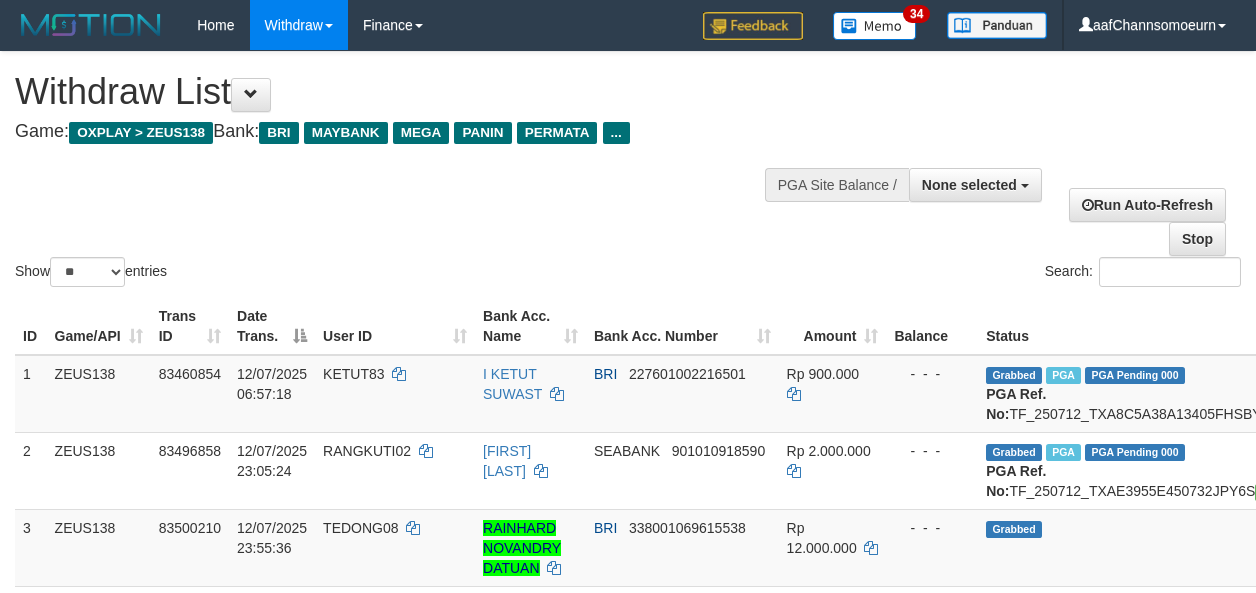 select 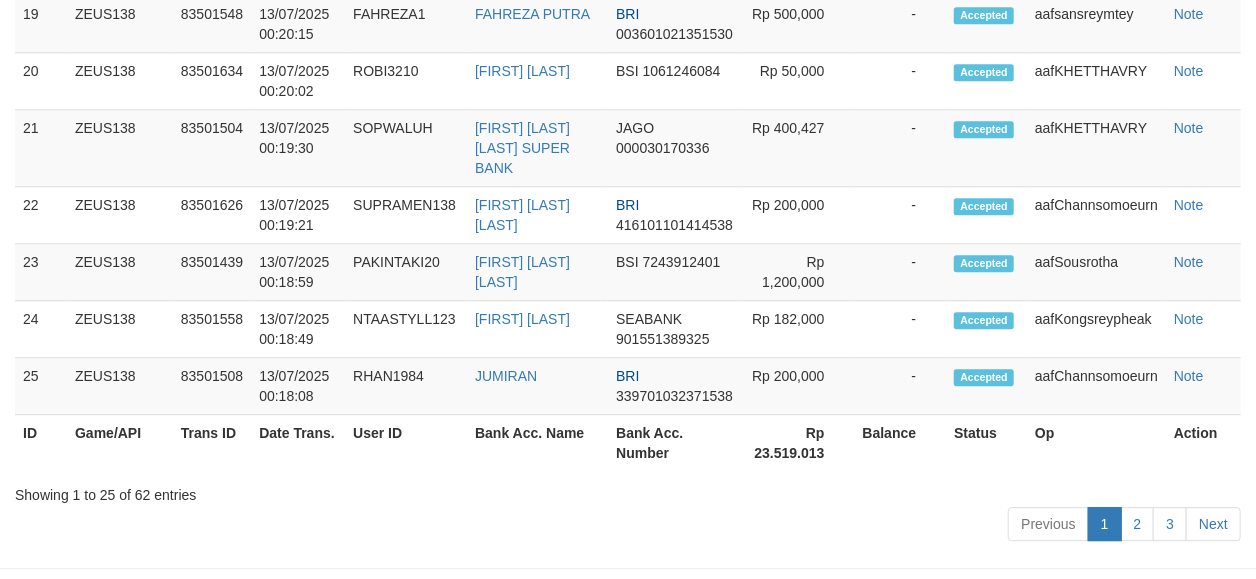 scroll, scrollTop: 2311, scrollLeft: 0, axis: vertical 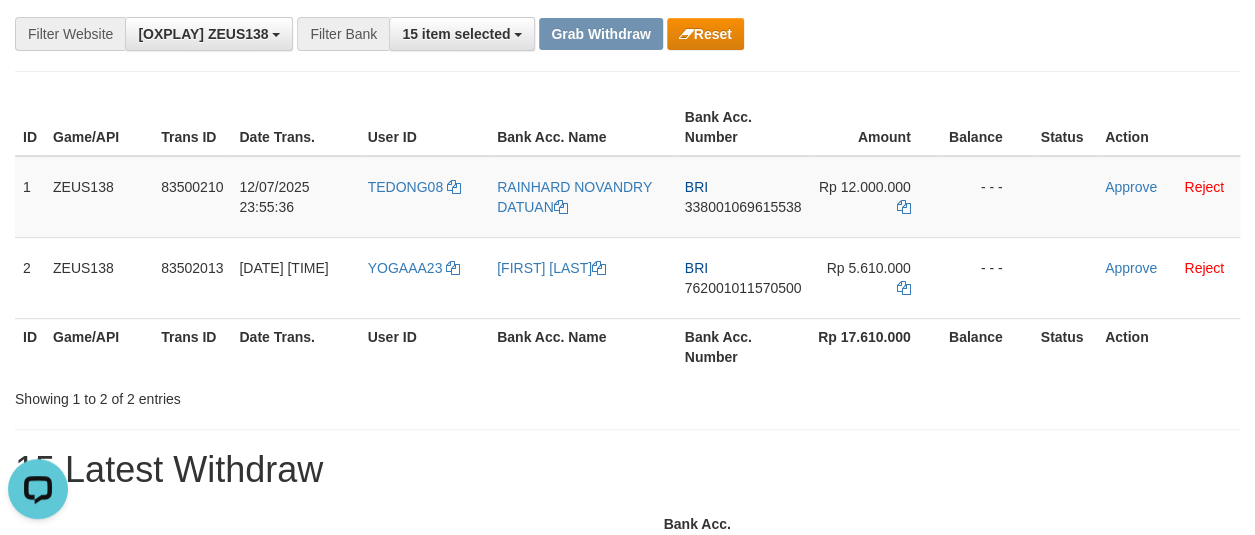 click on "**********" at bounding box center (627, 967) 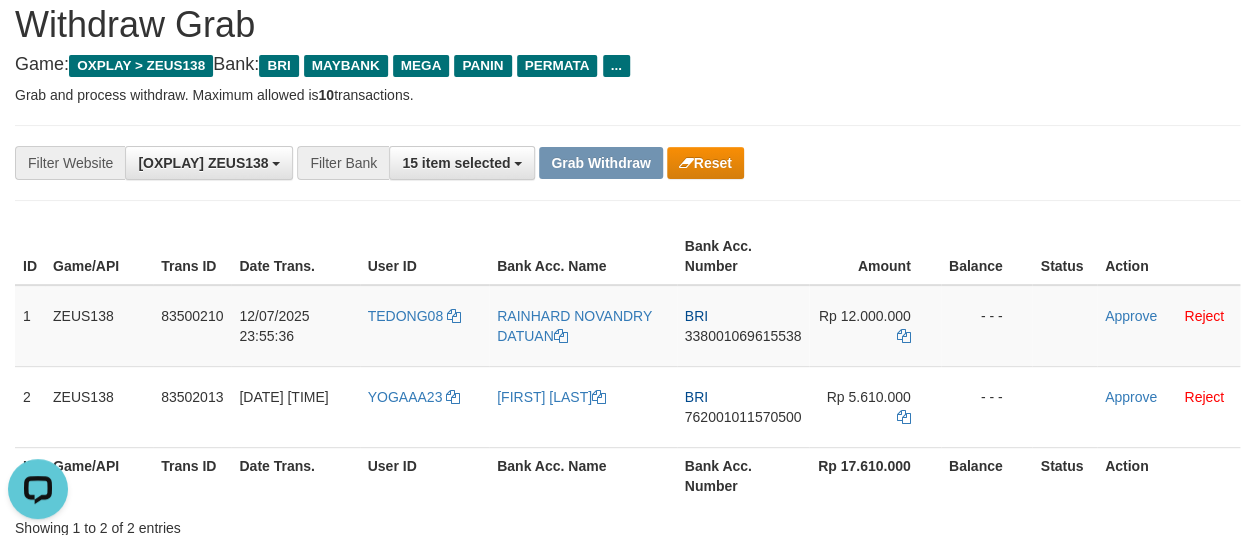 scroll, scrollTop: 70, scrollLeft: 0, axis: vertical 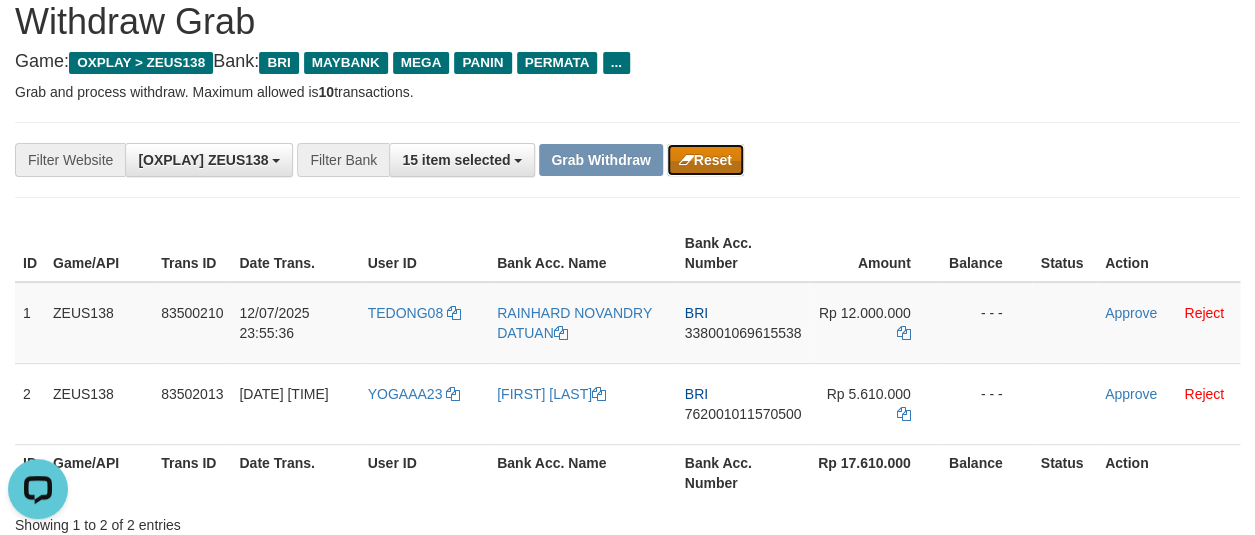 click on "Reset" at bounding box center (705, 160) 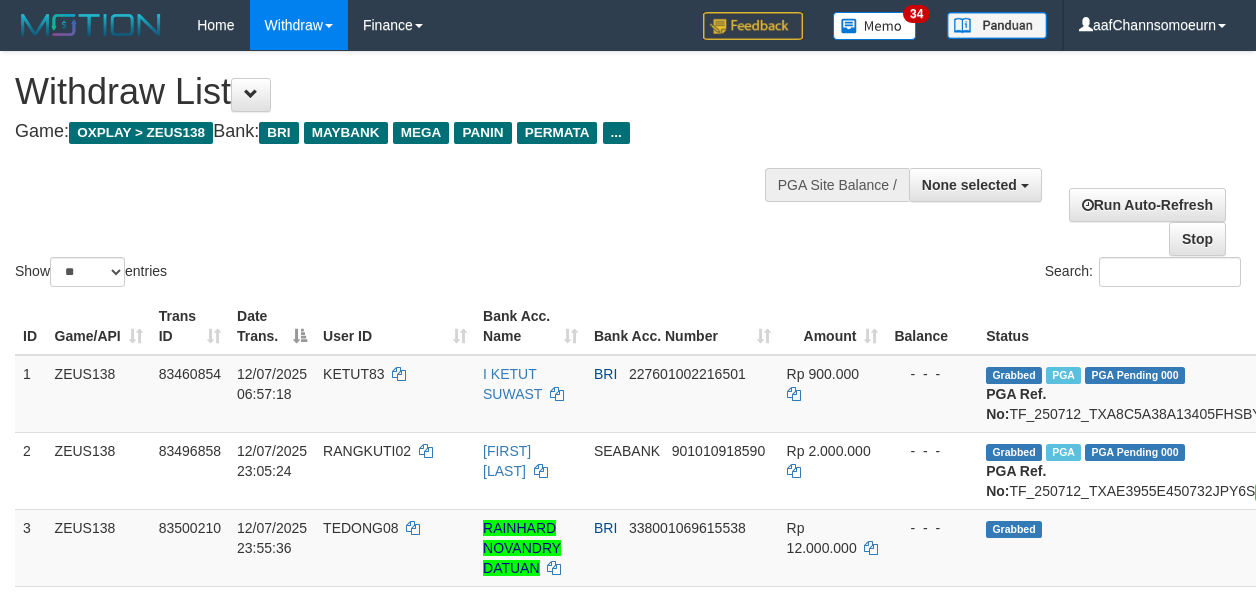 select 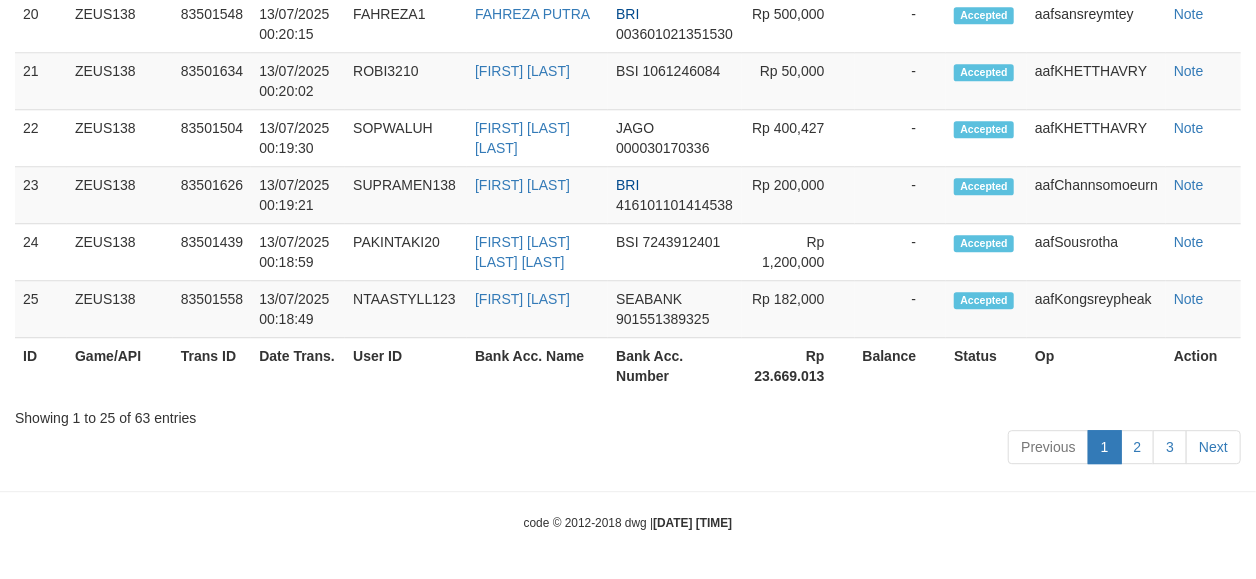 scroll, scrollTop: 2311, scrollLeft: 0, axis: vertical 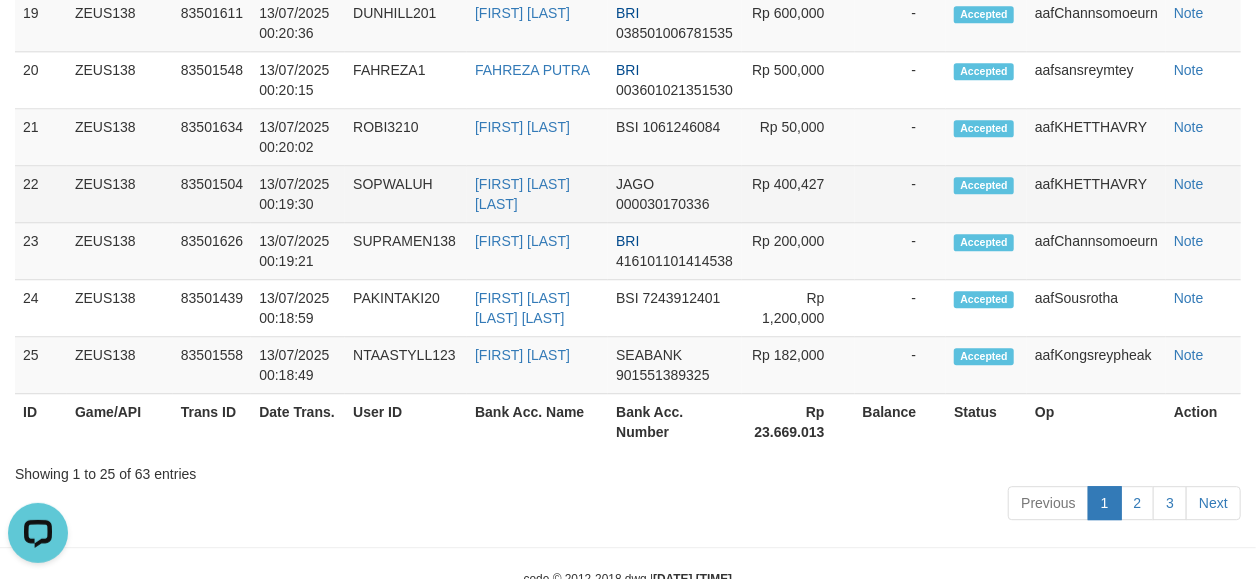 click on "Note" at bounding box center [1203, 194] 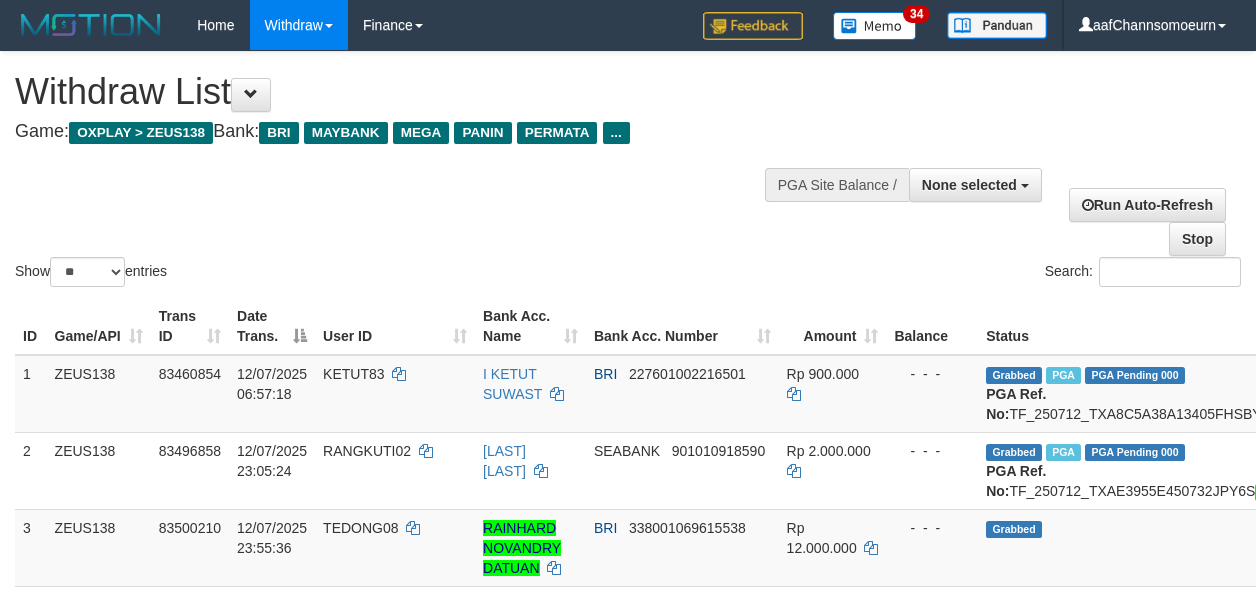select 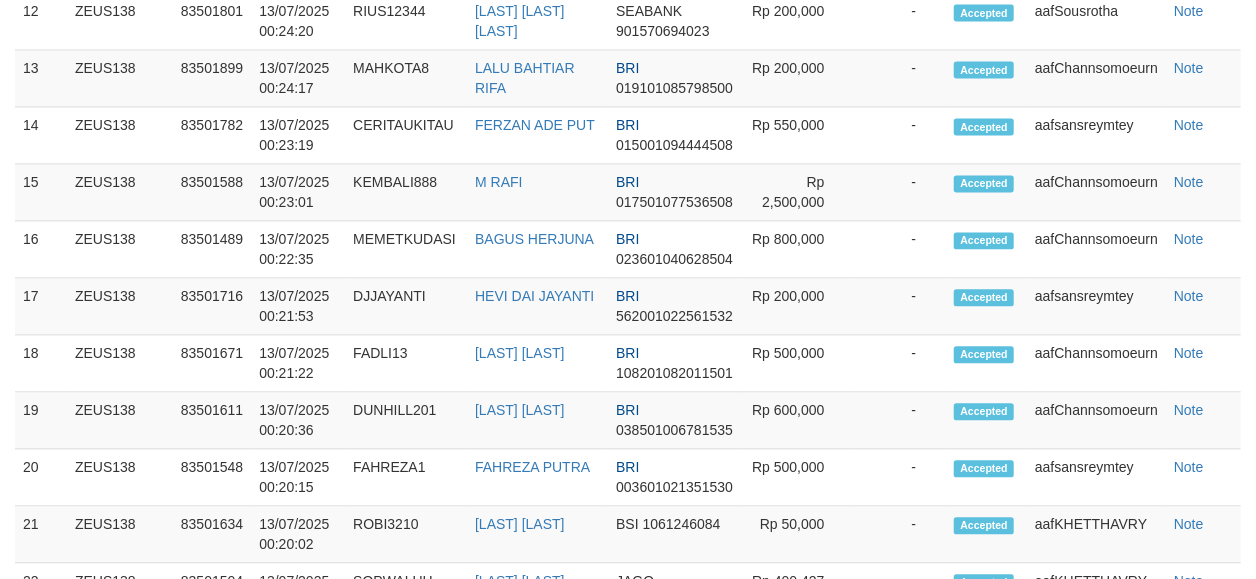 scroll, scrollTop: 1408, scrollLeft: 0, axis: vertical 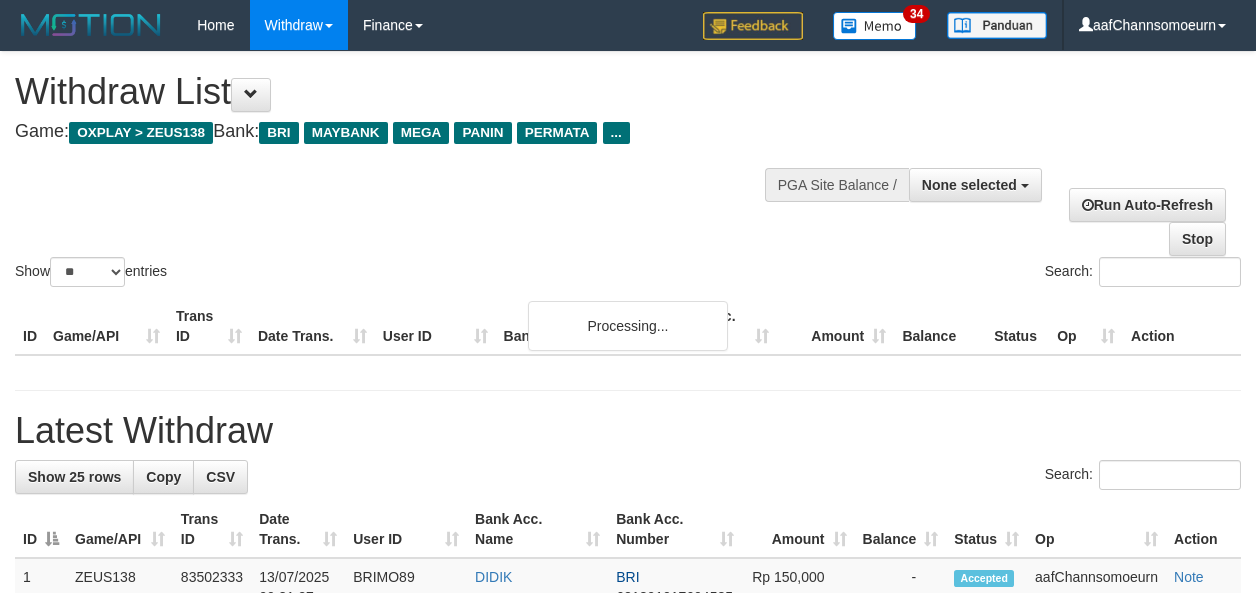 select 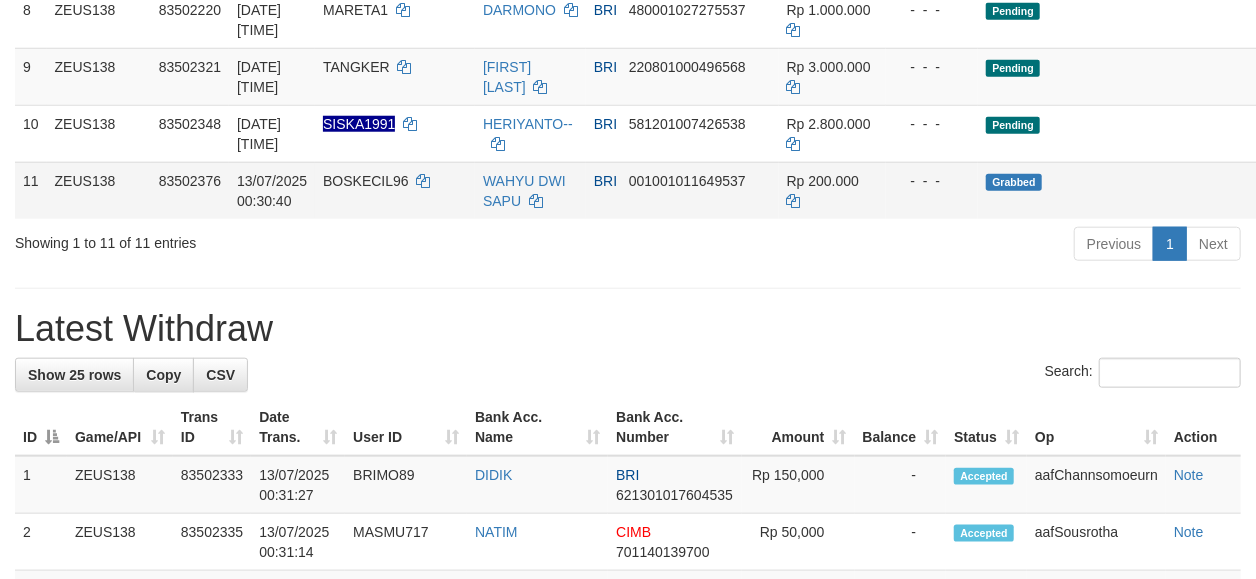 scroll, scrollTop: 809, scrollLeft: 0, axis: vertical 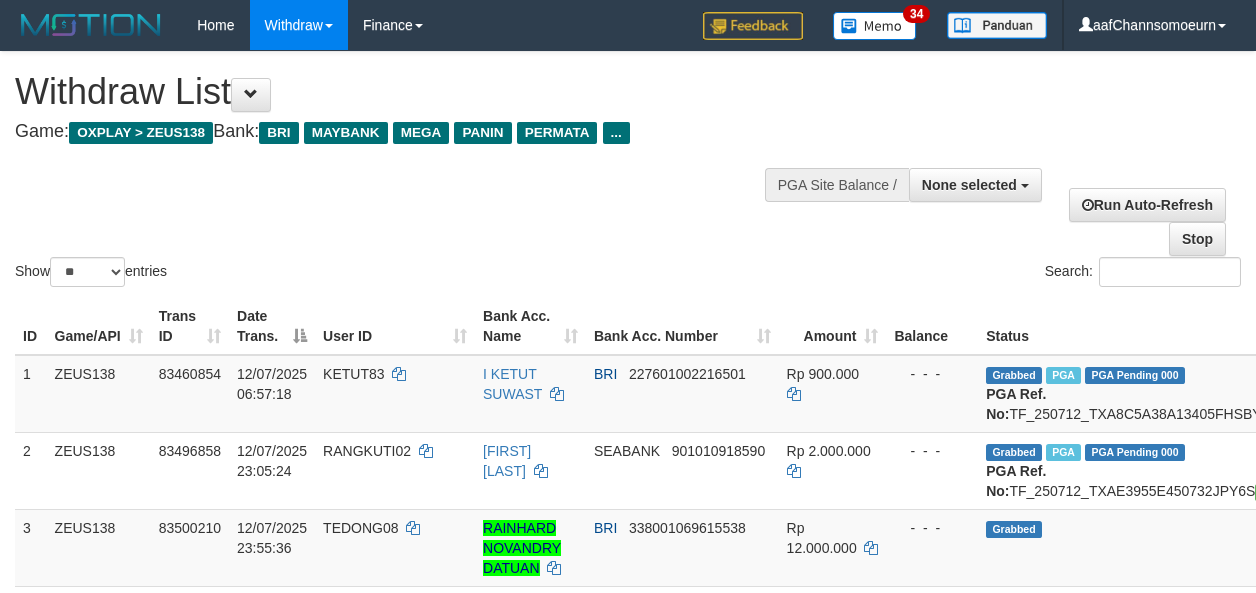 select 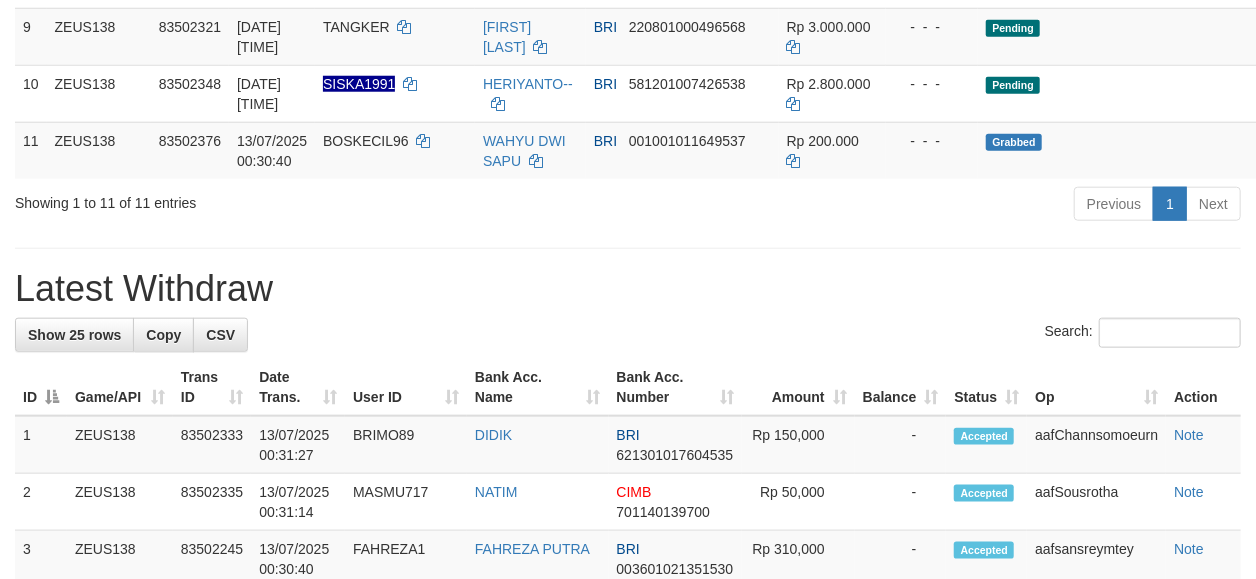 scroll, scrollTop: 809, scrollLeft: 0, axis: vertical 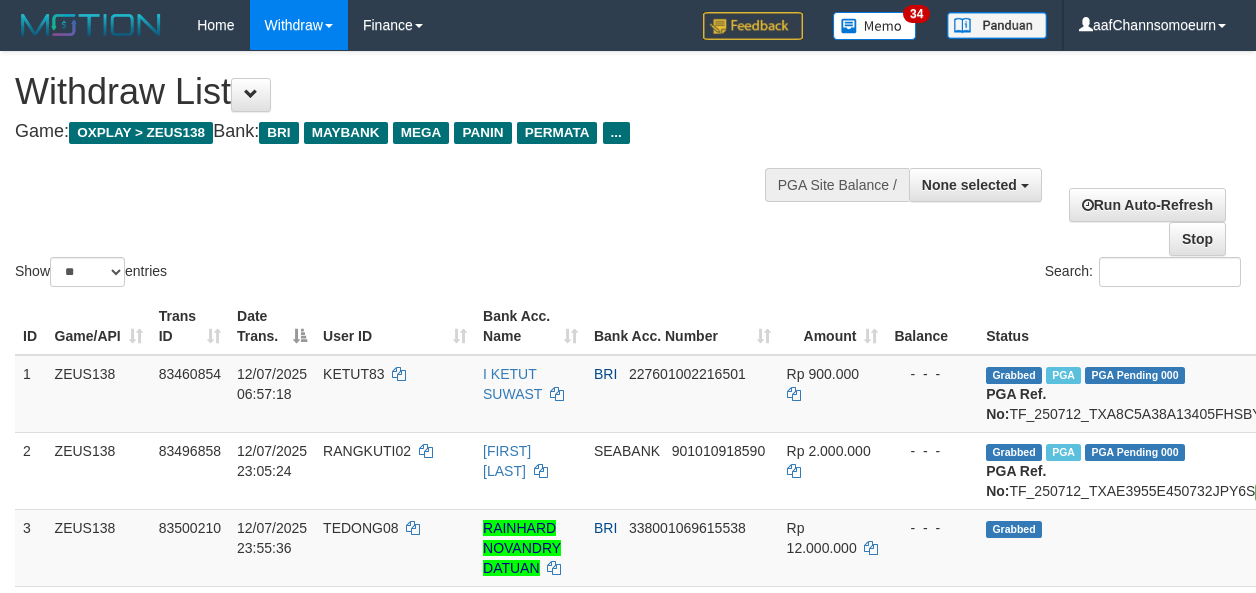 select 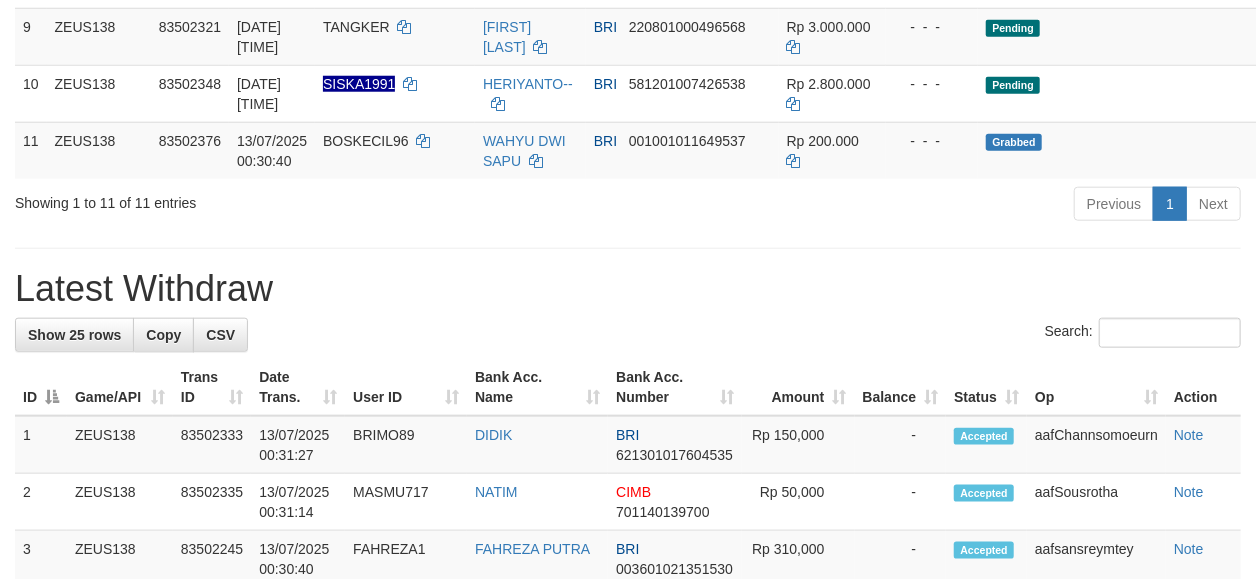 scroll, scrollTop: 809, scrollLeft: 0, axis: vertical 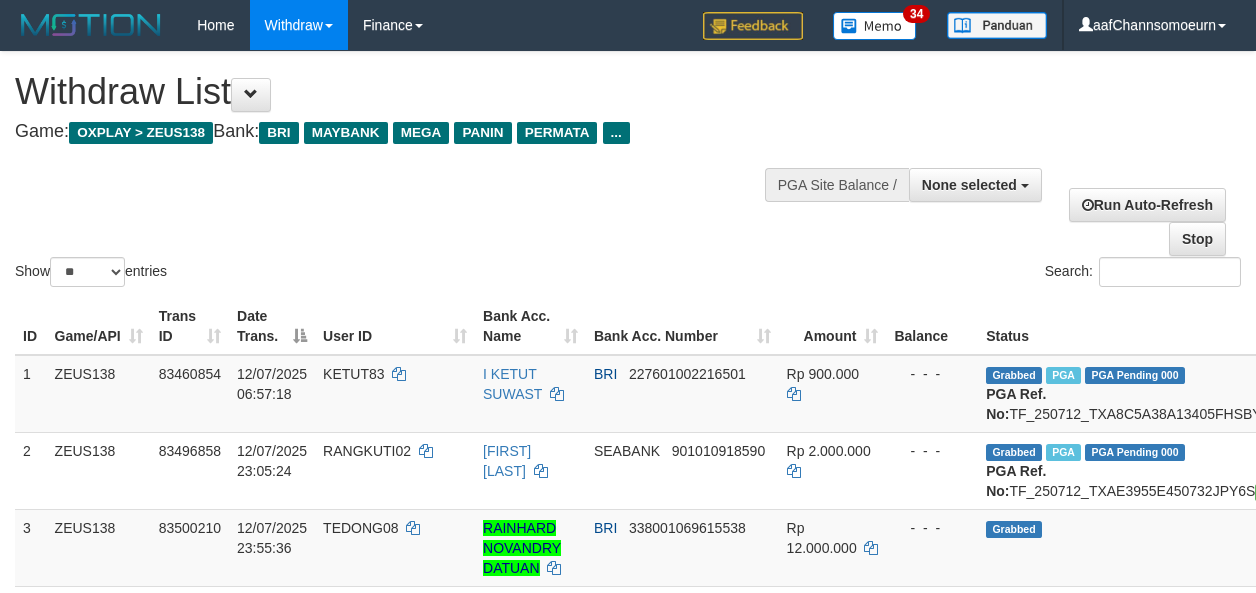 select 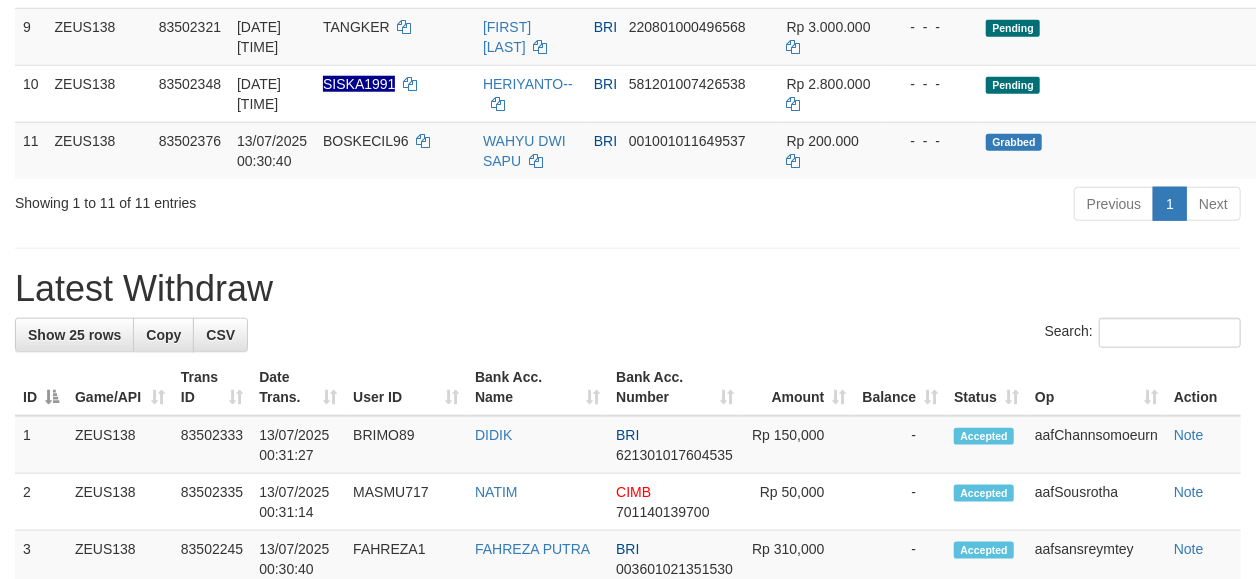 scroll, scrollTop: 809, scrollLeft: 0, axis: vertical 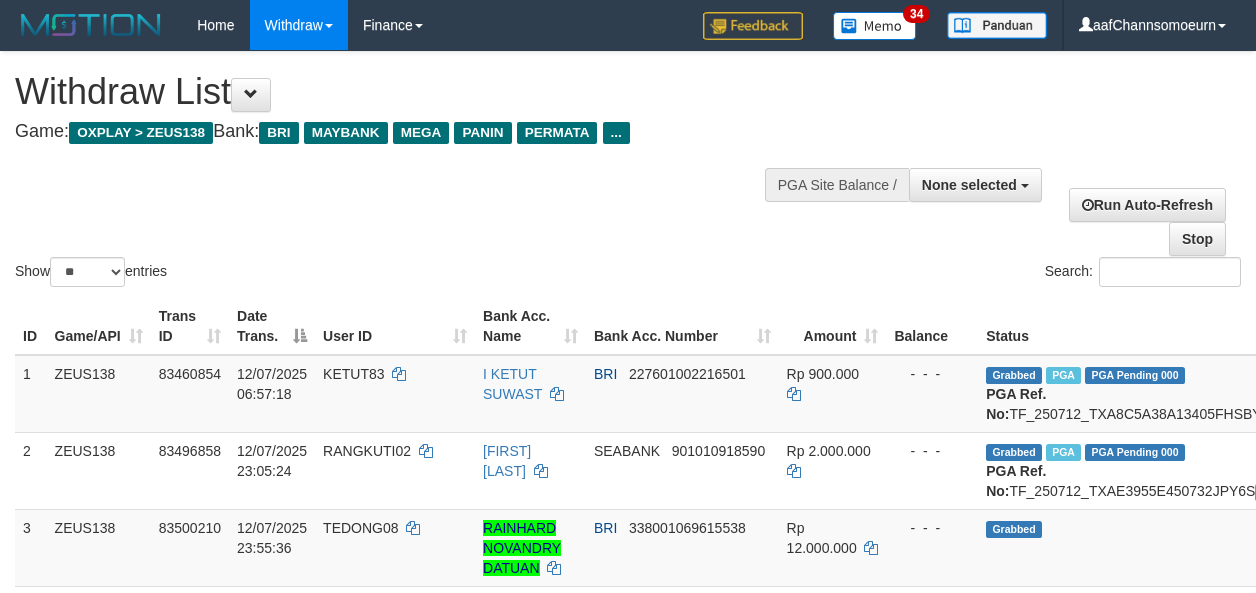 select 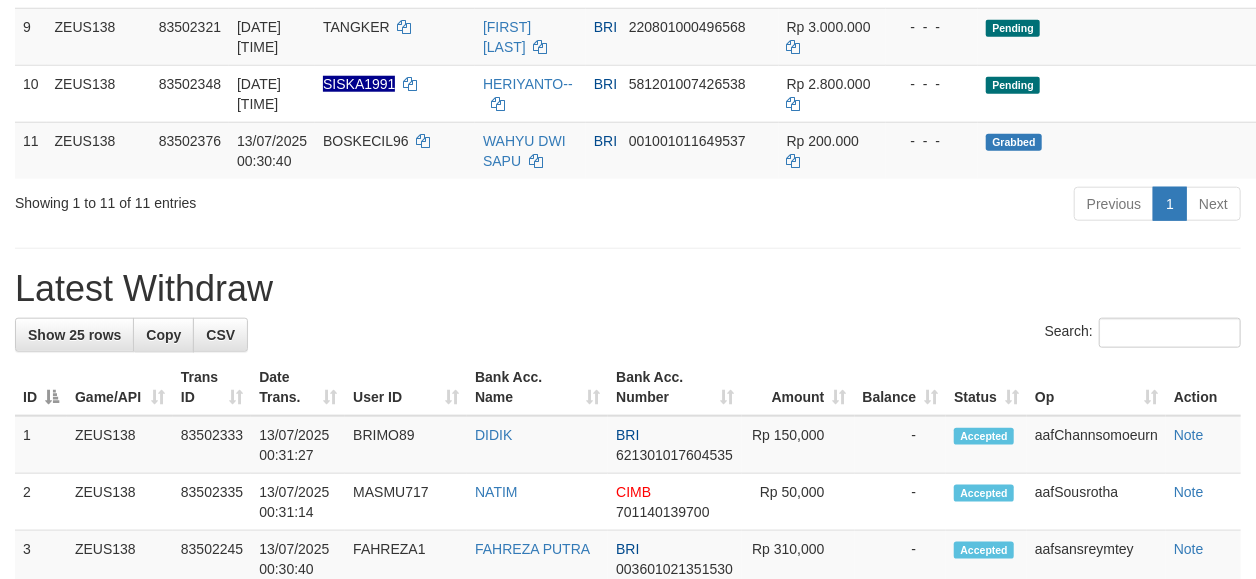 scroll, scrollTop: 809, scrollLeft: 0, axis: vertical 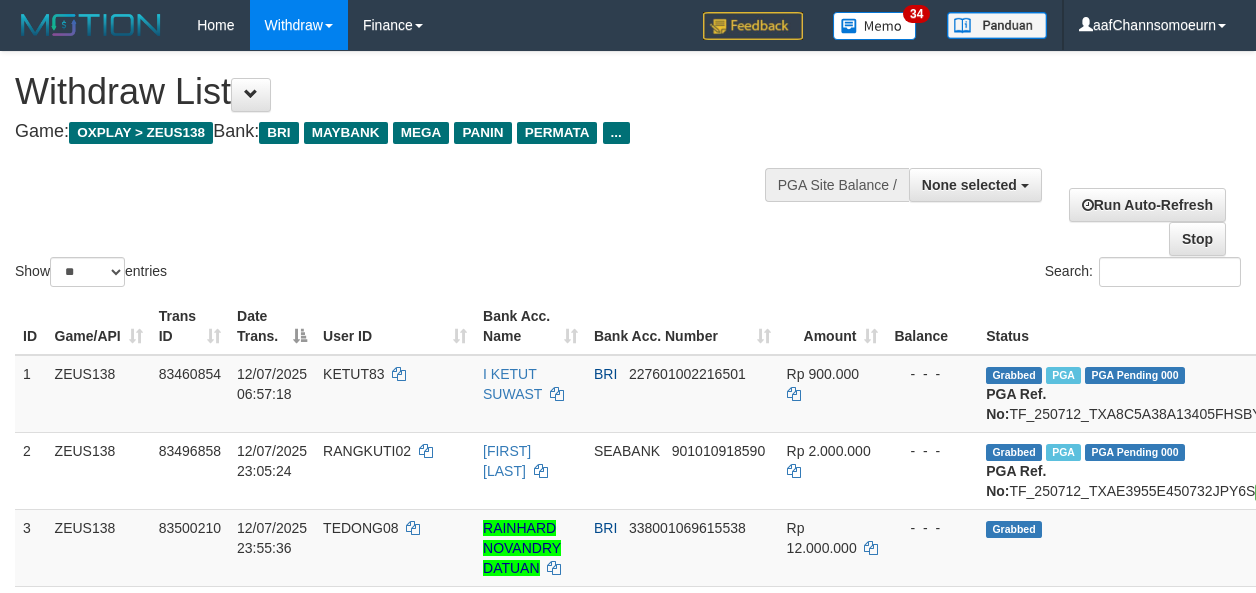 select 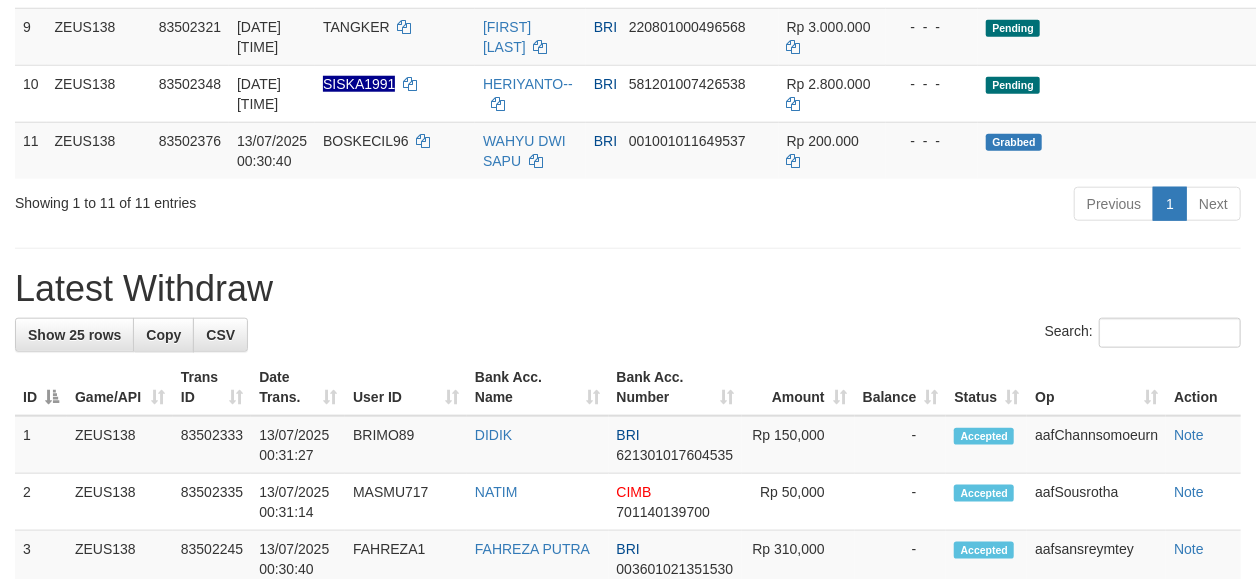 scroll, scrollTop: 809, scrollLeft: 0, axis: vertical 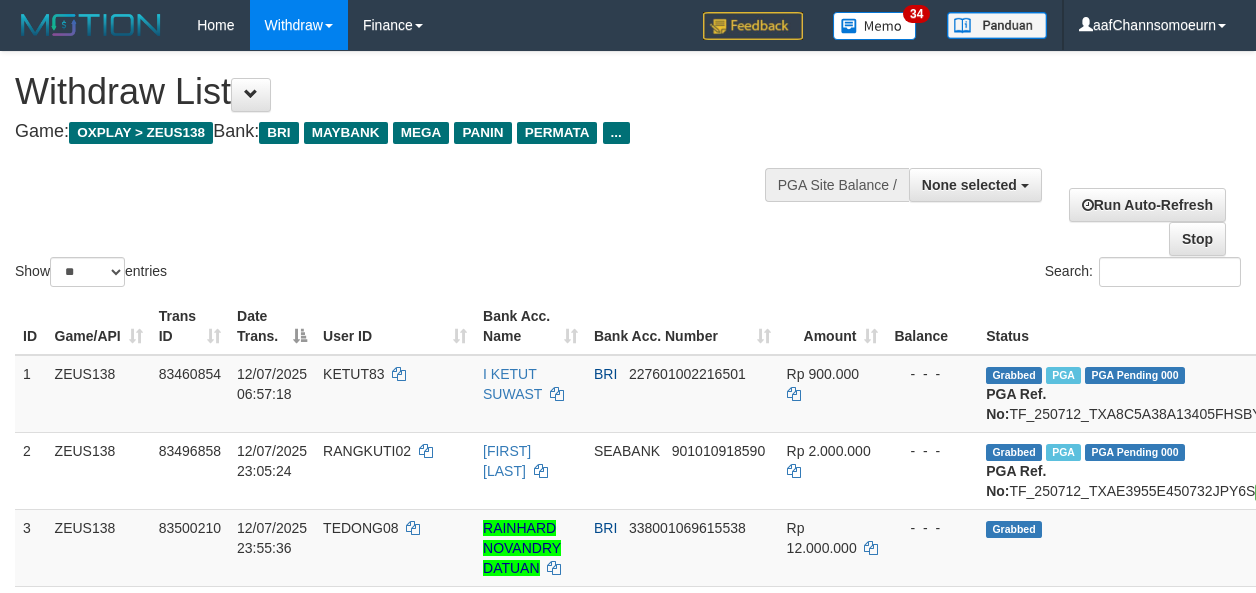 select 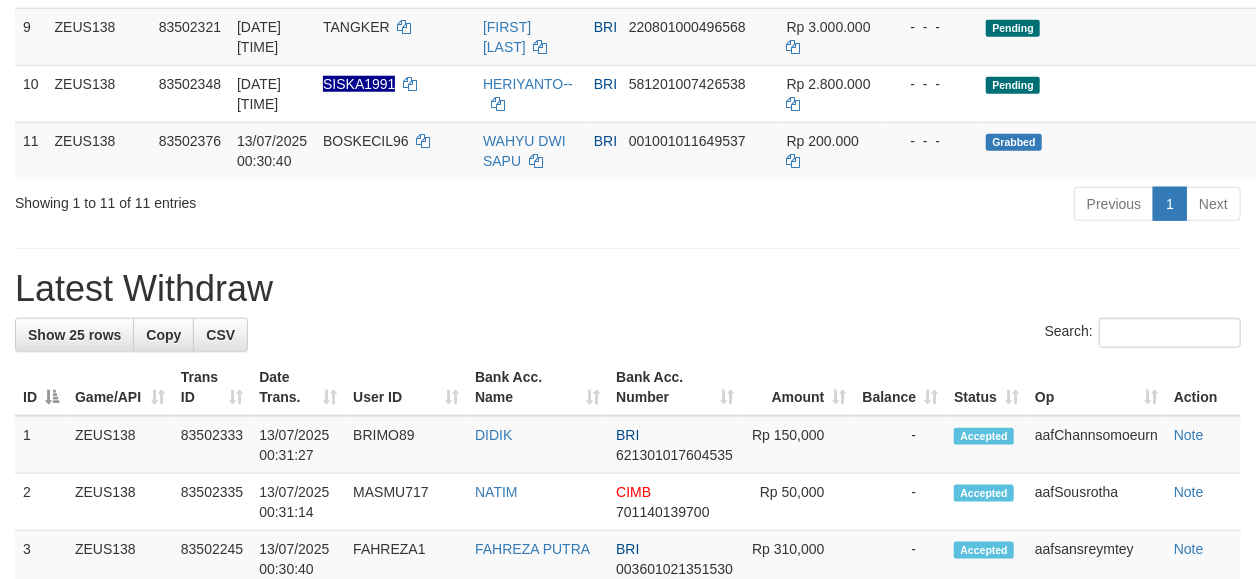 scroll, scrollTop: 809, scrollLeft: 0, axis: vertical 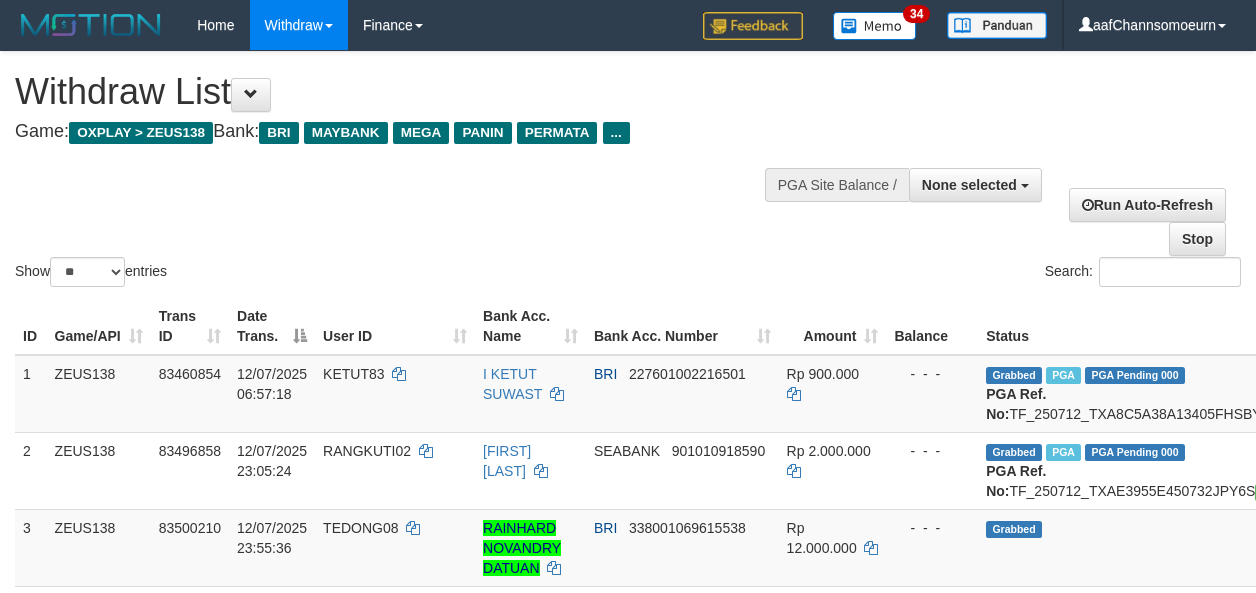 select 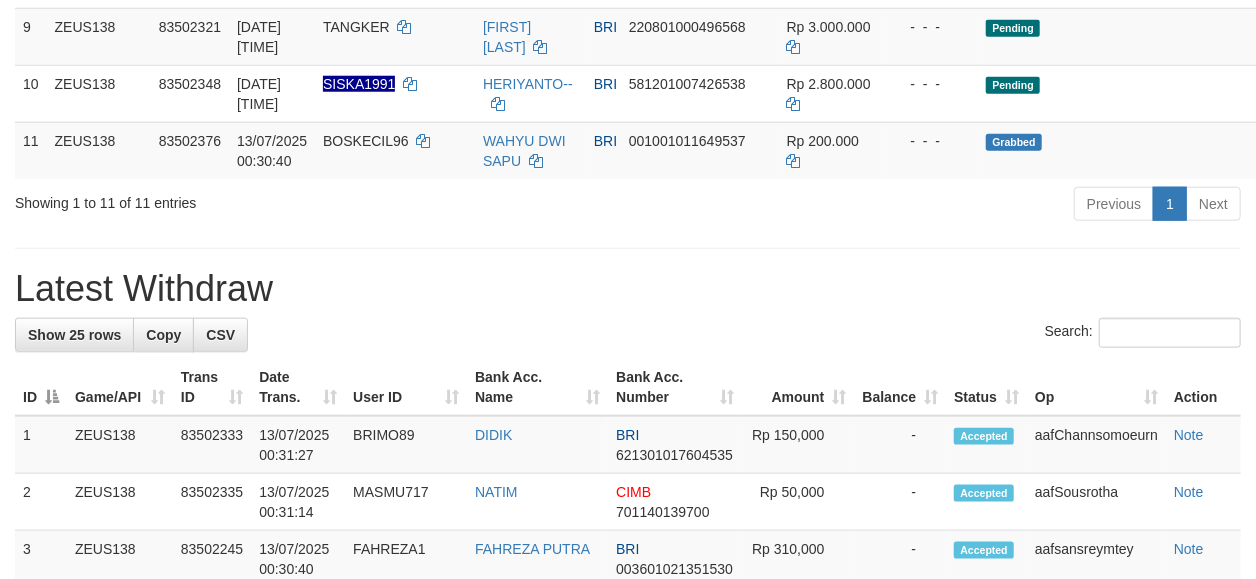 scroll, scrollTop: 809, scrollLeft: 0, axis: vertical 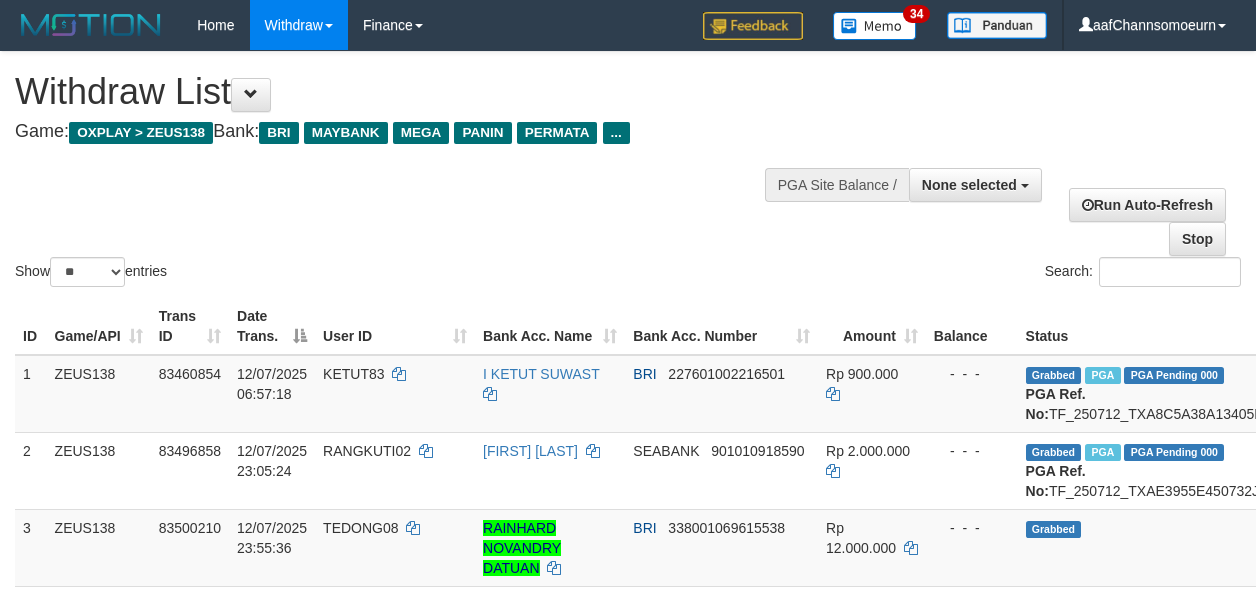 select 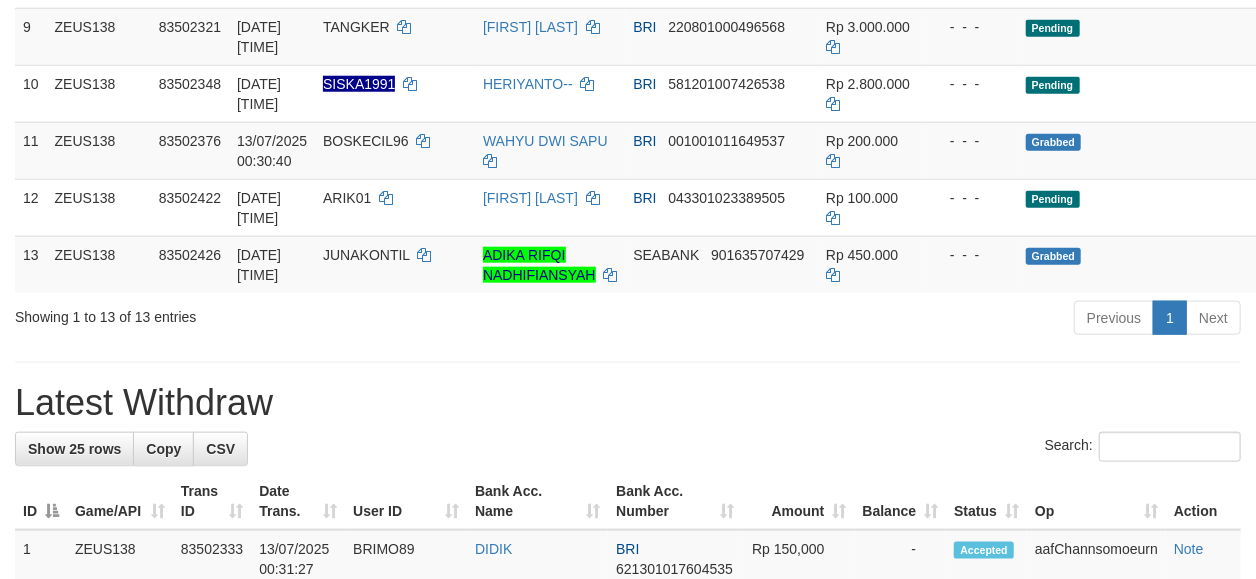 scroll, scrollTop: 809, scrollLeft: 0, axis: vertical 